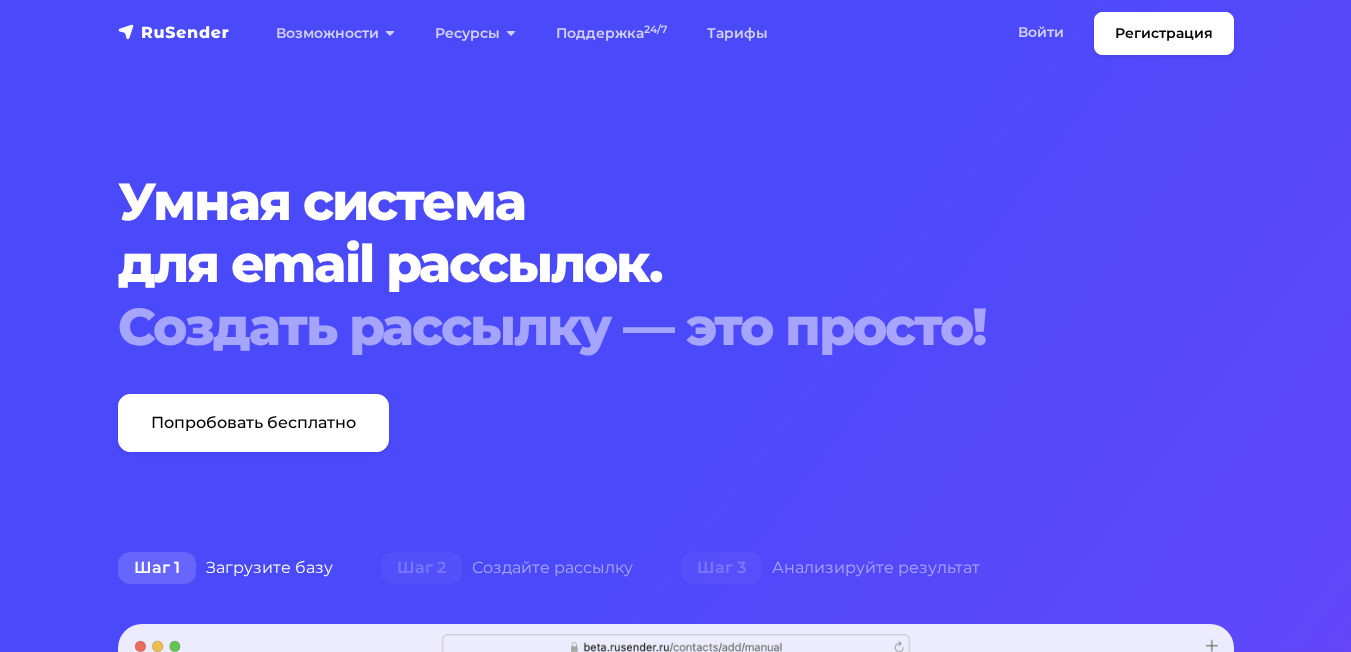 scroll, scrollTop: 0, scrollLeft: 0, axis: both 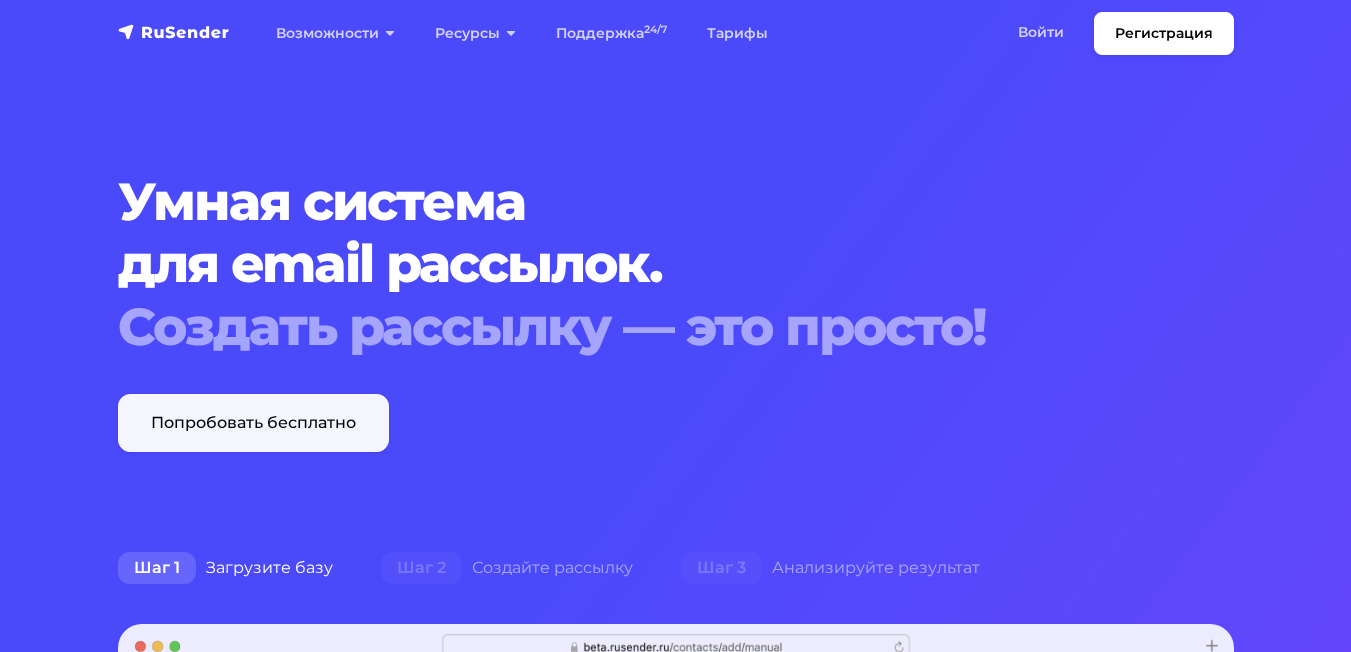 click on "Попробовать бесплатно" at bounding box center [253, 423] 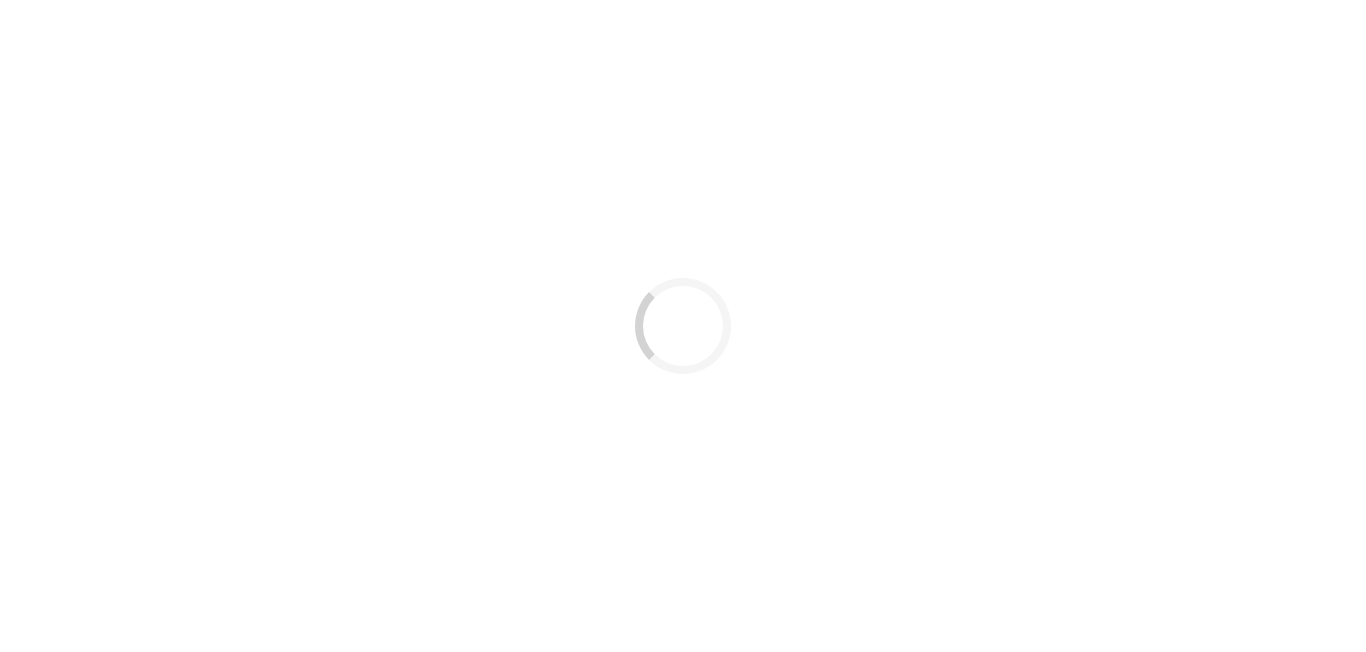 scroll, scrollTop: 0, scrollLeft: 0, axis: both 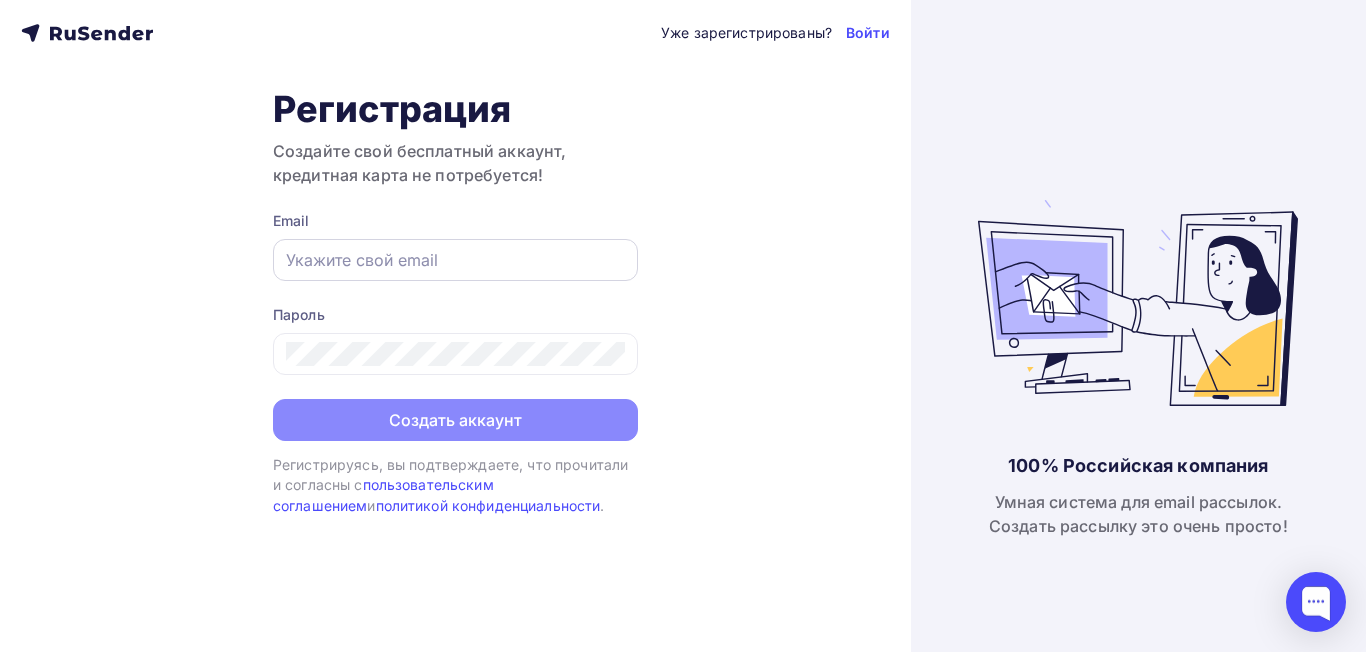 click at bounding box center (455, 260) 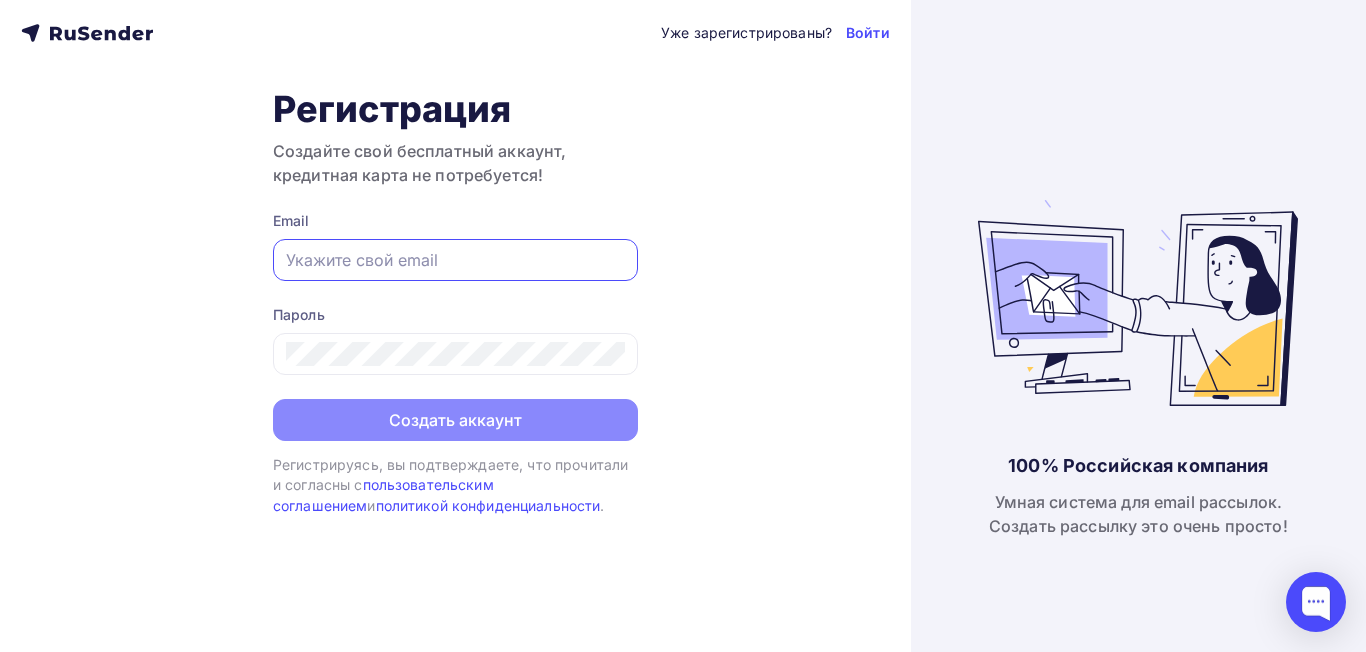type on "wwwepan04@gmail.com" 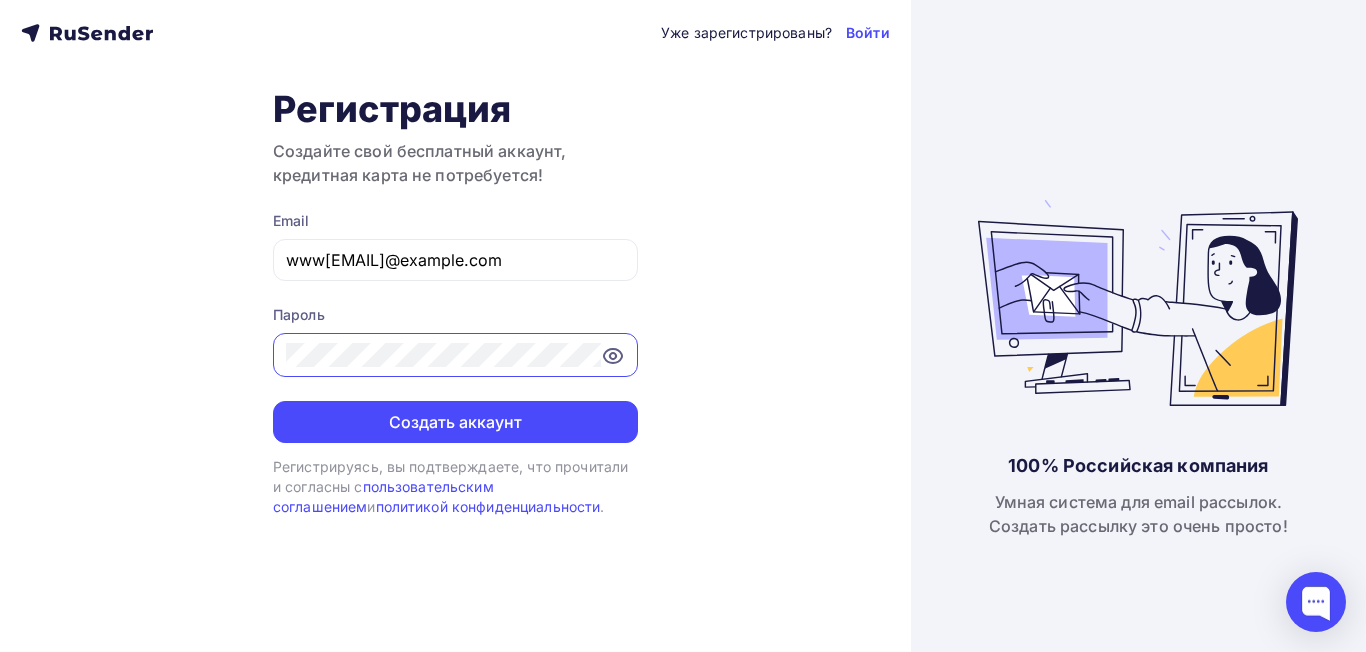click 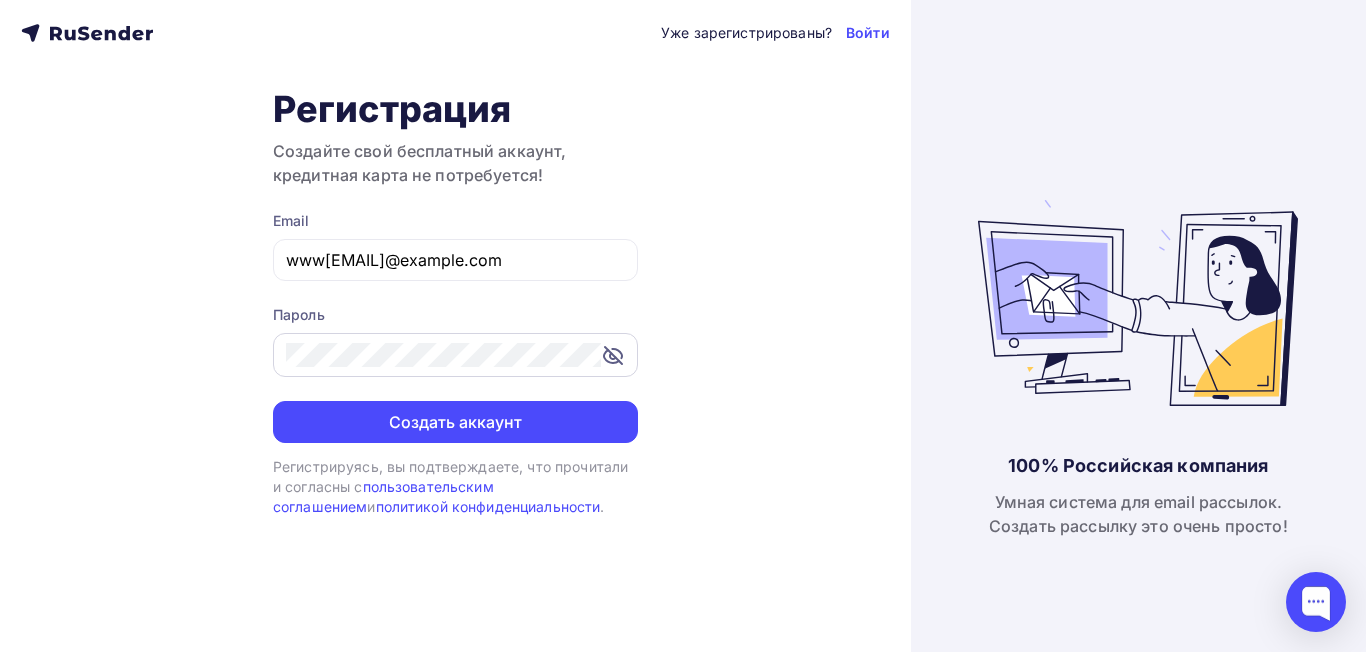 click 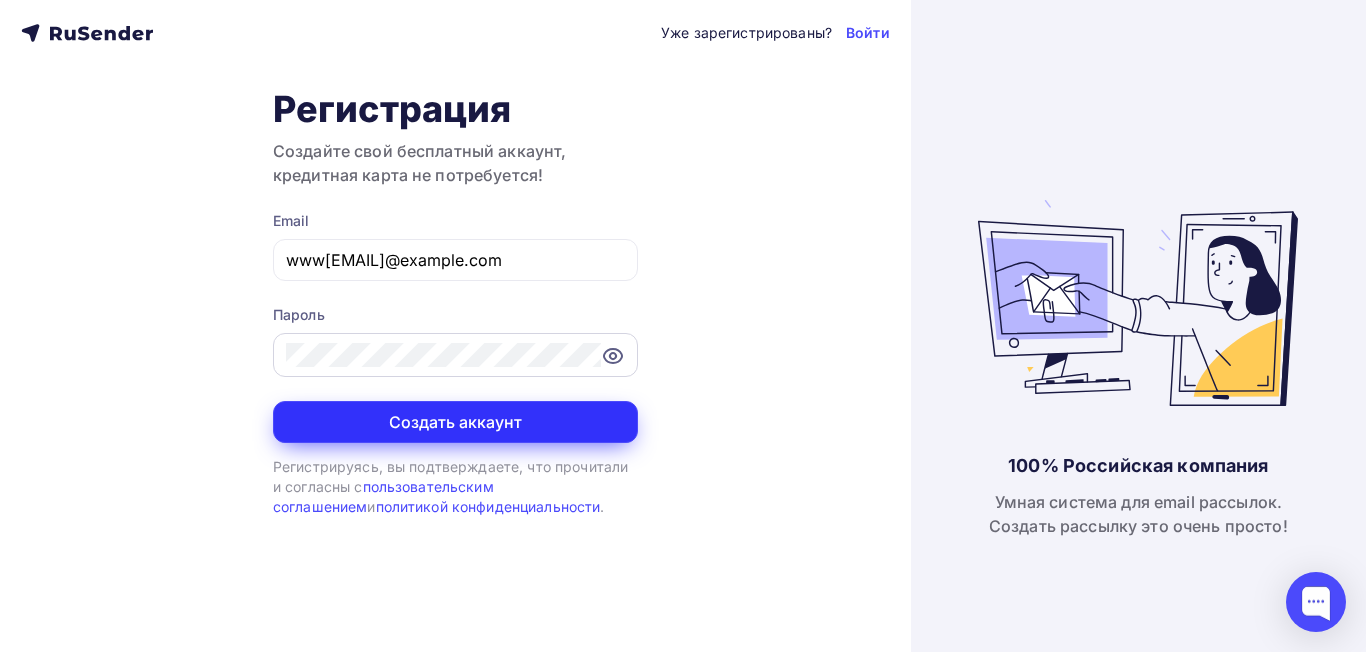 click on "Создать аккаунт" at bounding box center [455, 422] 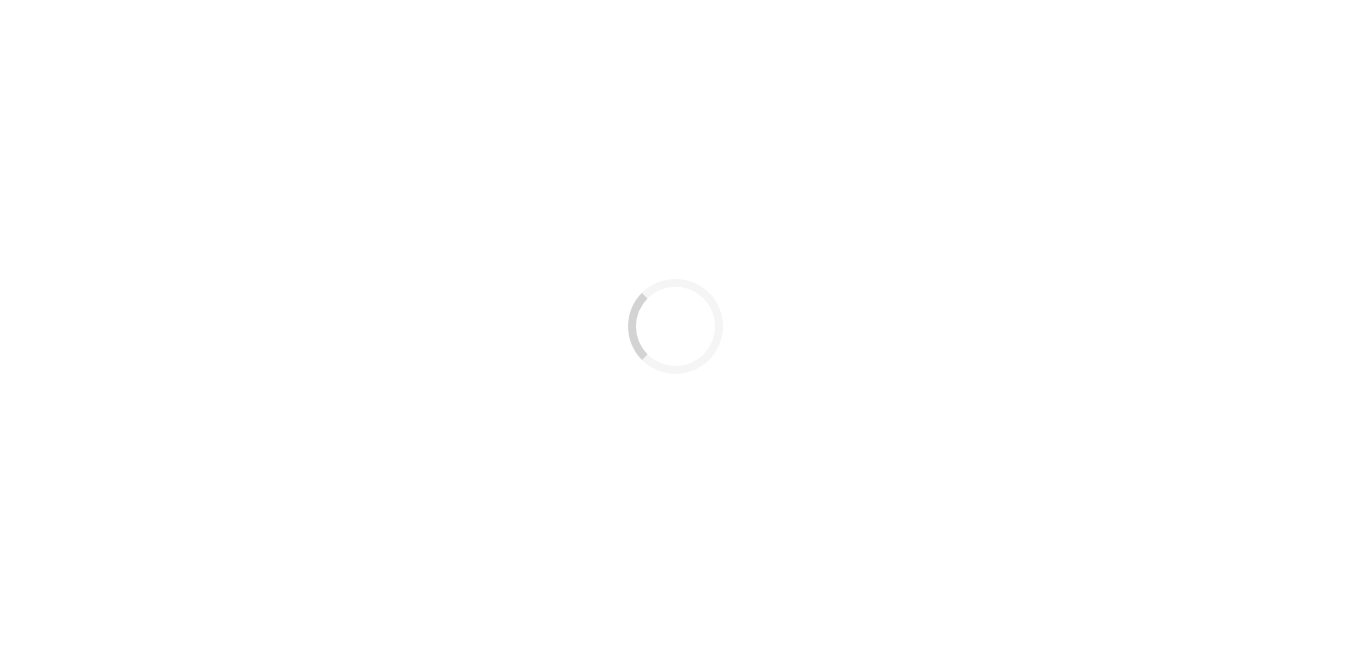 scroll, scrollTop: 0, scrollLeft: 0, axis: both 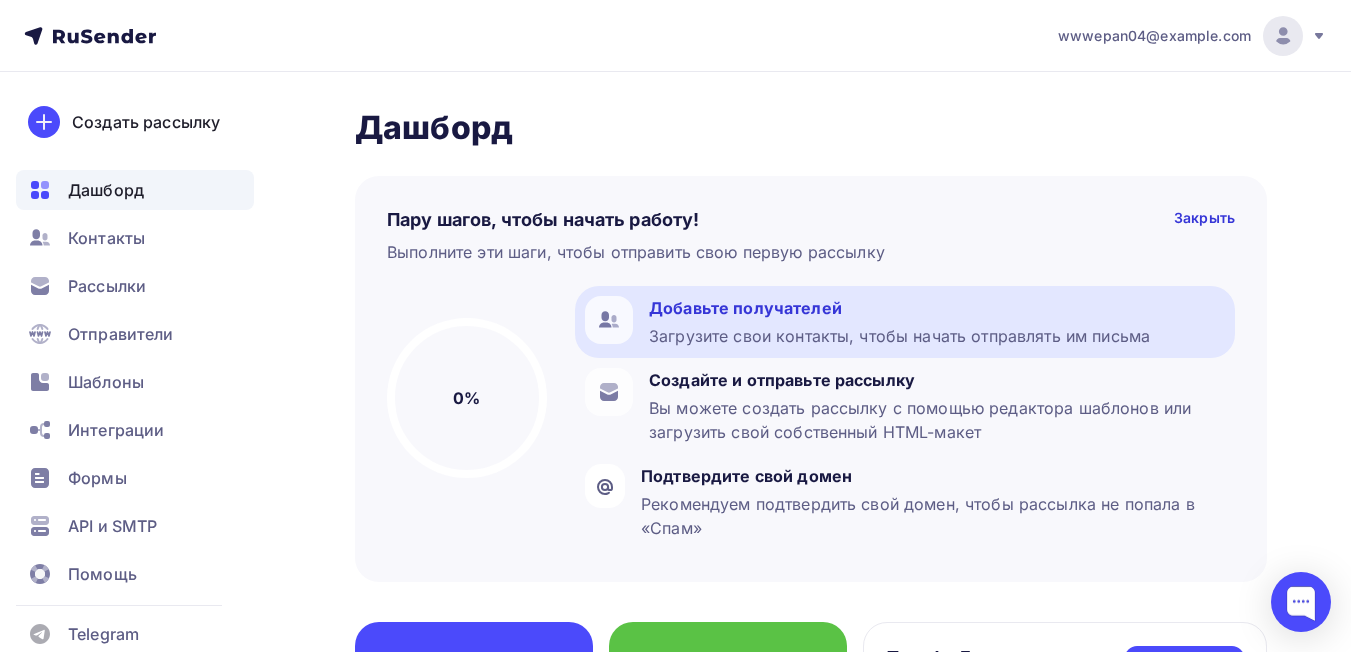 click on "Добавьте получателей" at bounding box center [899, 308] 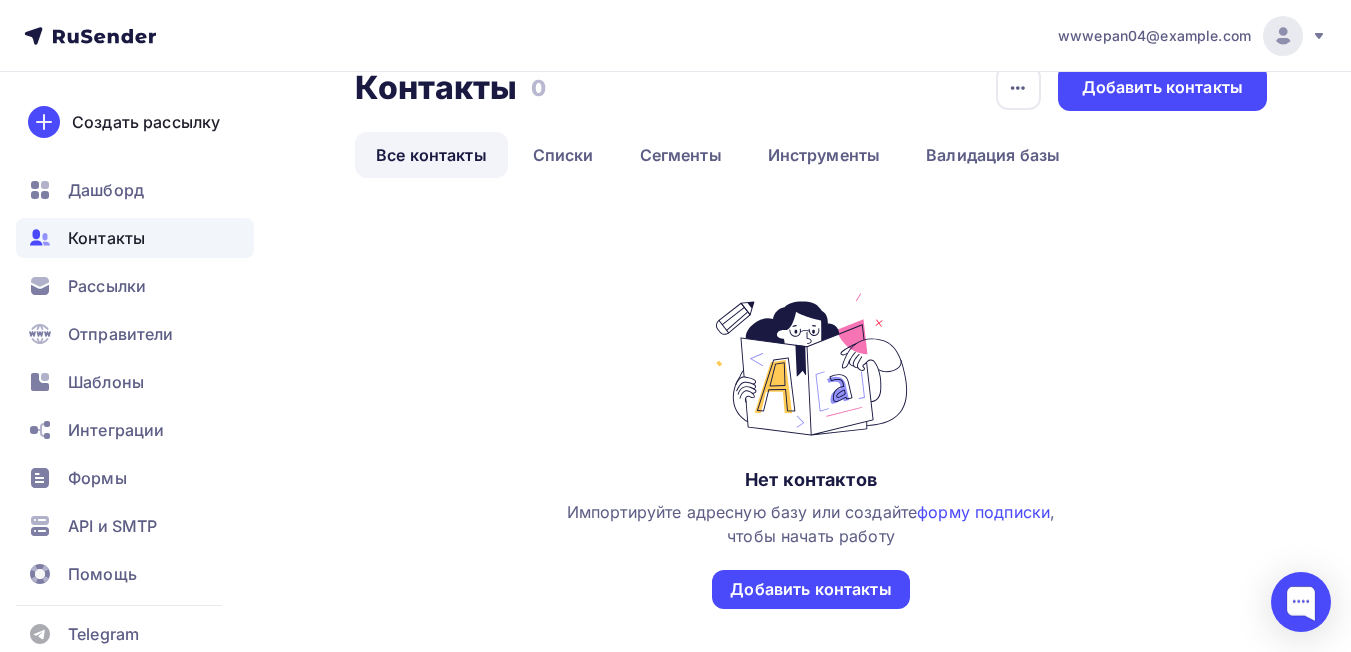 scroll, scrollTop: 166, scrollLeft: 0, axis: vertical 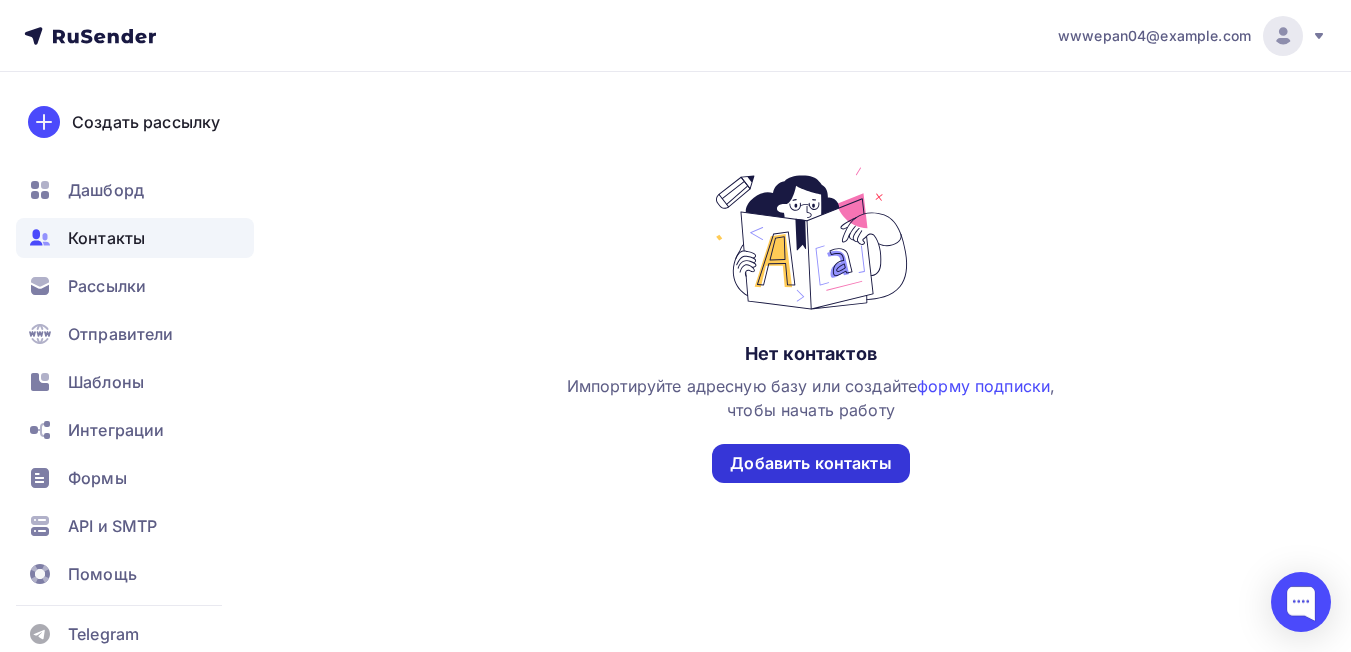 click on "Добавить контакты" at bounding box center (810, 463) 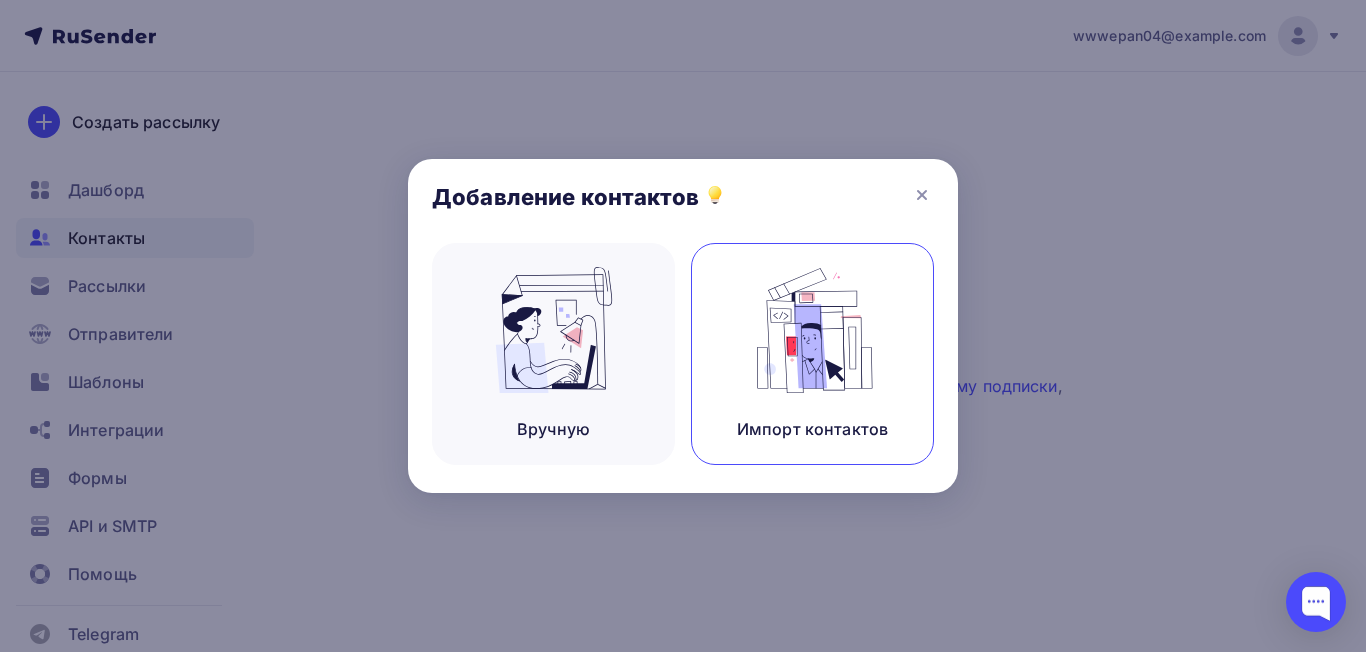 click on "Импорт контактов" at bounding box center [812, 429] 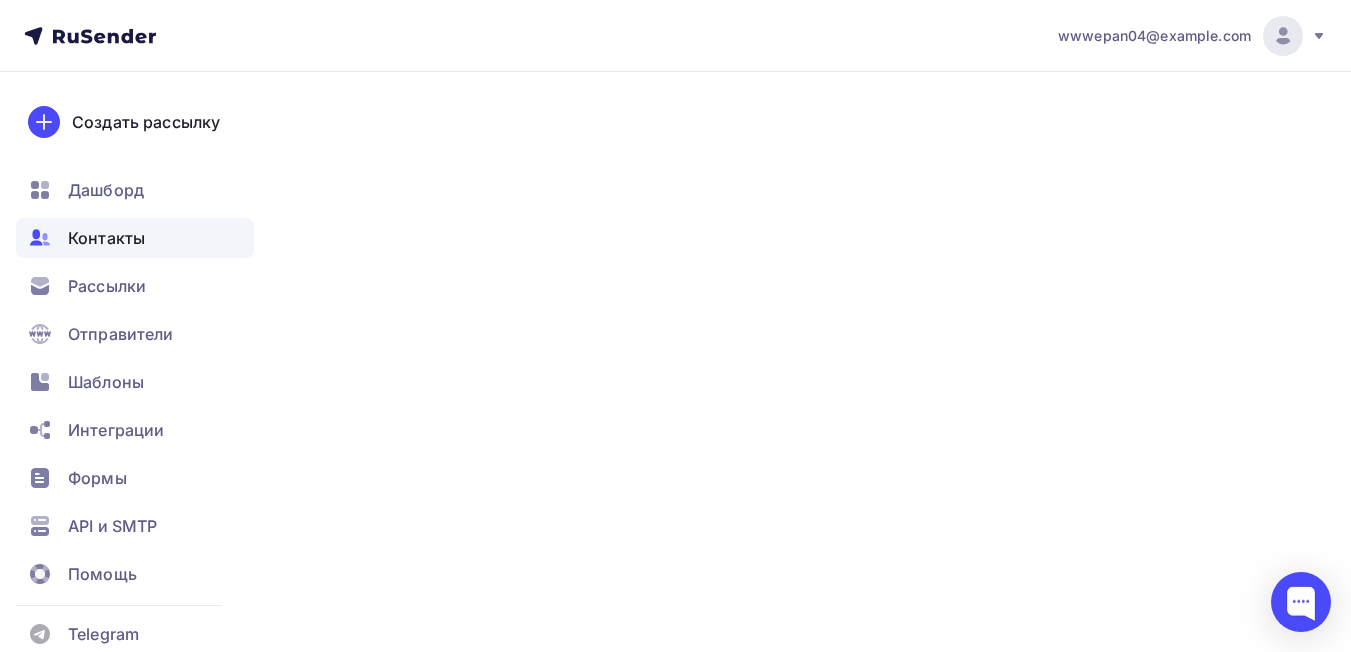 scroll, scrollTop: 0, scrollLeft: 0, axis: both 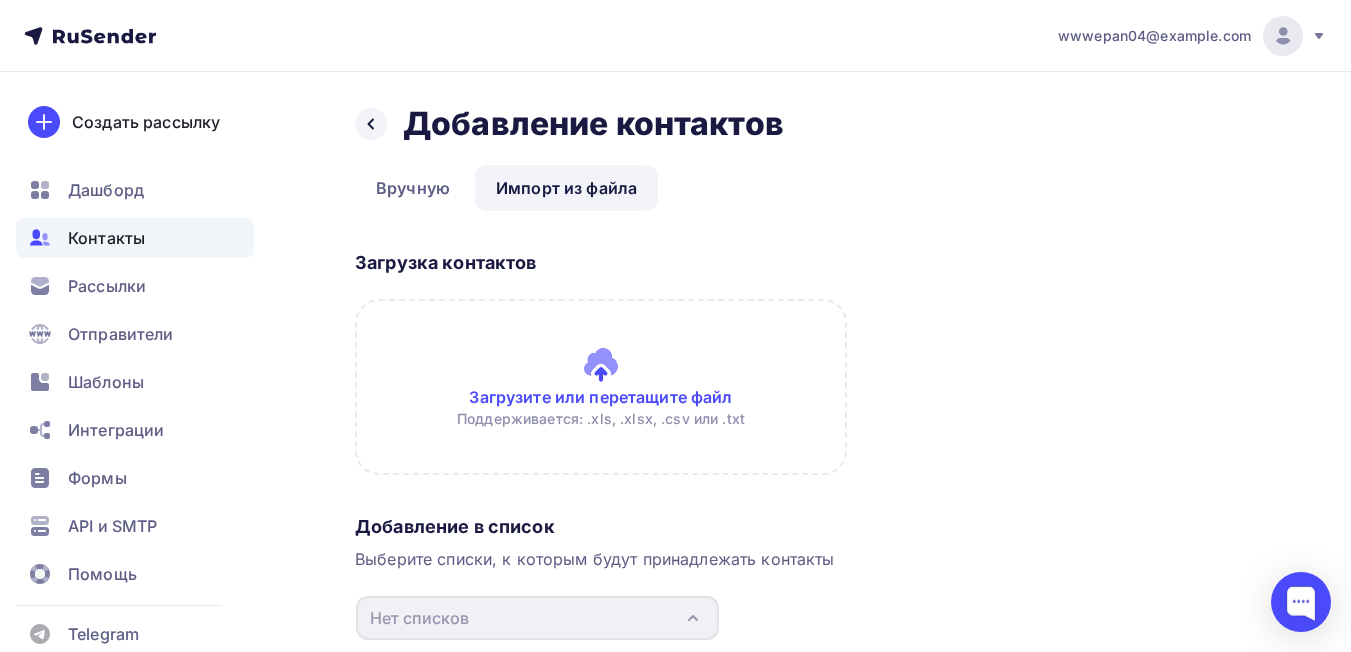 click at bounding box center (601, 387) 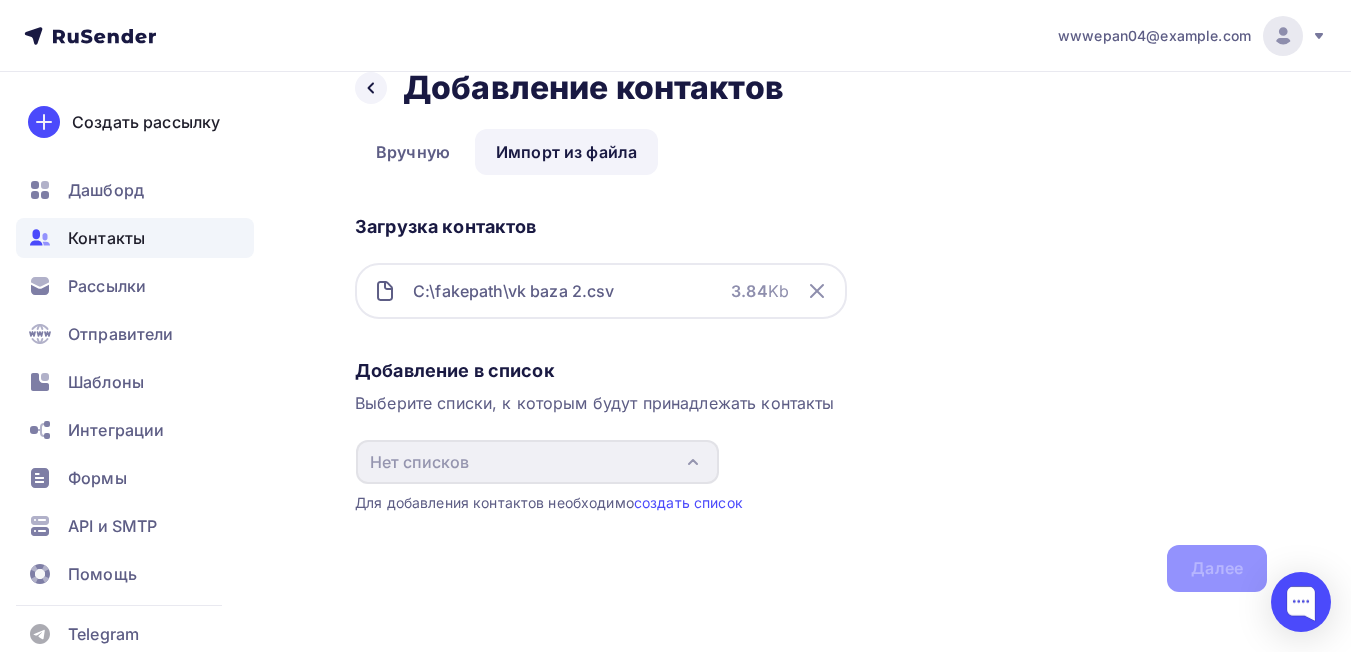 scroll, scrollTop: 56, scrollLeft: 0, axis: vertical 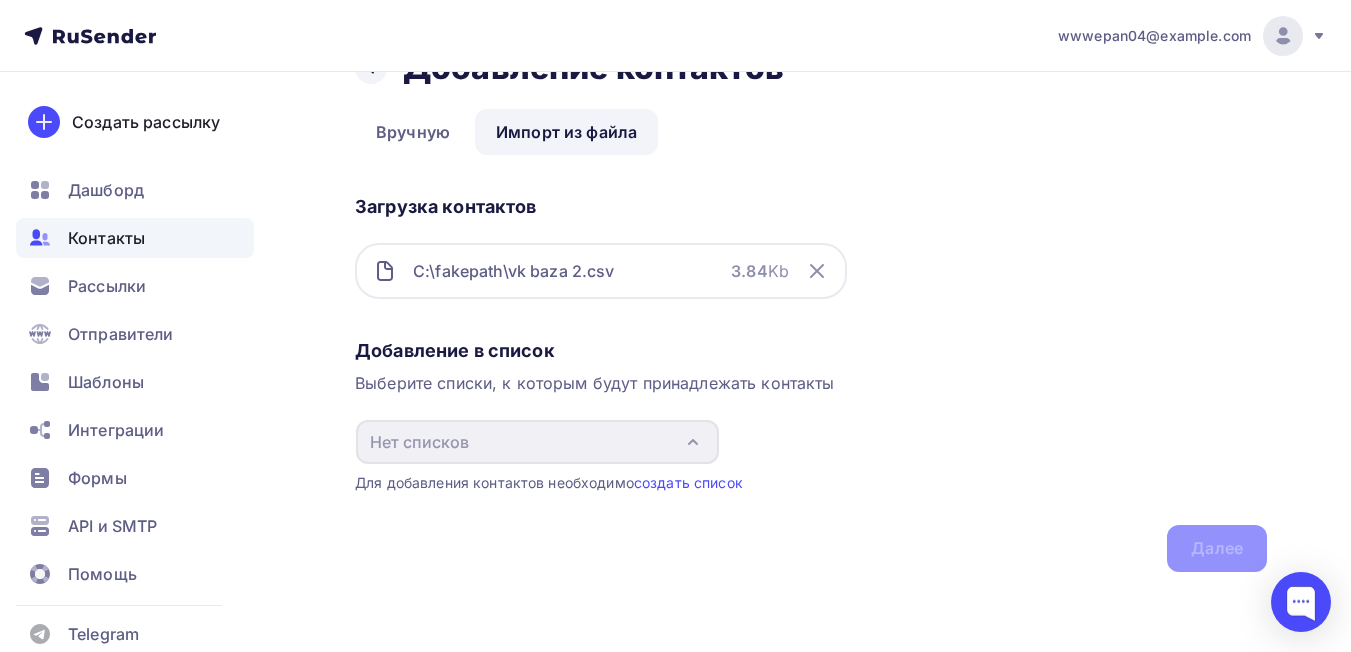 click on "Добавление в список
Выберите списки, к которым будут принадлежать контакты
Нет списков
Создать список
Для добавления контактов необходимо  создать список     Далее" at bounding box center [811, 451] 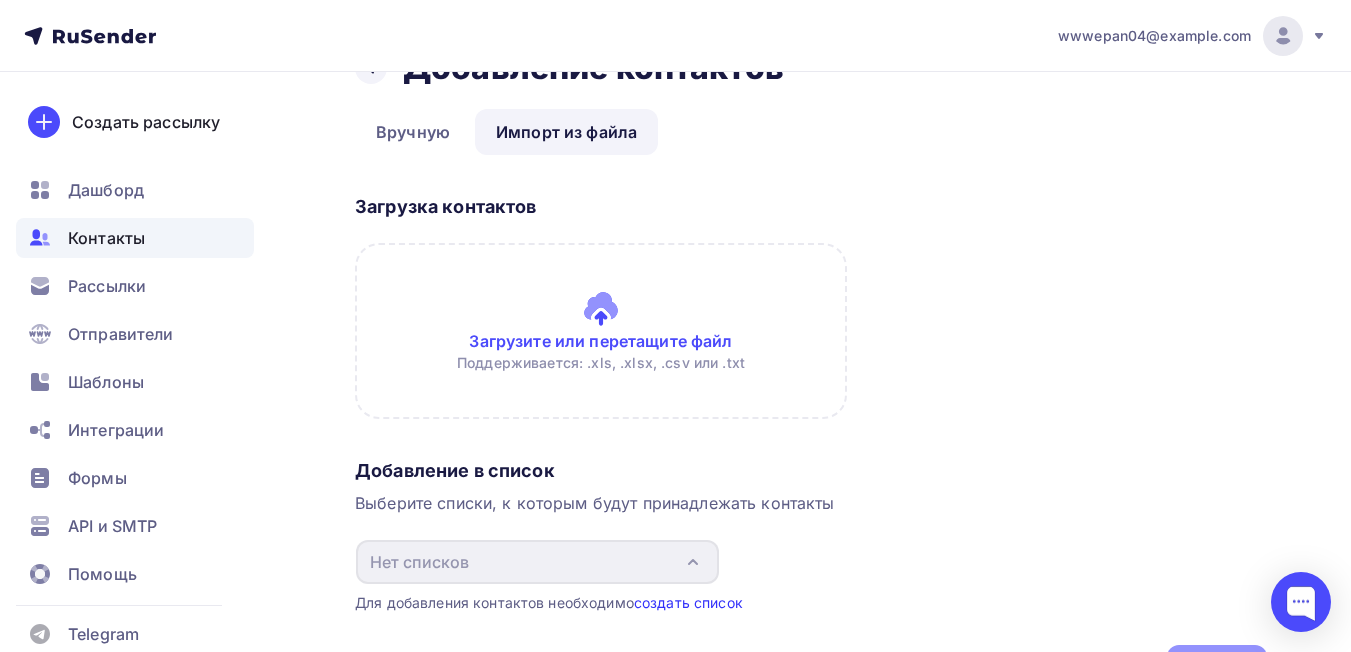 click on "создать список" at bounding box center [688, 602] 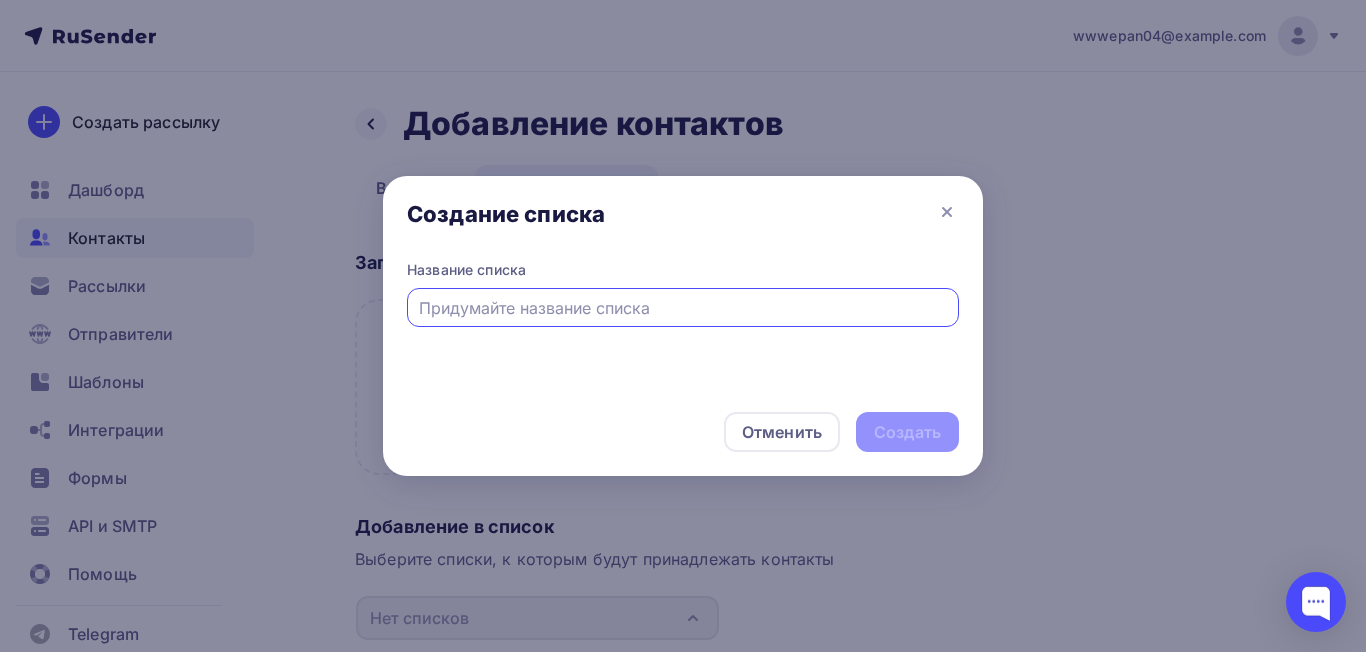click at bounding box center [683, 308] 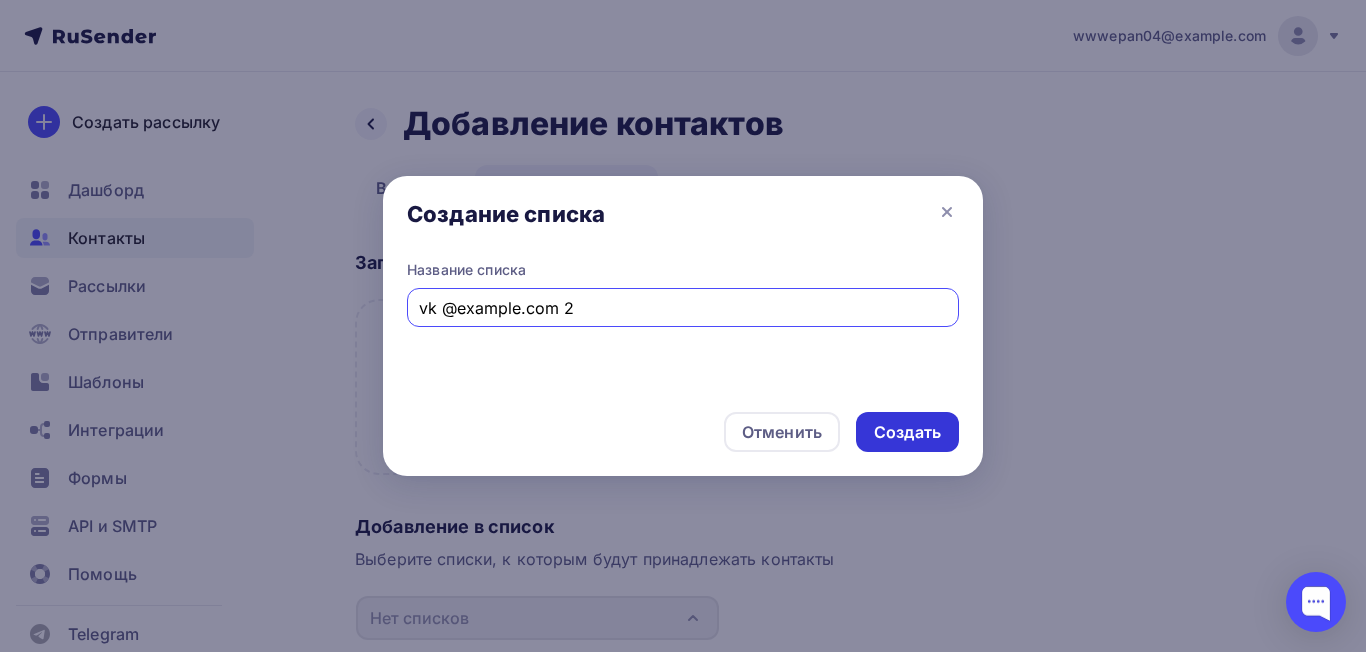 type on "vk @example.com 2" 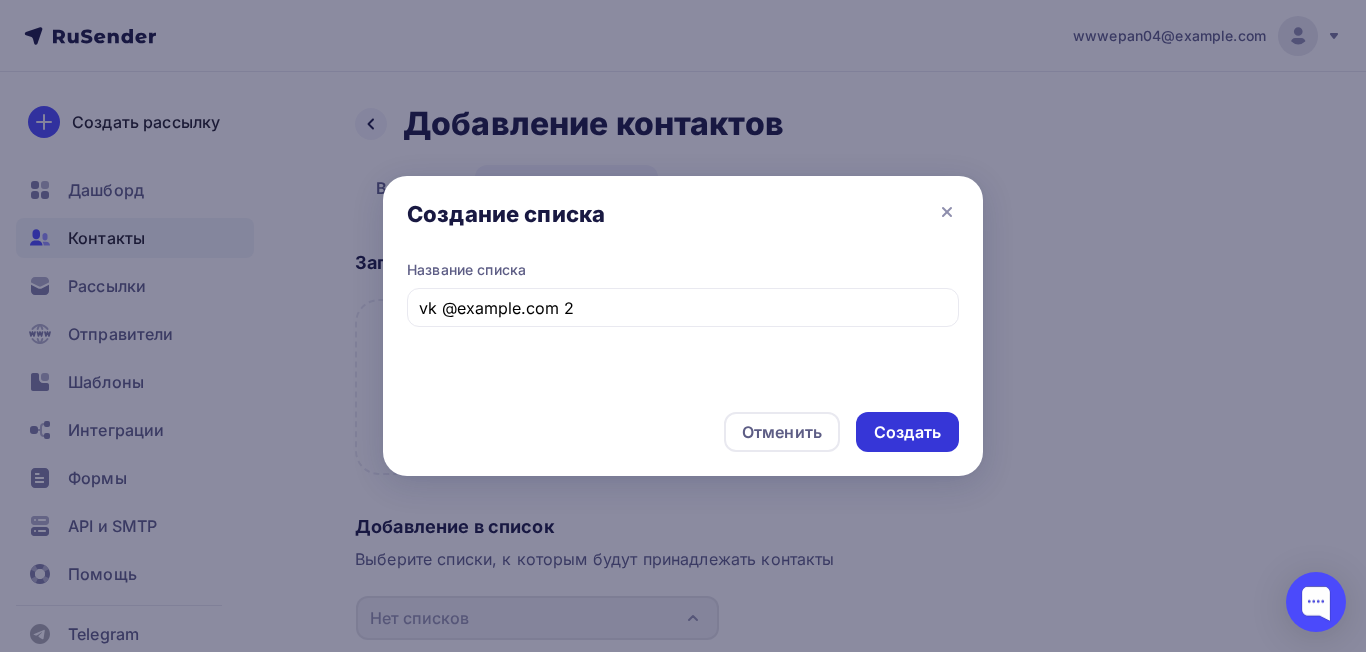 click on "Создать" at bounding box center [907, 432] 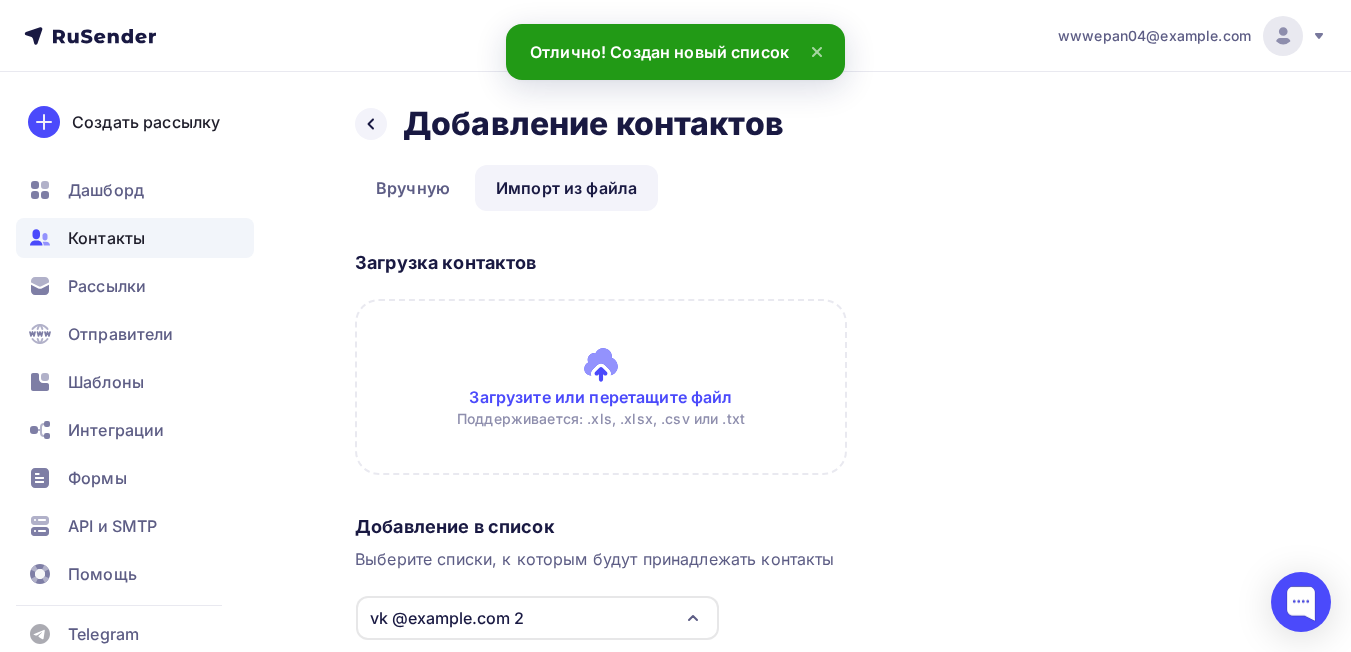 click at bounding box center [601, 387] 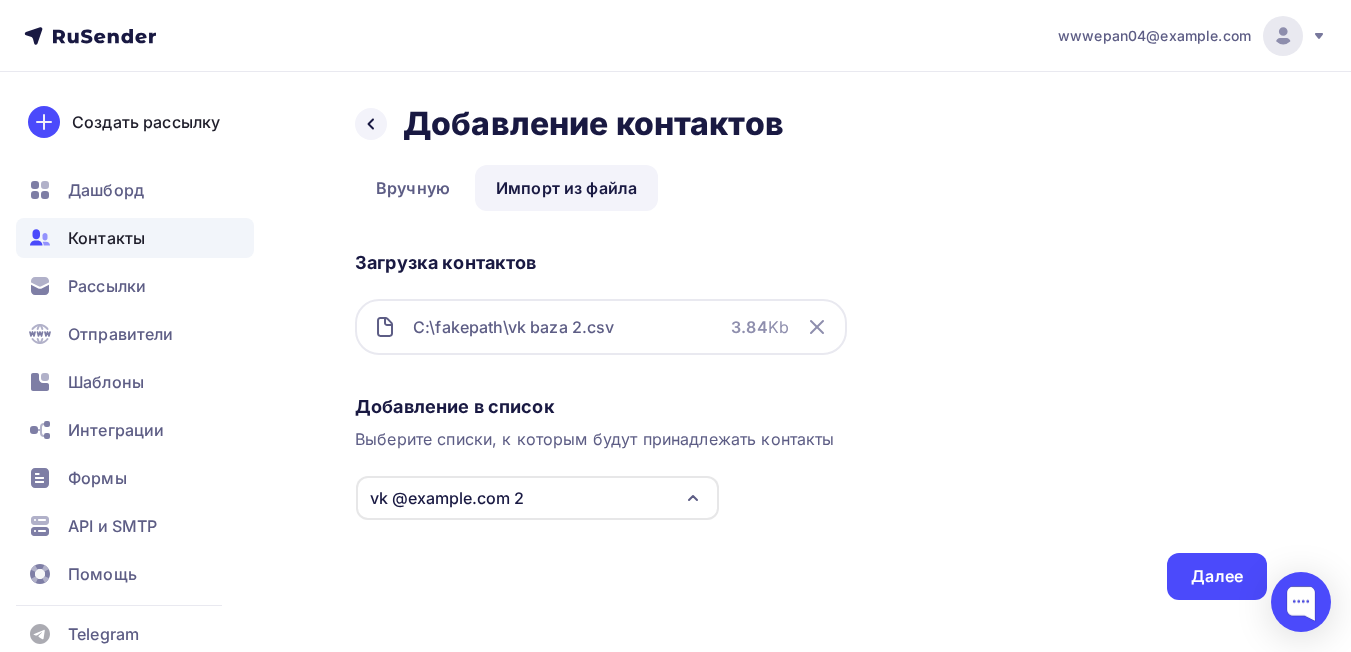 scroll, scrollTop: 28, scrollLeft: 0, axis: vertical 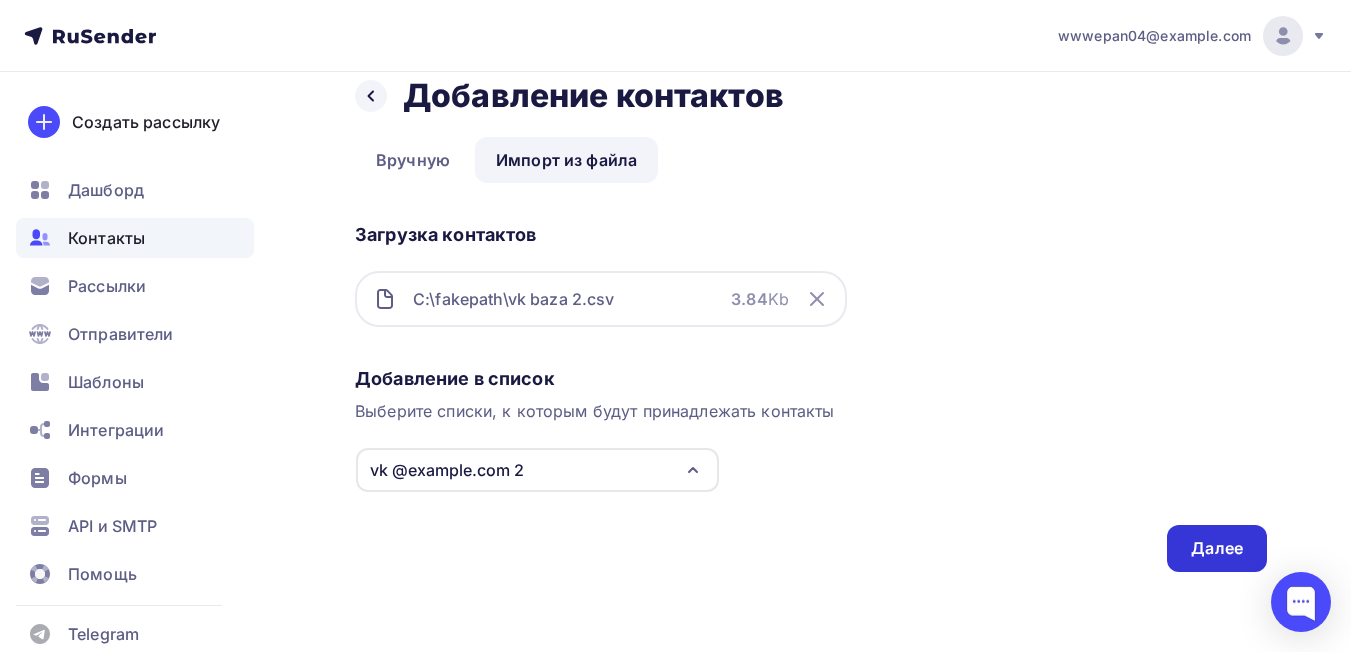 click on "Далее" at bounding box center (1217, 548) 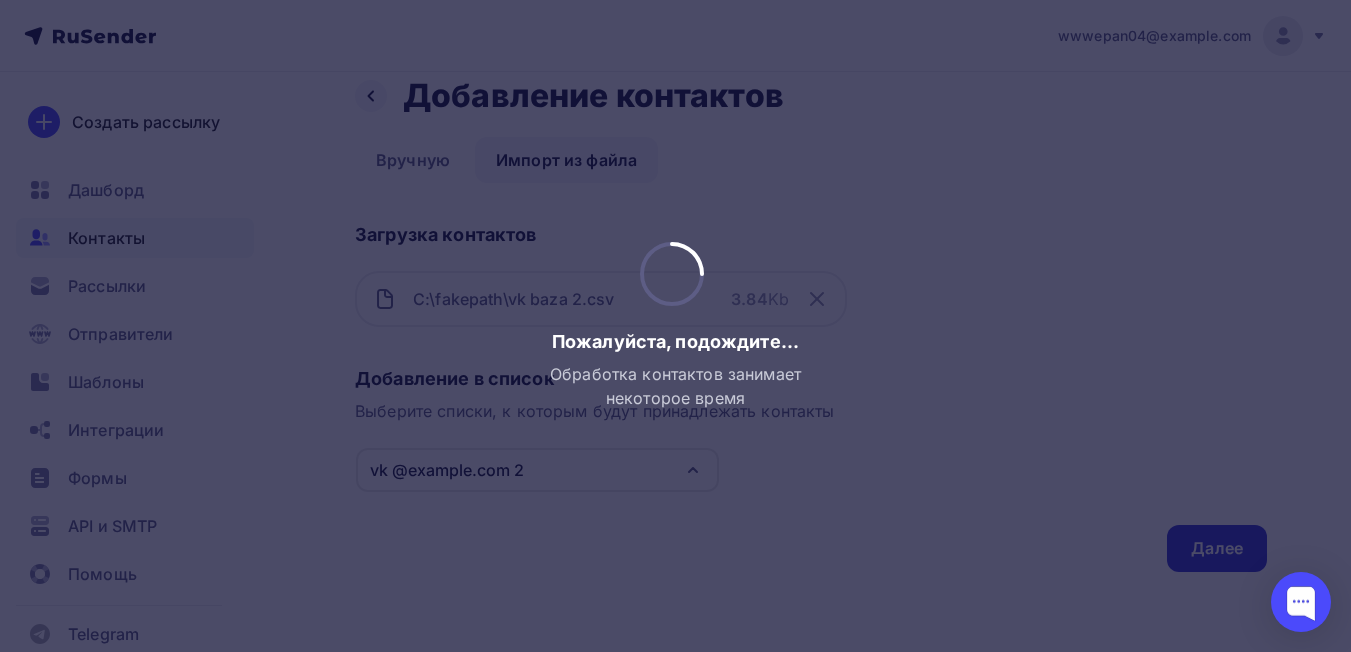 scroll, scrollTop: 0, scrollLeft: 0, axis: both 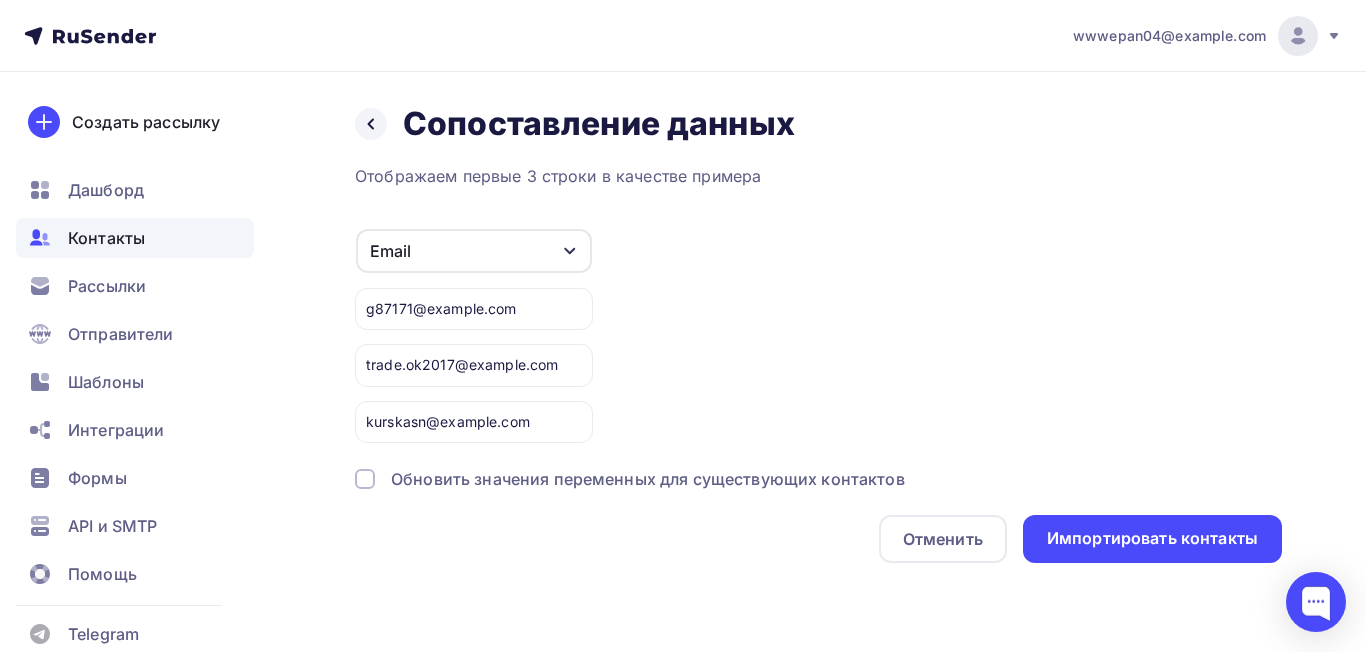 click 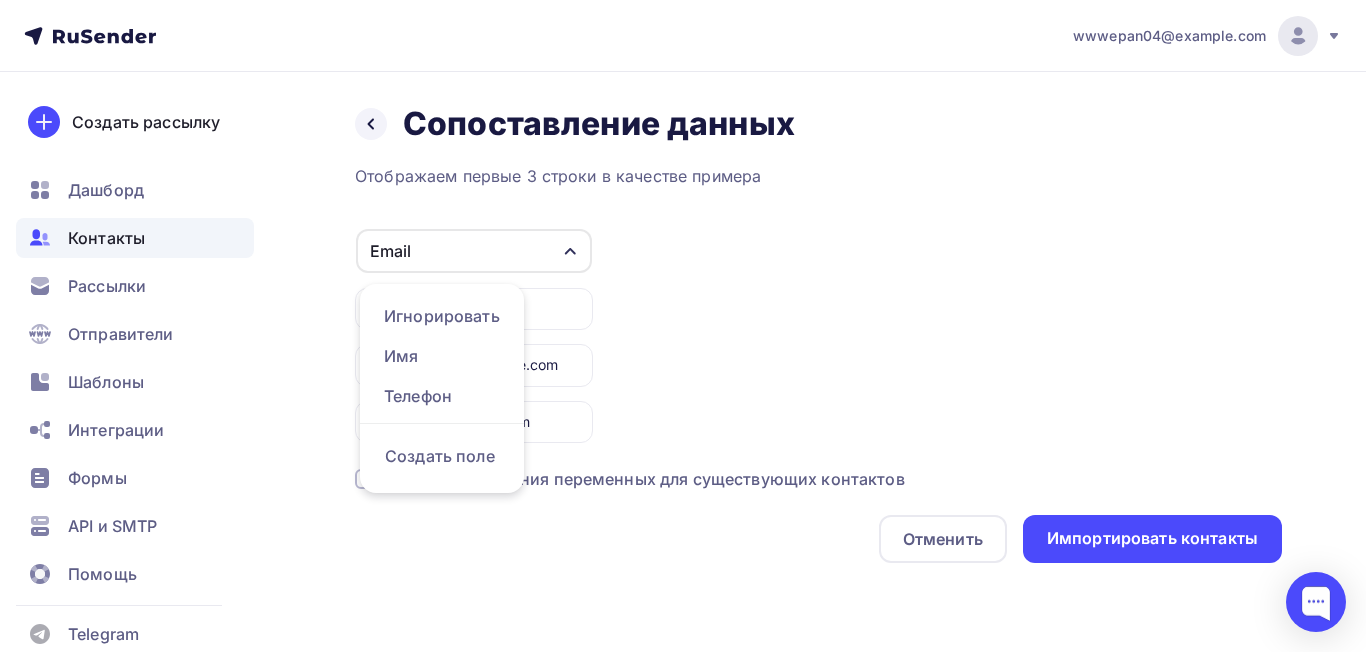 click on "Email
Игнорировать
Имя
Телефон
Создать поле
g87171@gmail.com
trade.ok2017@gmail.com
kurskasn@gmail.com" at bounding box center [818, 335] 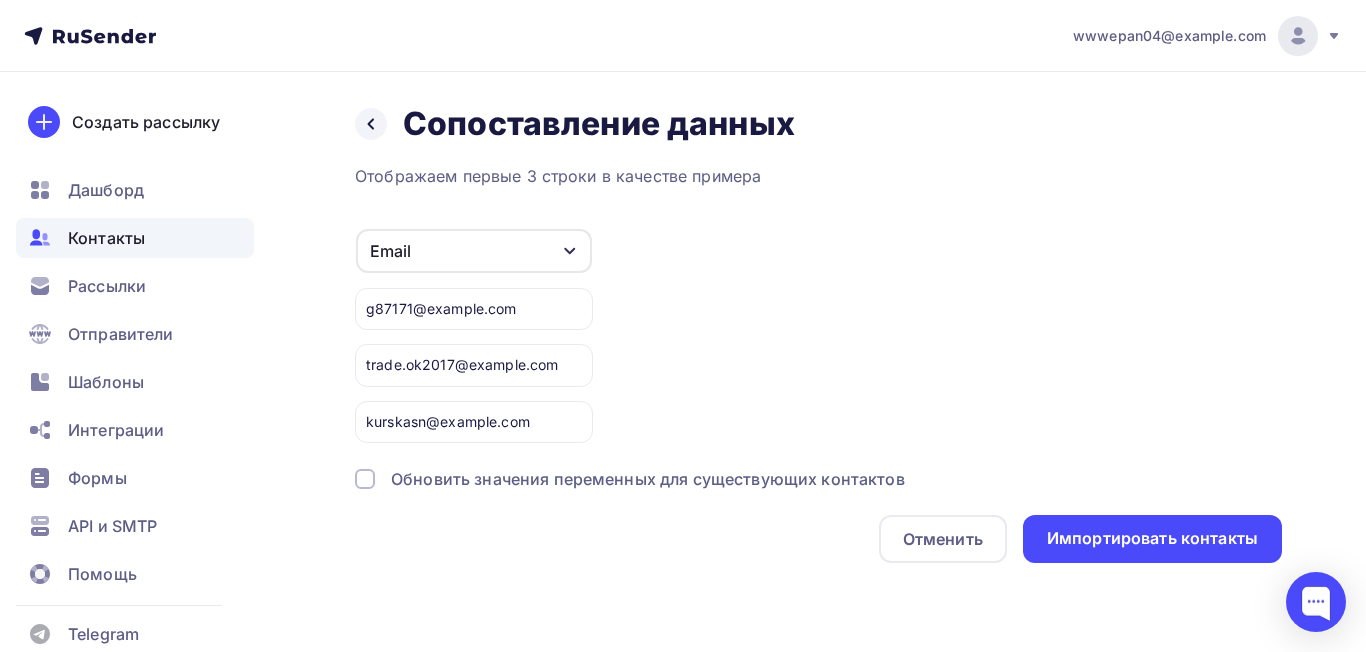 click 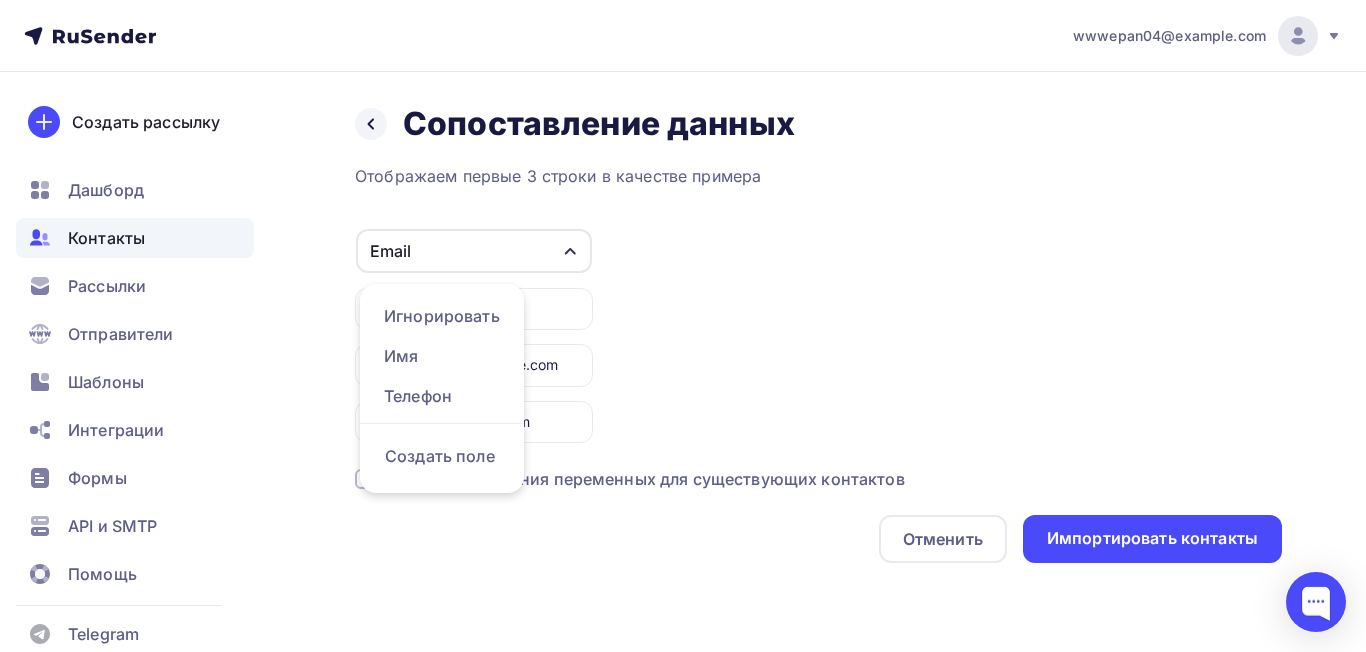 click on "Email
Игнорировать
Имя
Телефон
Создать поле
g87171@gmail.com
trade.ok2017@gmail.com
kurskasn@gmail.com" at bounding box center (818, 335) 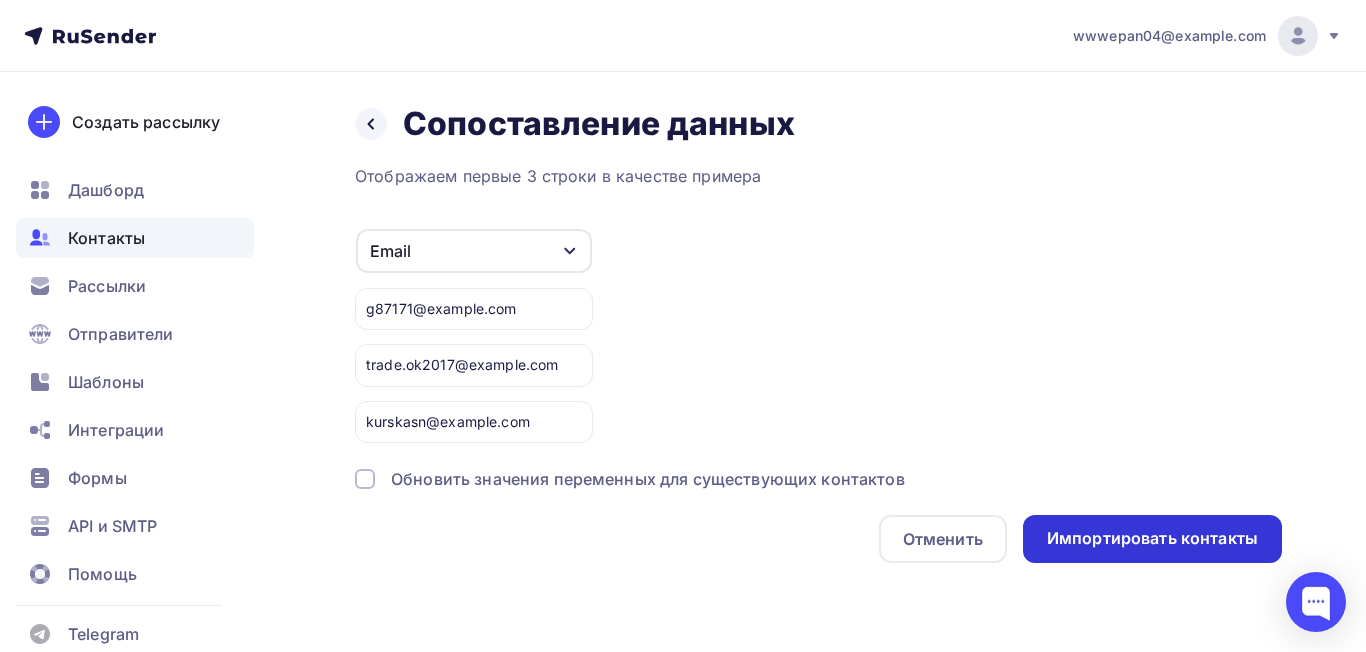click on "Импортировать контакты" at bounding box center [1152, 538] 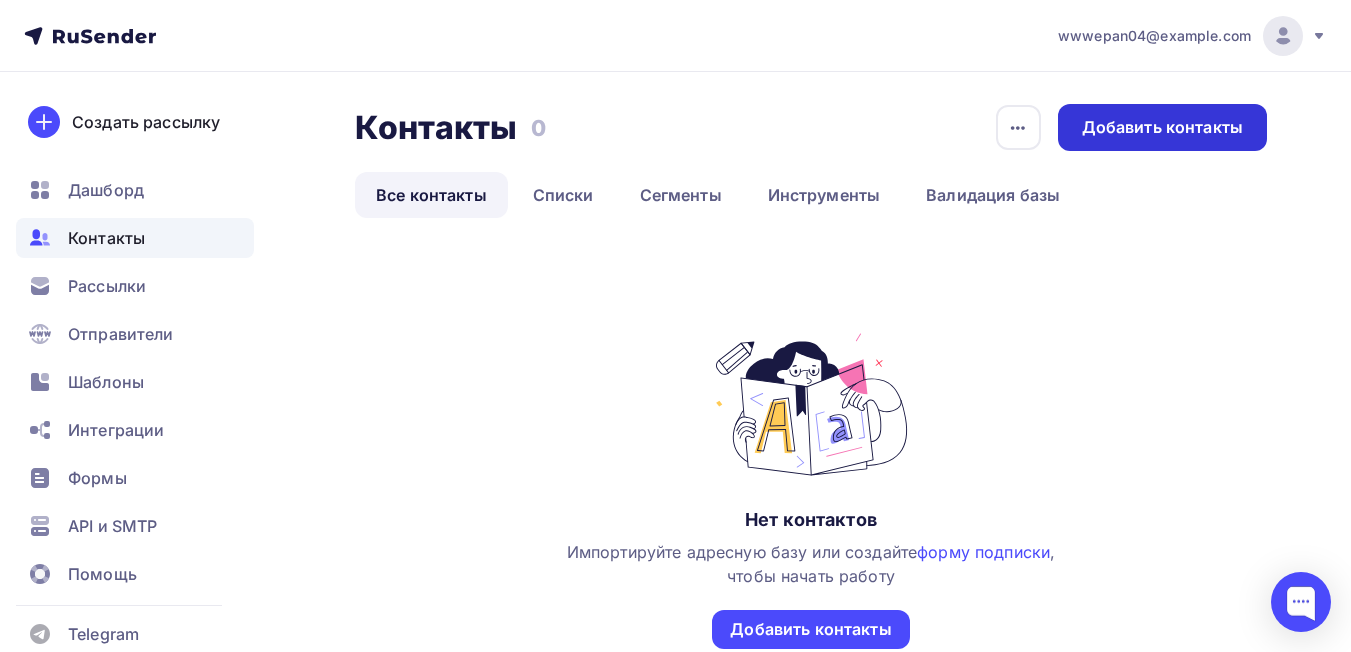 click on "Добавить контакты" at bounding box center (1162, 127) 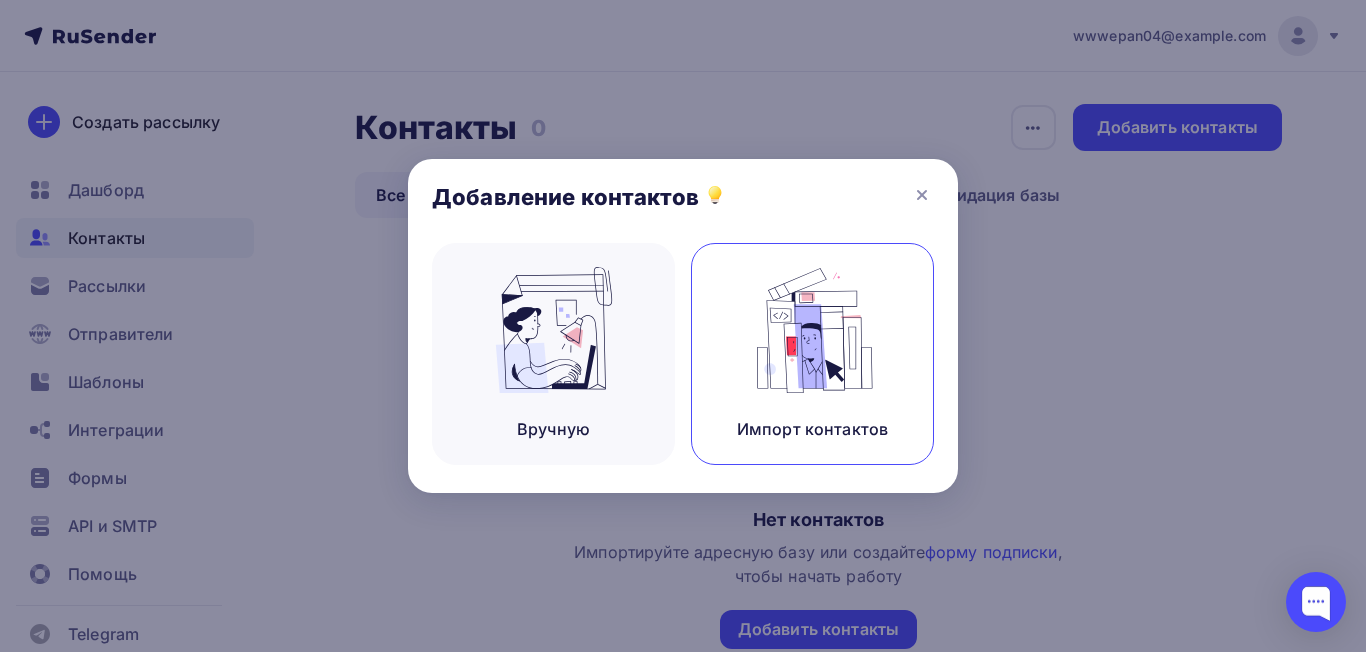 click on "Импорт контактов" at bounding box center (812, 354) 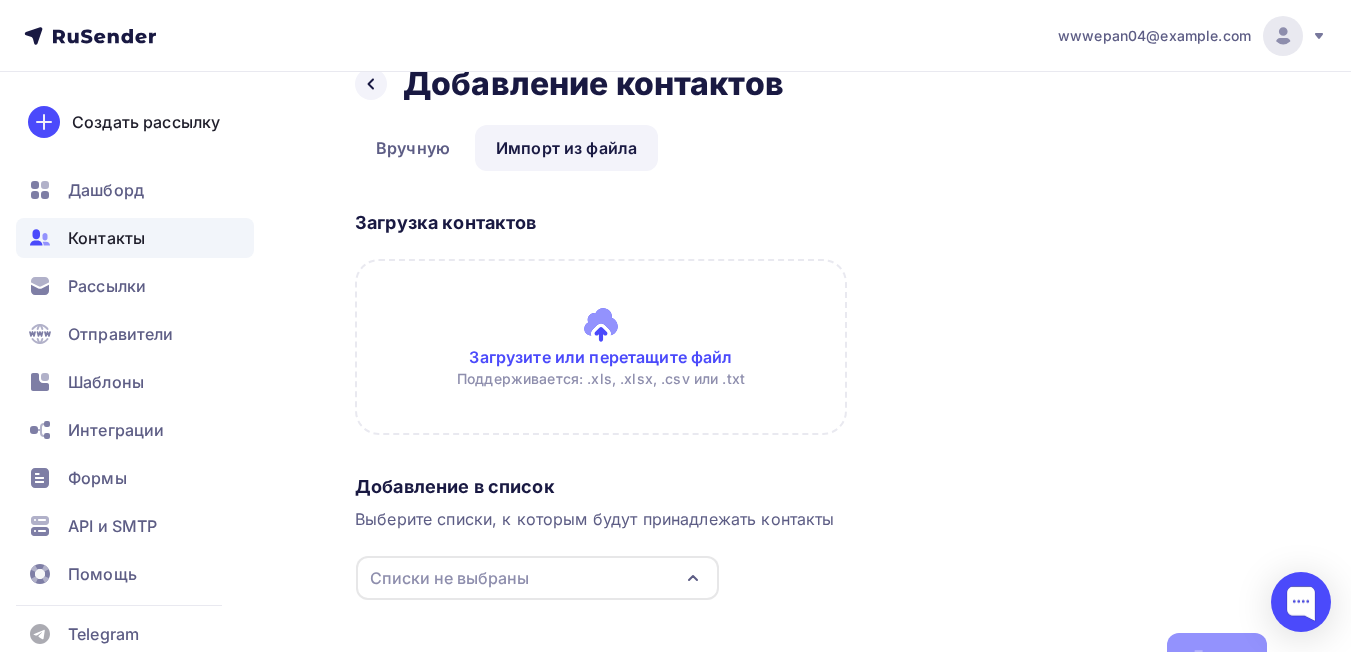 scroll, scrollTop: 148, scrollLeft: 0, axis: vertical 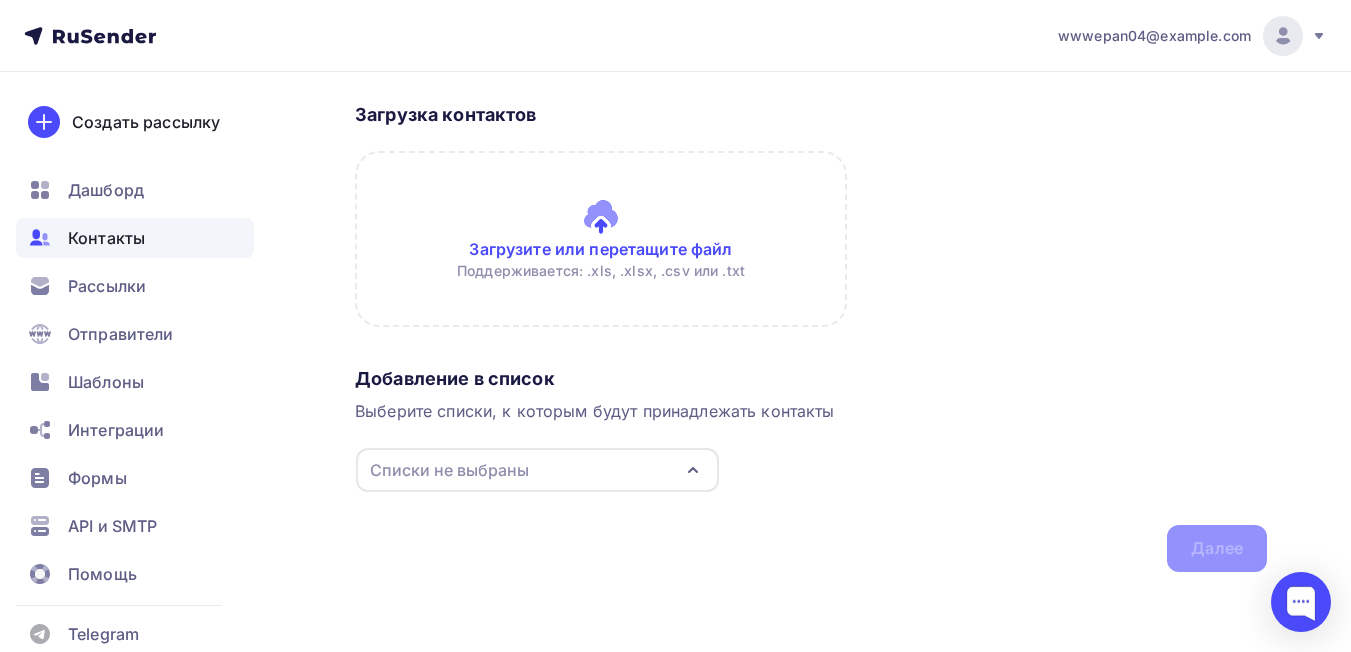 click at bounding box center (601, 239) 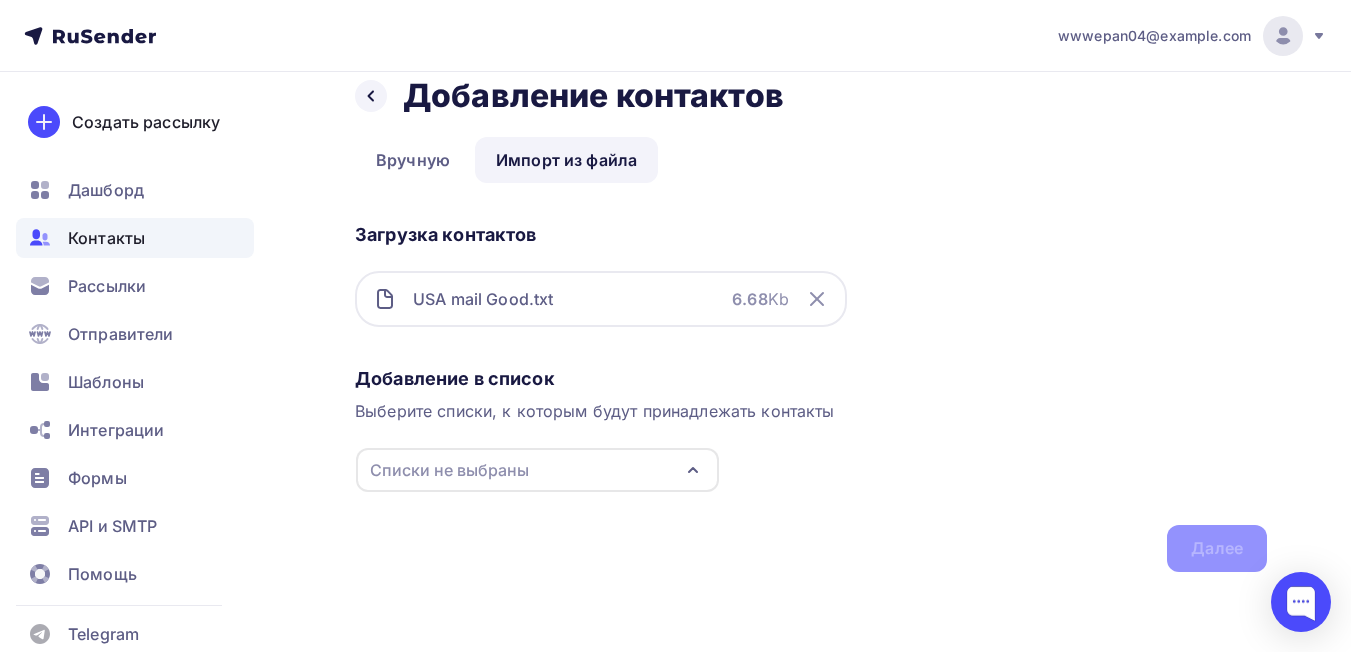 scroll, scrollTop: 28, scrollLeft: 0, axis: vertical 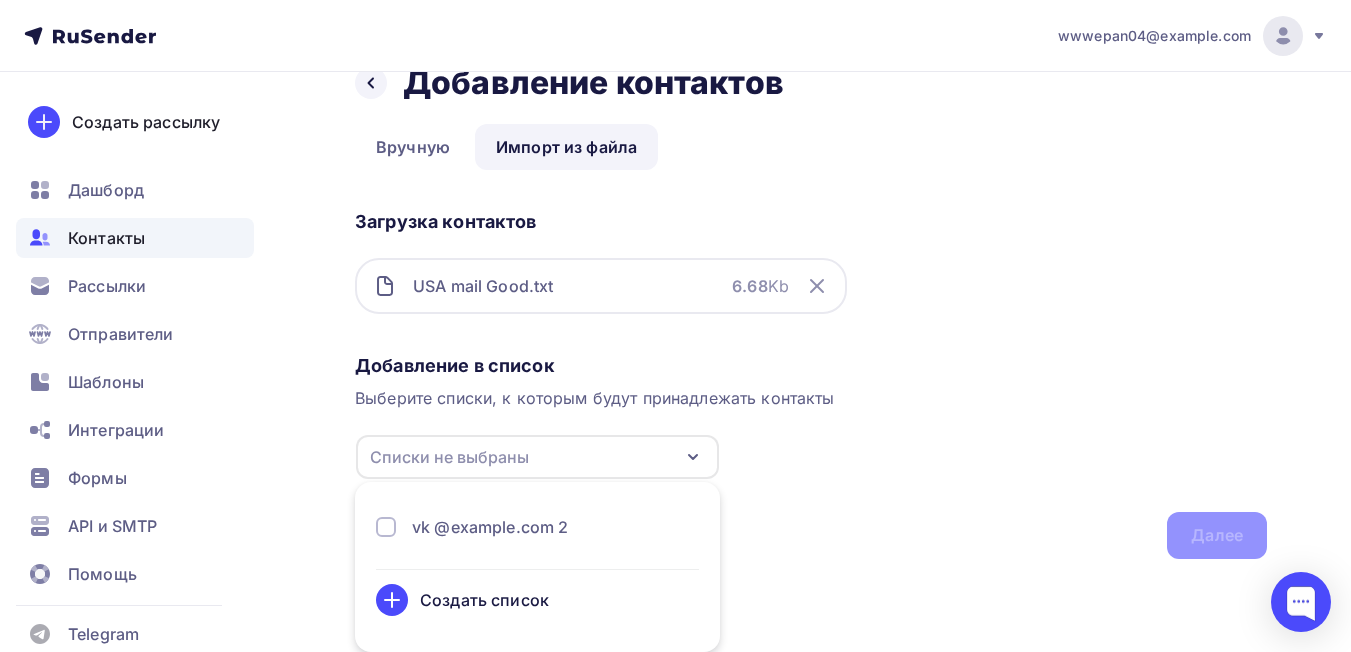 click 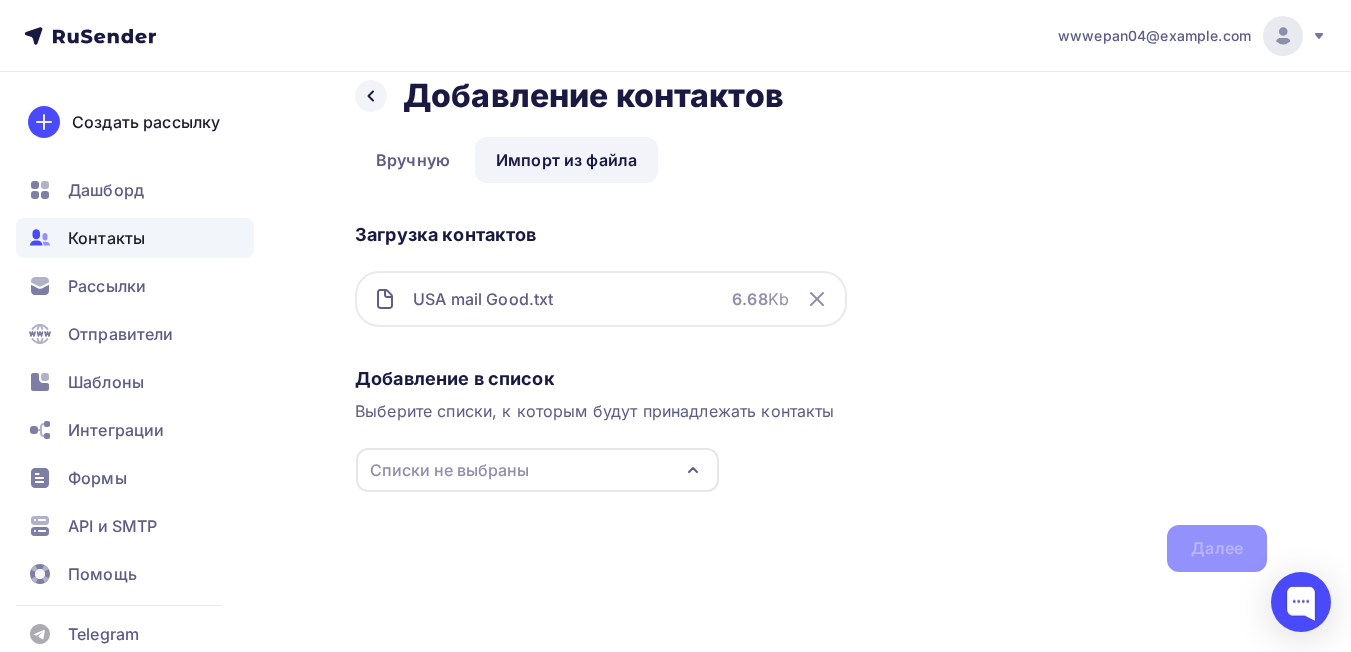 click 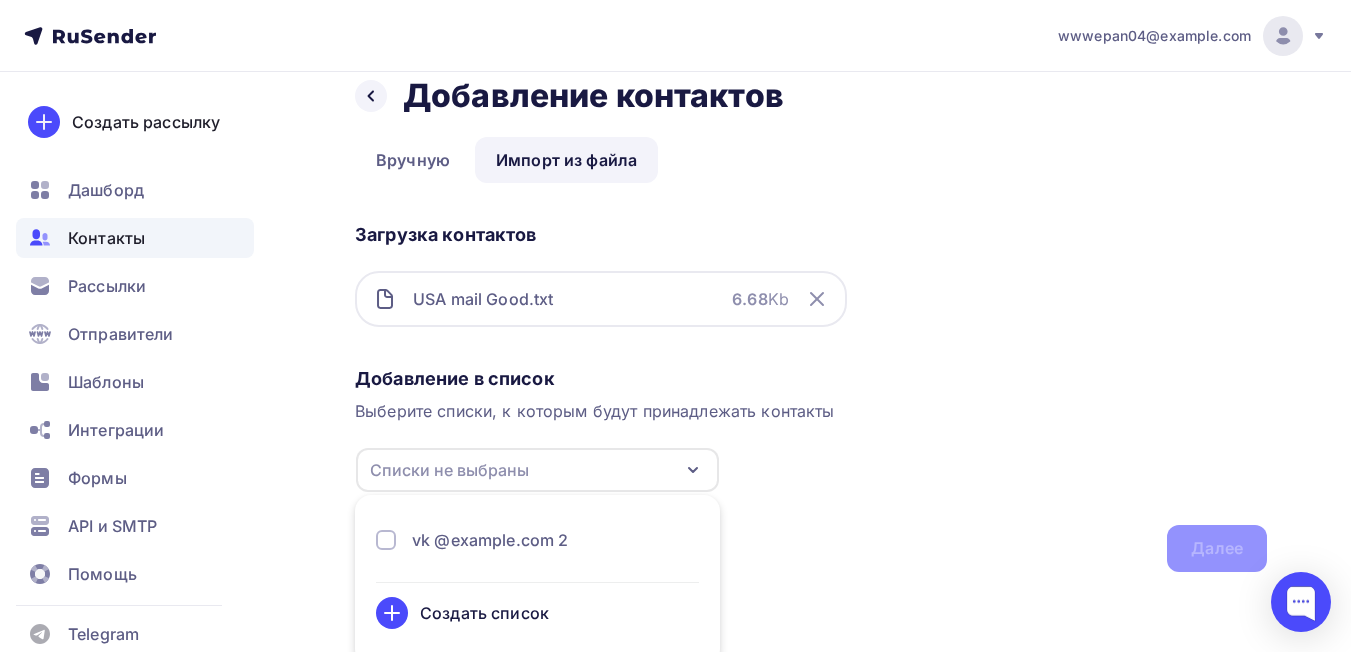 scroll, scrollTop: 41, scrollLeft: 0, axis: vertical 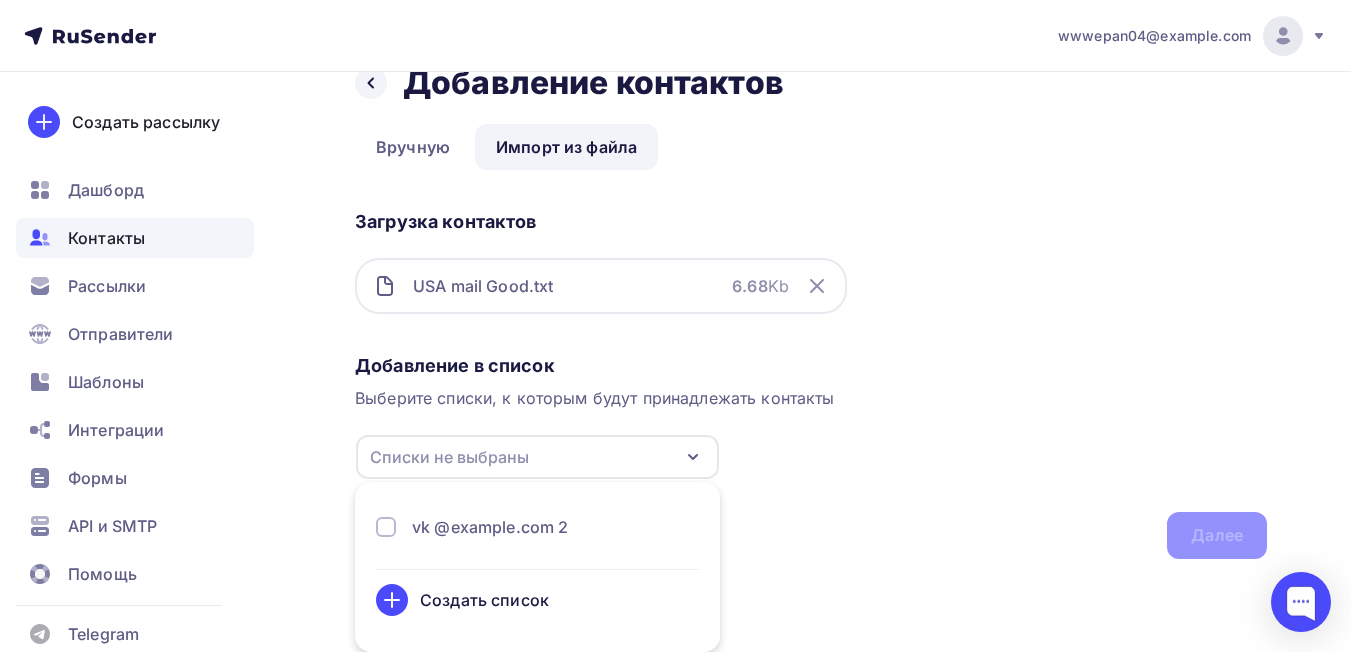 click 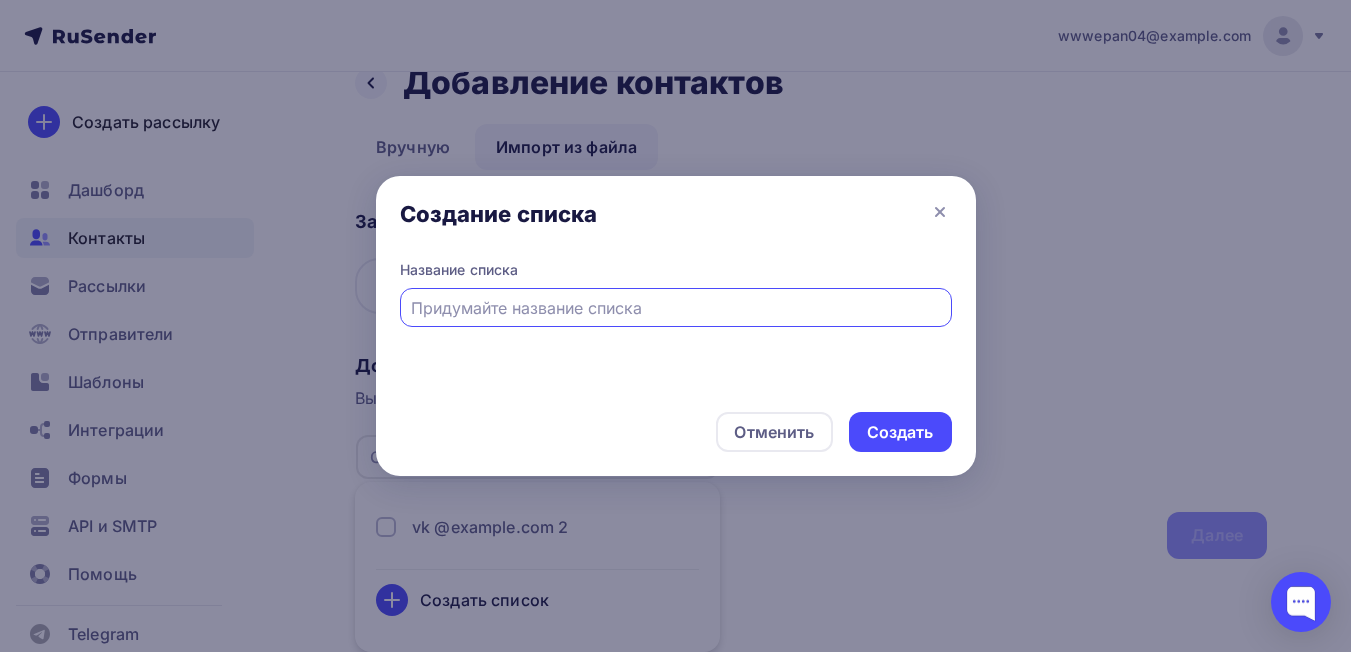 scroll, scrollTop: 28, scrollLeft: 0, axis: vertical 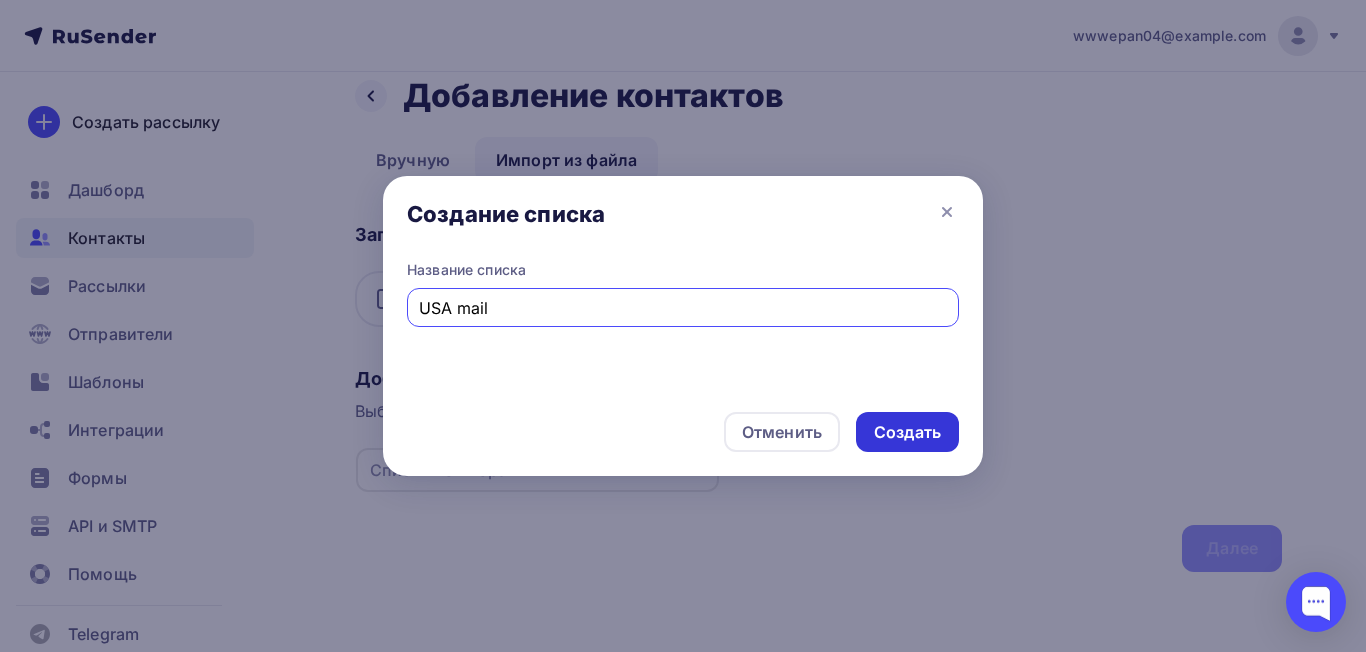 type on "USA mail" 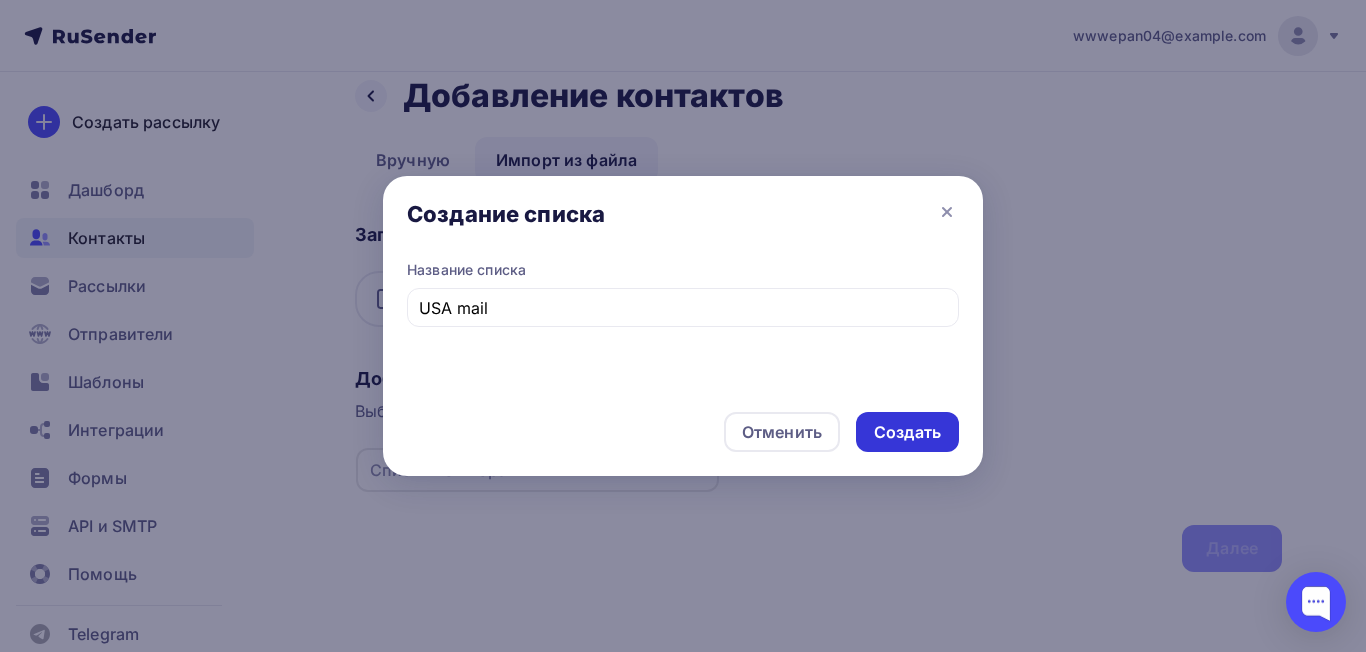click on "Создать" at bounding box center (907, 432) 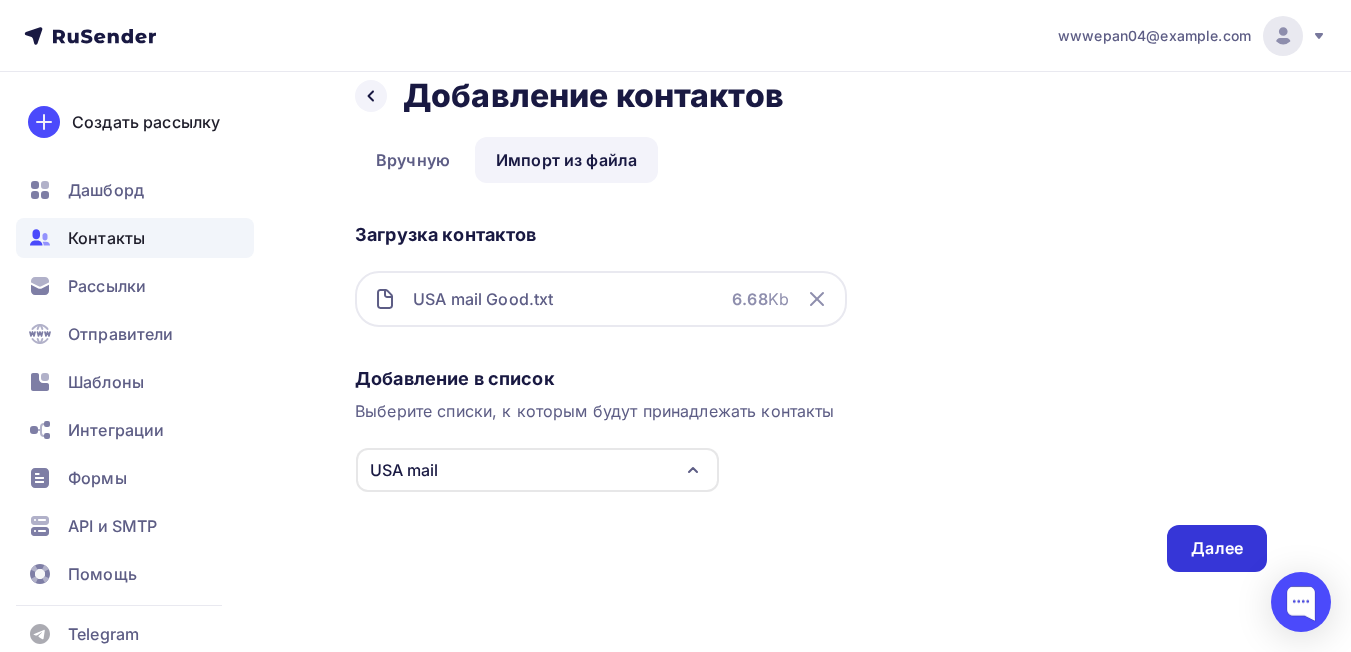 click on "Далее" at bounding box center (1217, 548) 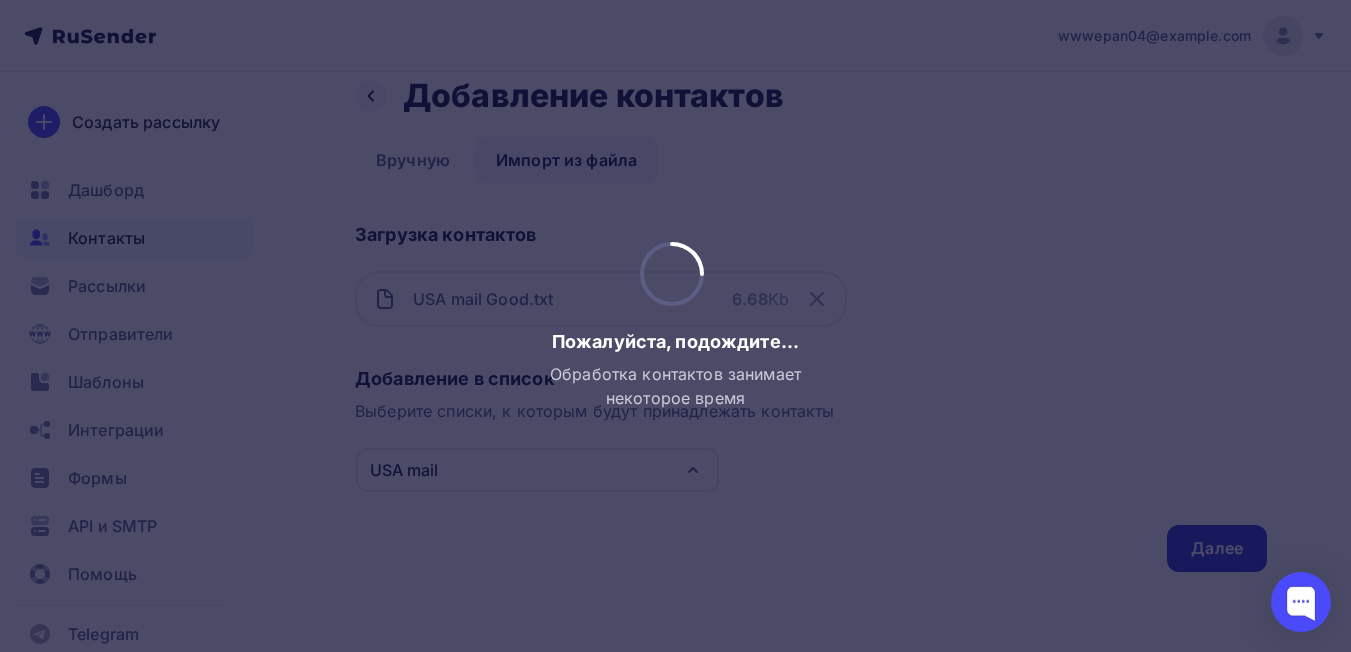 scroll, scrollTop: 0, scrollLeft: 0, axis: both 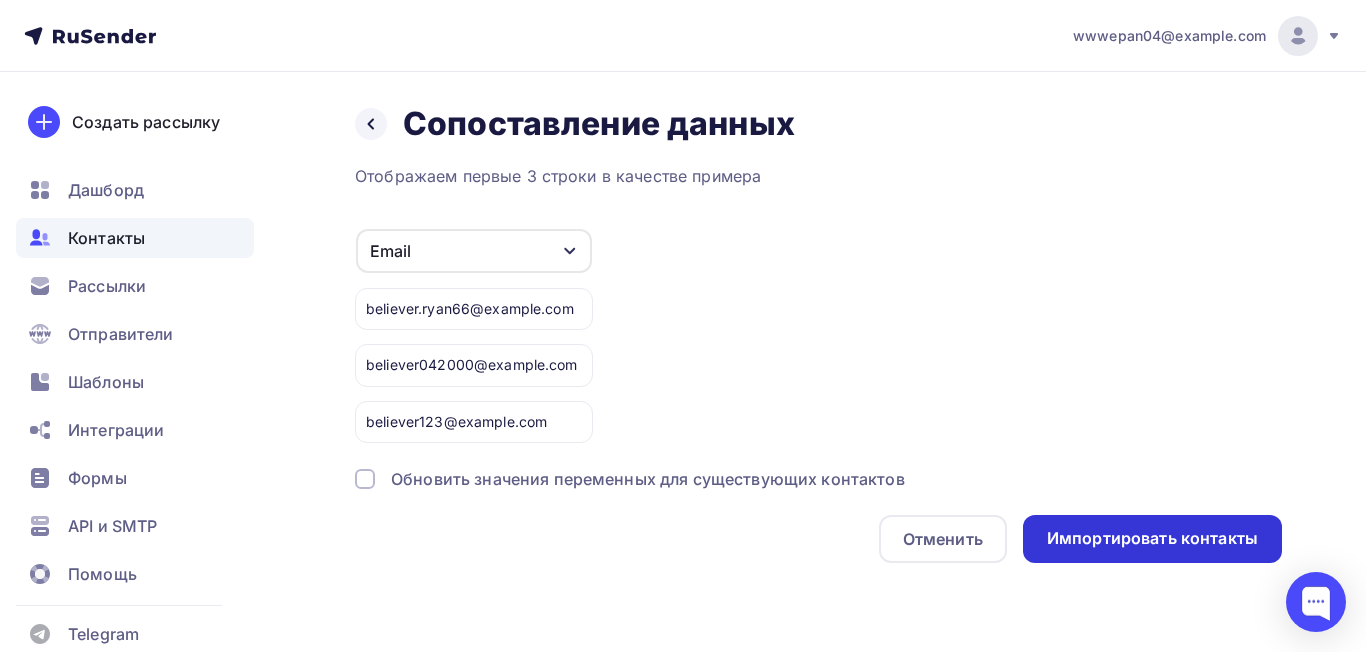 click on "Импортировать контакты" at bounding box center [1152, 538] 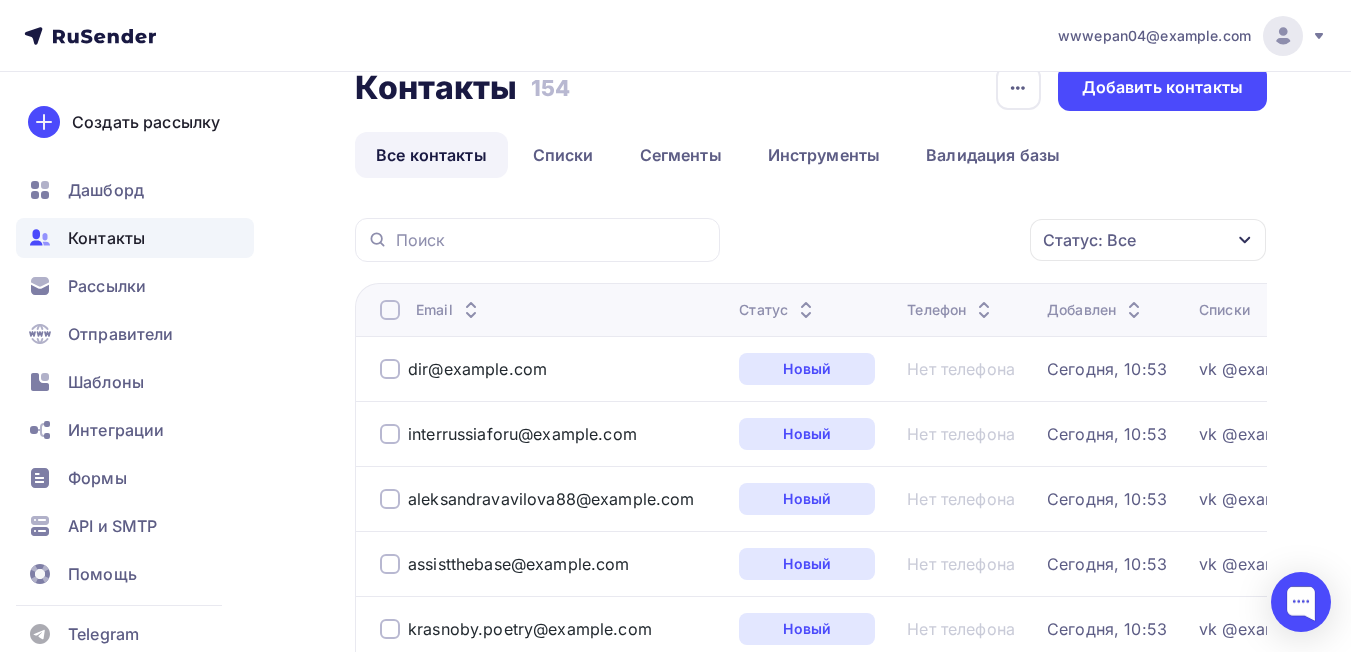 scroll, scrollTop: 280, scrollLeft: 0, axis: vertical 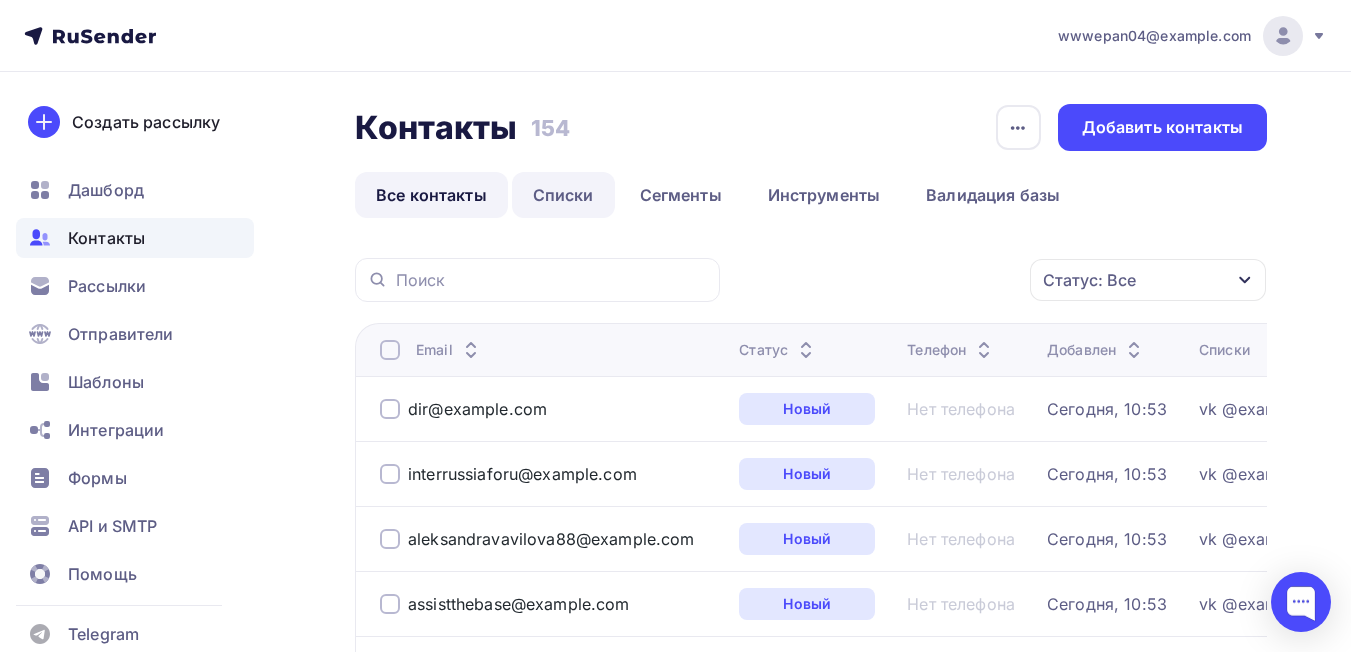 click on "Списки" at bounding box center (563, 195) 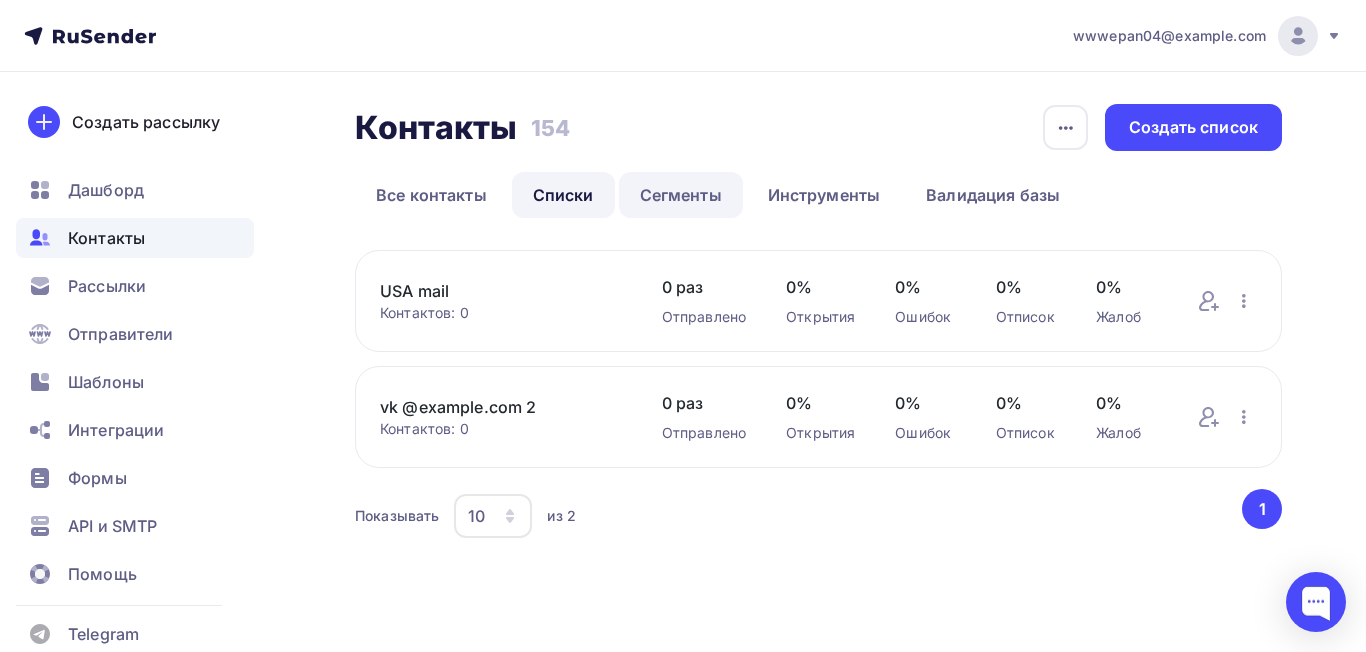 click on "Сегменты" at bounding box center [681, 195] 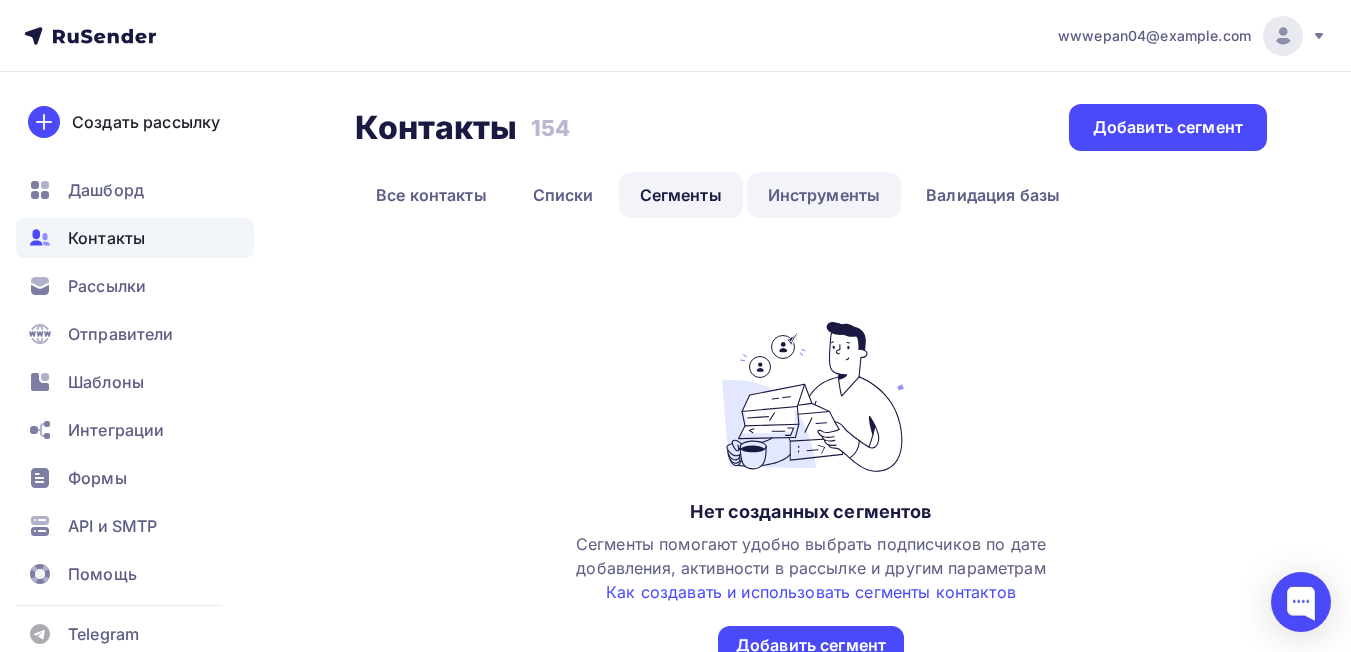 click on "Инструменты" at bounding box center (824, 195) 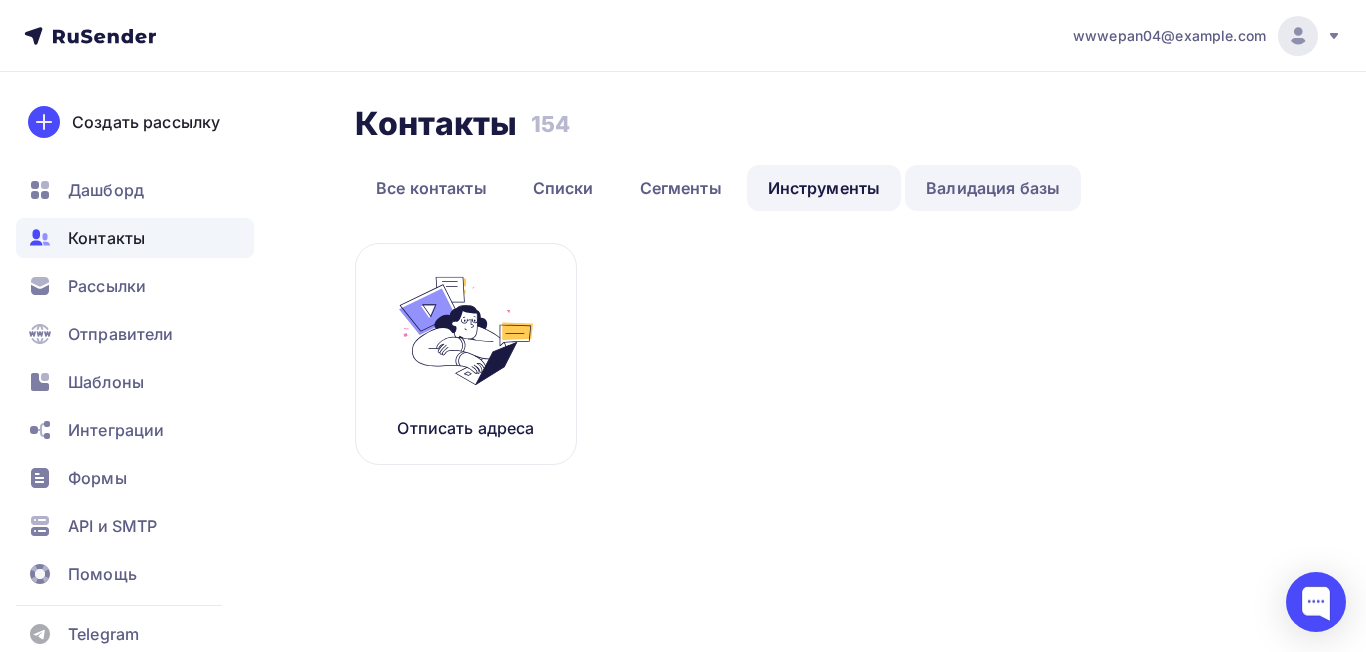 click on "Валидация базы" at bounding box center (993, 188) 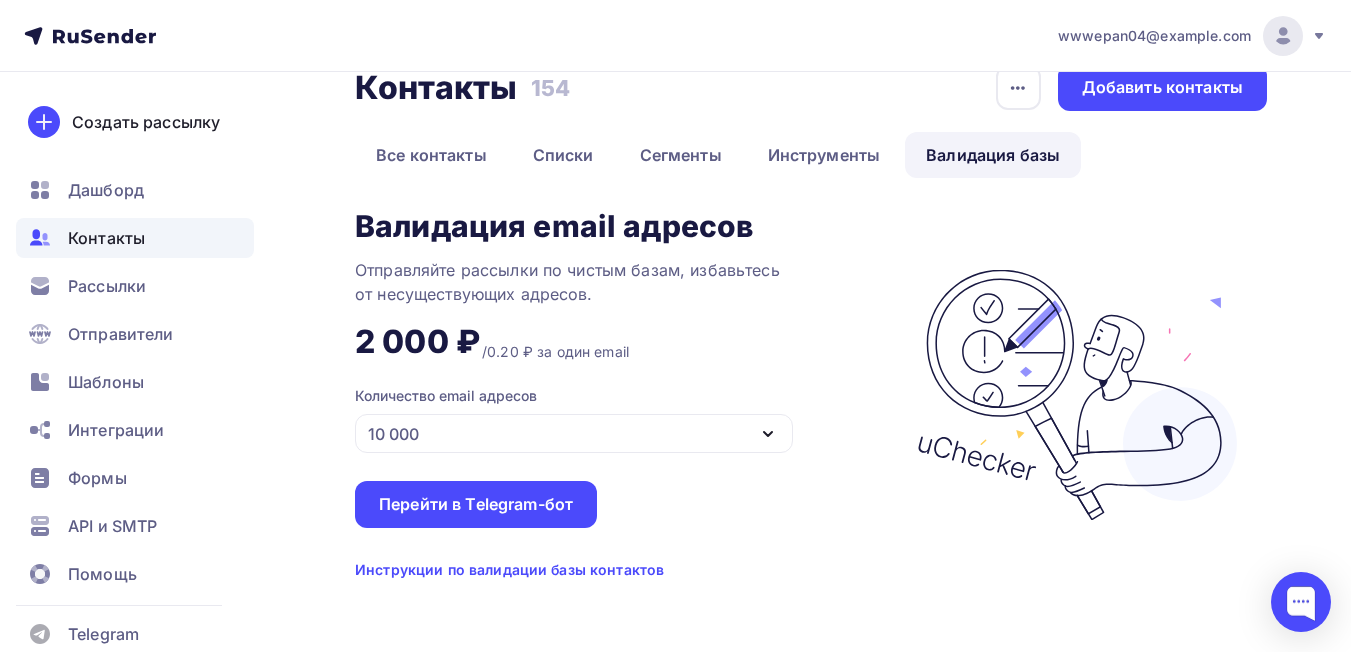 scroll, scrollTop: 48, scrollLeft: 0, axis: vertical 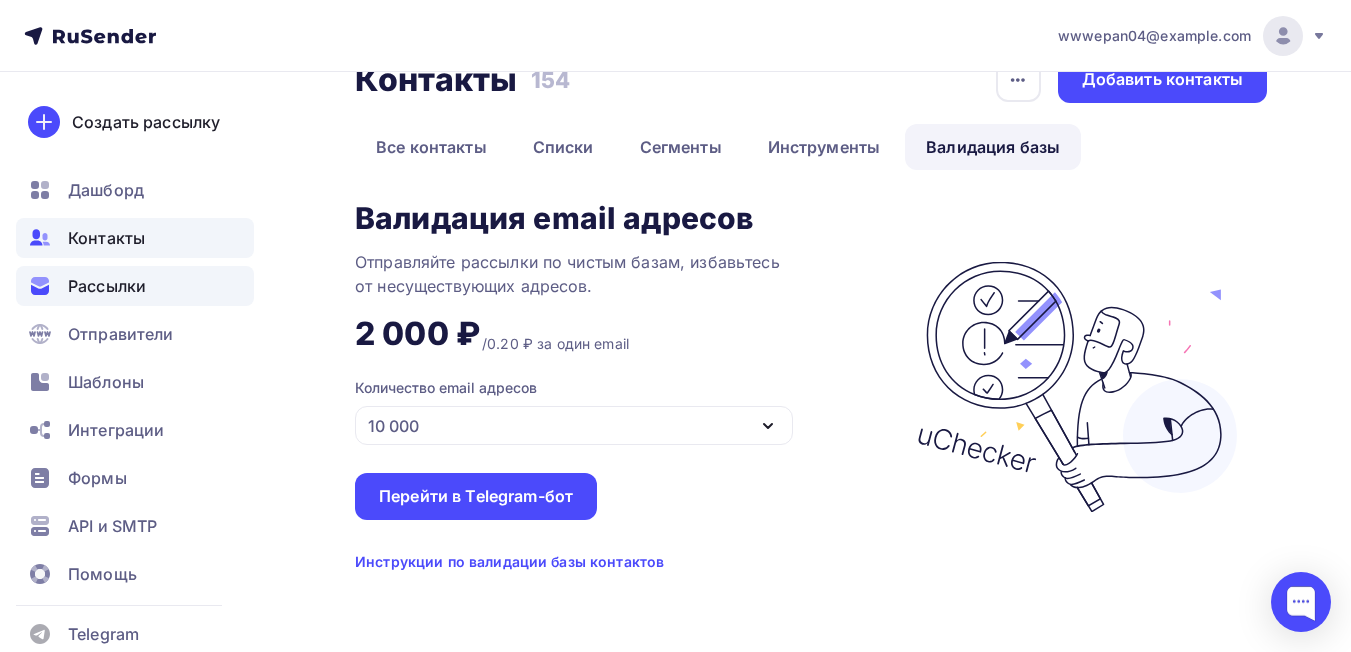click on "Рассылки" at bounding box center [107, 286] 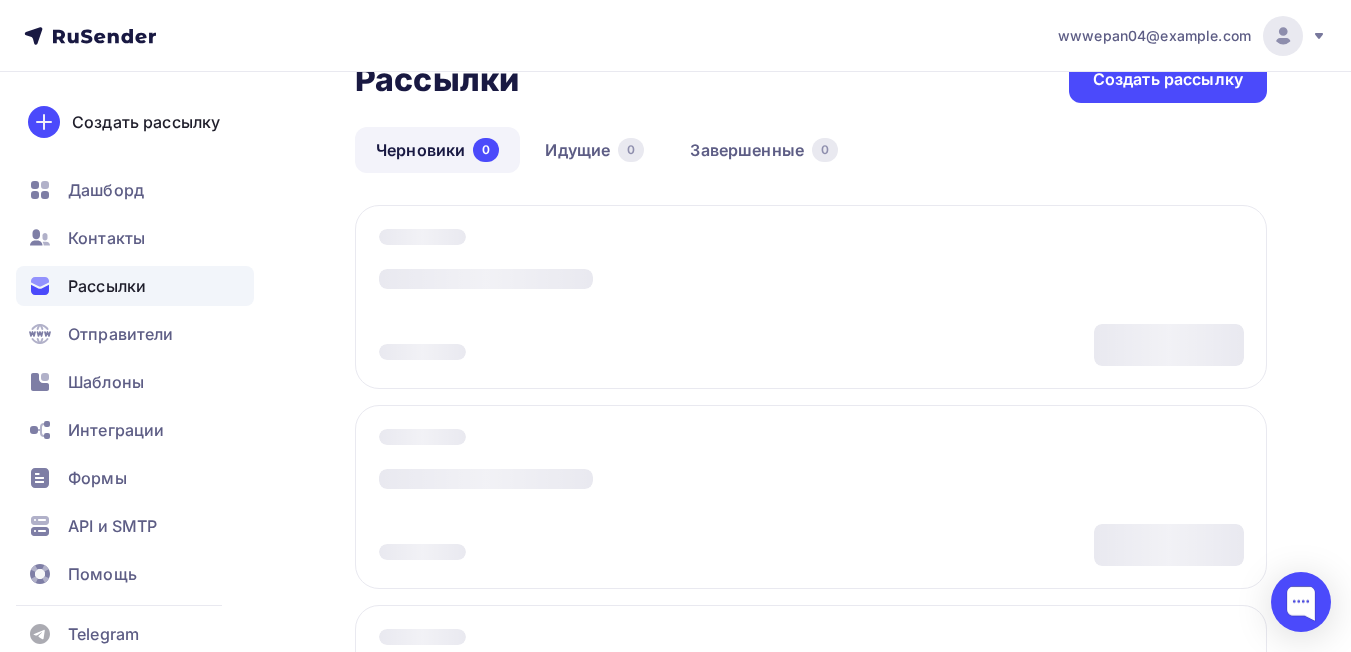scroll, scrollTop: 0, scrollLeft: 0, axis: both 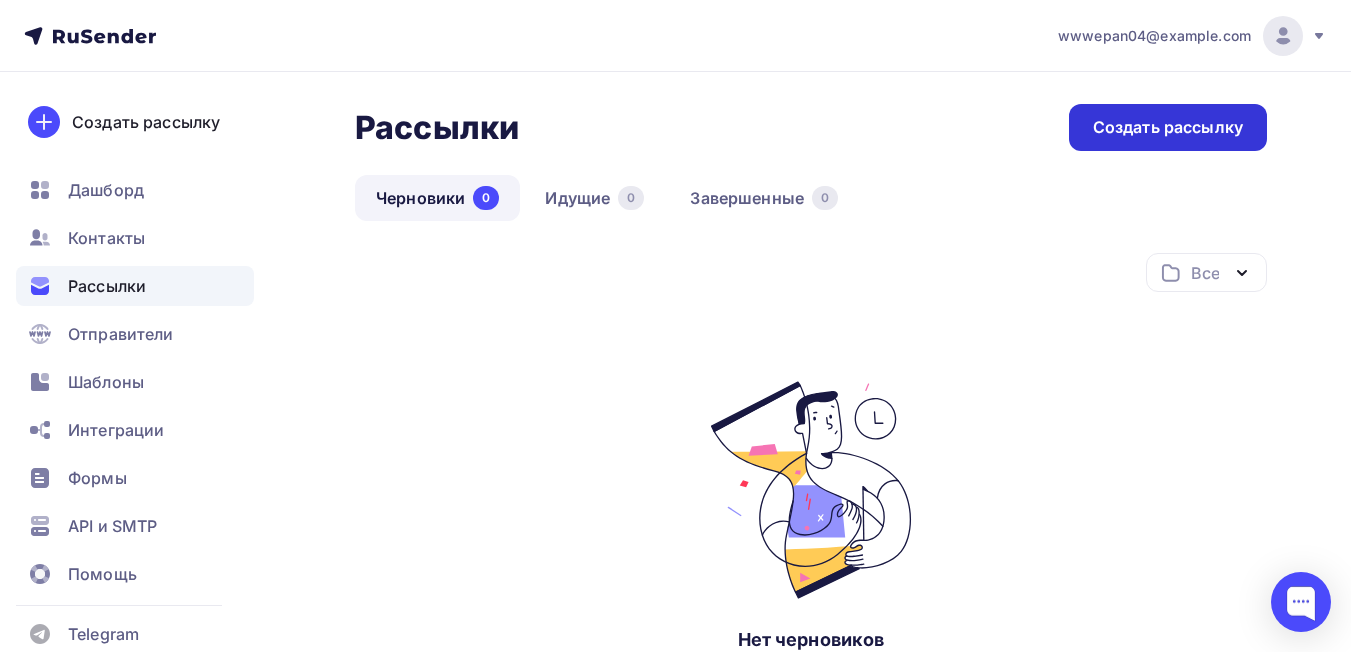 click on "Создать рассылку" at bounding box center [1168, 127] 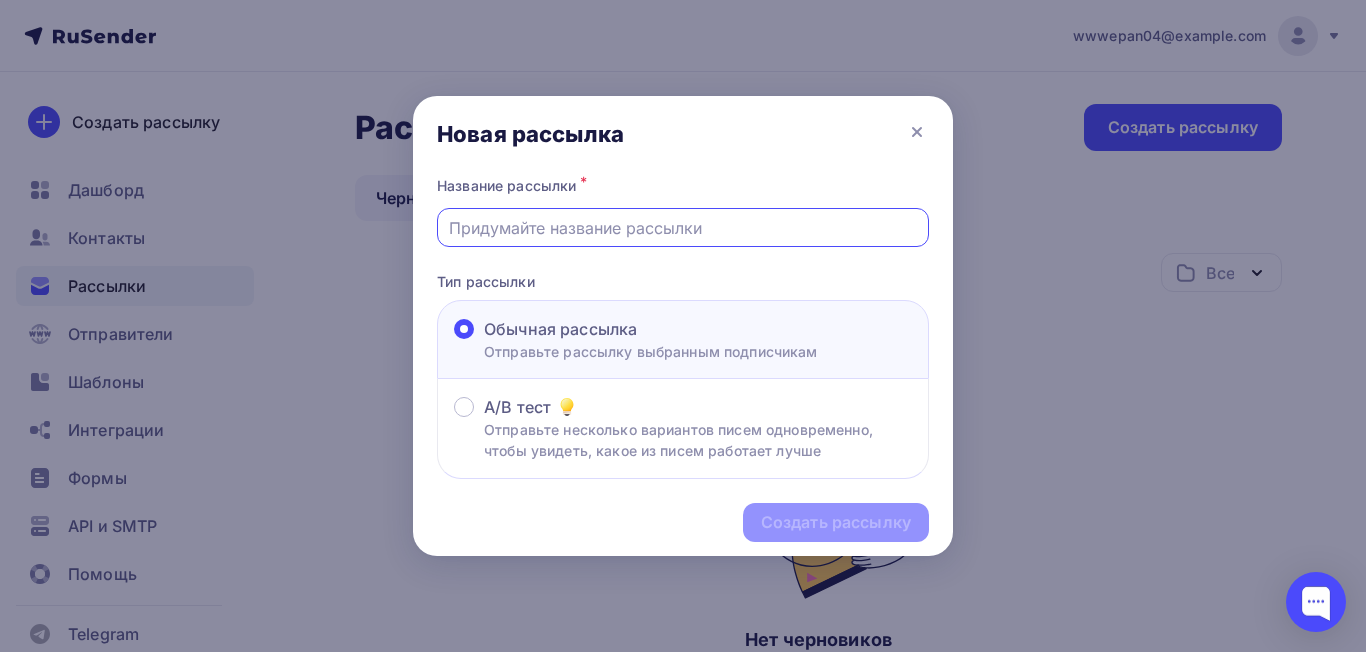 click at bounding box center (683, 228) 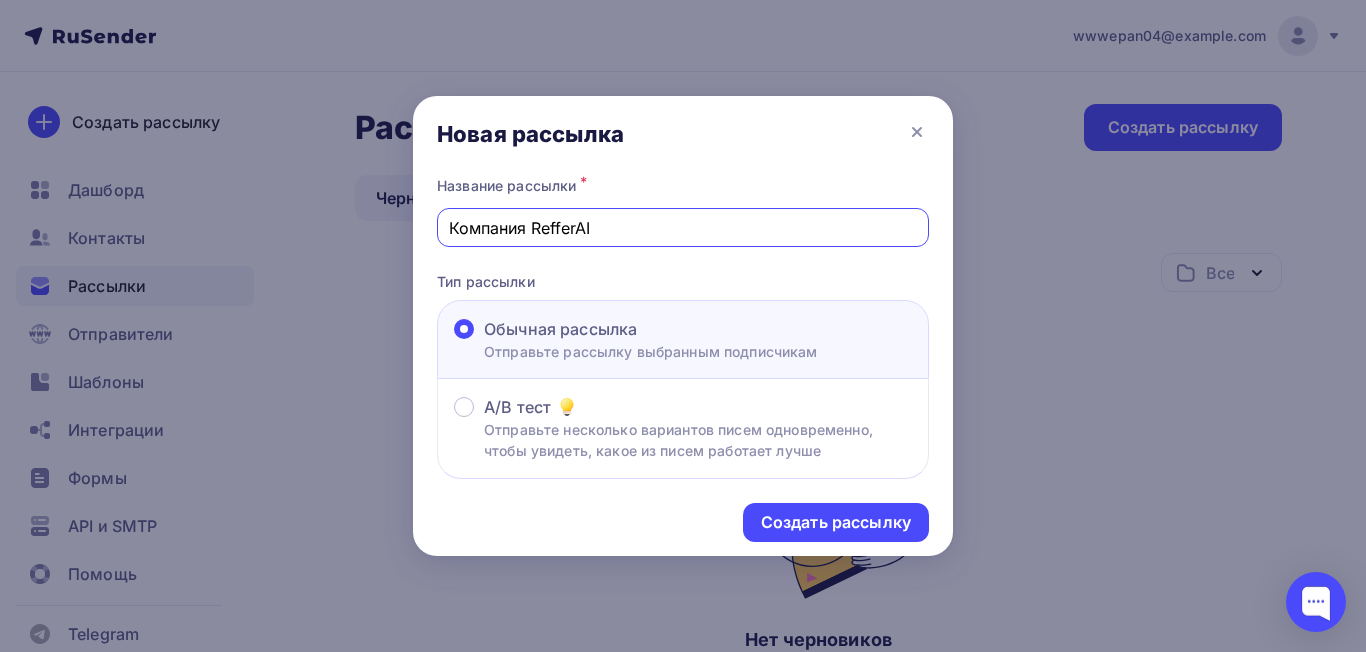 click on "Компания RefferAI" at bounding box center (683, 228) 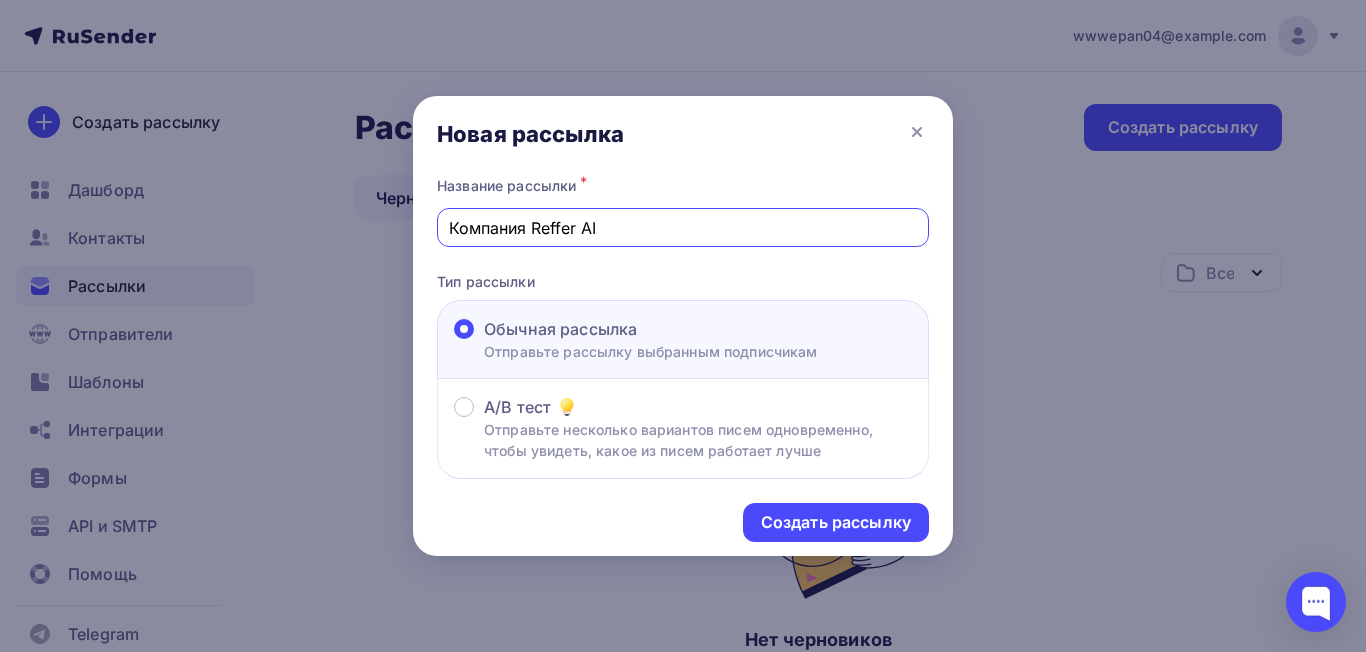 click on "Компания Reffer AI" at bounding box center [683, 228] 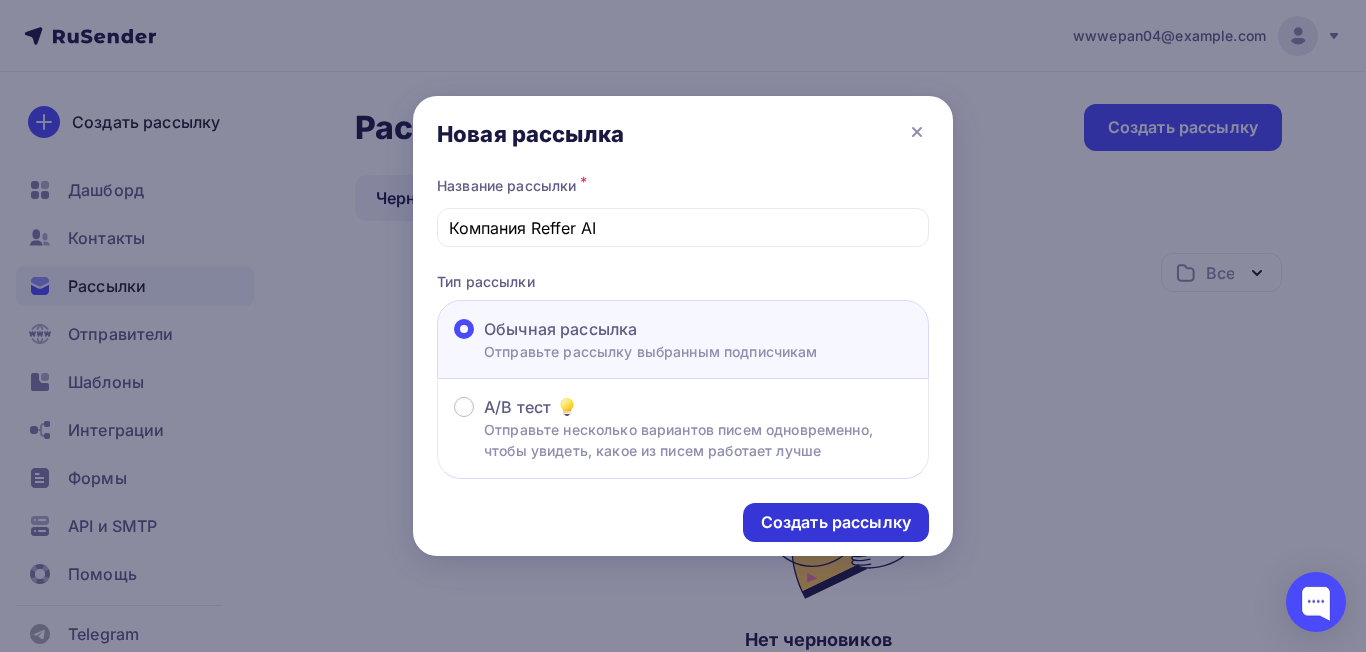 click on "Создать рассылку" at bounding box center [836, 522] 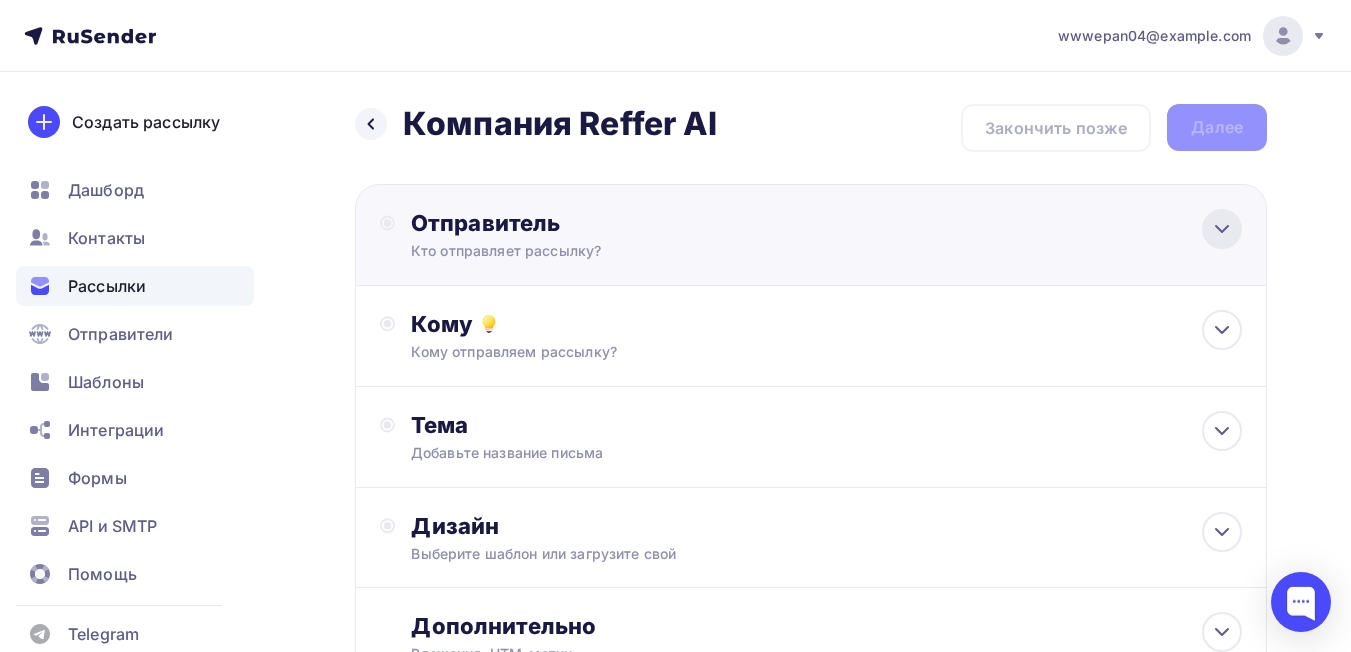 click 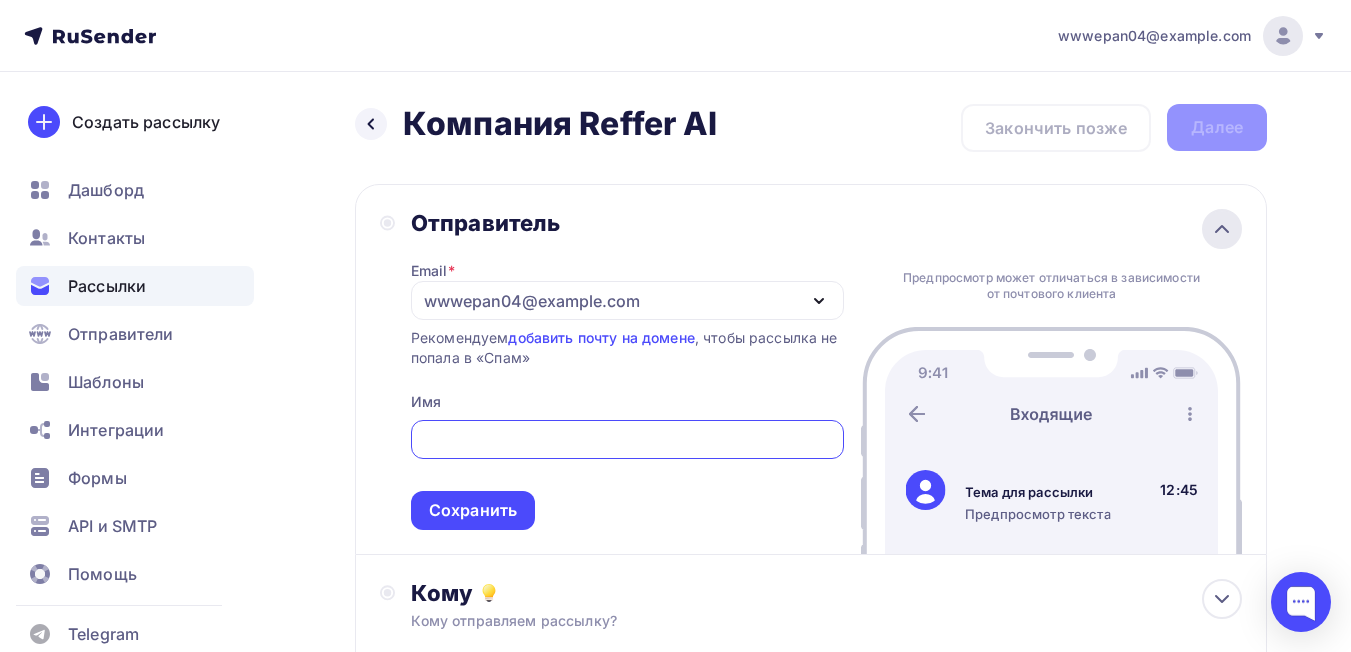 scroll, scrollTop: 0, scrollLeft: 0, axis: both 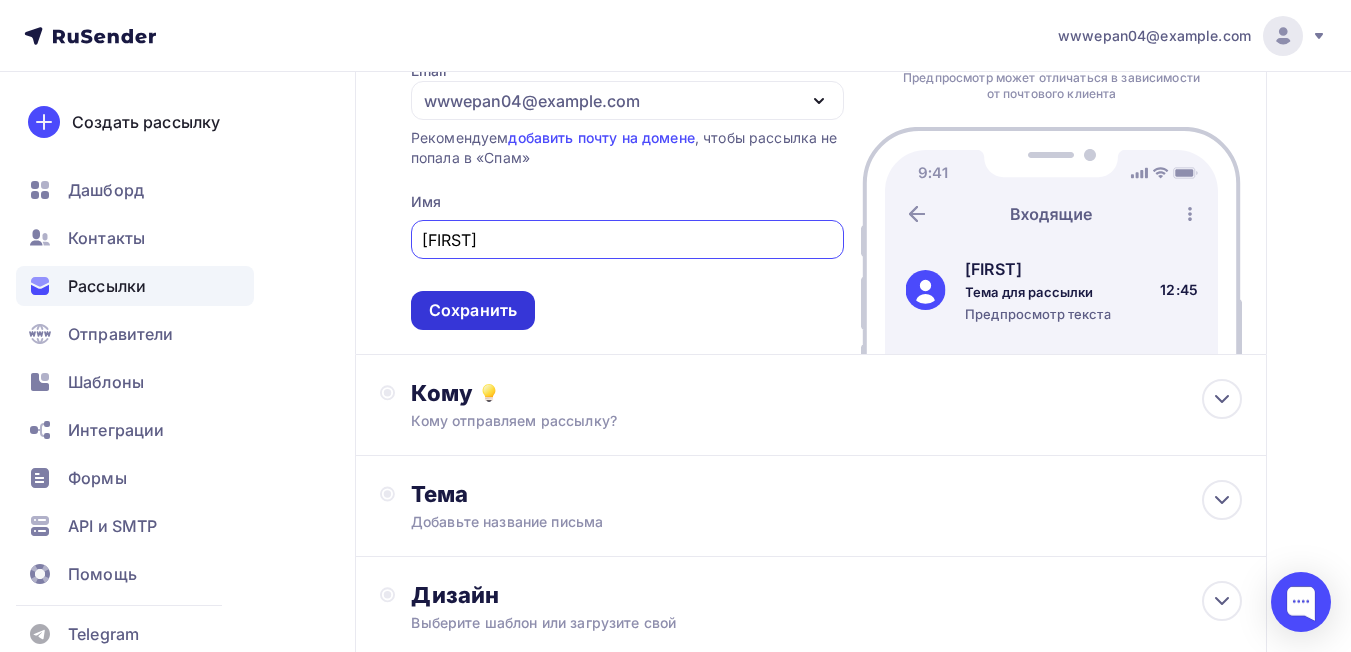 type on "Evgenij" 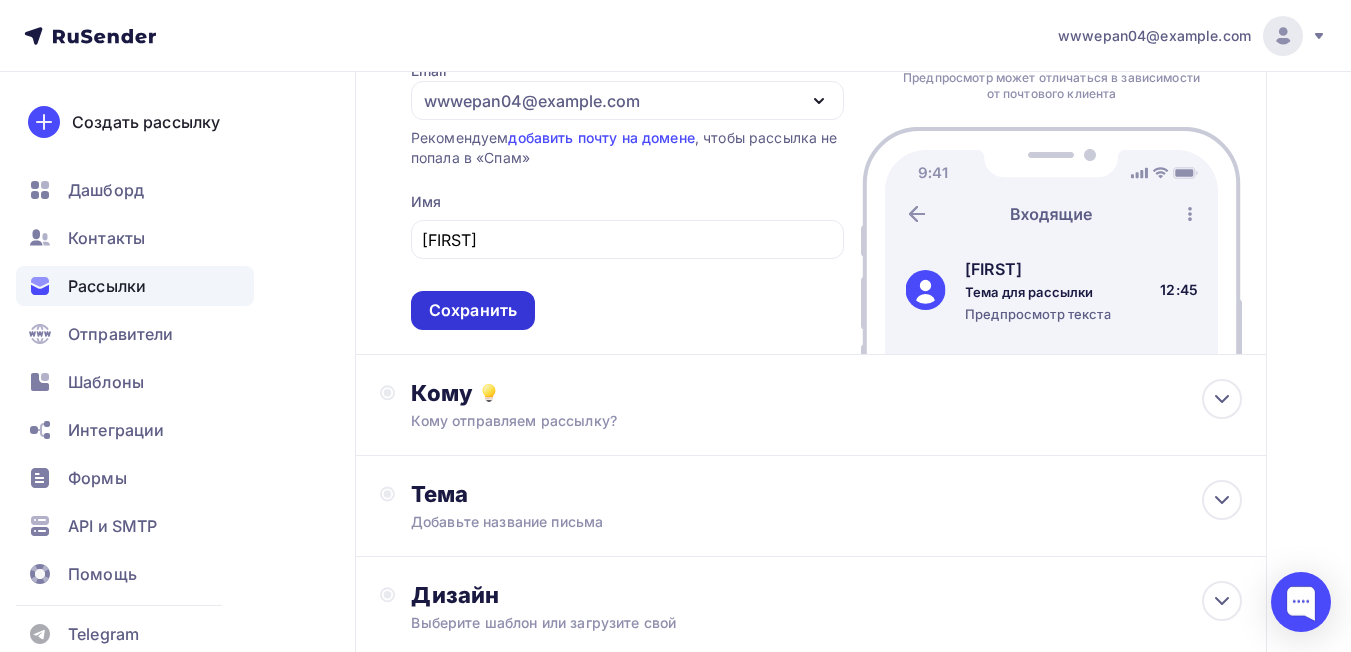 click on "Сохранить" at bounding box center (473, 310) 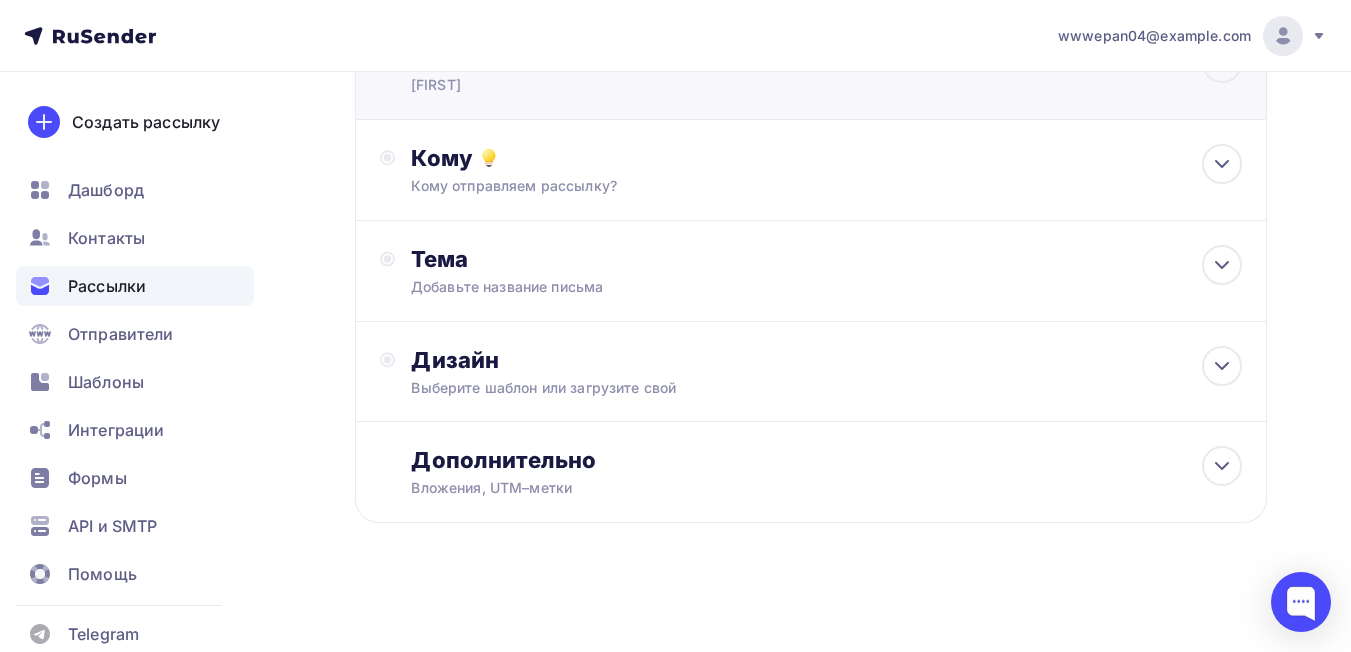 scroll, scrollTop: 166, scrollLeft: 0, axis: vertical 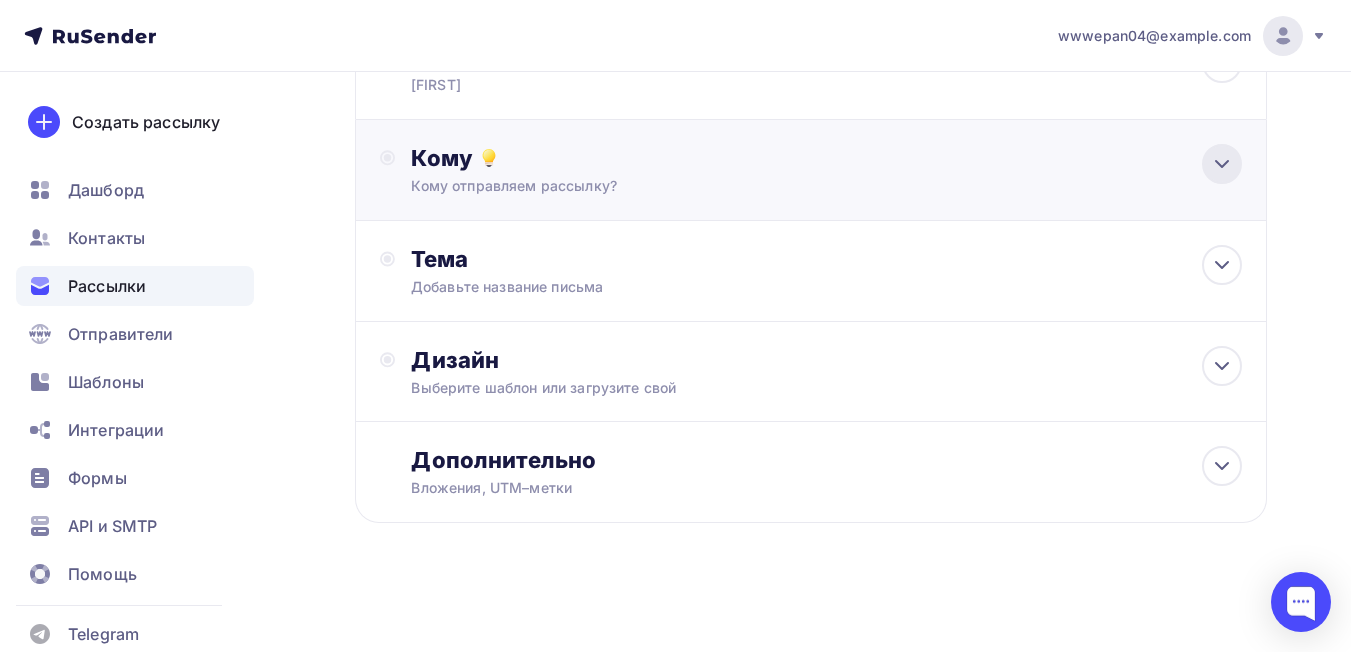 click 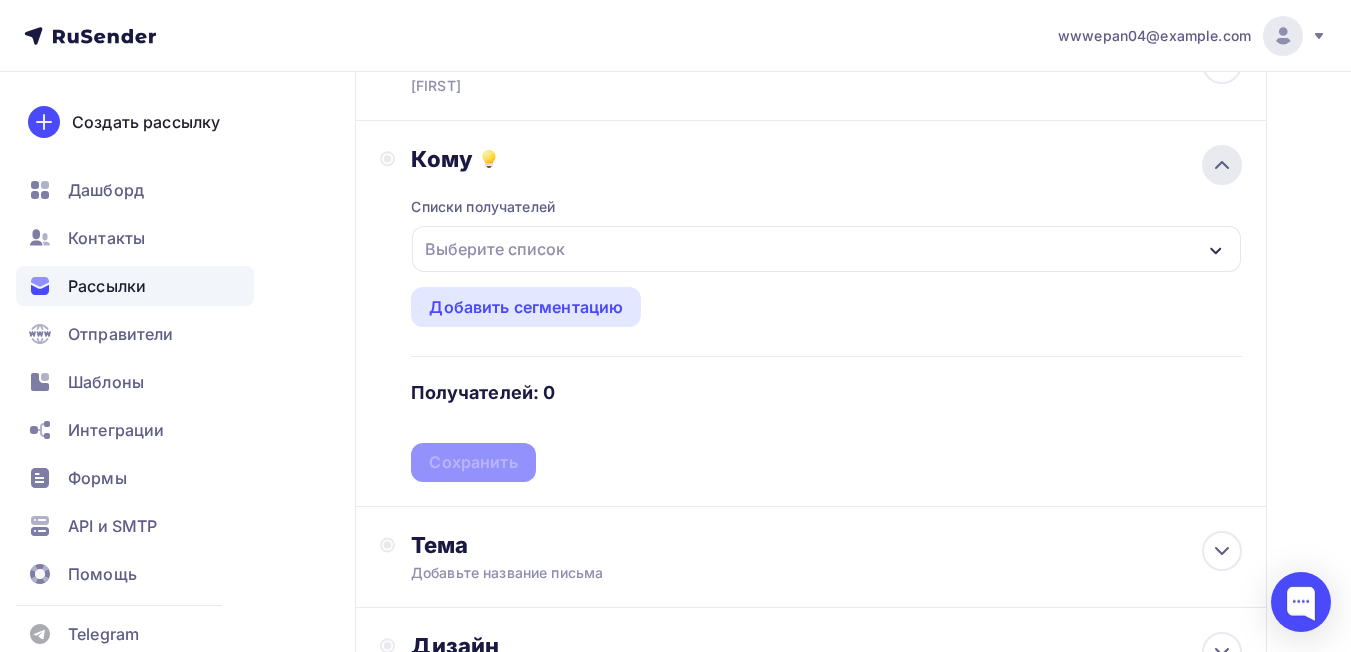 scroll, scrollTop: 200, scrollLeft: 0, axis: vertical 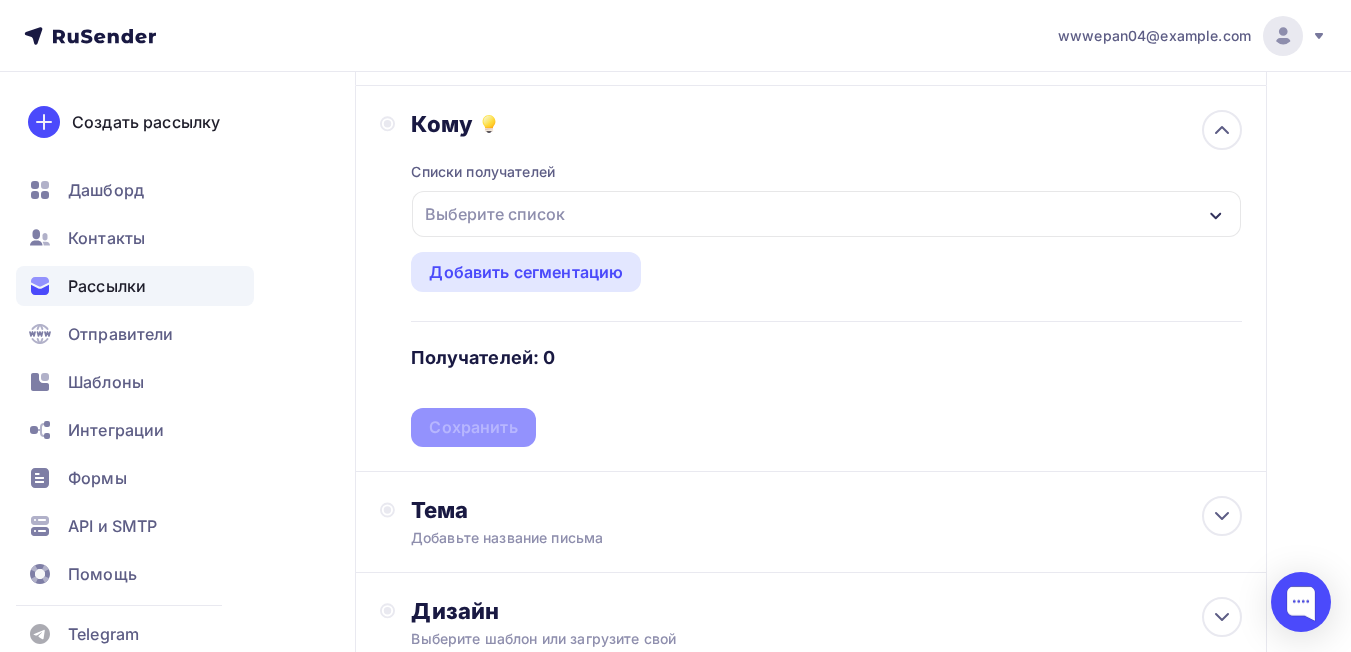click 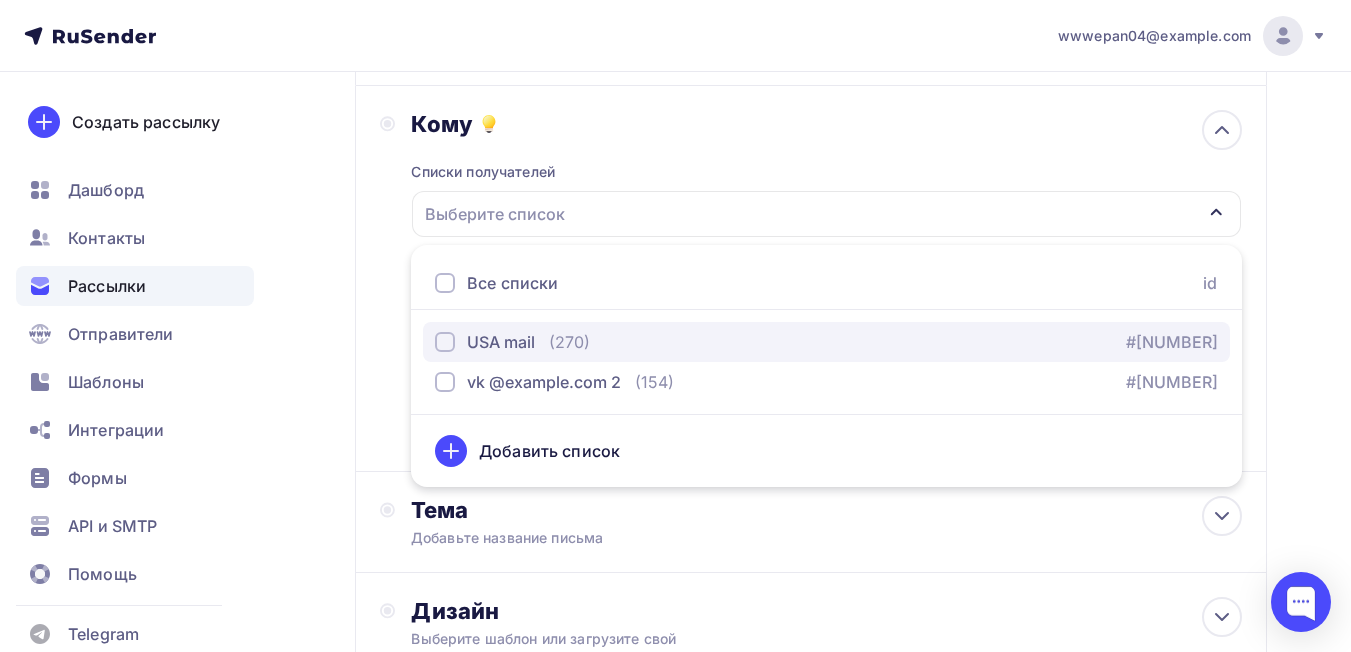 click on "USA mail" at bounding box center (501, 342) 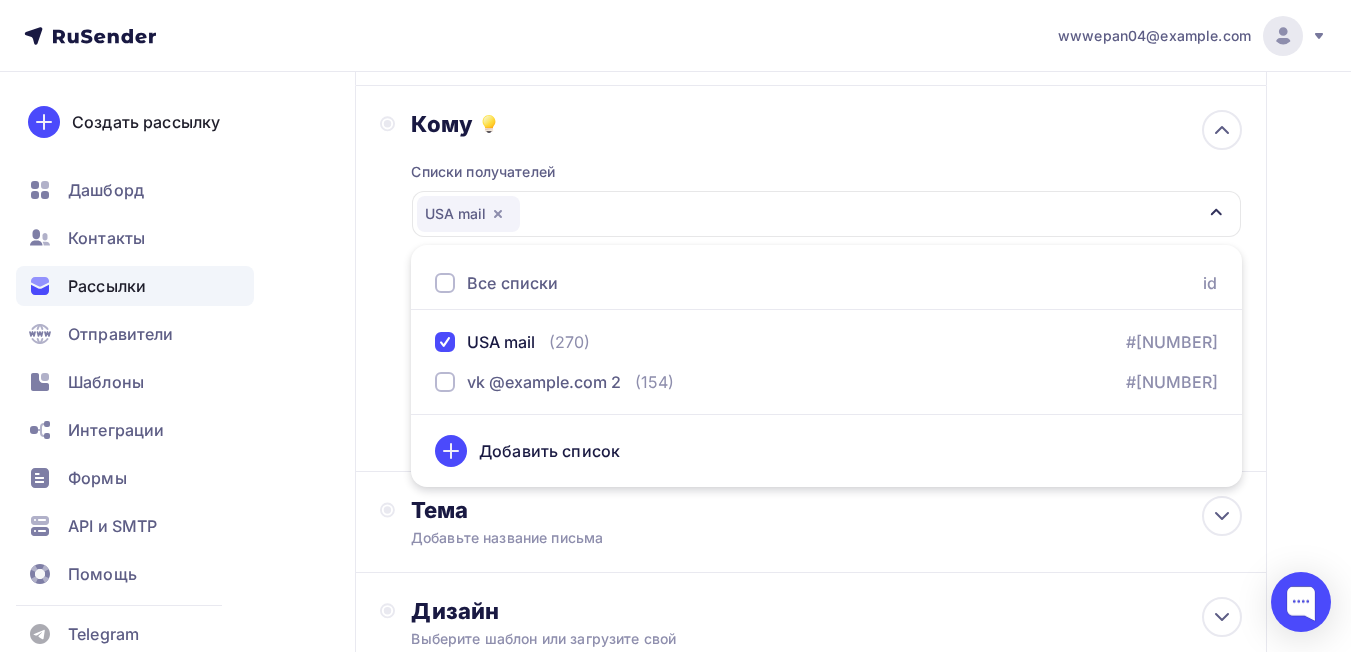 click on "Назад
Компания Reffer AI
Компания Reffer AI
Закончить позже
Далее
Отправитель
Evgenij
Email  *
wwwepan04@gmail.com
wwwepan04@gmail.com               Добавить отправителя
Рекомендуем  добавить почту на домене , чтобы рассылка не попала в «Спам»
Имя     Evgenij             Сохранить
Предпросмотр может отличаться  в зависимости от почтового клиента
Evgenij
Тема для рассылки
Предпросмотр текста" at bounding box center (675, 387) 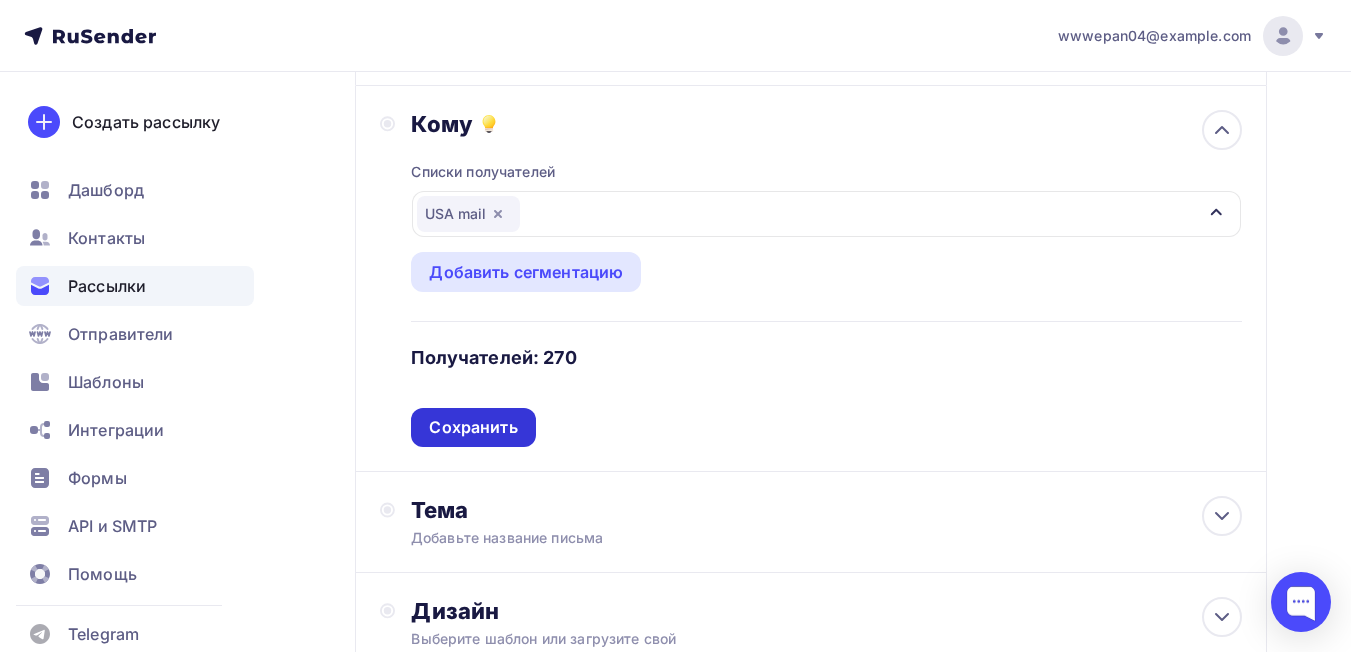 click on "Сохранить" at bounding box center (473, 427) 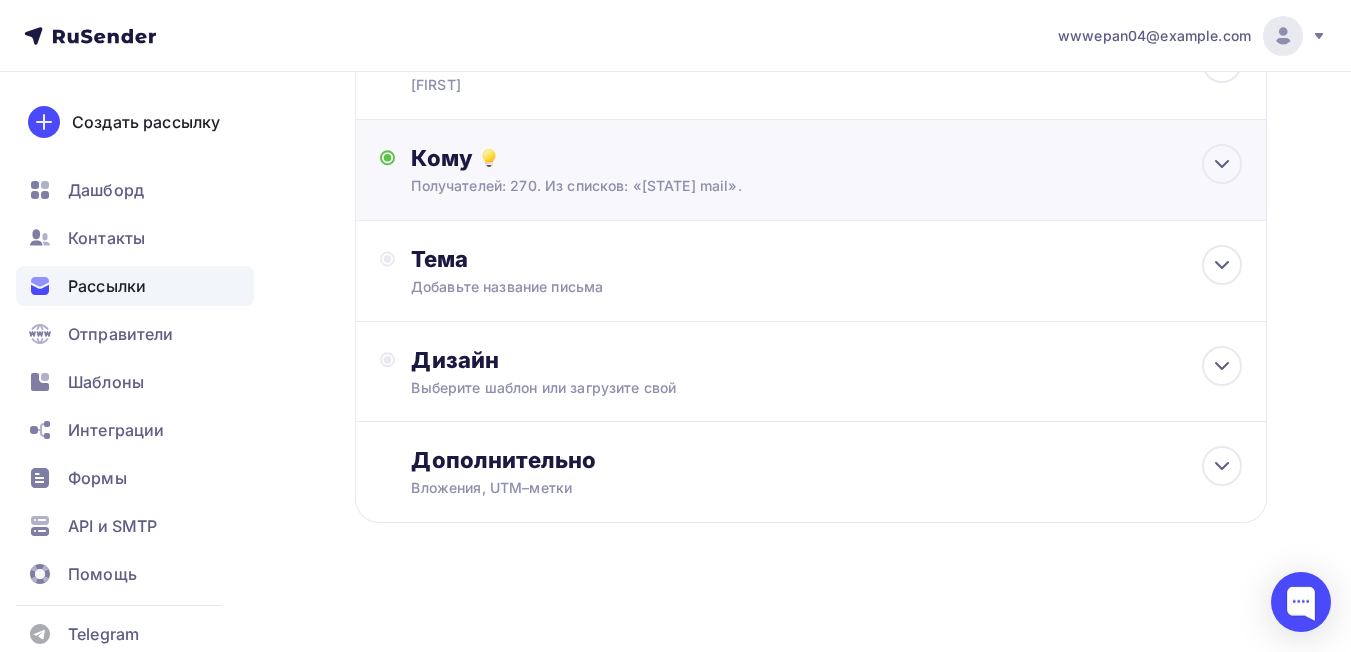 scroll, scrollTop: 166, scrollLeft: 0, axis: vertical 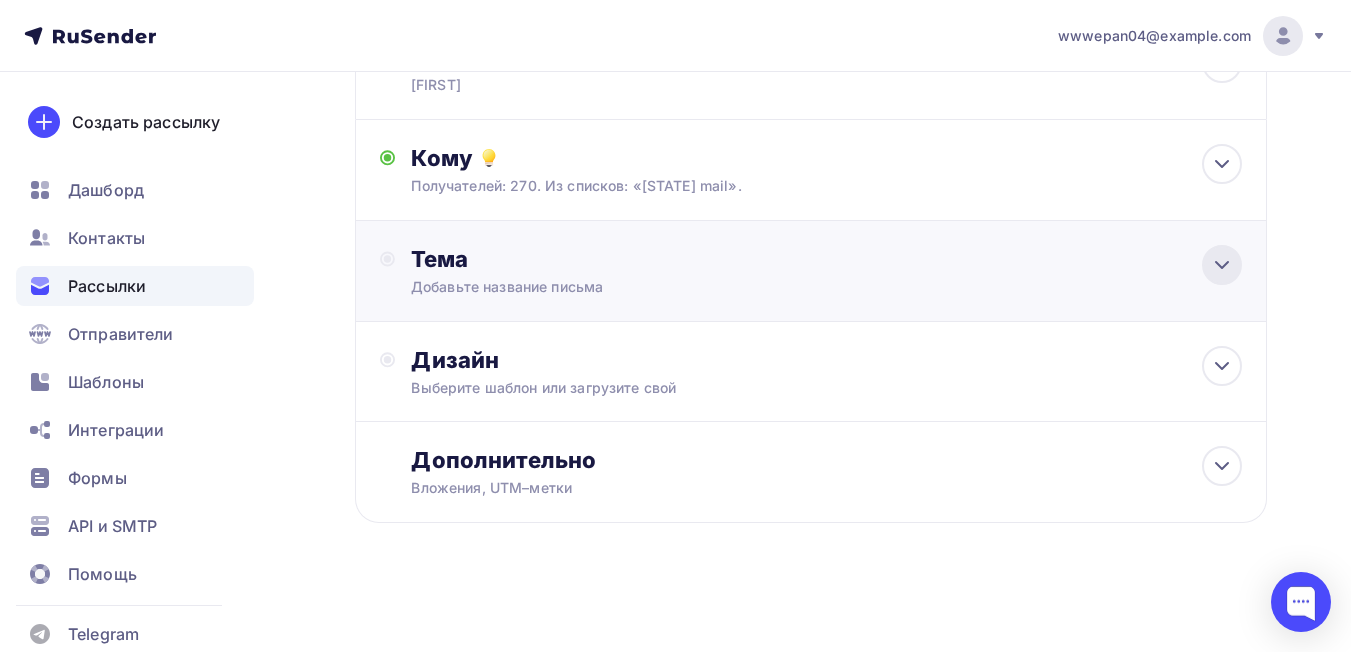 click 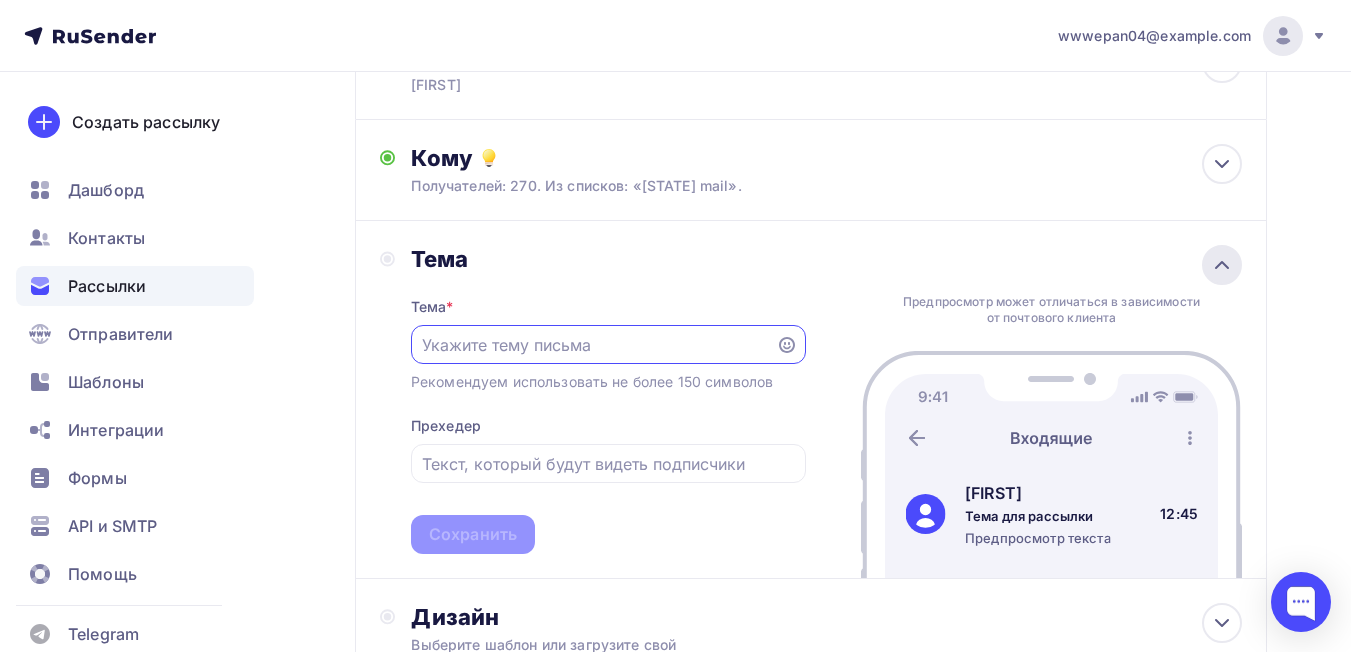 scroll, scrollTop: 165, scrollLeft: 0, axis: vertical 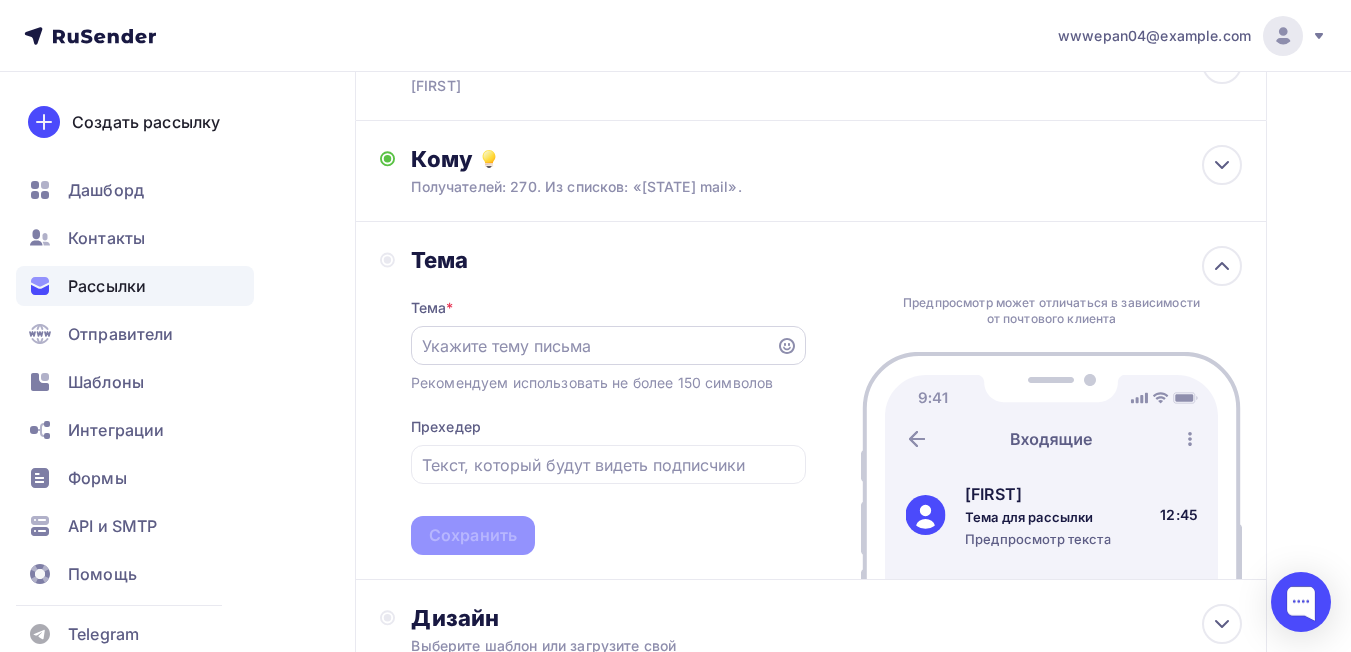 click at bounding box center (593, 346) 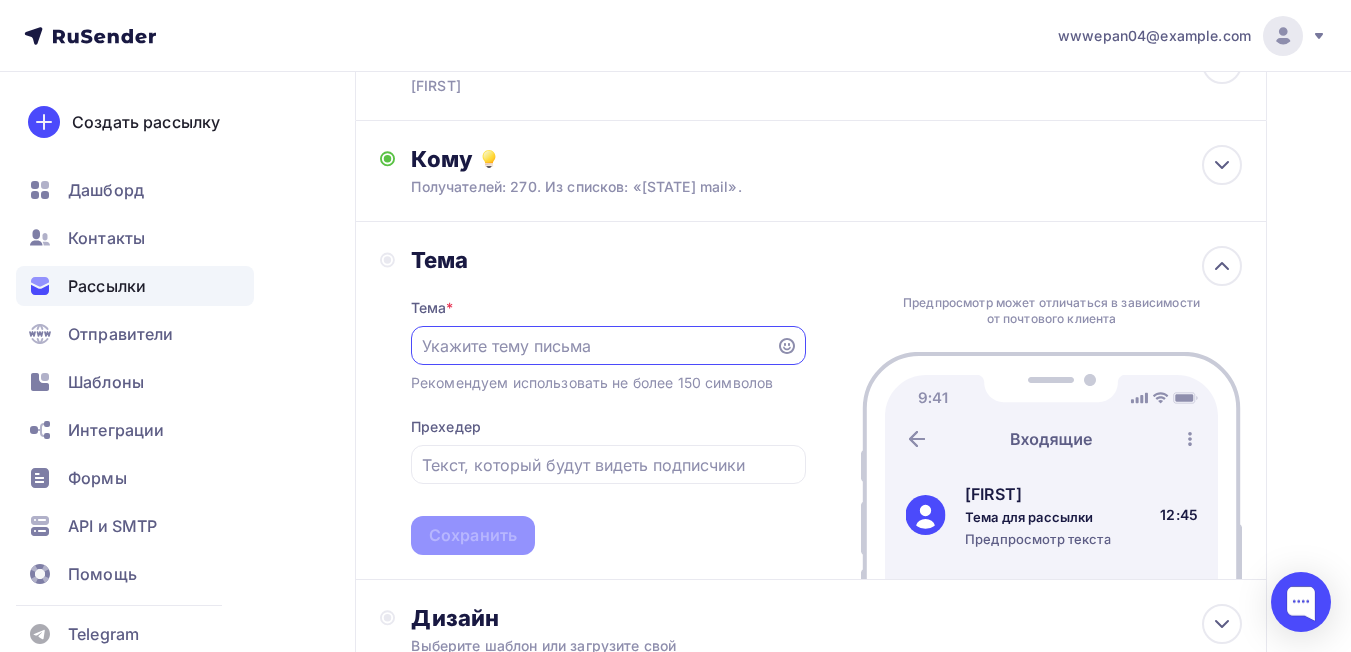 paste on "ЛАЙФХАК: КАК ДОЙТИ ДО ПАКЕТА $10 000 С НУЛЯ — БЕЗ ВЛОЖЕНИЙ" 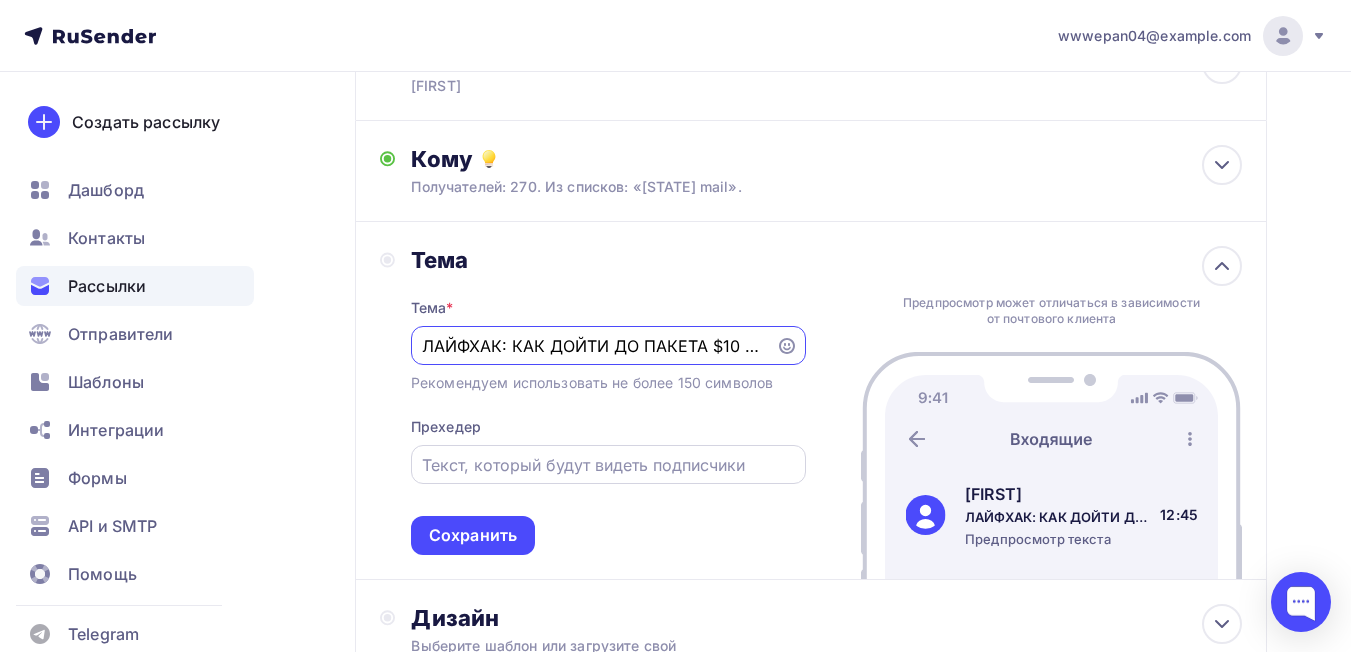 scroll, scrollTop: 0, scrollLeft: 232, axis: horizontal 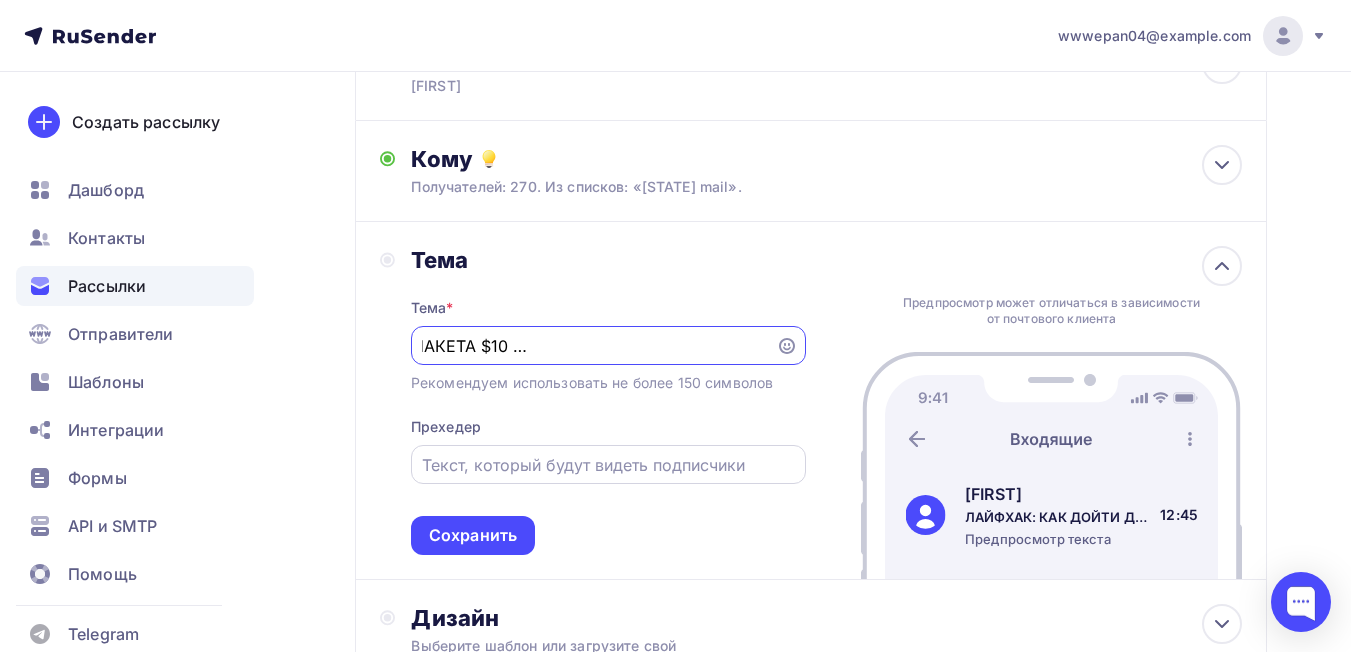 type on "ЛАЙФХАК: КАК ДОЙТИ ДО ПАКЕТА $10 000 С НУЛЯ — БЕЗ ВЛОЖЕНИЙ" 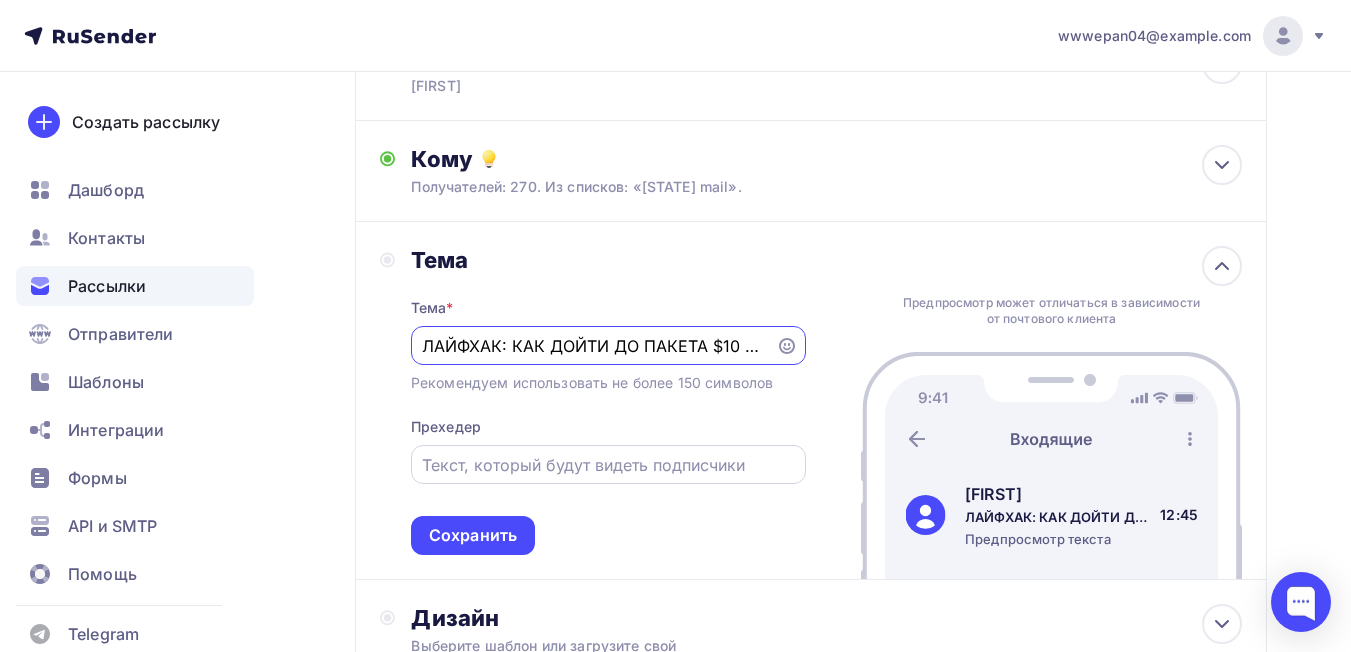click at bounding box center [608, 465] 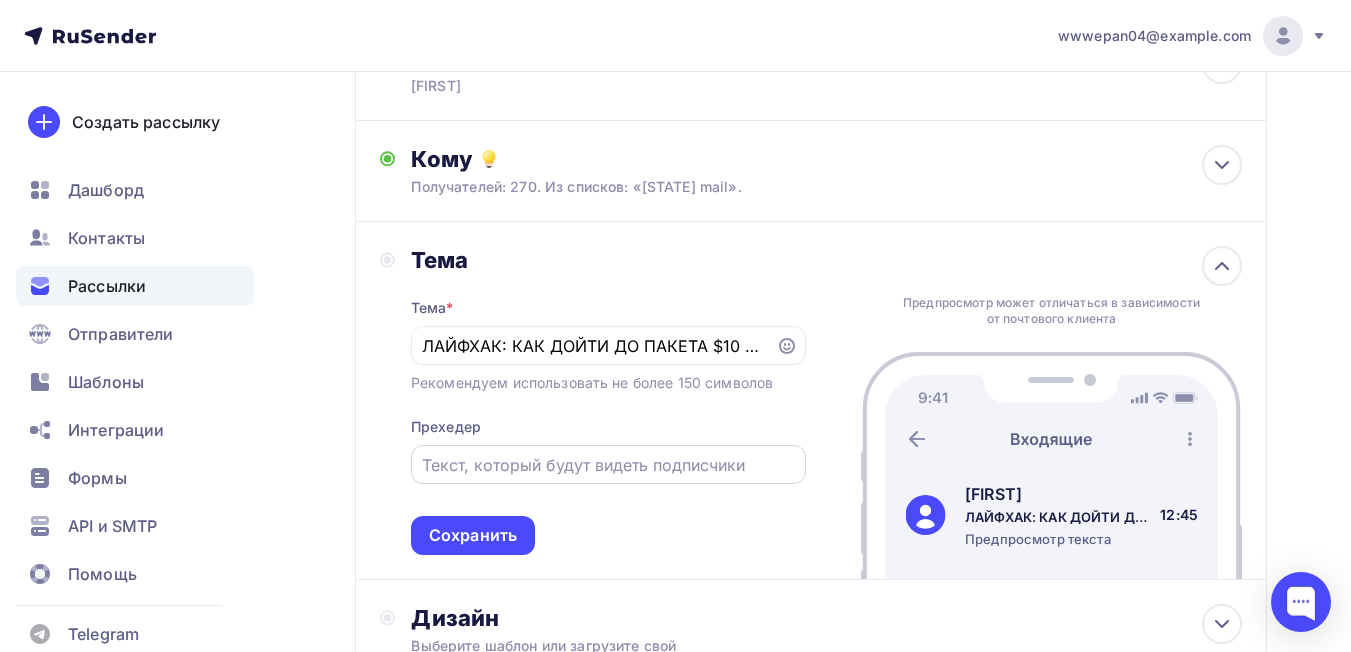 click at bounding box center [608, 465] 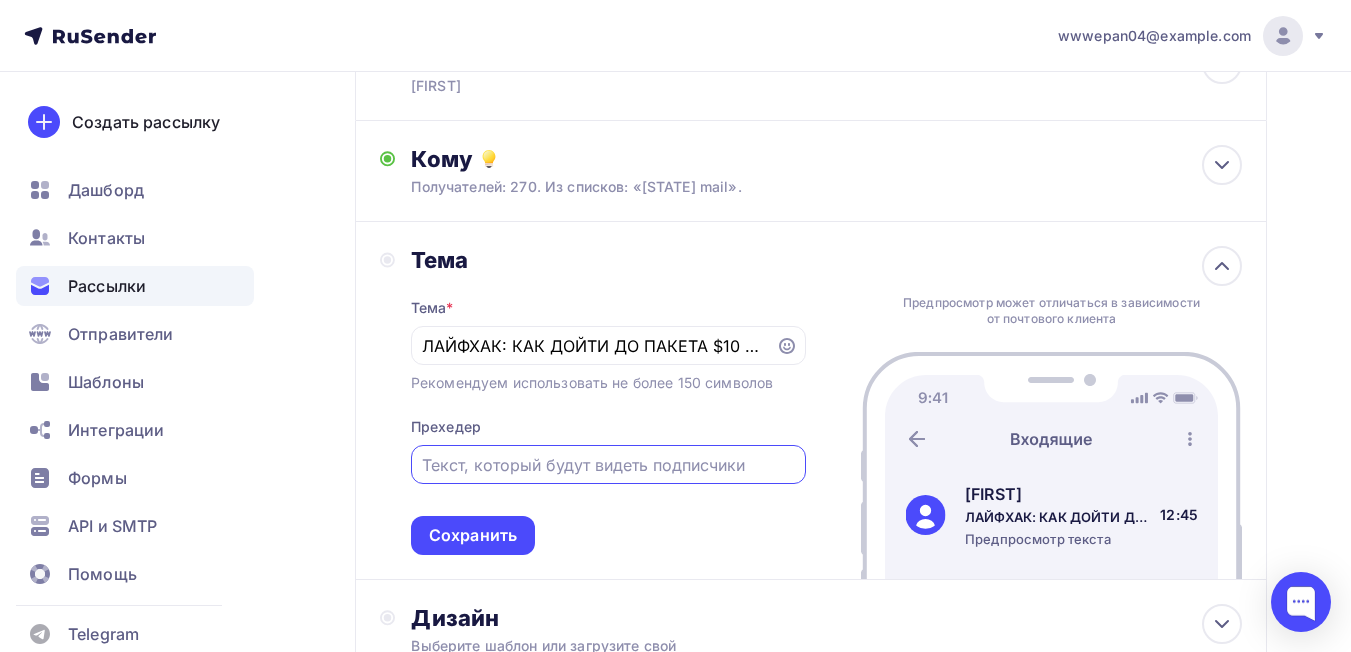 paste on "Пошаговая модель роста, которая работает https://dashboard-lite.reffer.ai/register?code=cnla36 💬 "У меня нет денег, чтобы начать..."  — Знакомо? Забудь эту фразу. В RefferAI ты можешь войти с $0, построить доход и выйти на пакет в $10 000.  Это умная мод" 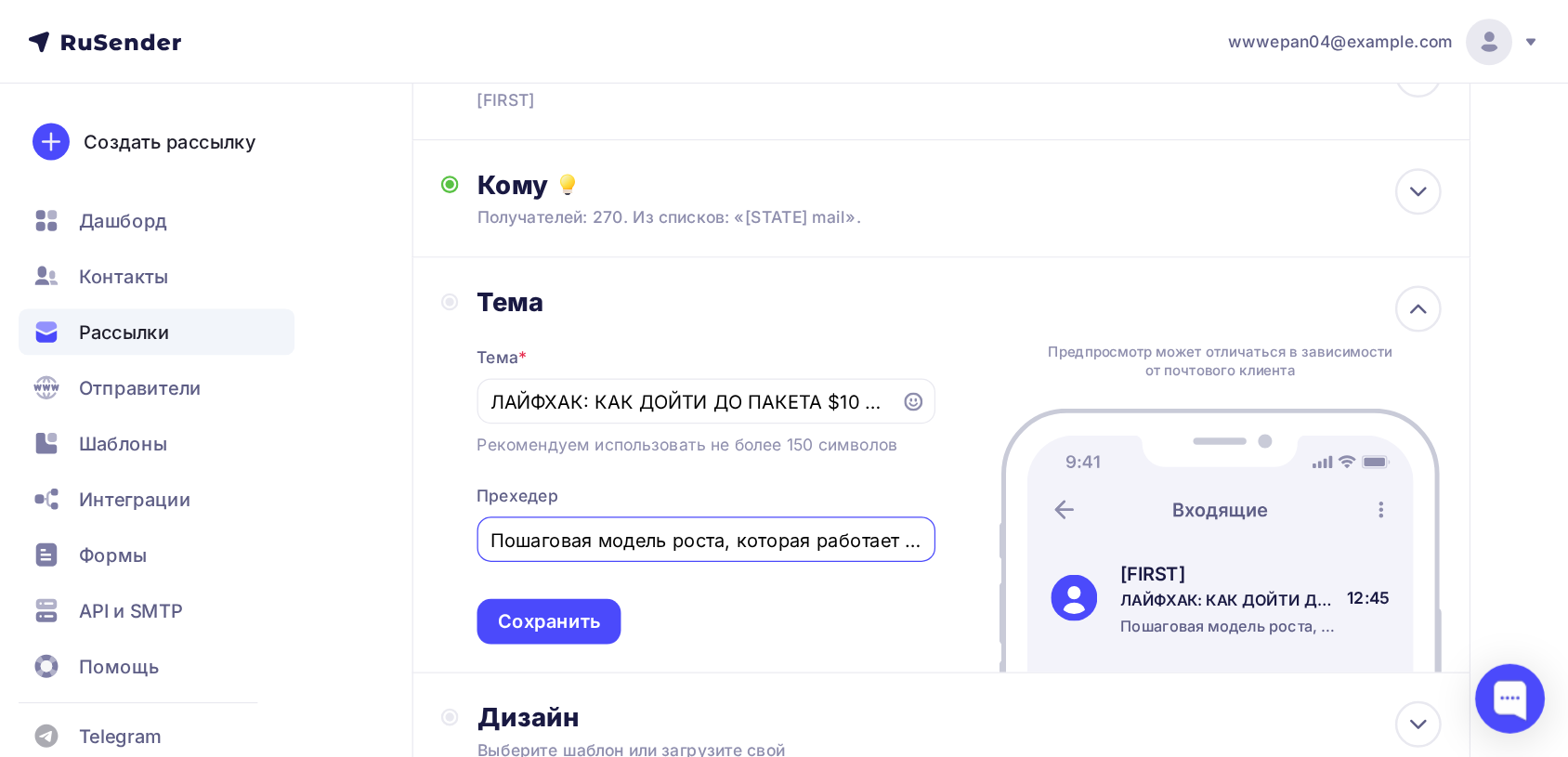 scroll, scrollTop: 0, scrollLeft: 1567, axis: horizontal 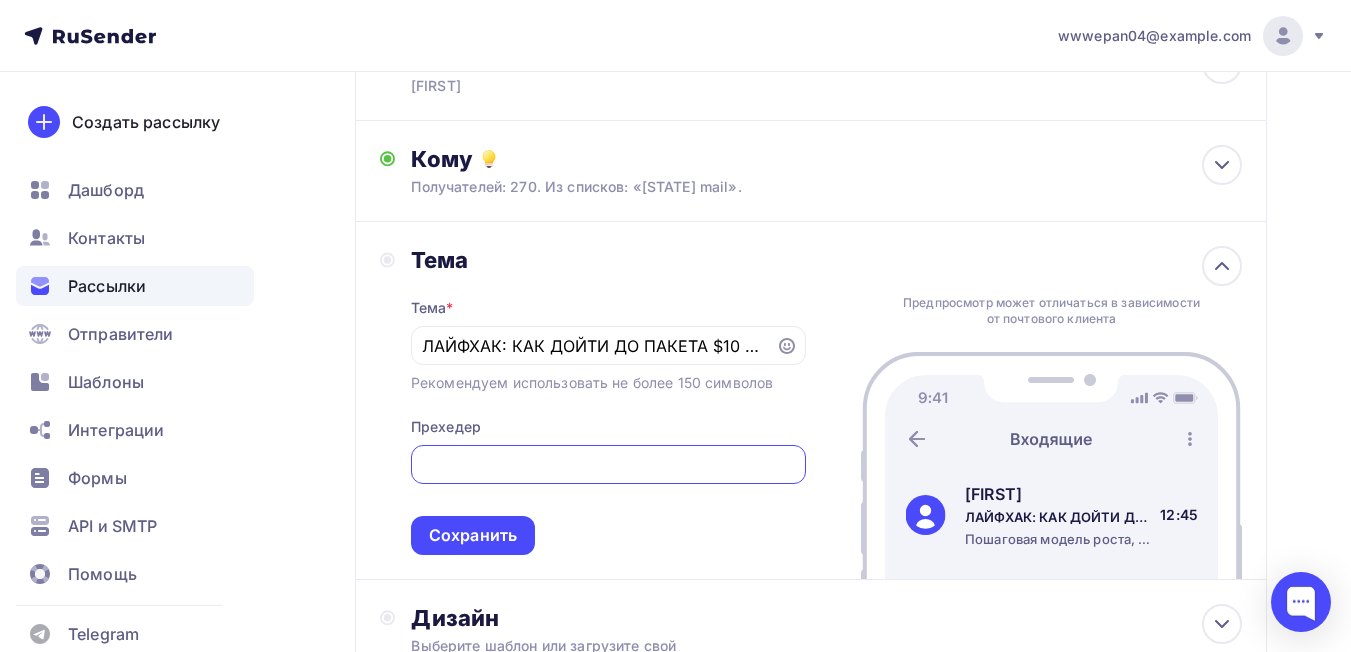type on "Пошаговая модель роста, которая работает https://dashboard-lite.reffer.ai/register?code=cnla36 💬 "У меня нет денег, чтобы начать..."  — Знакомо? Забудь эту фразу. В RefferAI ты можешь войти с $0, построить доход и выйти на пакет в $10 000.  Это умная мод" 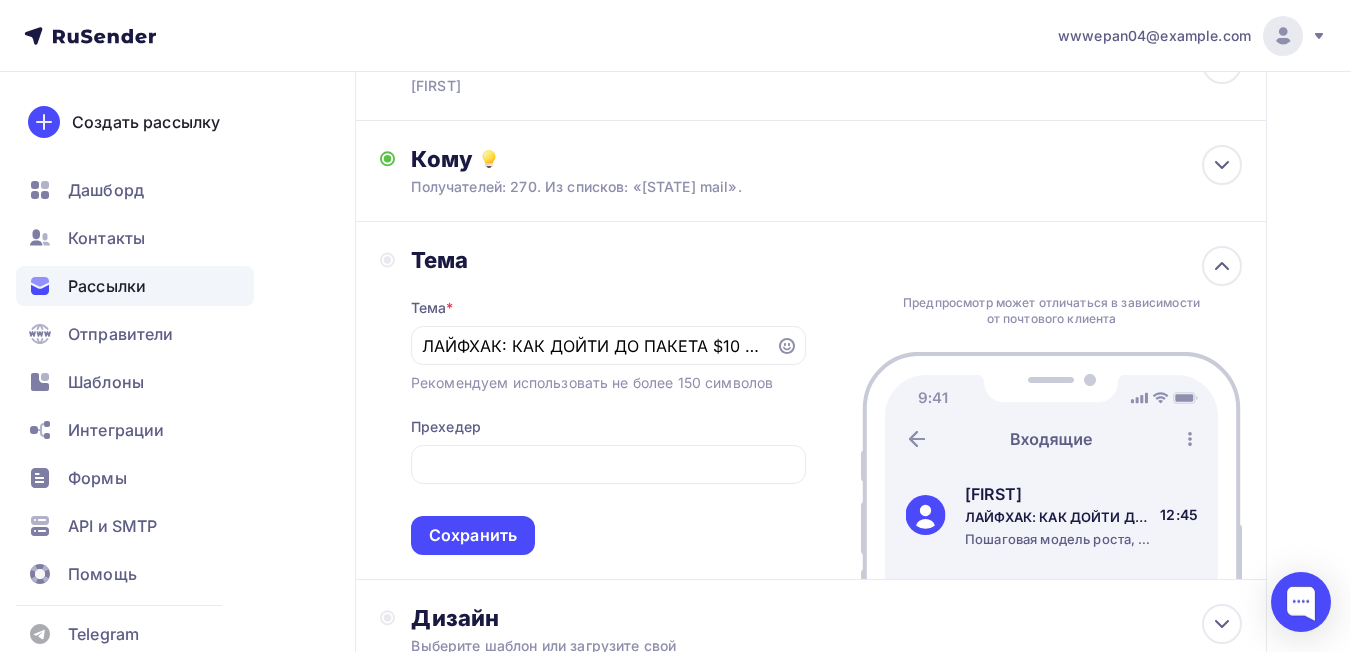 drag, startPoint x: 878, startPoint y: 515, endPoint x: 952, endPoint y: 578, distance: 97.18539 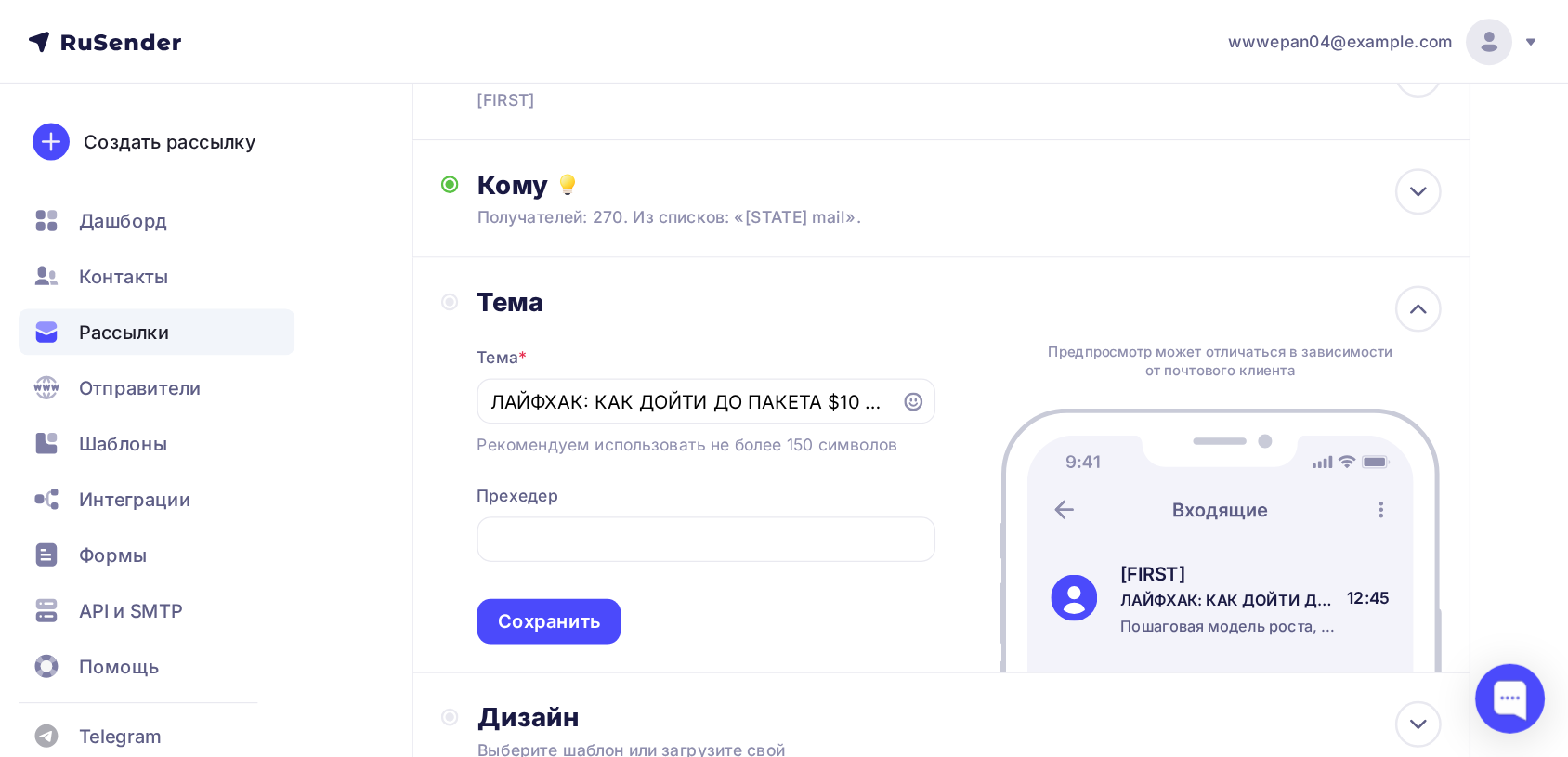 scroll, scrollTop: 0, scrollLeft: 0, axis: both 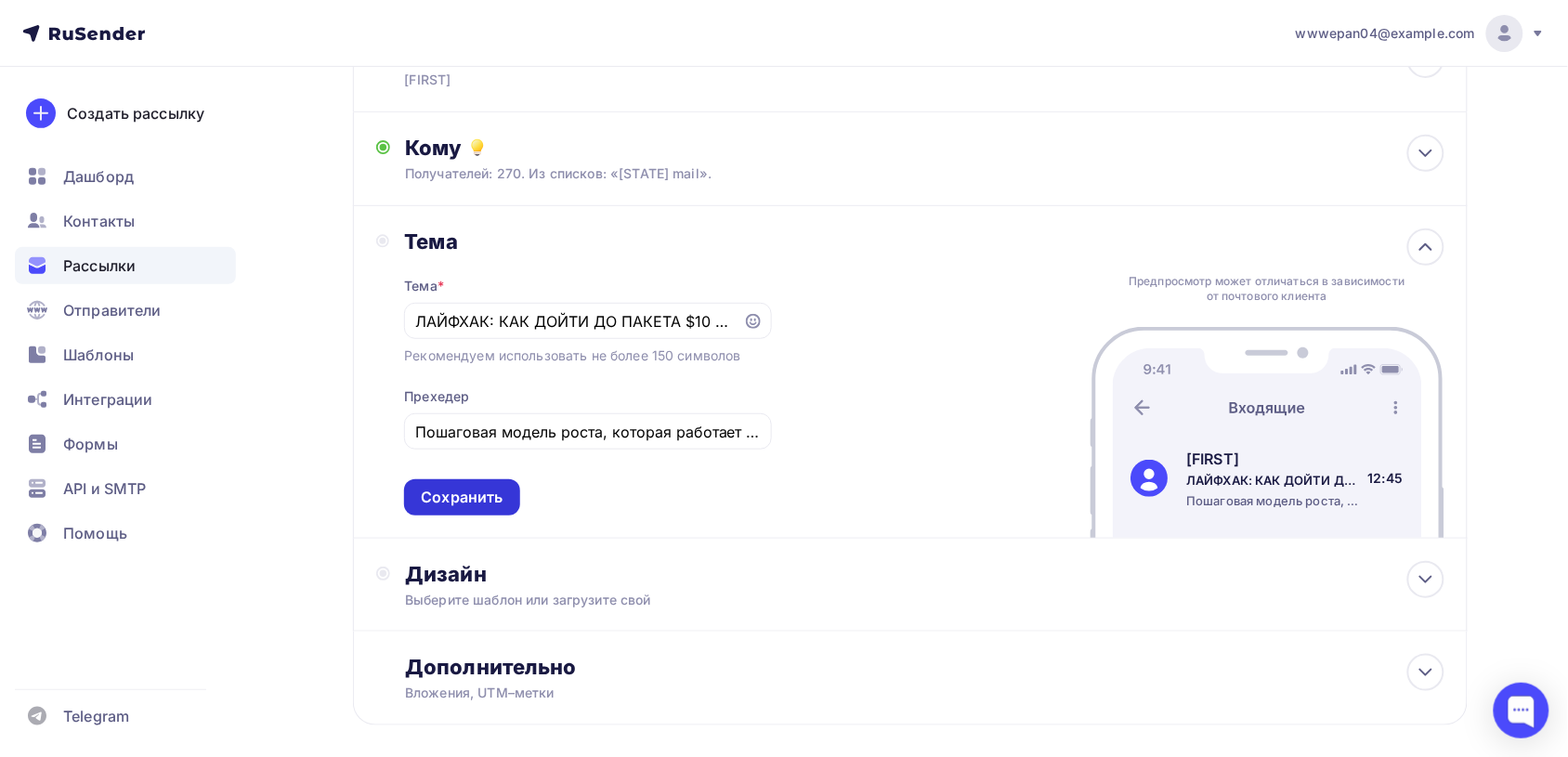 click on "Сохранить" at bounding box center (462, 497) 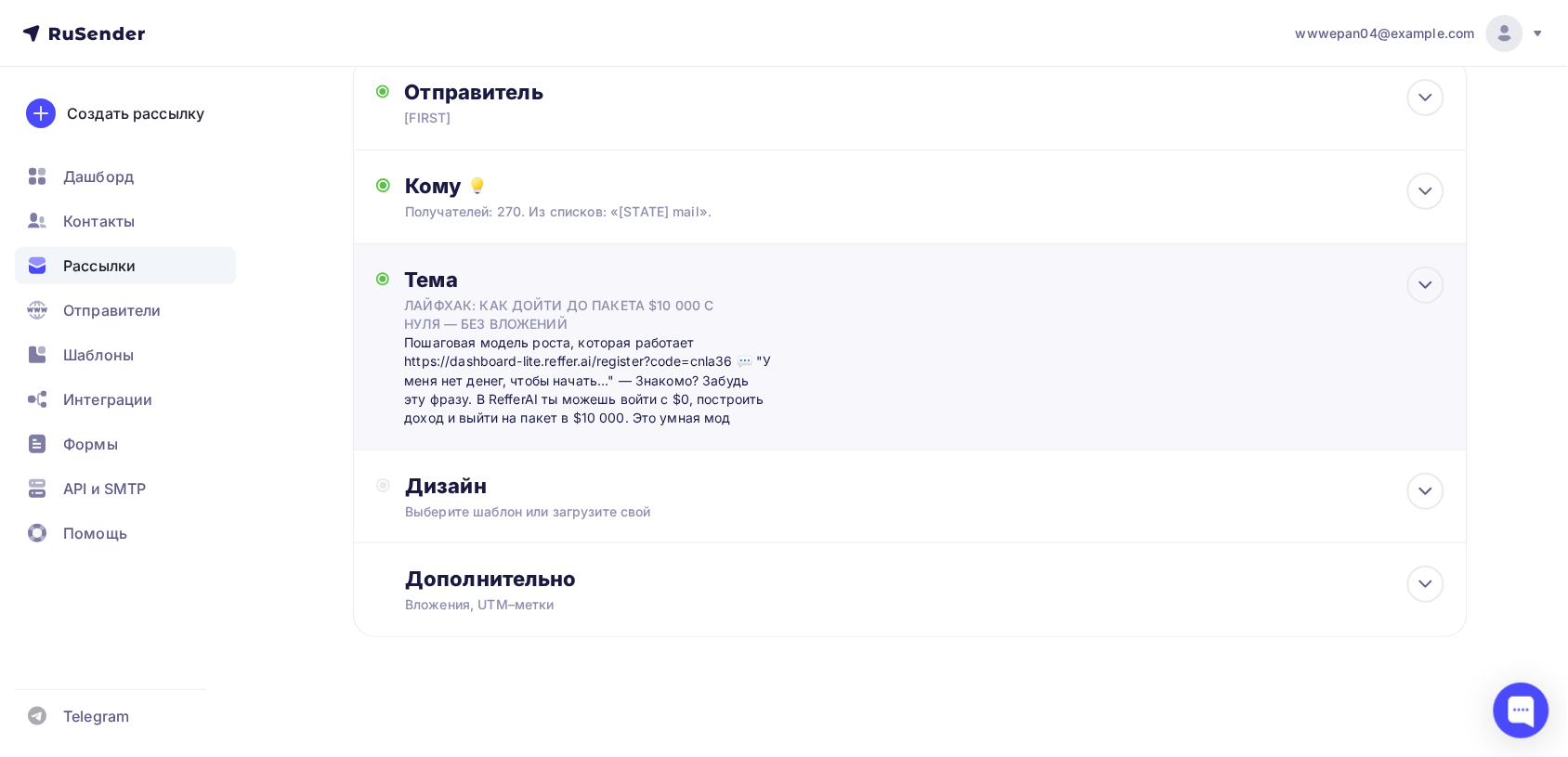 scroll, scrollTop: 116, scrollLeft: 0, axis: vertical 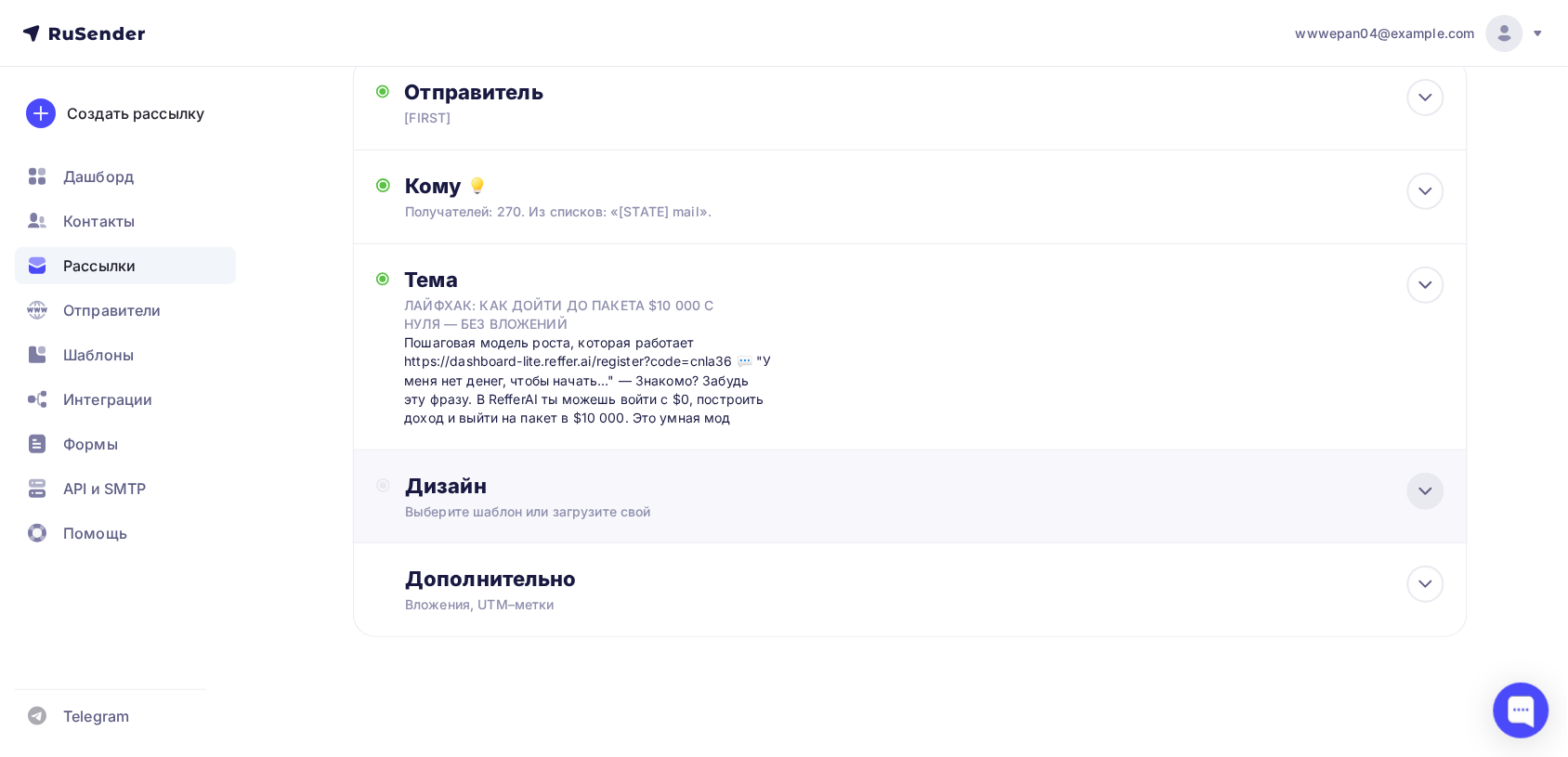 click 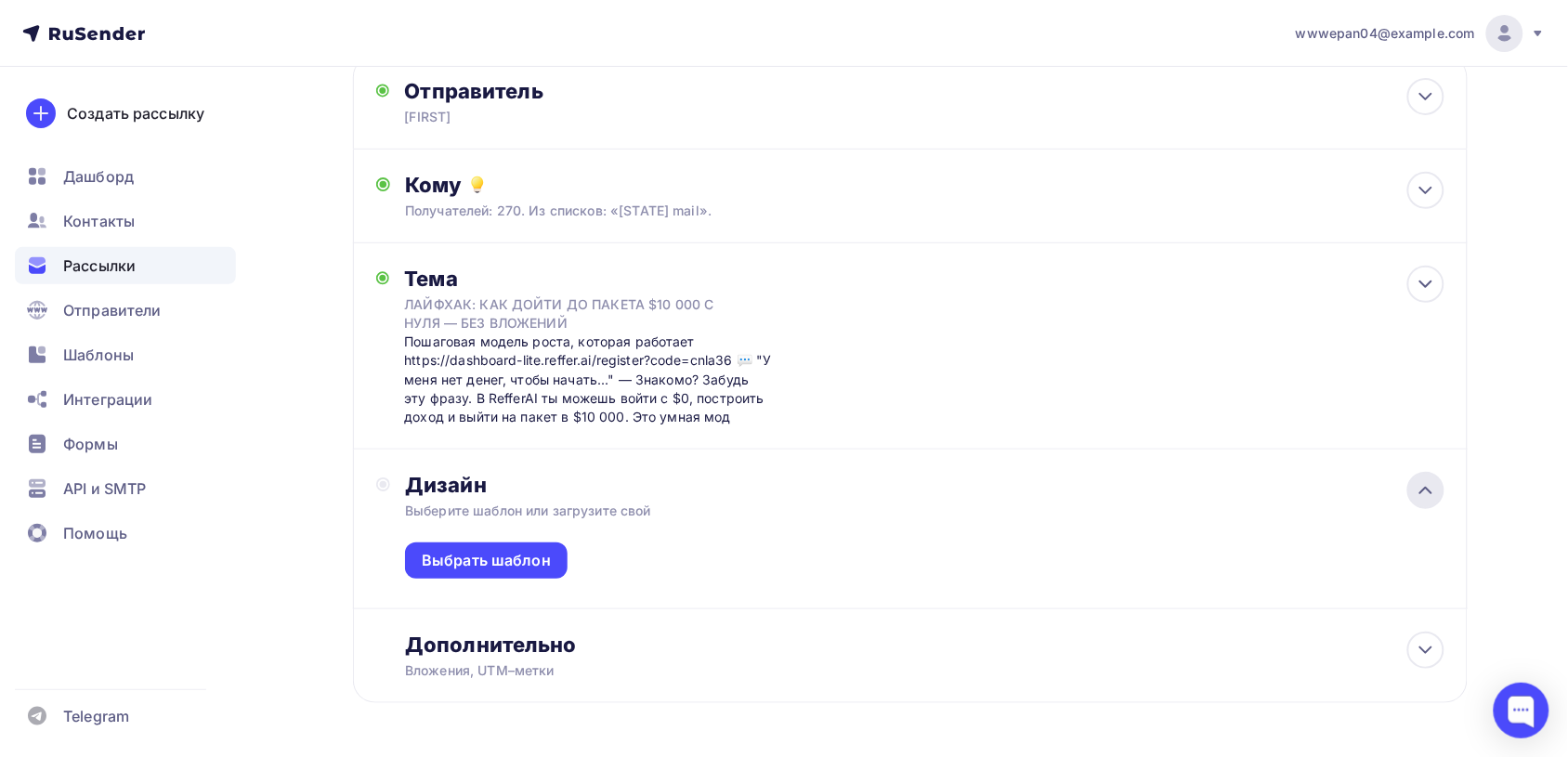 scroll, scrollTop: 153, scrollLeft: 0, axis: vertical 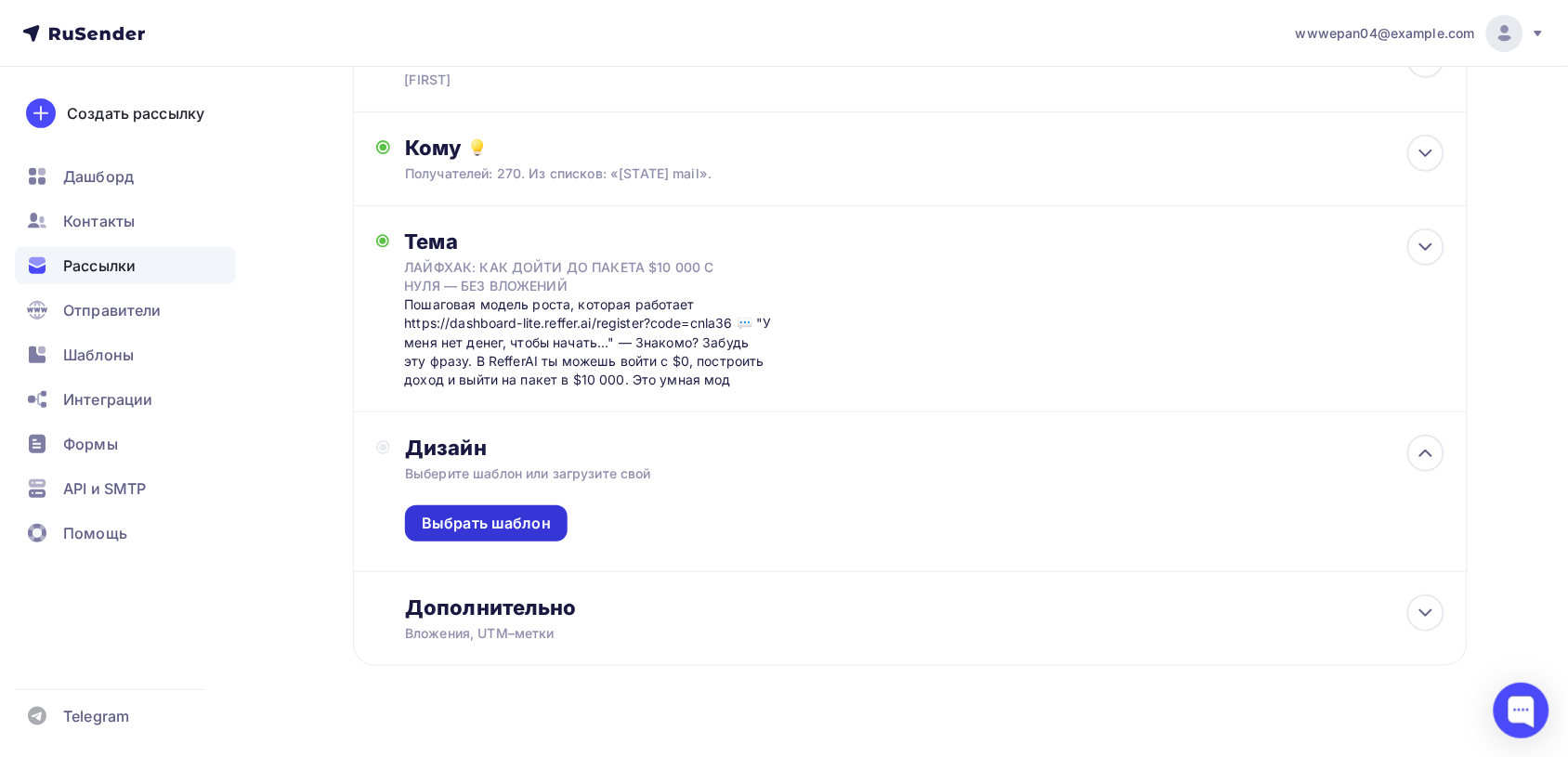 click on "Выбрать шаблон" at bounding box center [486, 523] 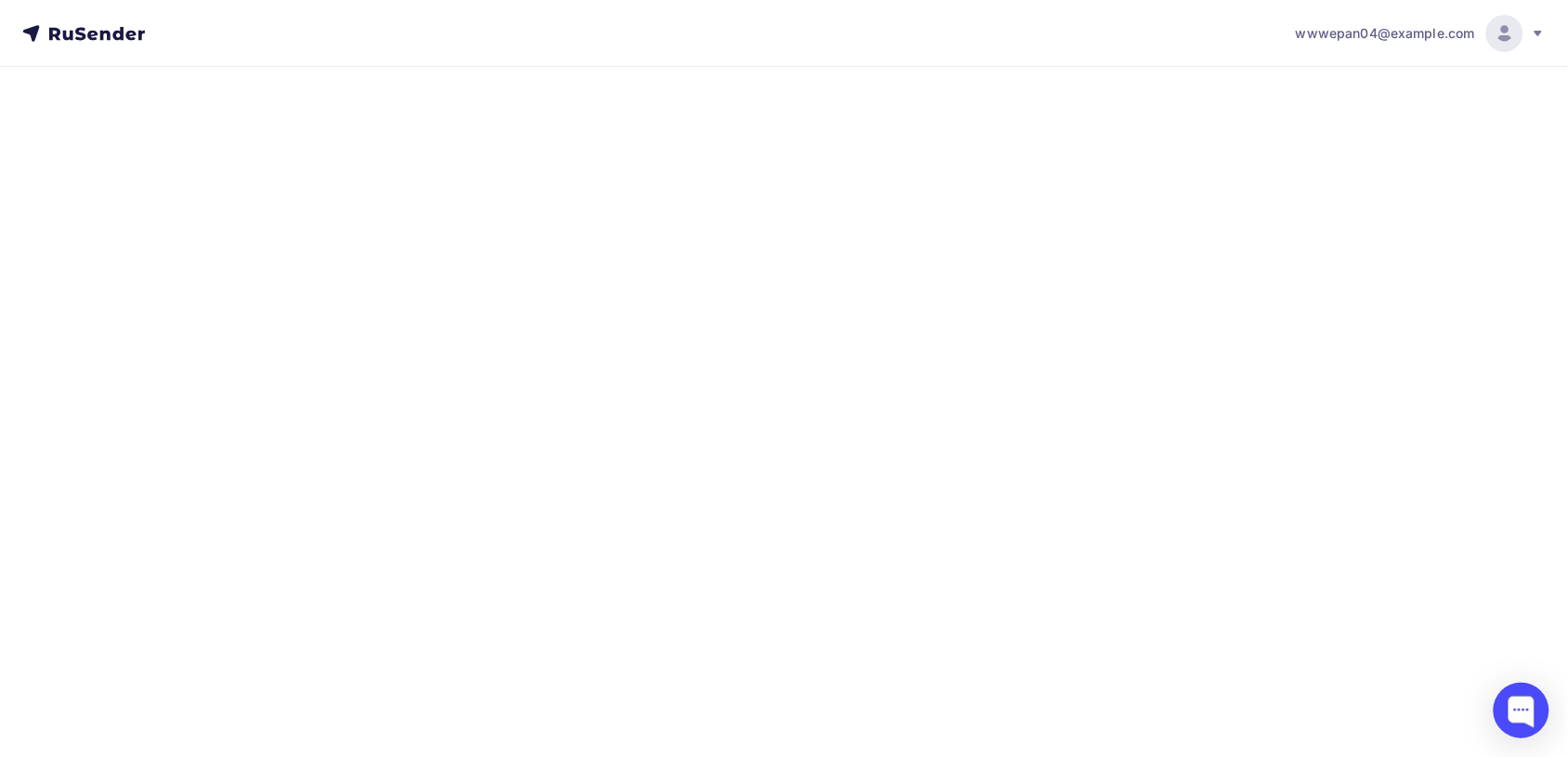 scroll, scrollTop: 0, scrollLeft: 0, axis: both 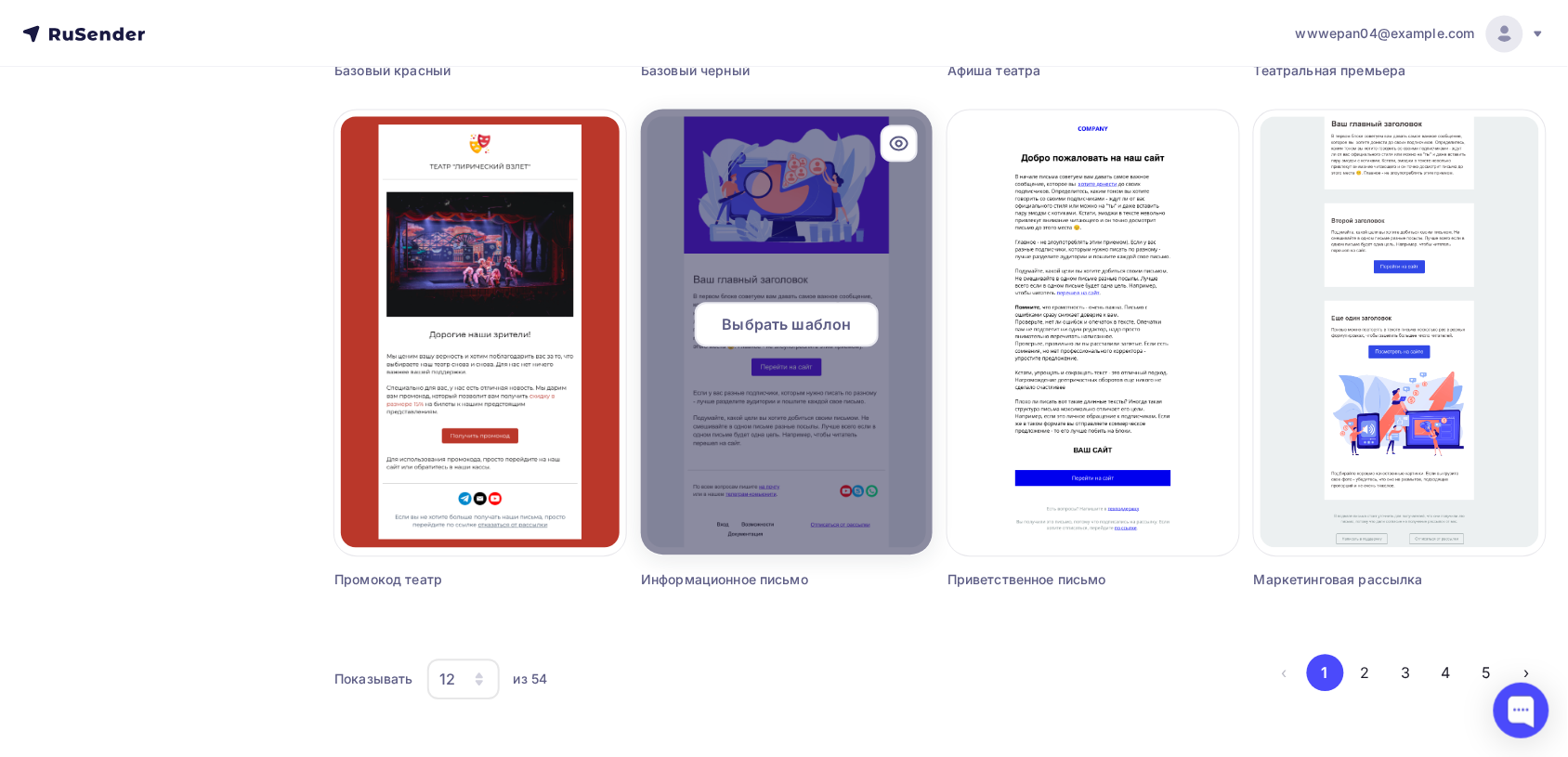 click 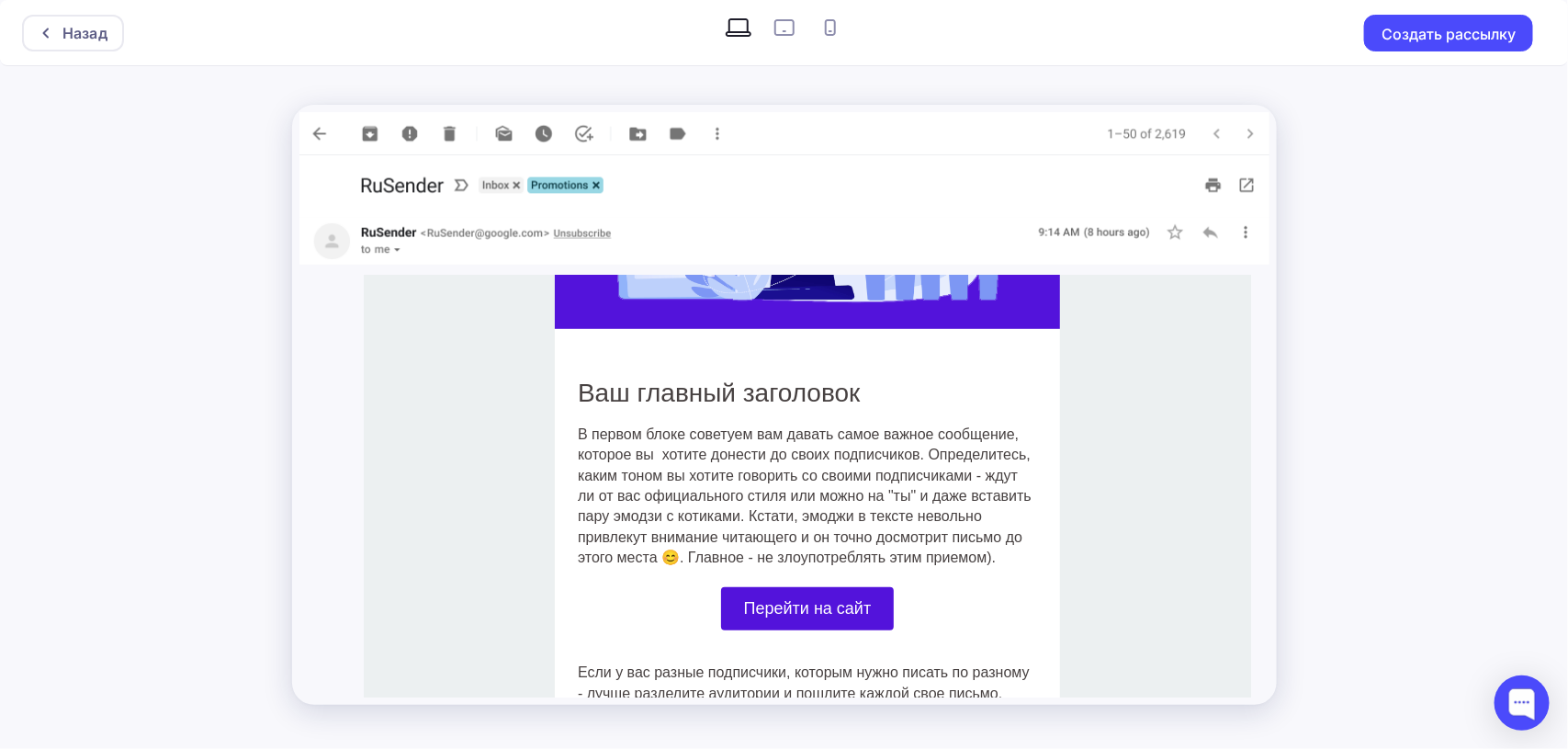 scroll, scrollTop: 366, scrollLeft: 0, axis: vertical 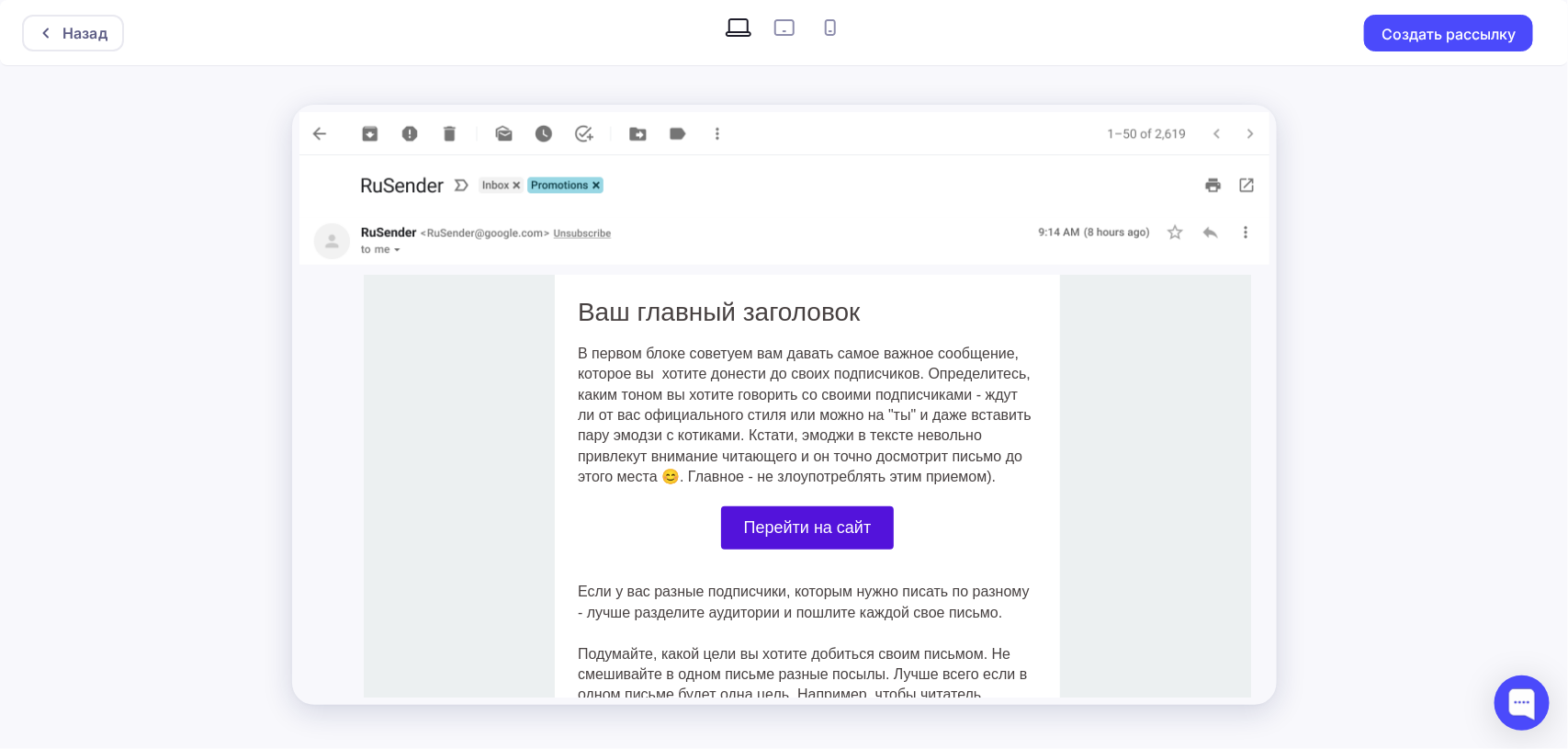 click on "Назад
Создать рассылку" at bounding box center (784, 374) 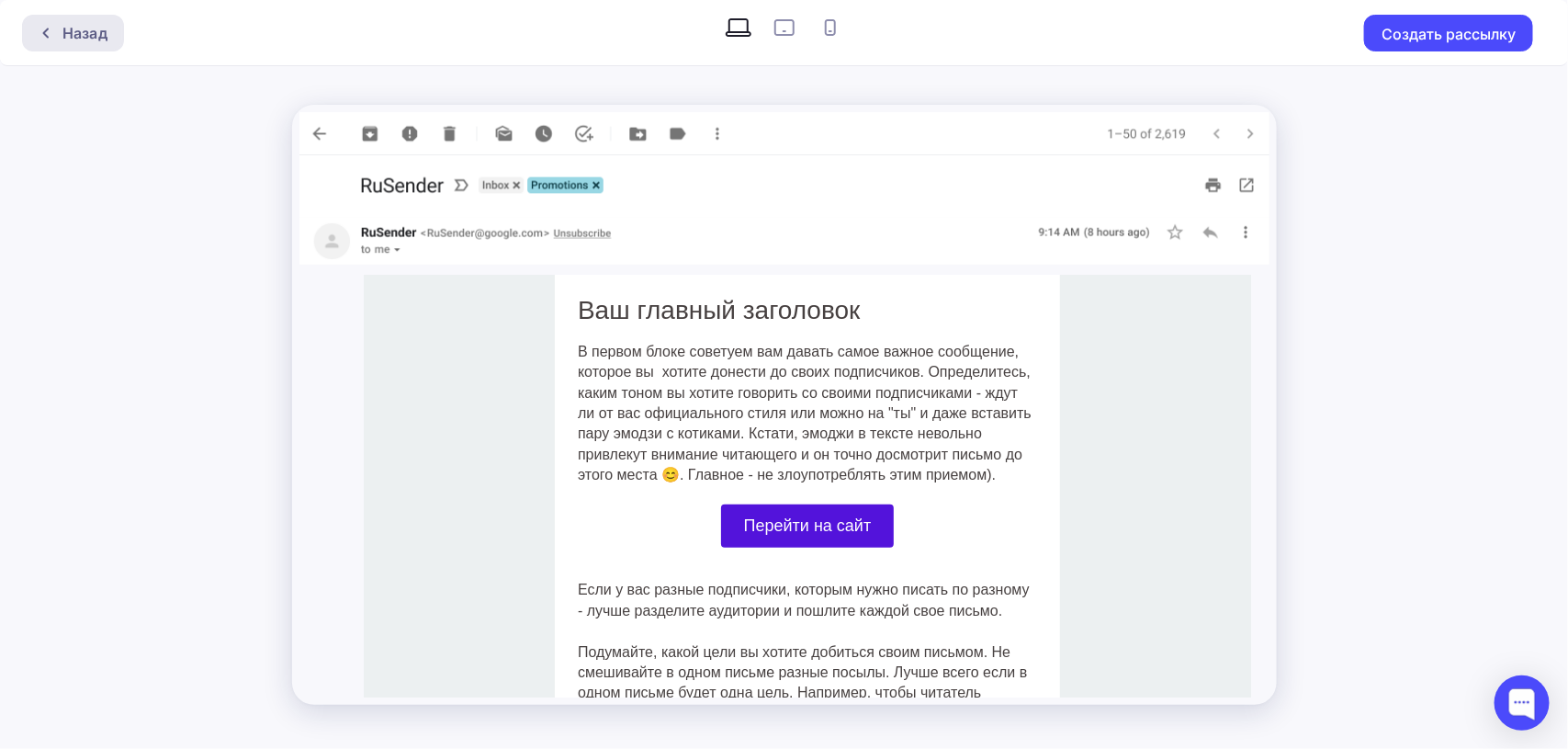 click on "Назад" at bounding box center [85, 33] 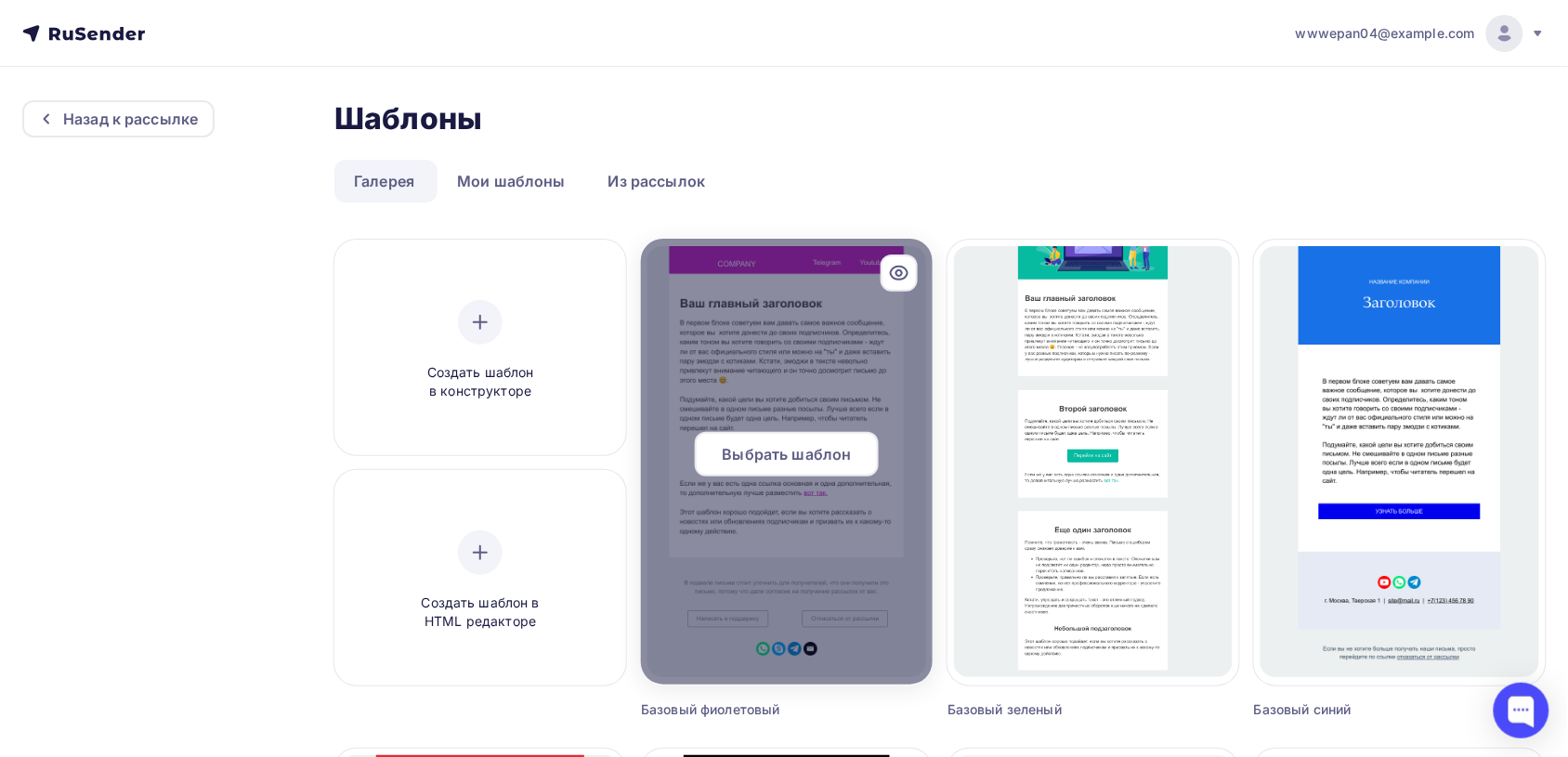 click 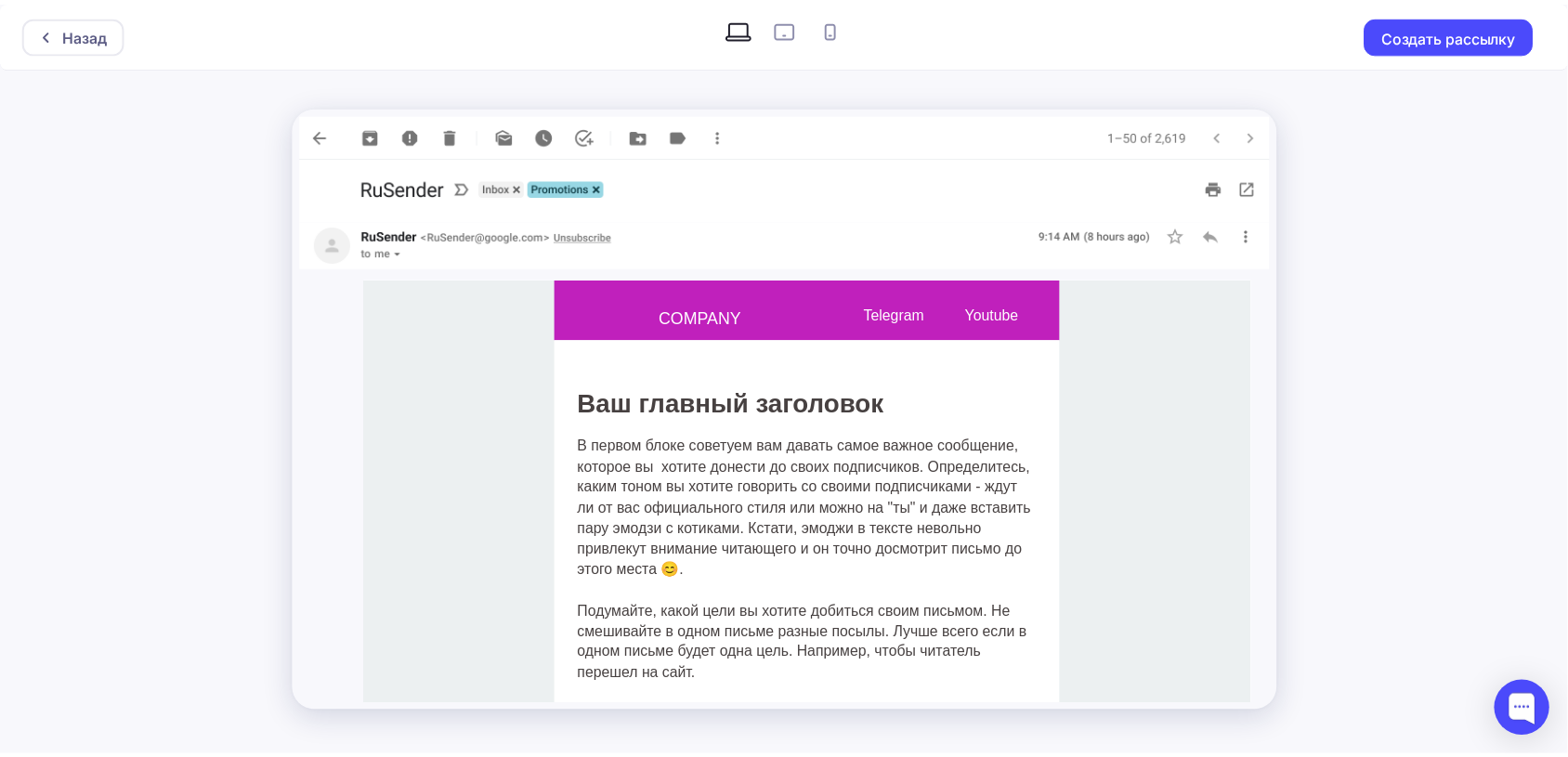 scroll, scrollTop: 0, scrollLeft: 0, axis: both 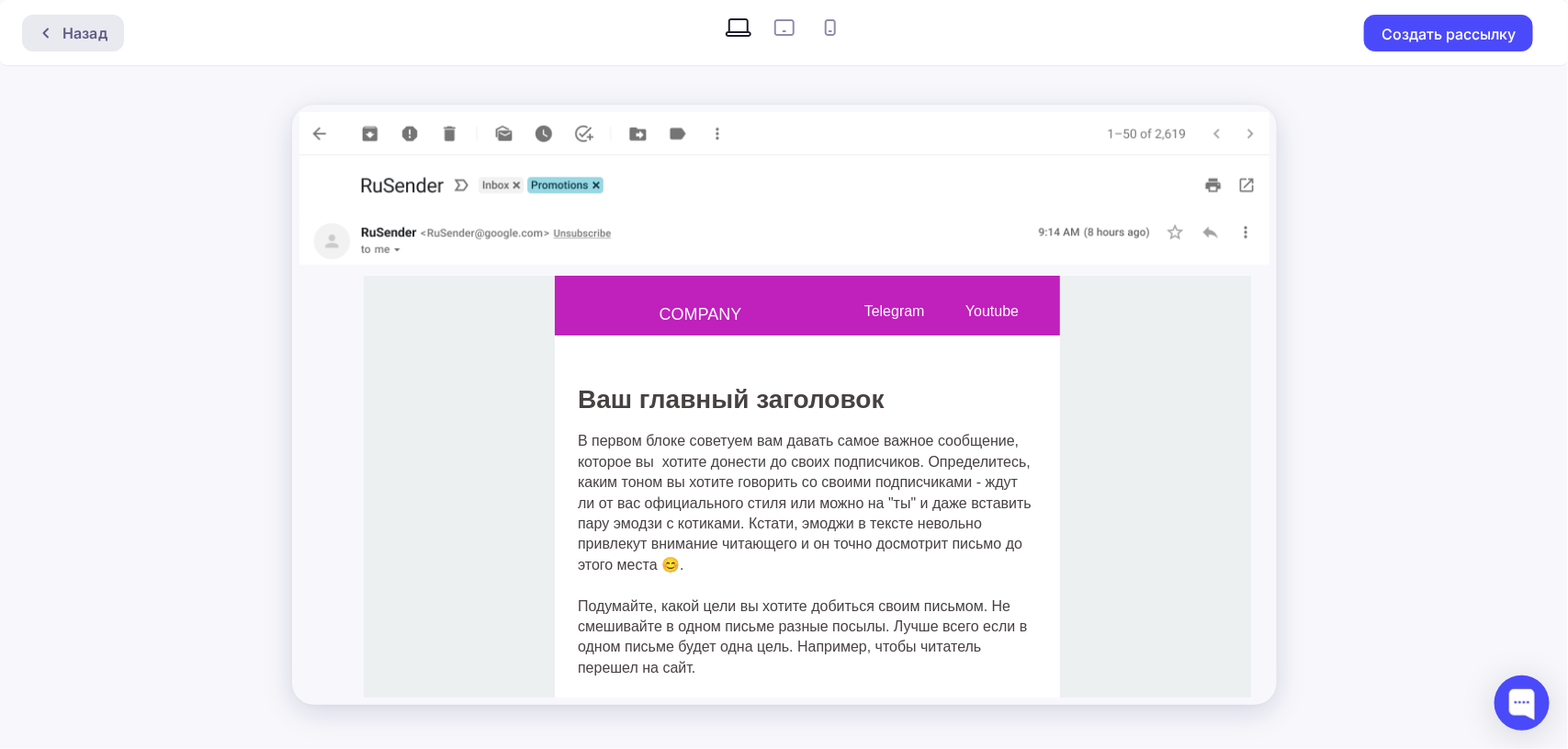 click on "Назад" at bounding box center [85, 33] 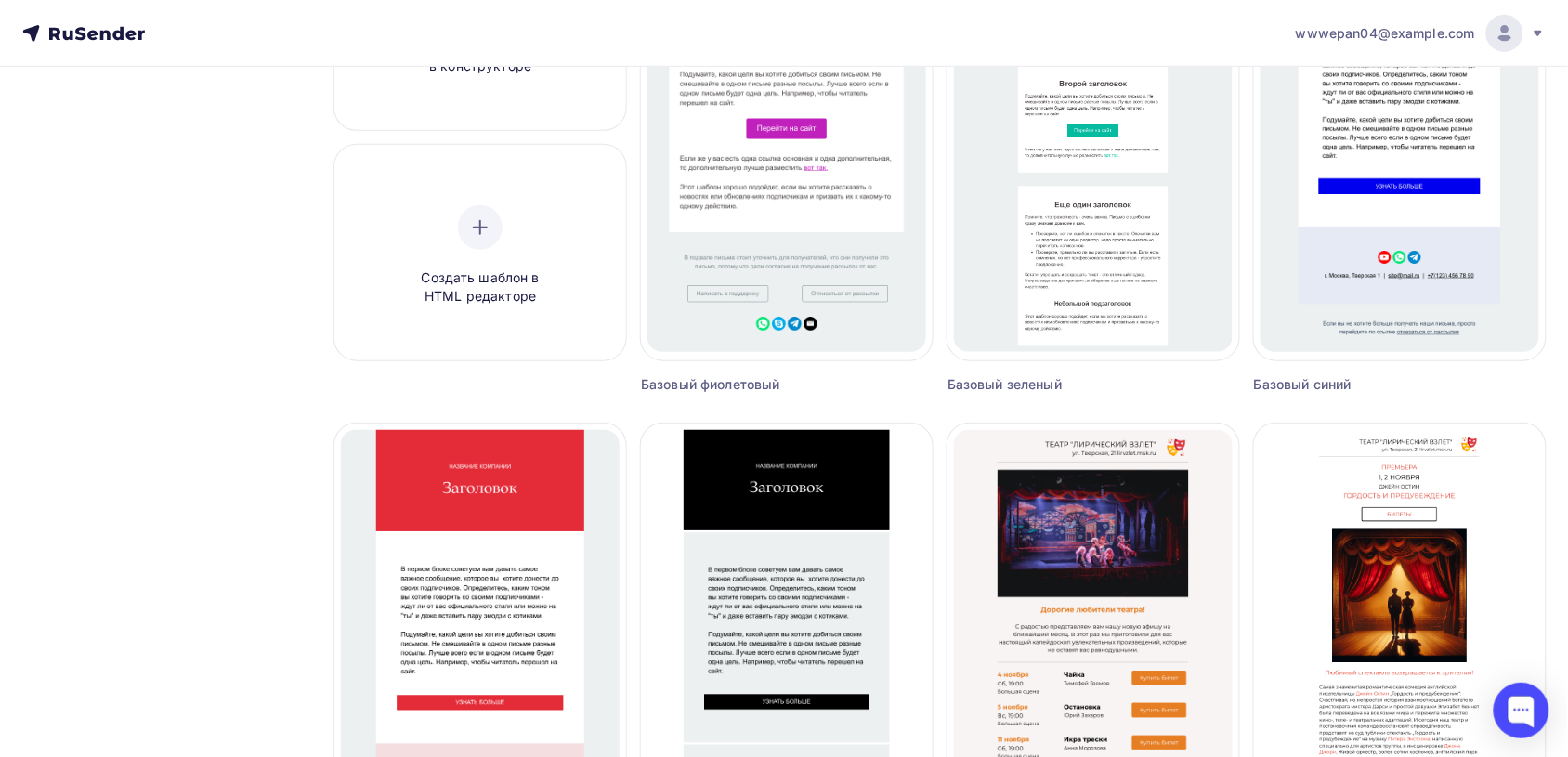 scroll, scrollTop: 355, scrollLeft: 0, axis: vertical 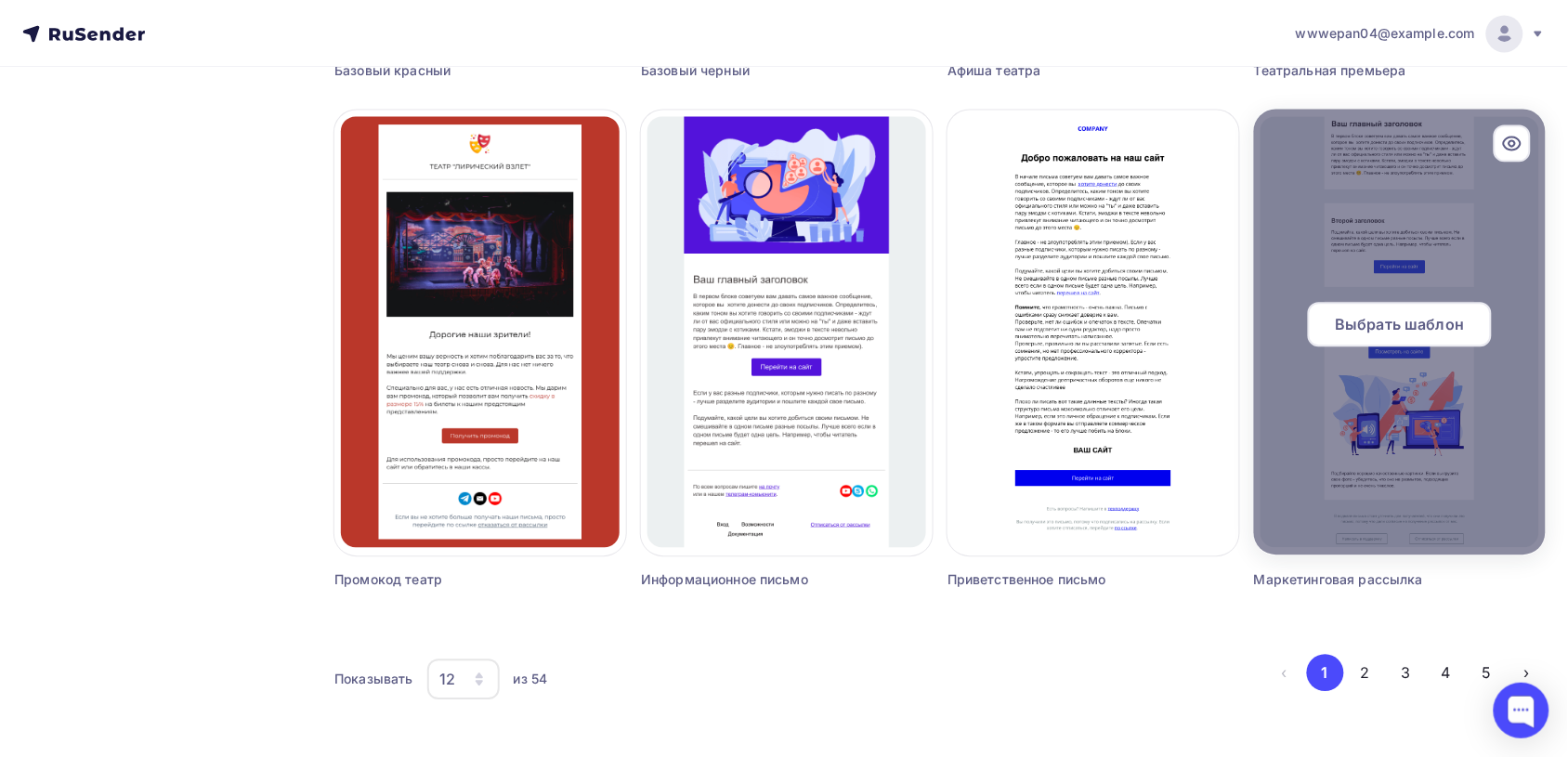 click 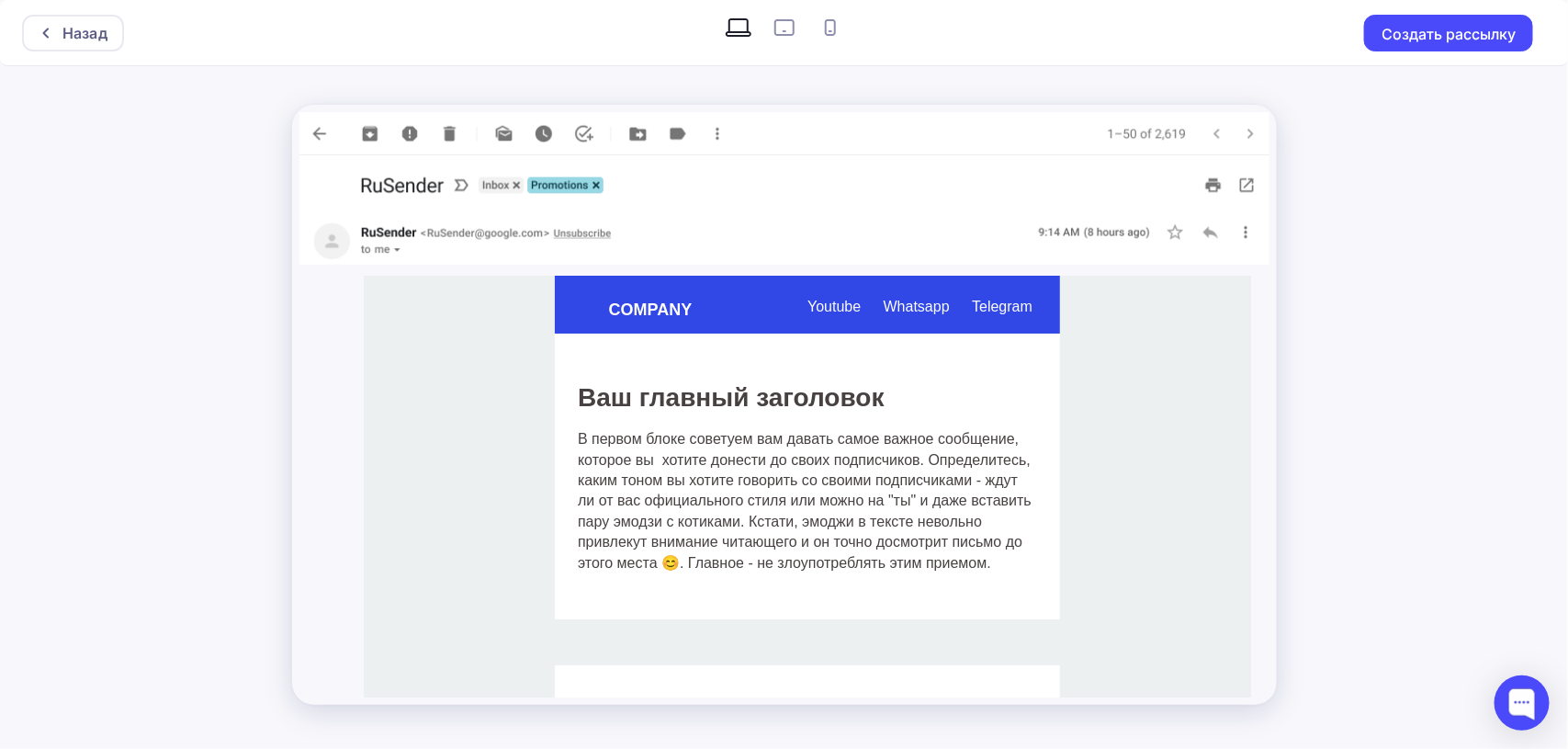 scroll, scrollTop: 0, scrollLeft: 0, axis: both 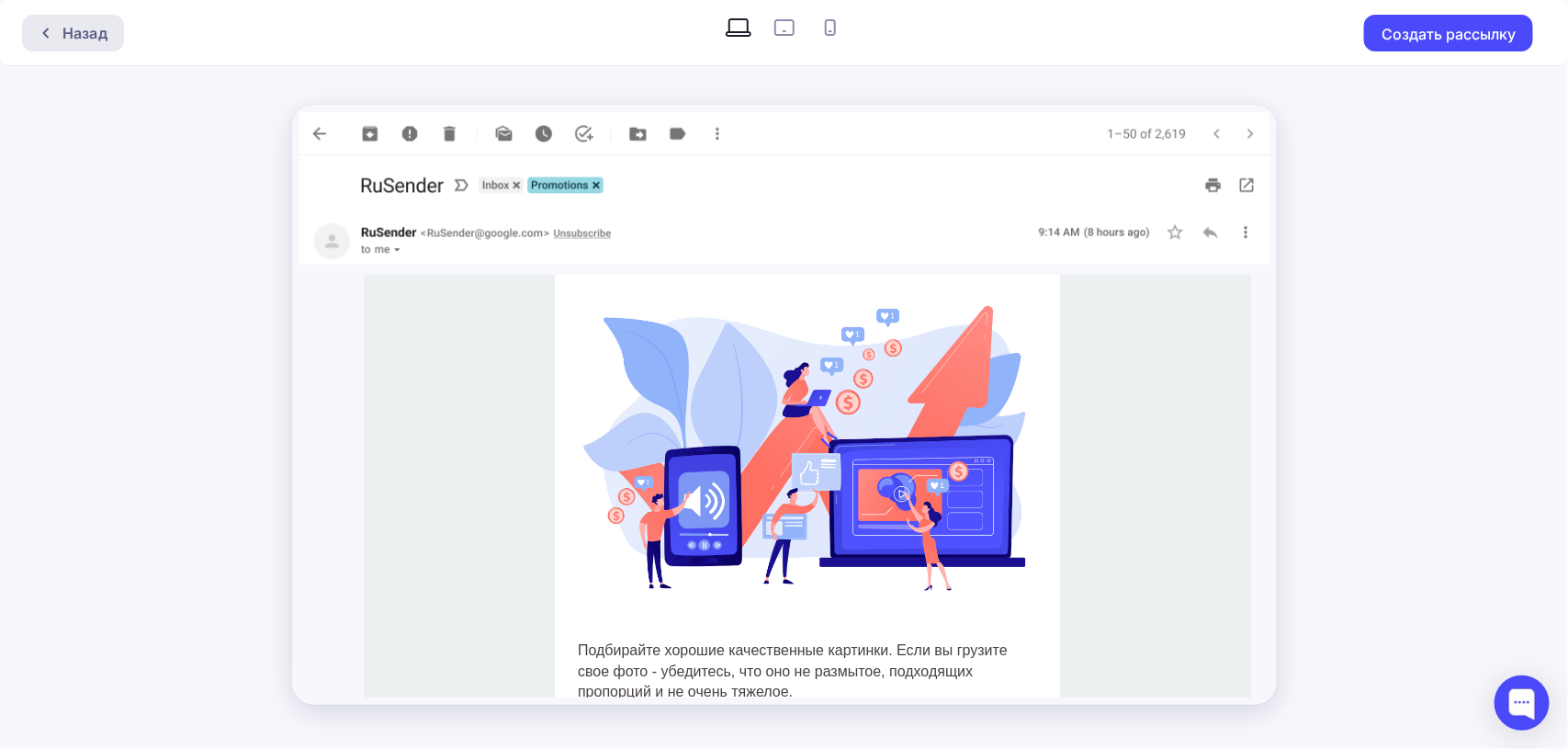 click 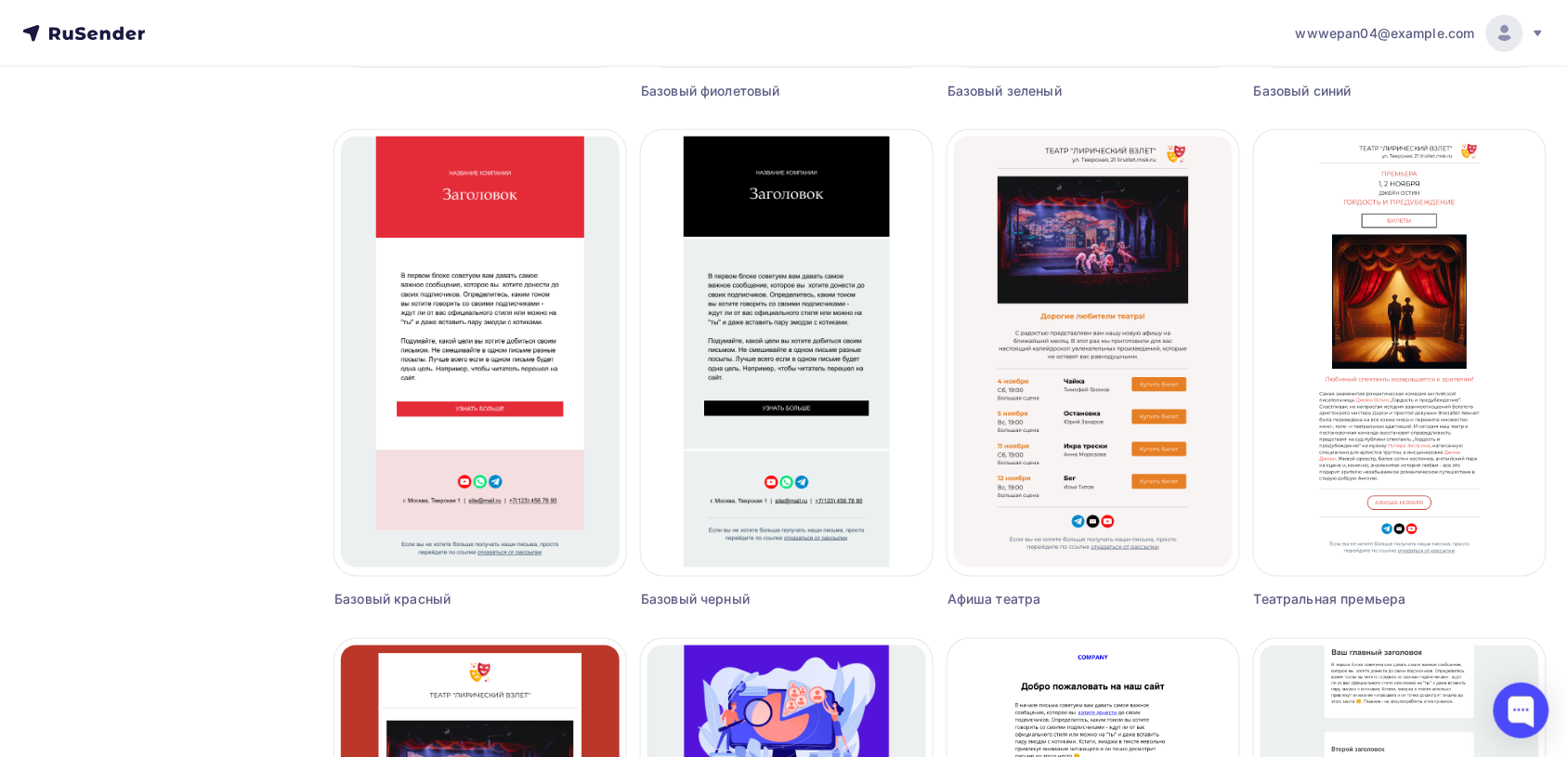 scroll, scrollTop: 650, scrollLeft: 0, axis: vertical 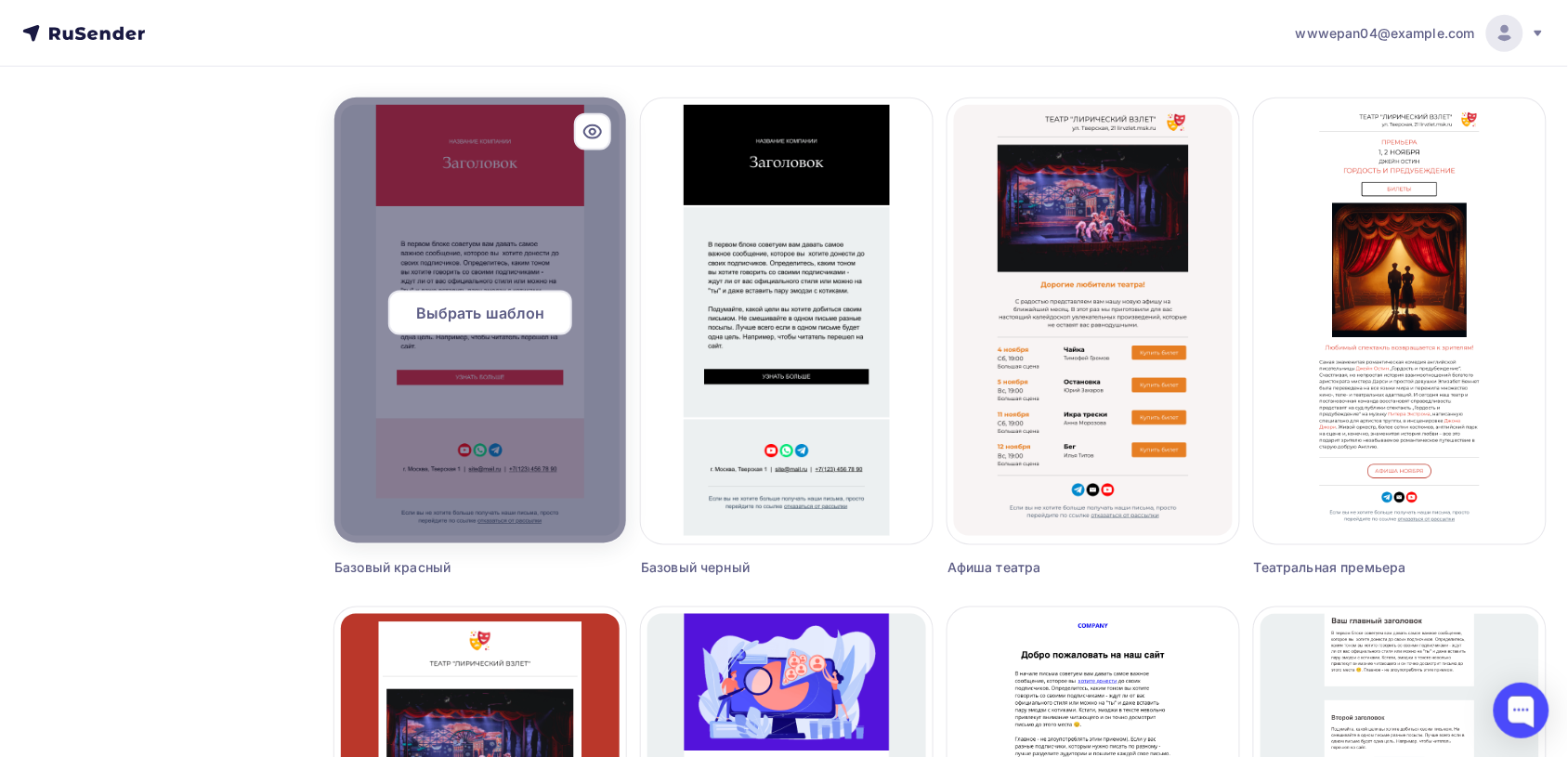 click 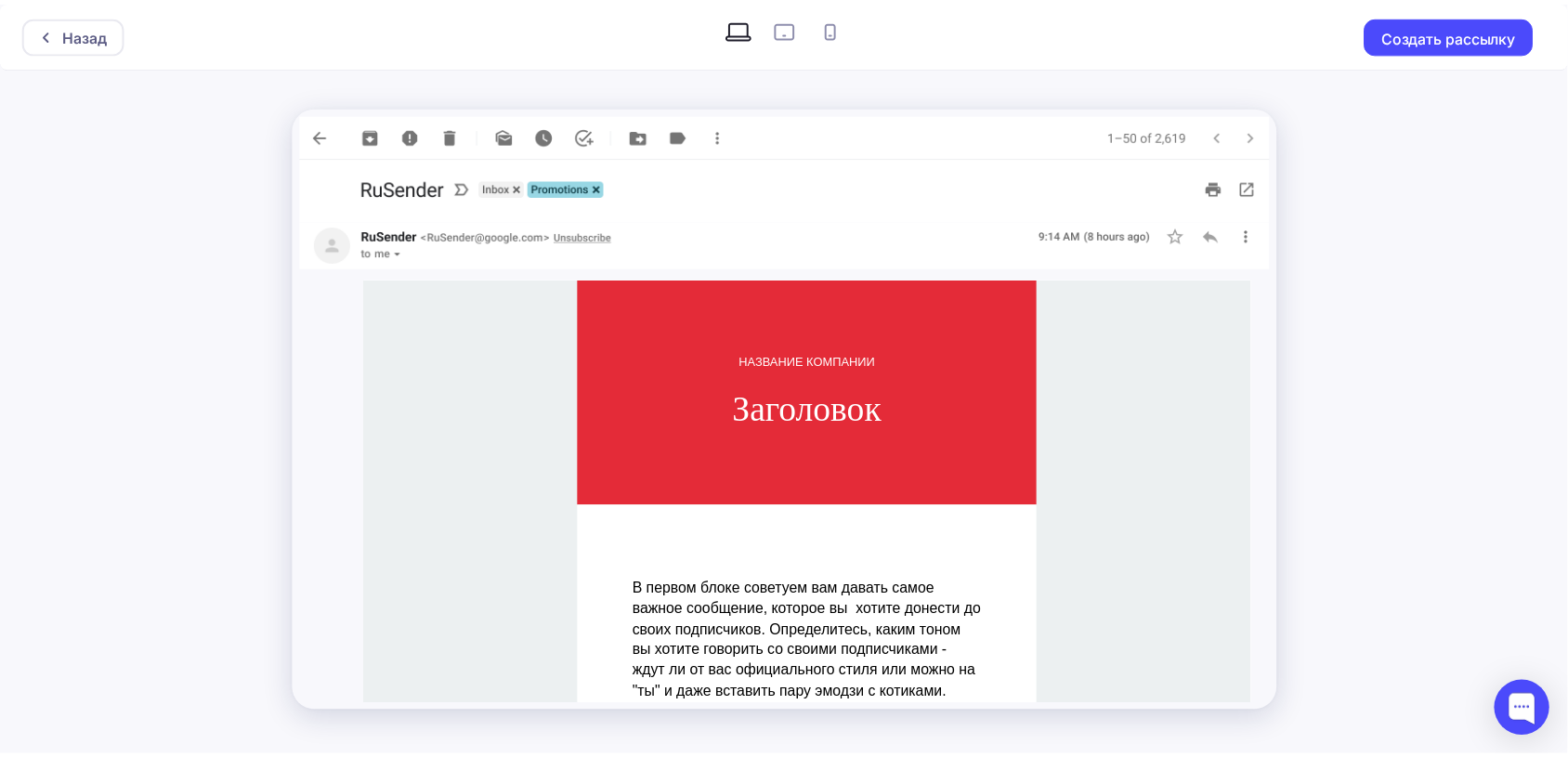 scroll, scrollTop: 0, scrollLeft: 0, axis: both 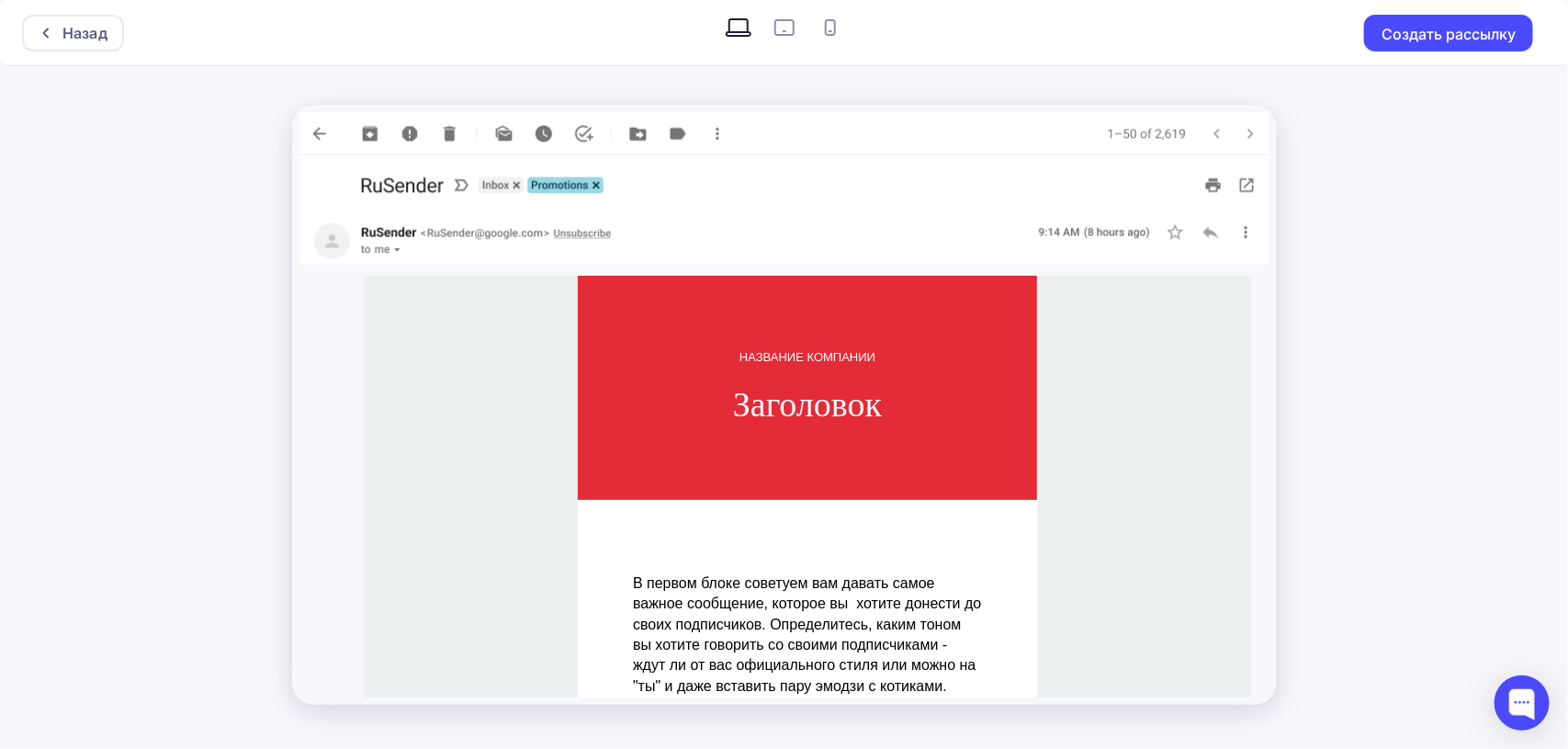 click on "В первом блоке советуем вам давать самое важное сообщение, которое вы  хотите донести до своих подписчиков. Определитесь, каким тоном вы хотите говорить со своими подписчиками - ждут ли от вас официального стиля или можно на "ты" и даже вставить пару эмодзи с котиками.
Подумайте, какой цели вы хотите добиться своим письмом. Не смешивайте в одном письме разные посылы. Лучше всего если в одном письме будет одна цель. Например, чтобы читатель перешел на сайт.
УЗНАТЬ БОЛЬШЕ" at bounding box center [807, 734] 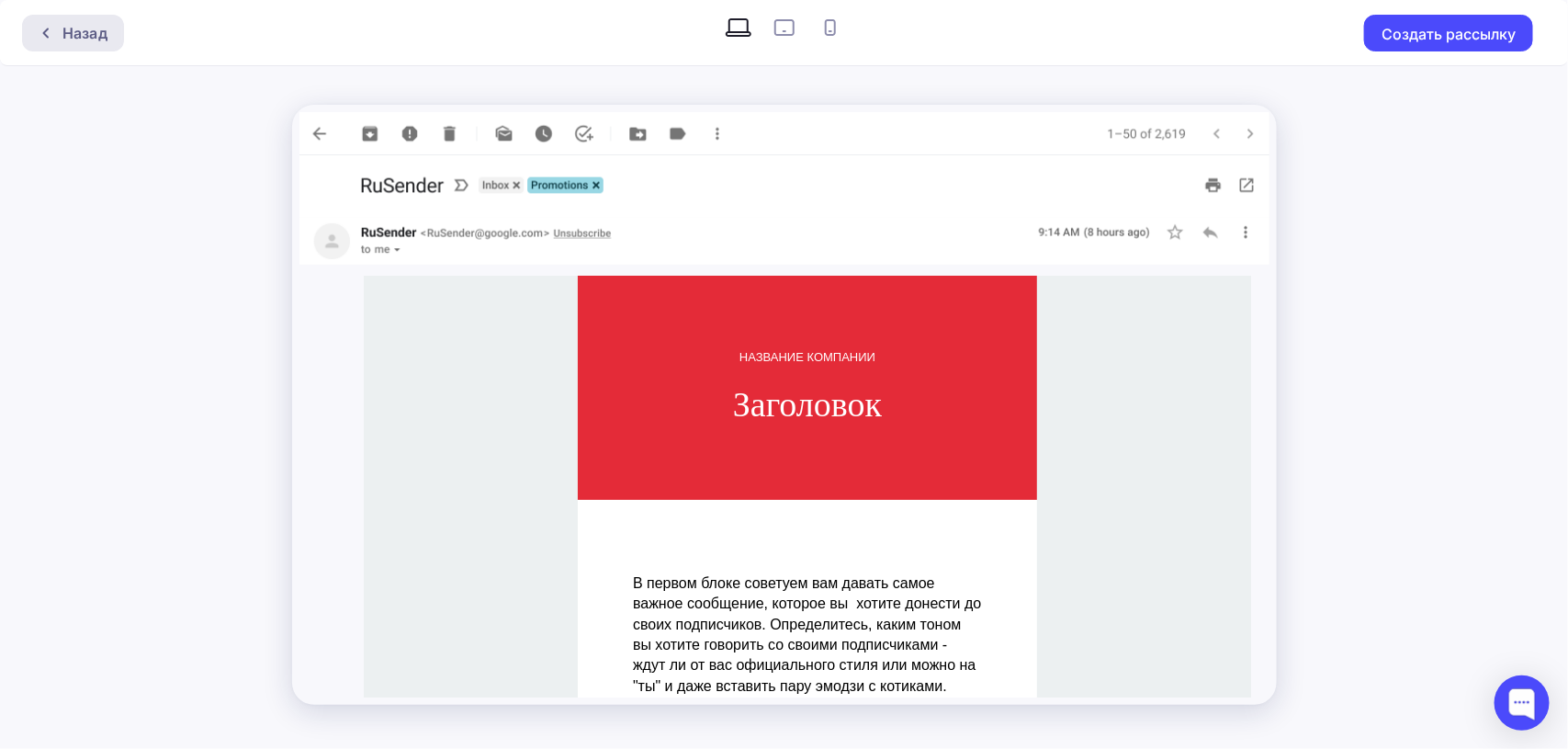 click 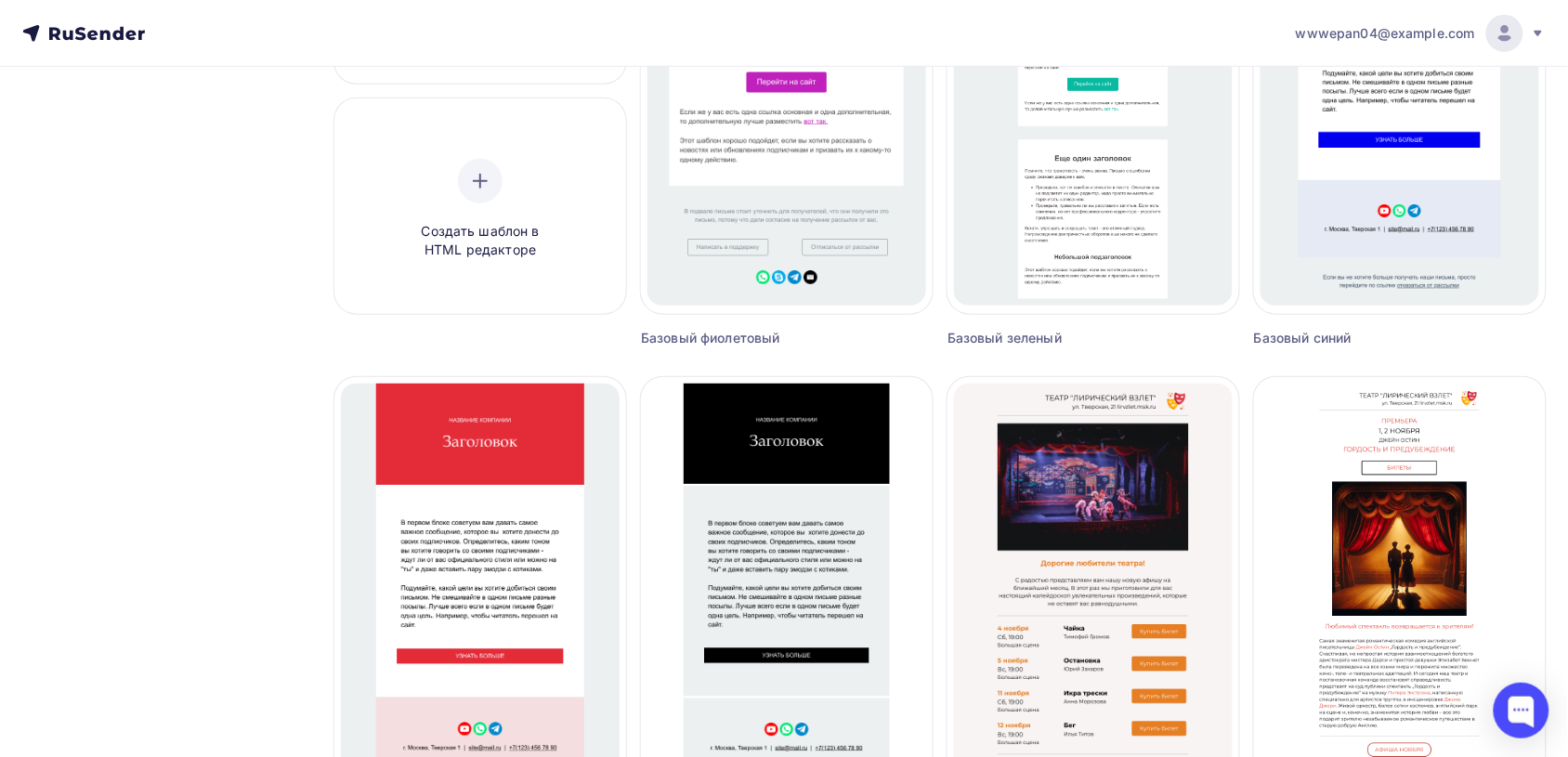 scroll, scrollTop: 526, scrollLeft: 0, axis: vertical 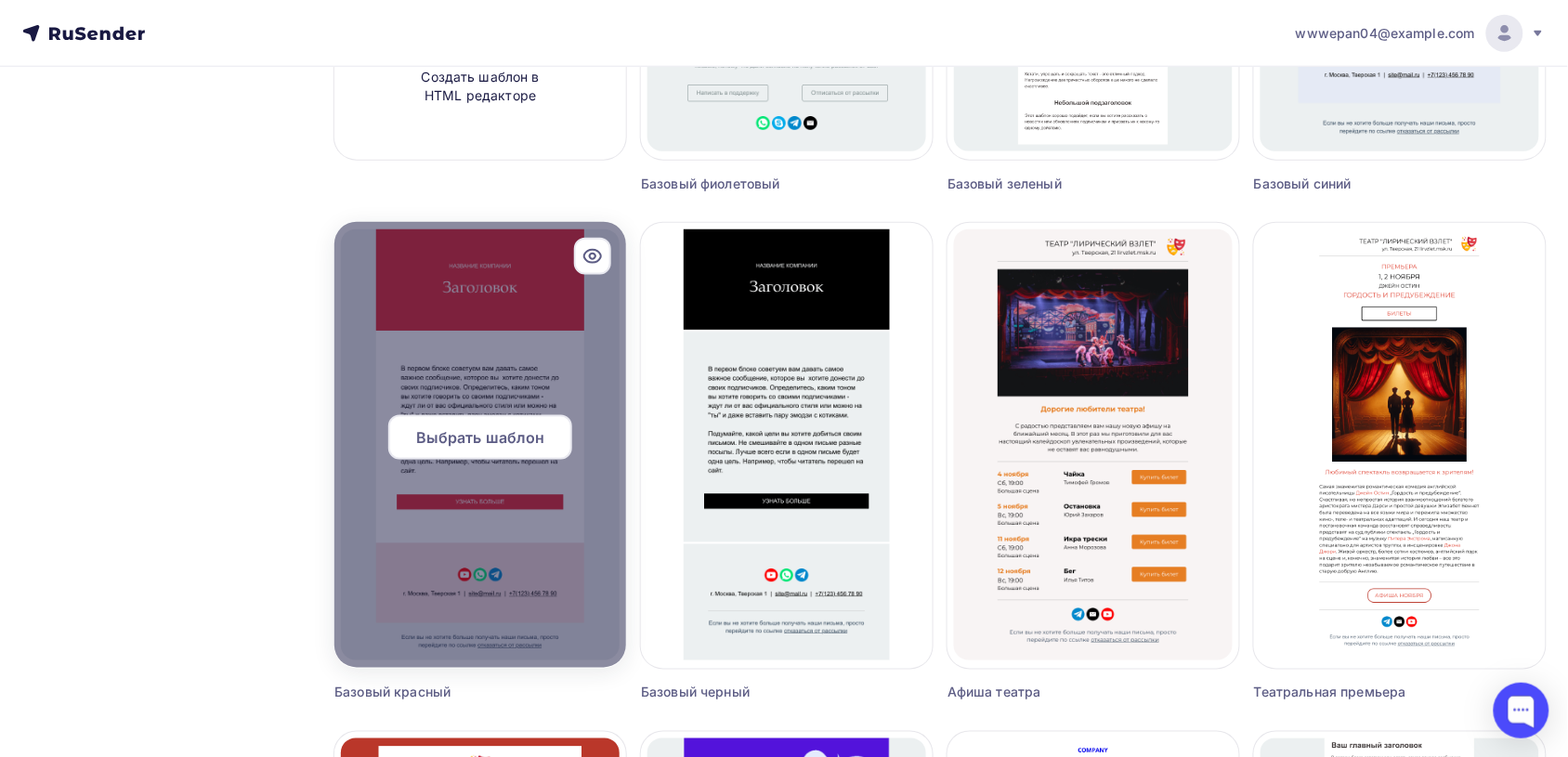 click on "Выбрать шаблон" at bounding box center (480, 437) 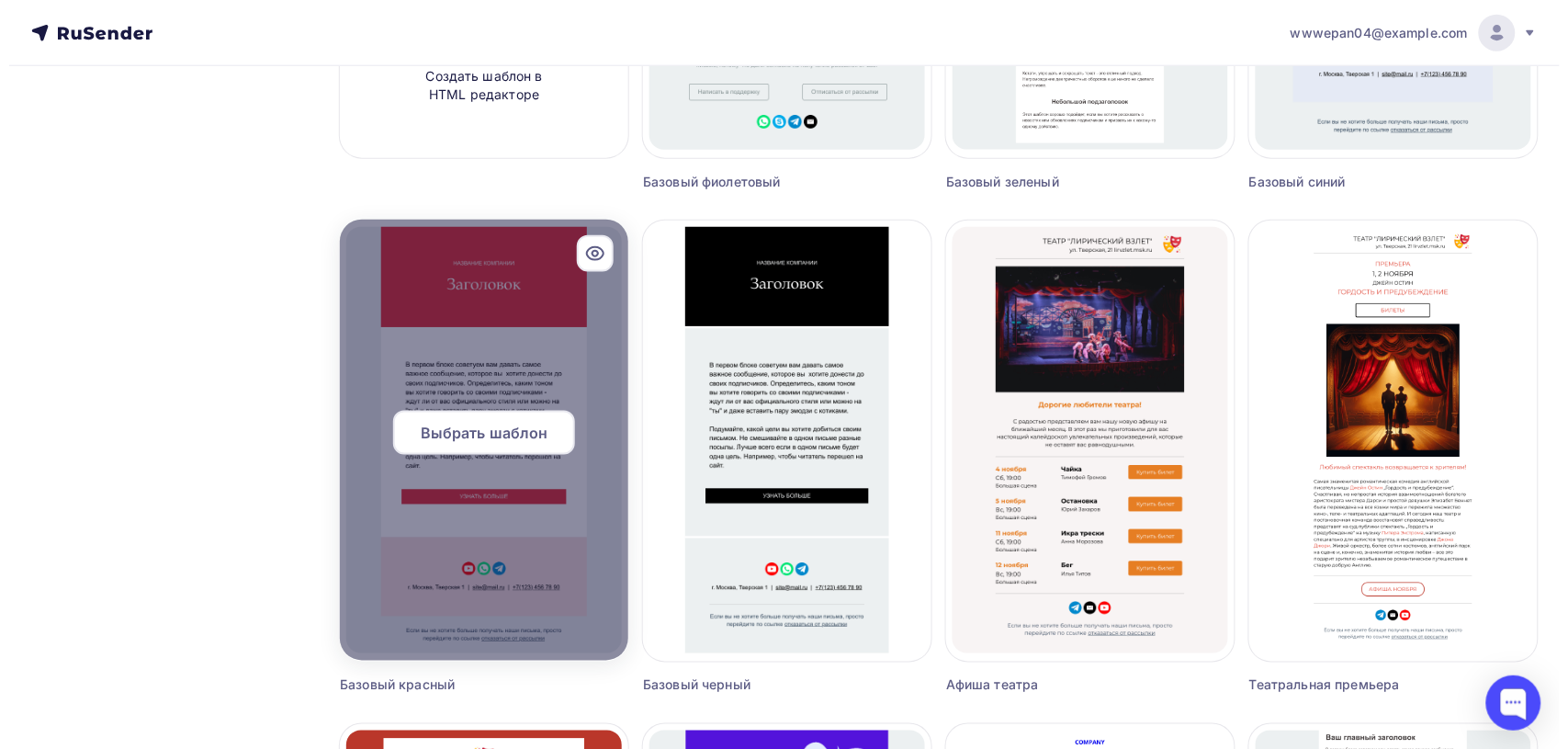 scroll, scrollTop: 0, scrollLeft: 0, axis: both 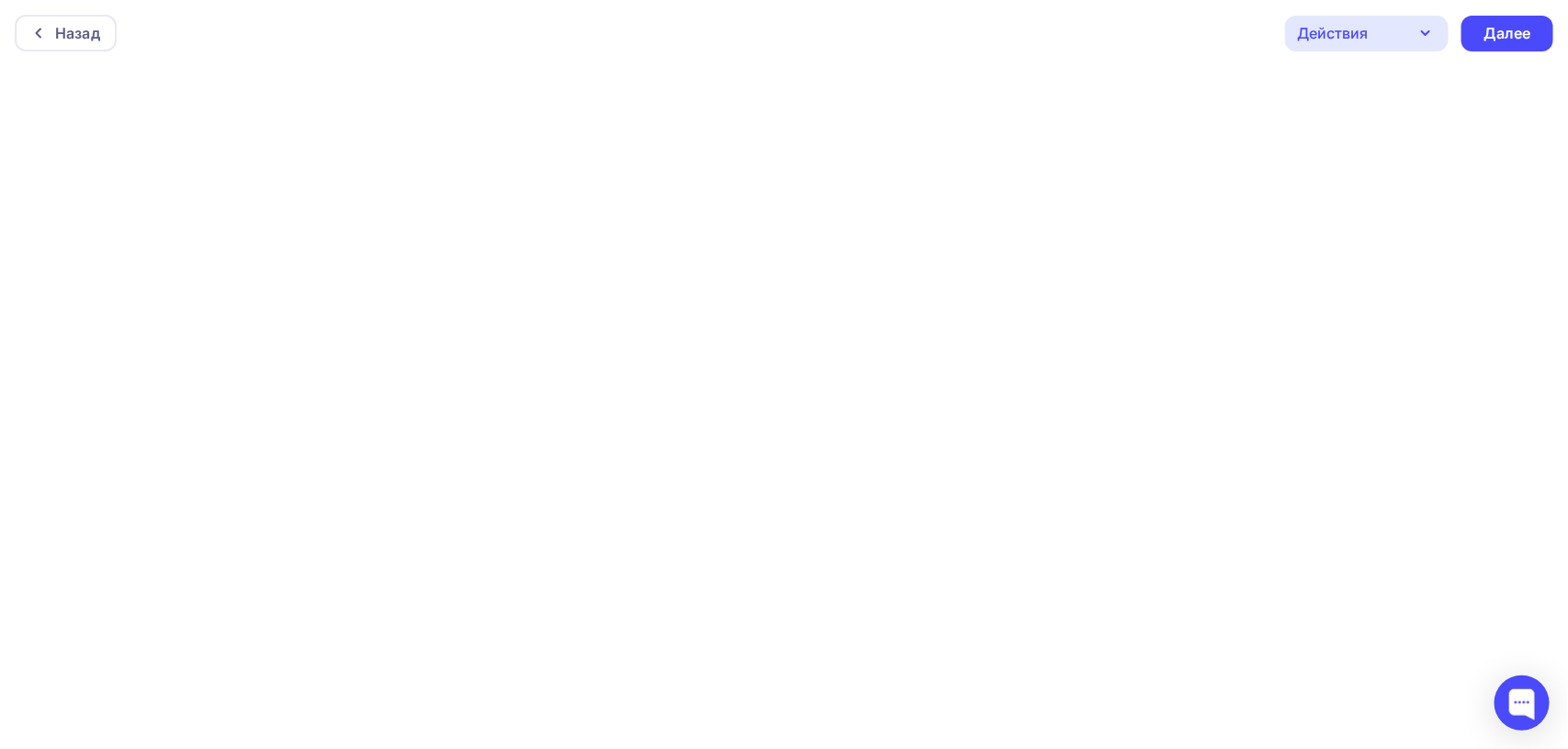 click 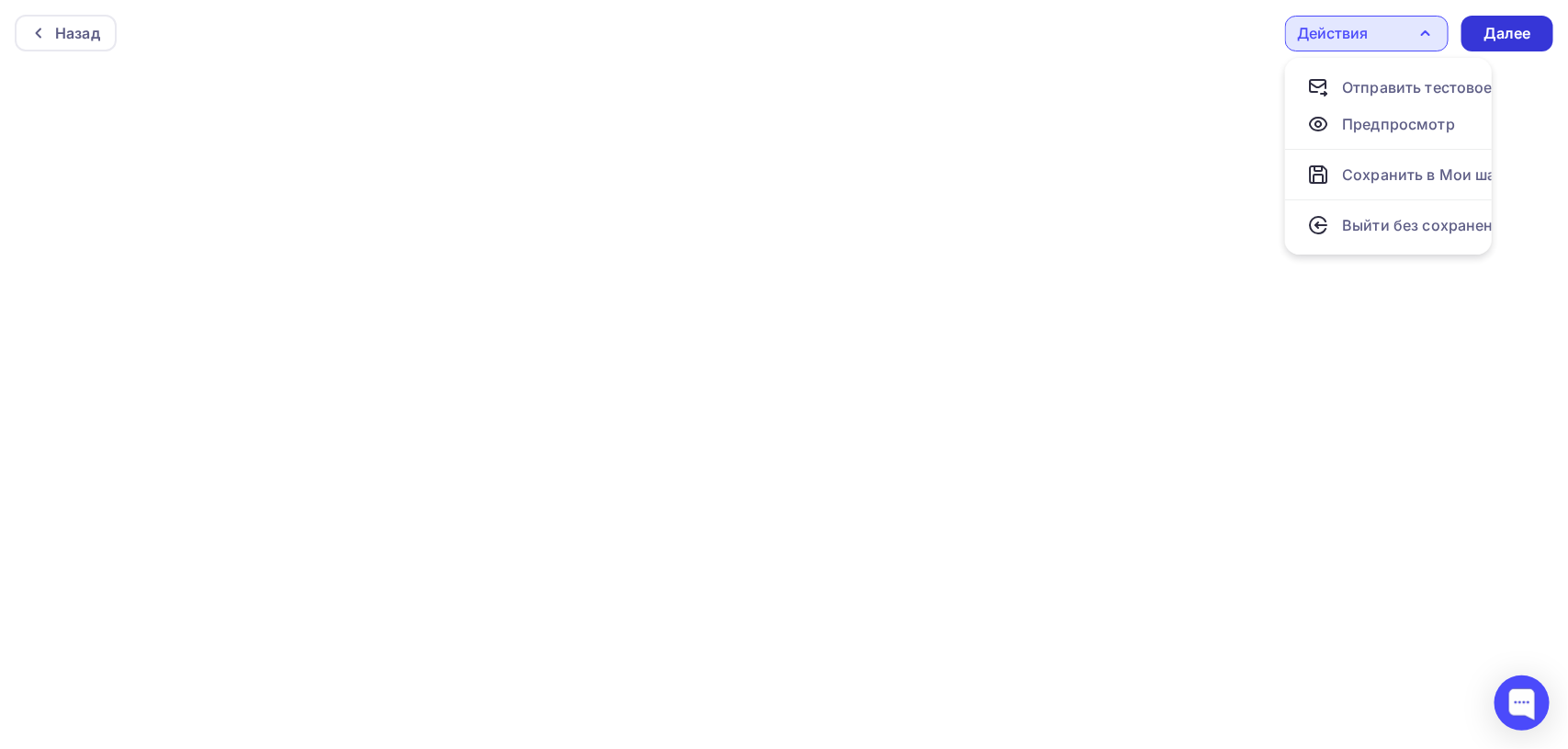 click on "Далее" at bounding box center (1507, 33) 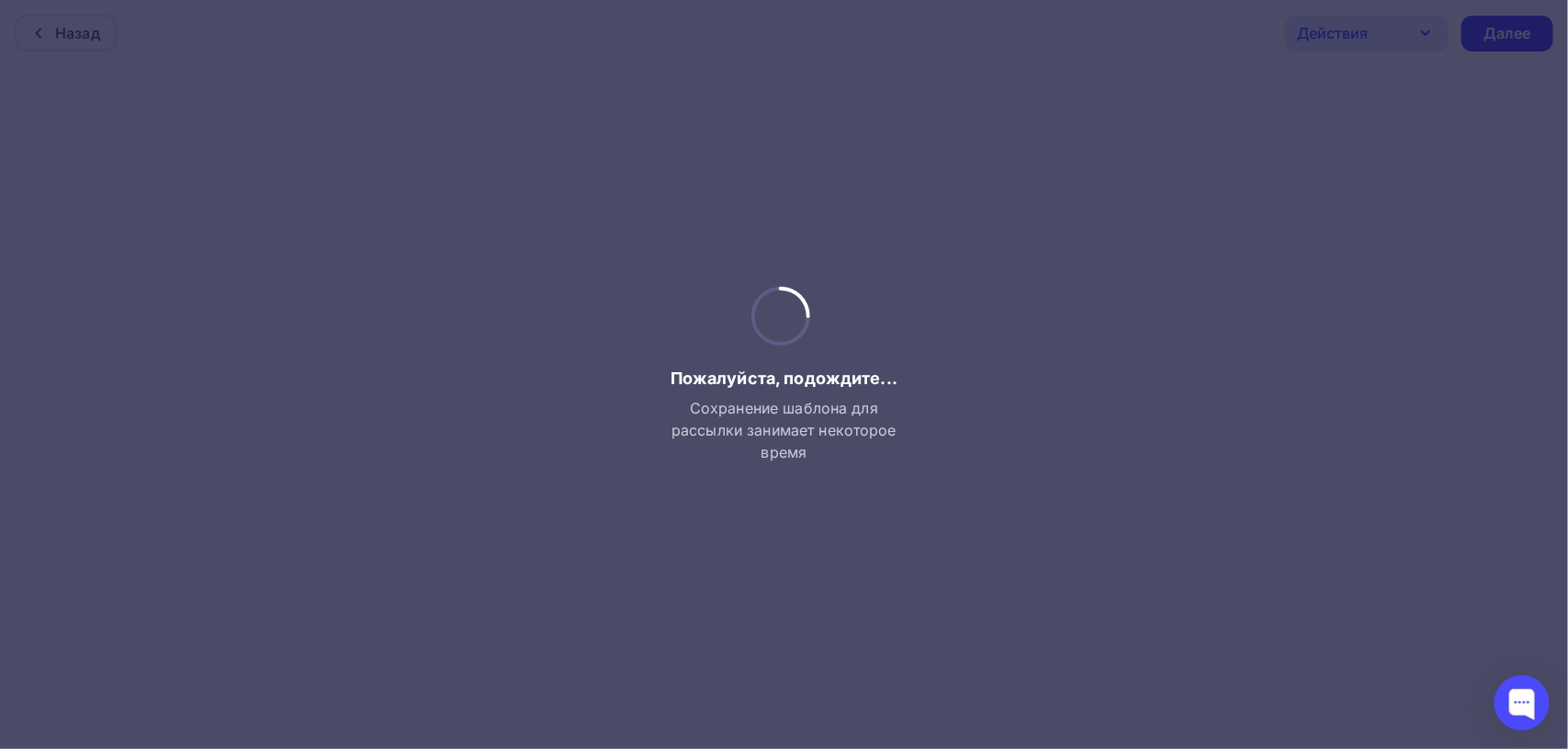 click at bounding box center [784, 374] 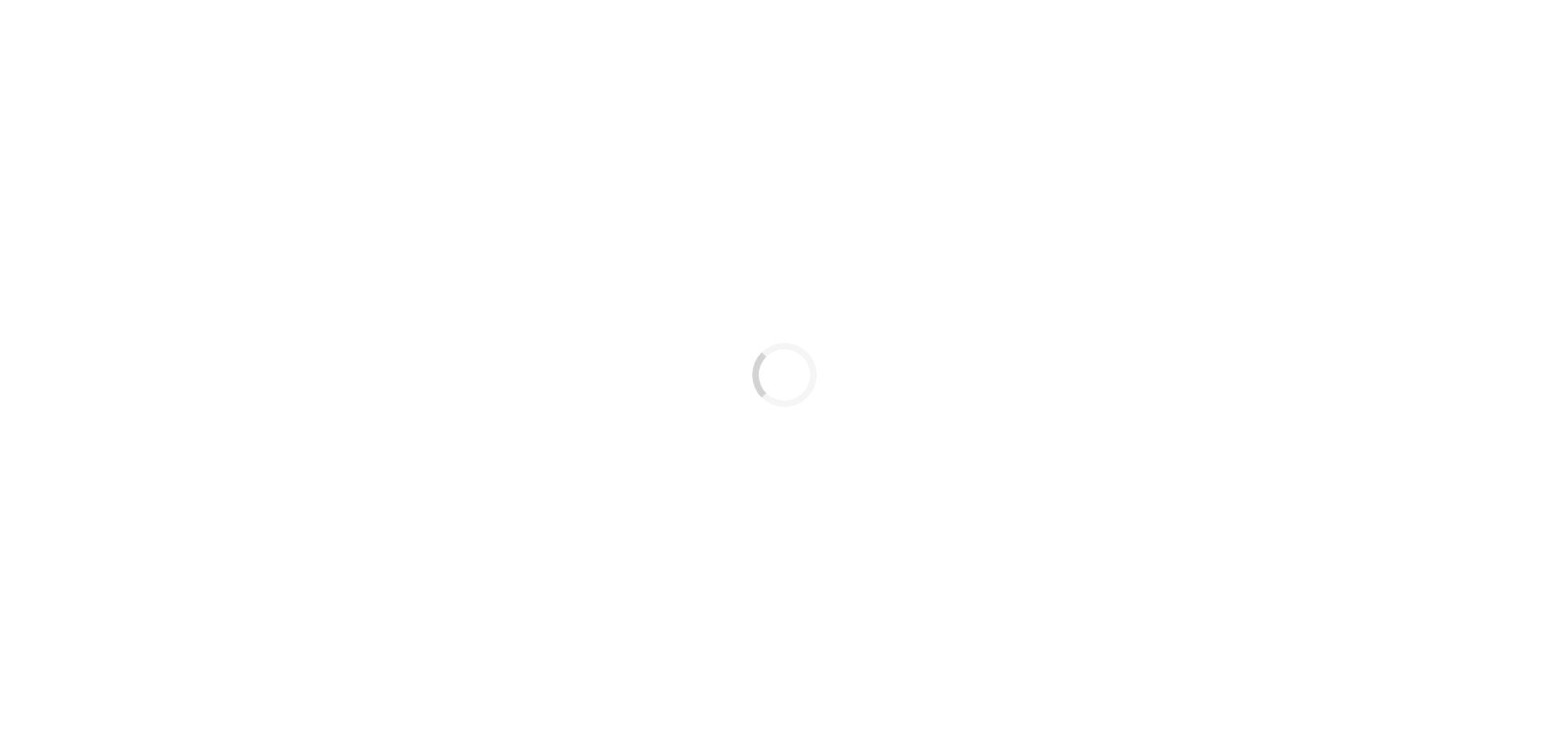 scroll, scrollTop: 0, scrollLeft: 0, axis: both 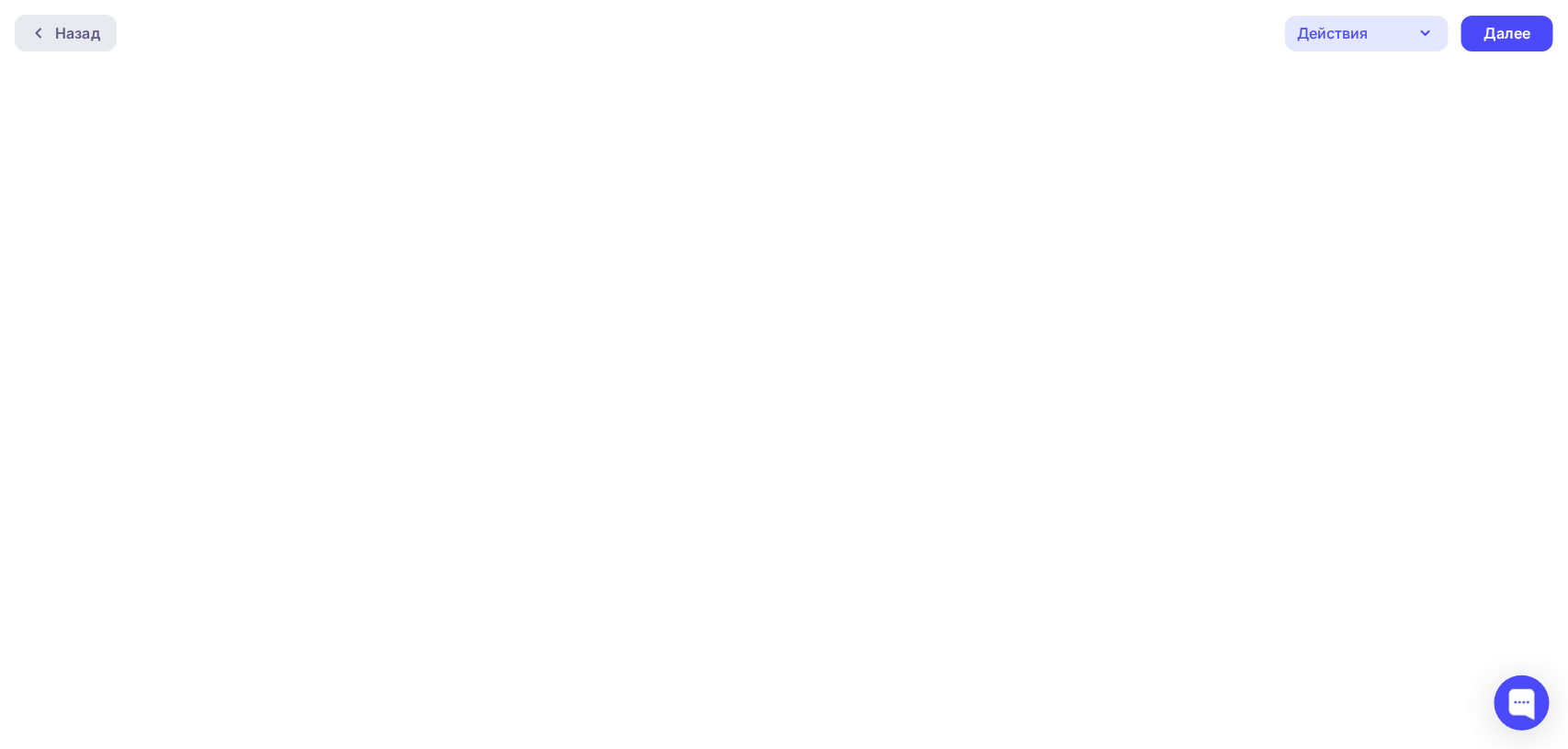click on "Назад" at bounding box center [77, 33] 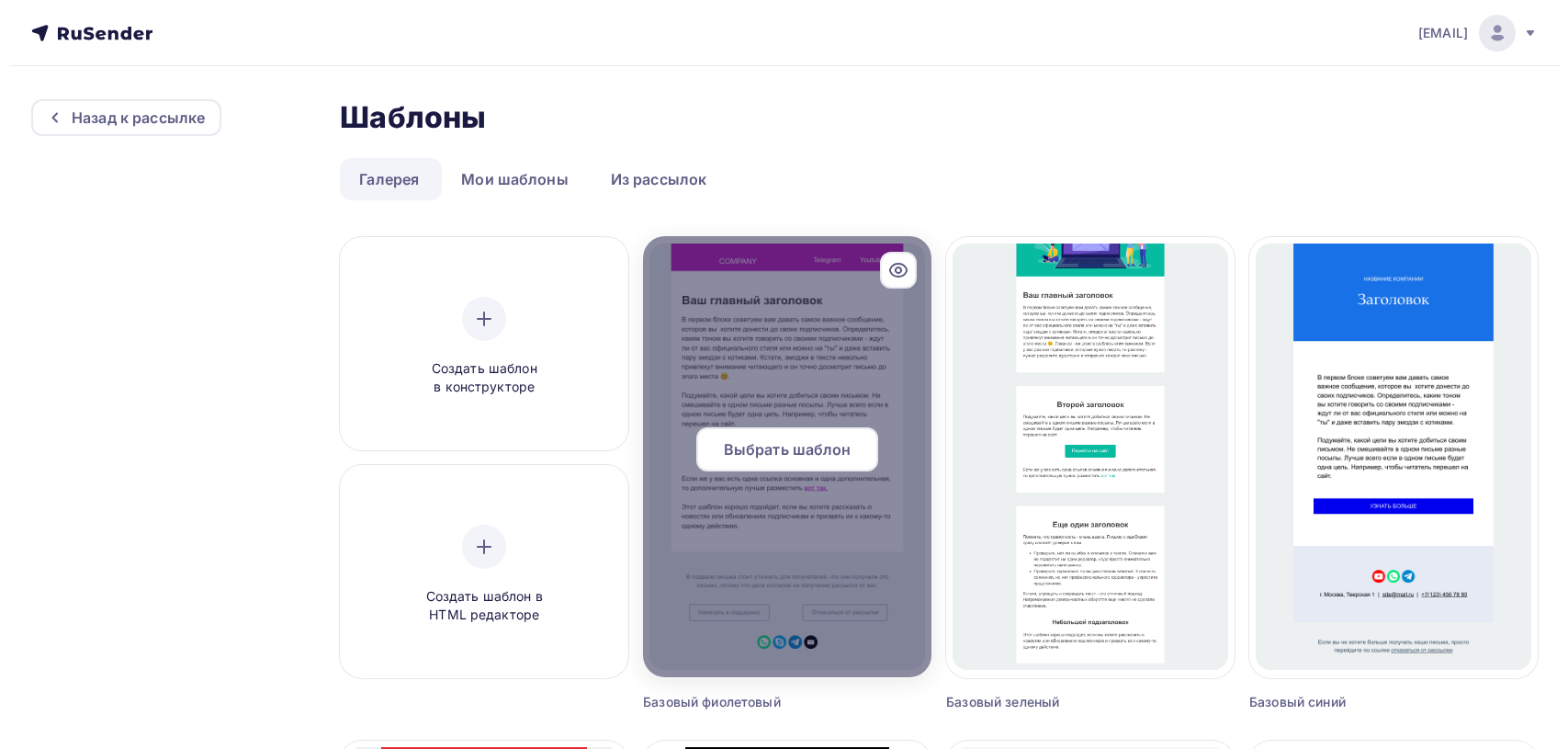 scroll, scrollTop: 0, scrollLeft: 0, axis: both 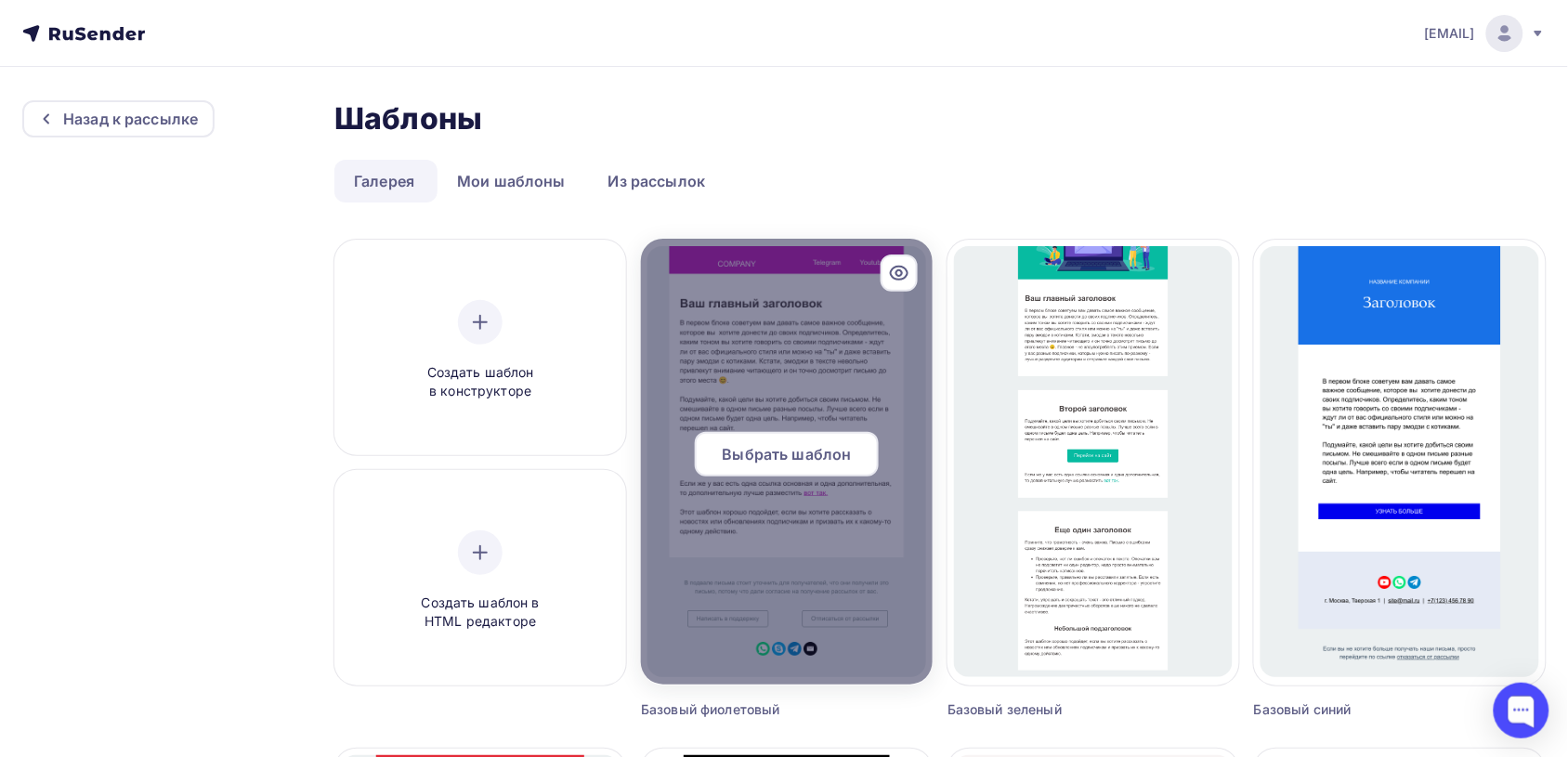 click 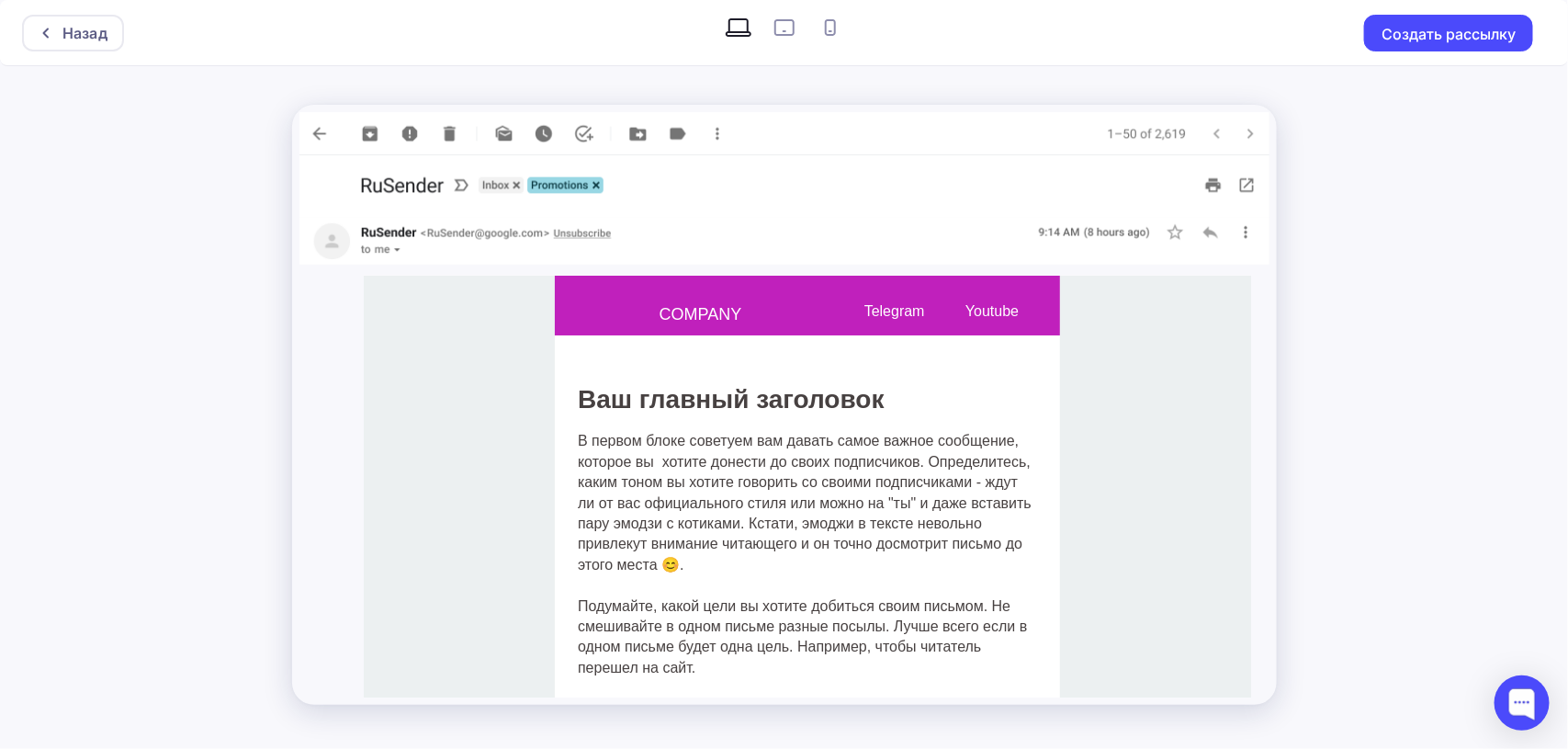 scroll, scrollTop: 0, scrollLeft: 0, axis: both 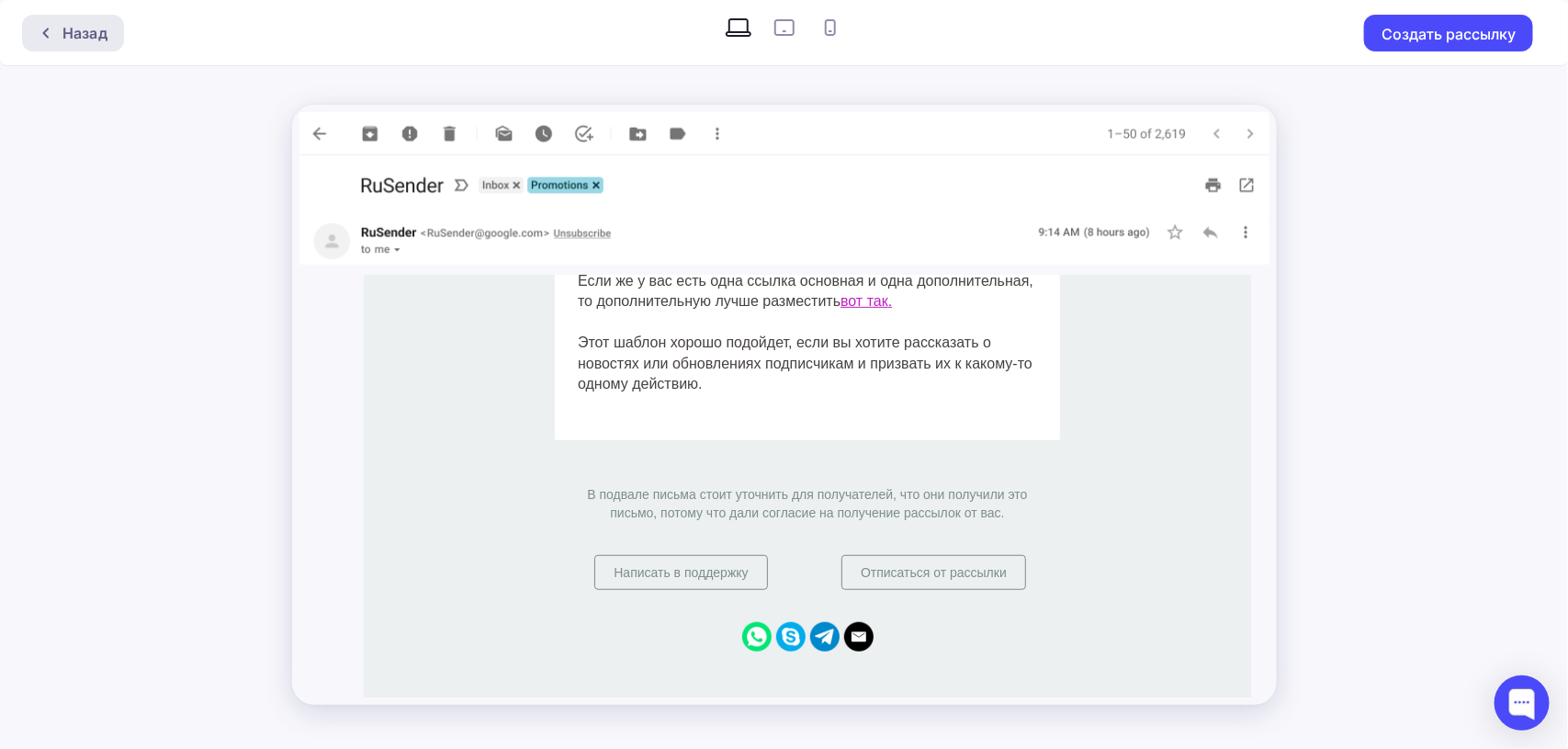 click 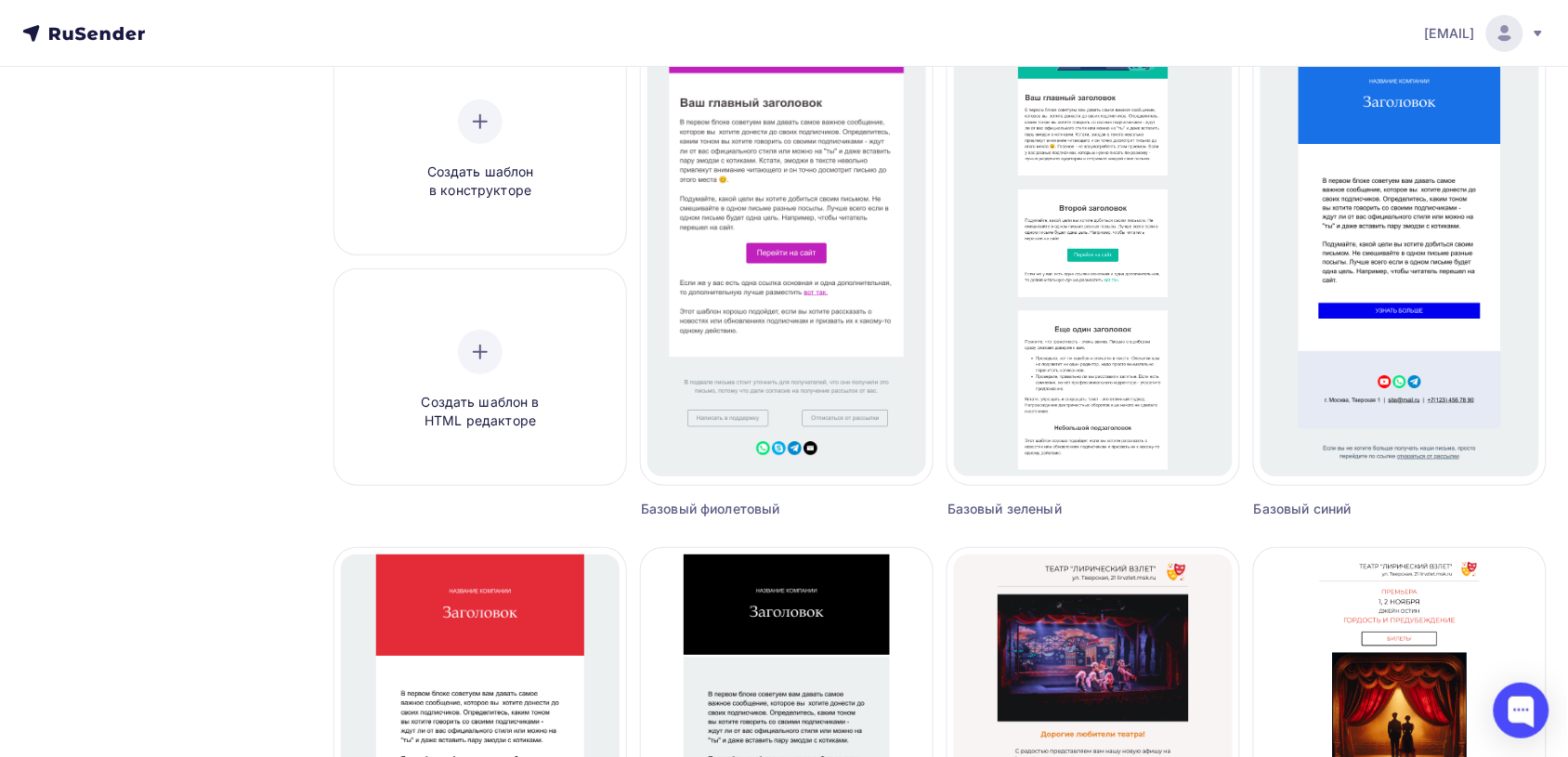 scroll, scrollTop: 232, scrollLeft: 0, axis: vertical 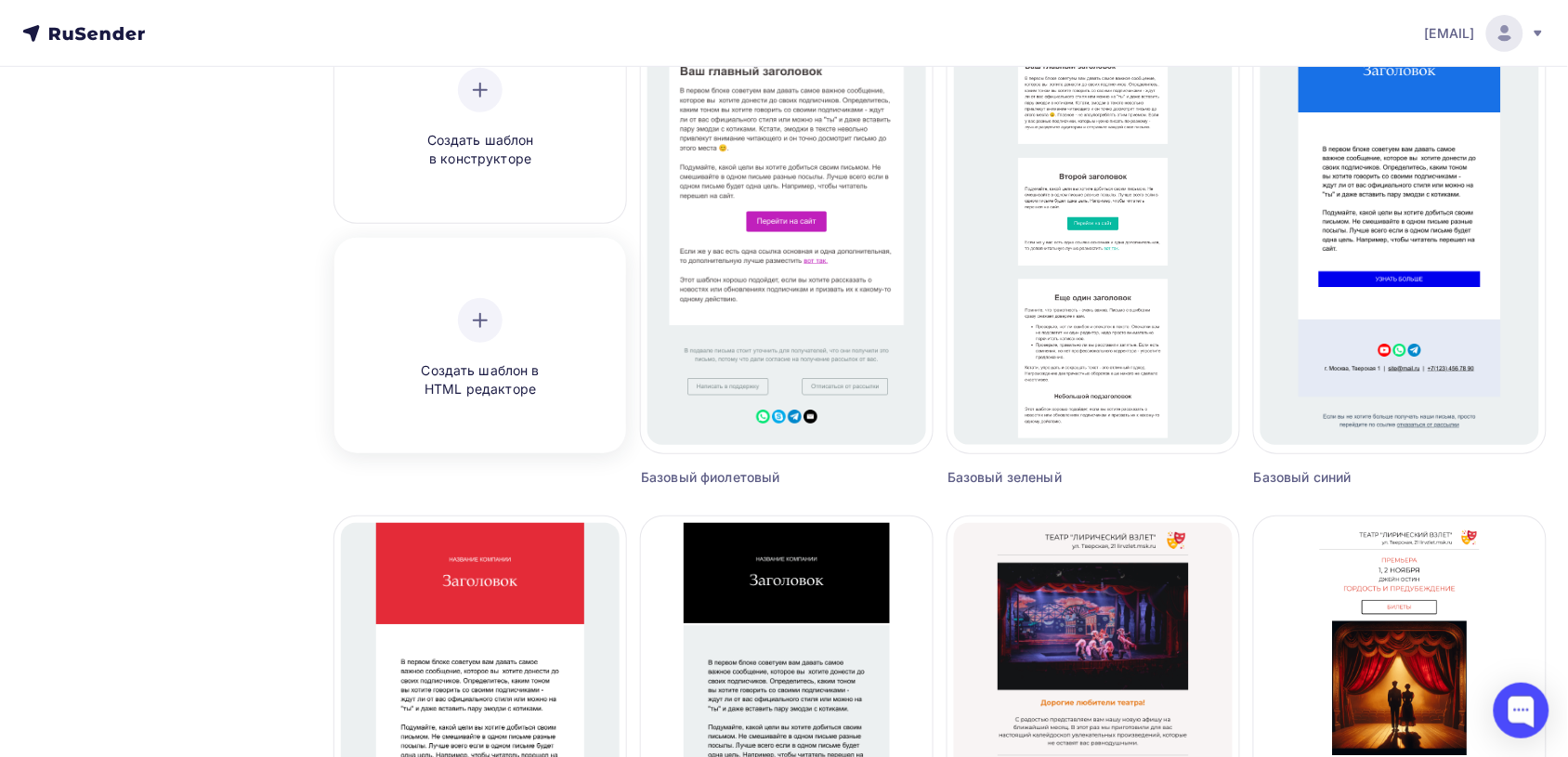 click 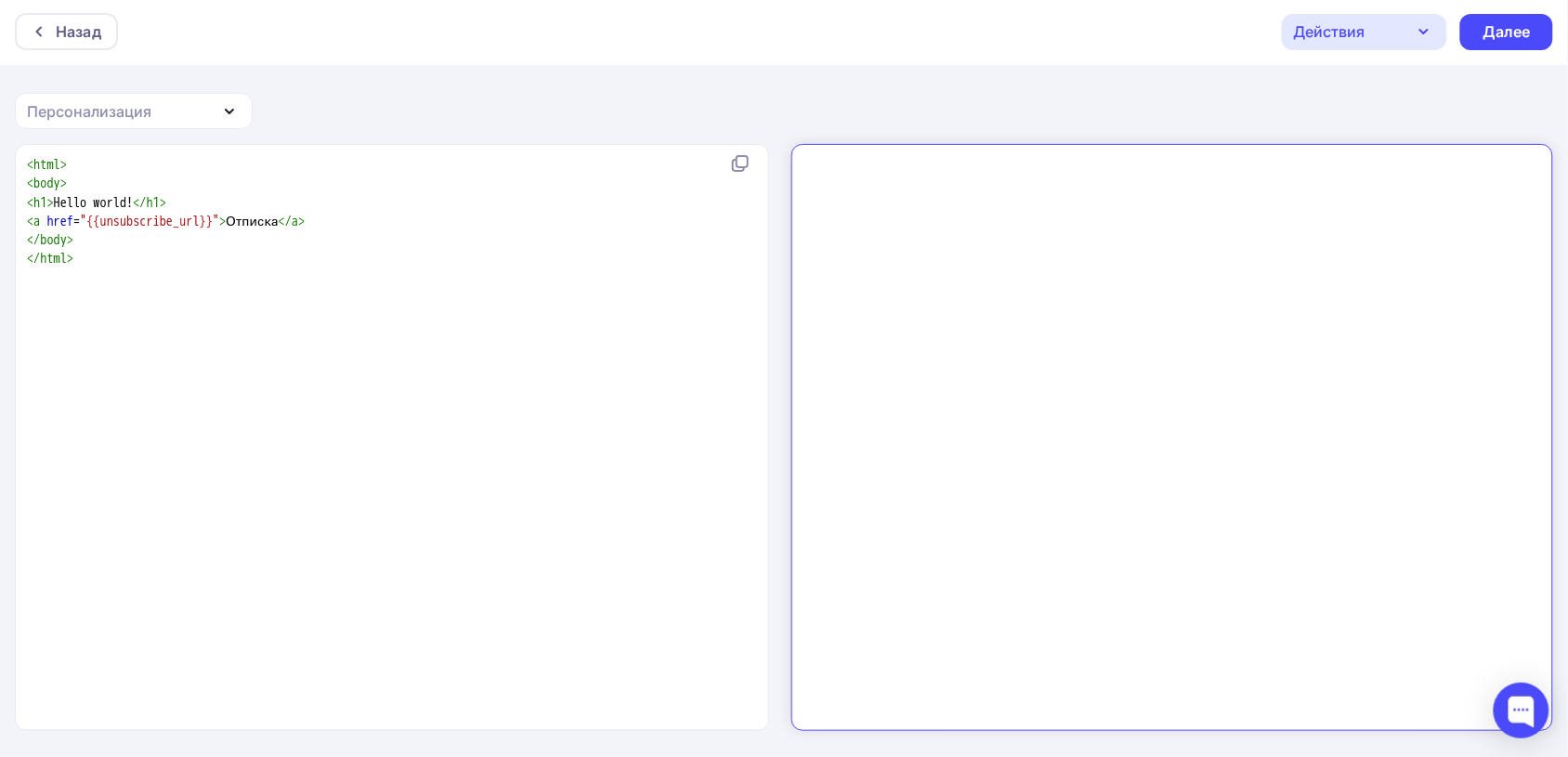 scroll, scrollTop: 0, scrollLeft: 0, axis: both 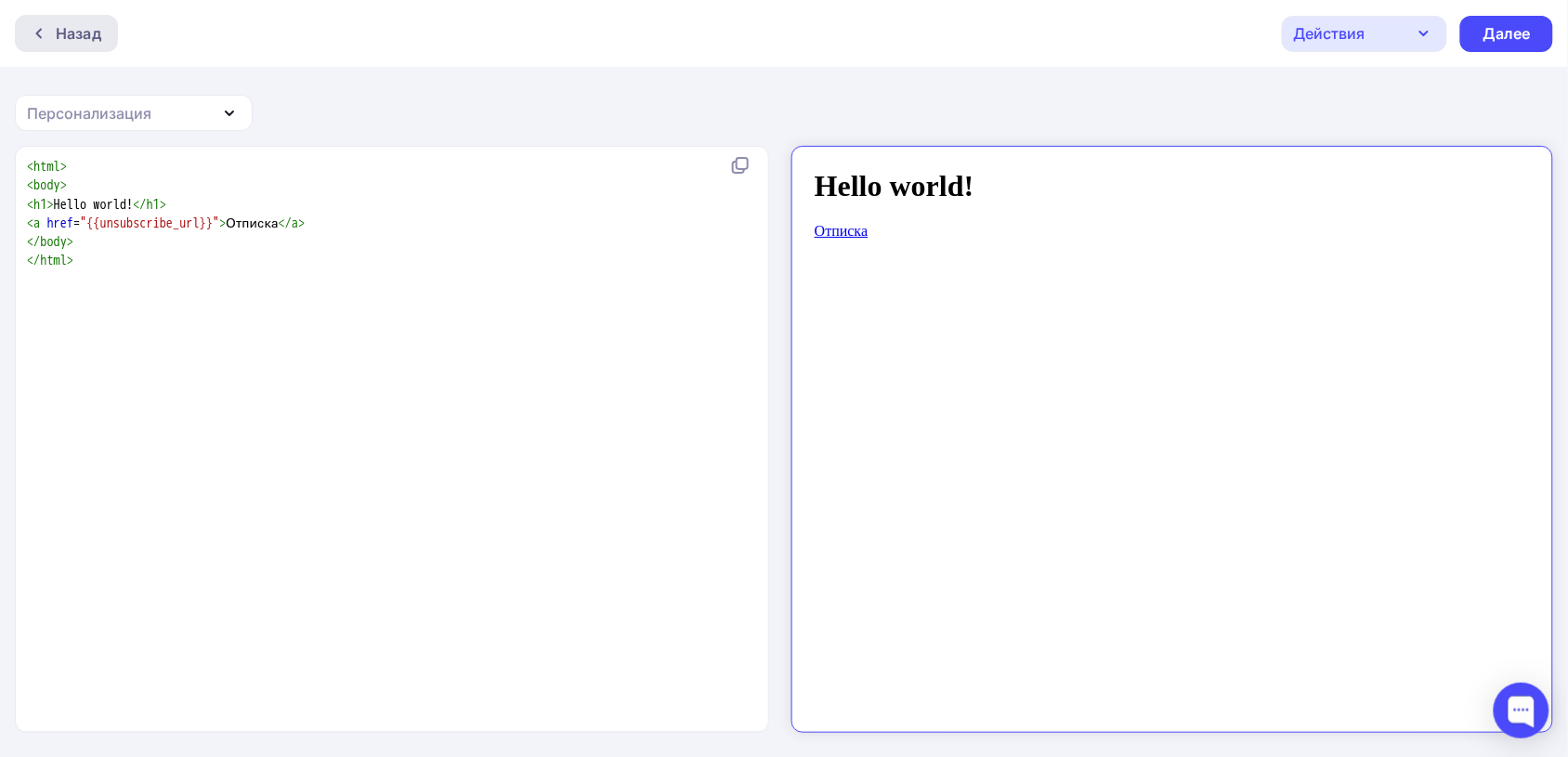 click 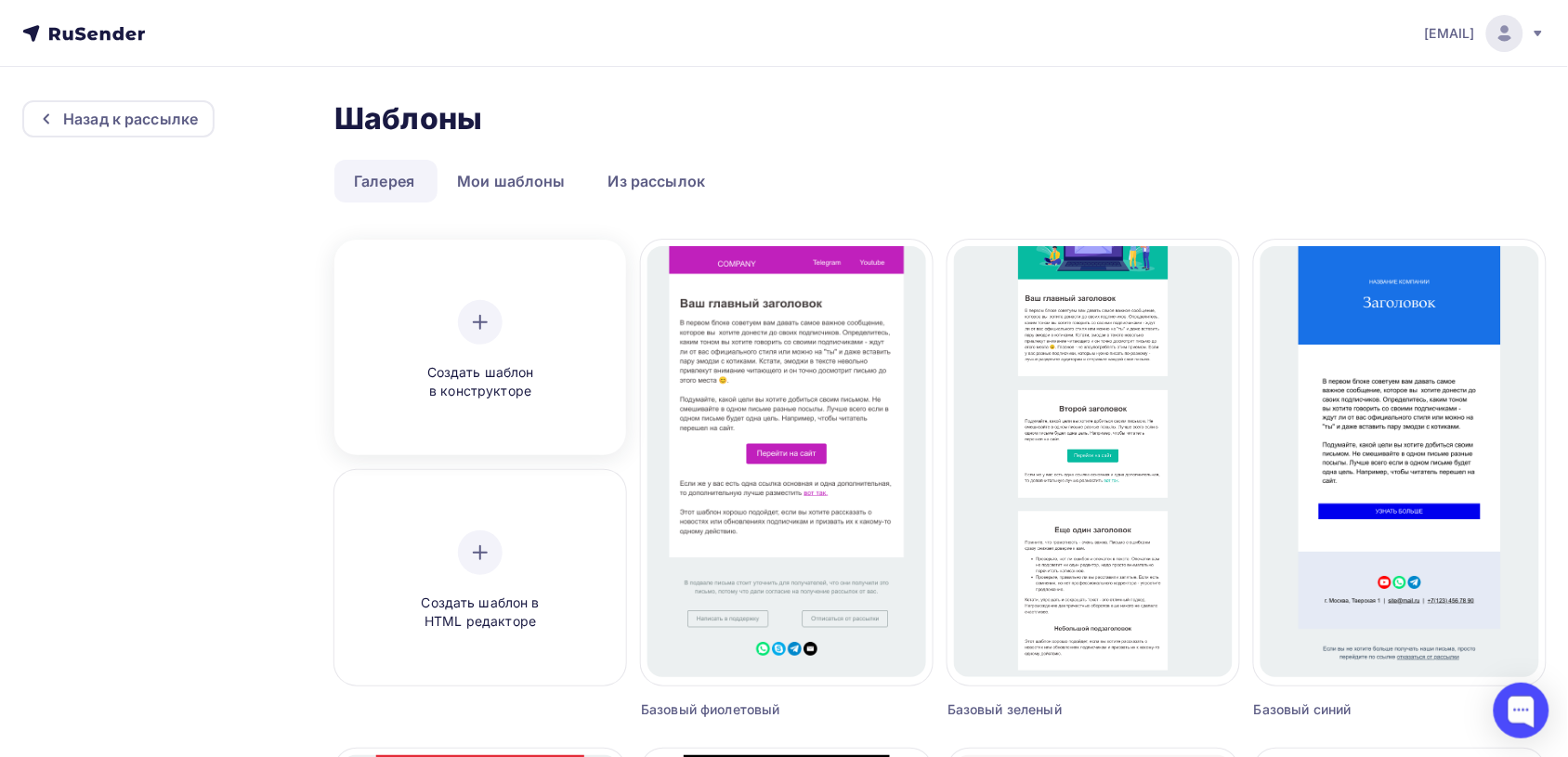 click 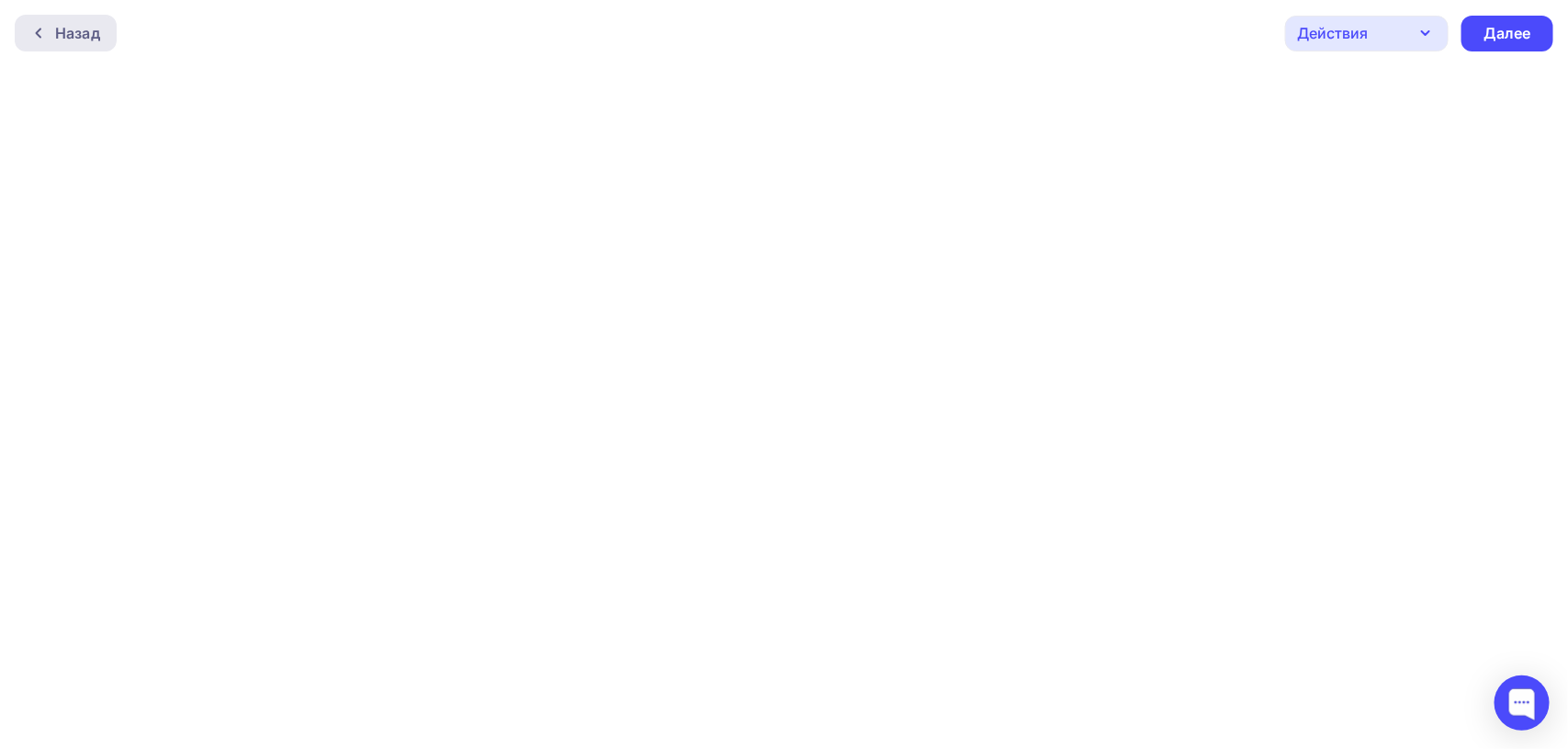 click on "Назад" at bounding box center (77, 33) 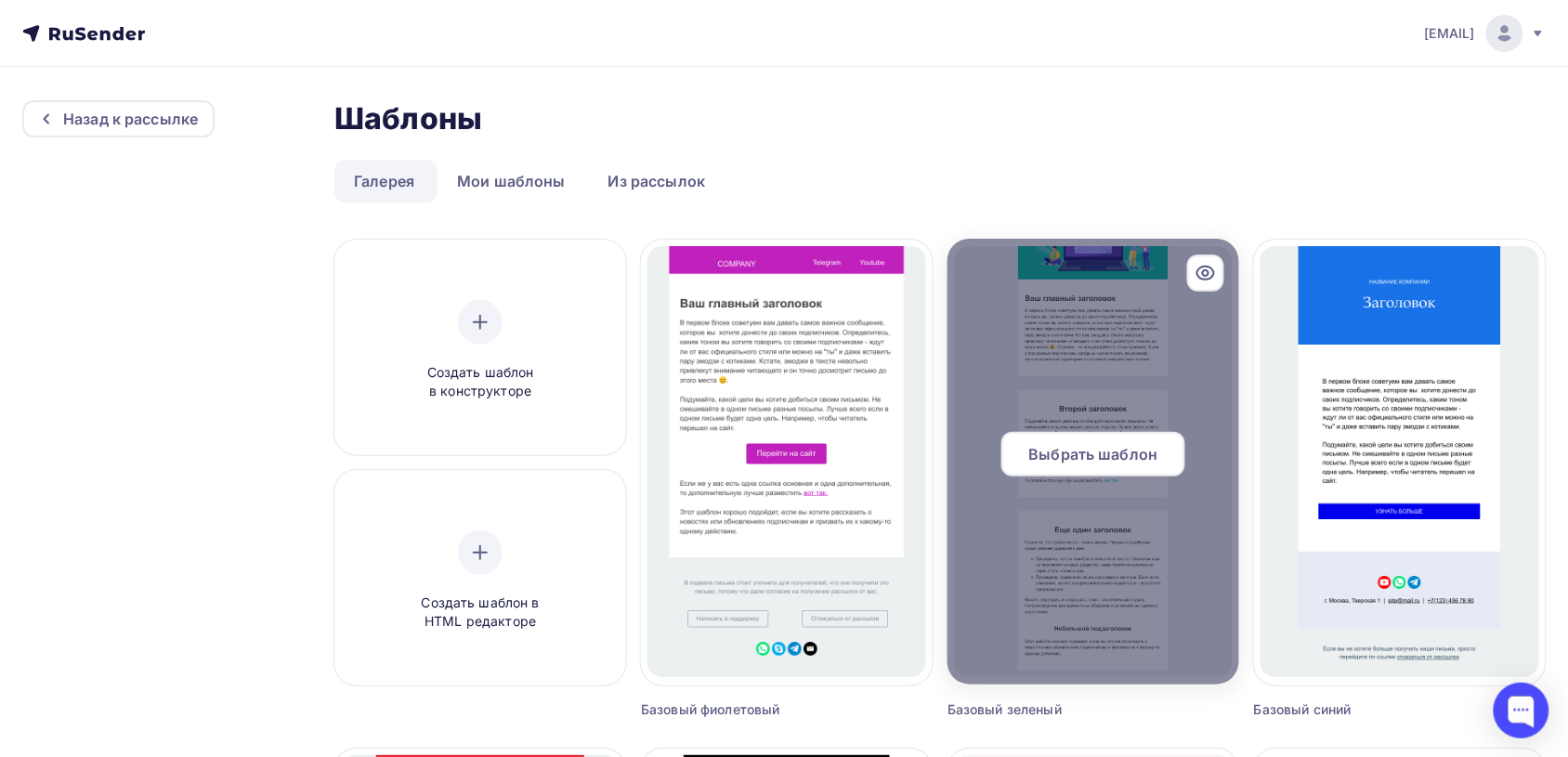 click on "Выбрать шаблон" at bounding box center [1093, 454] 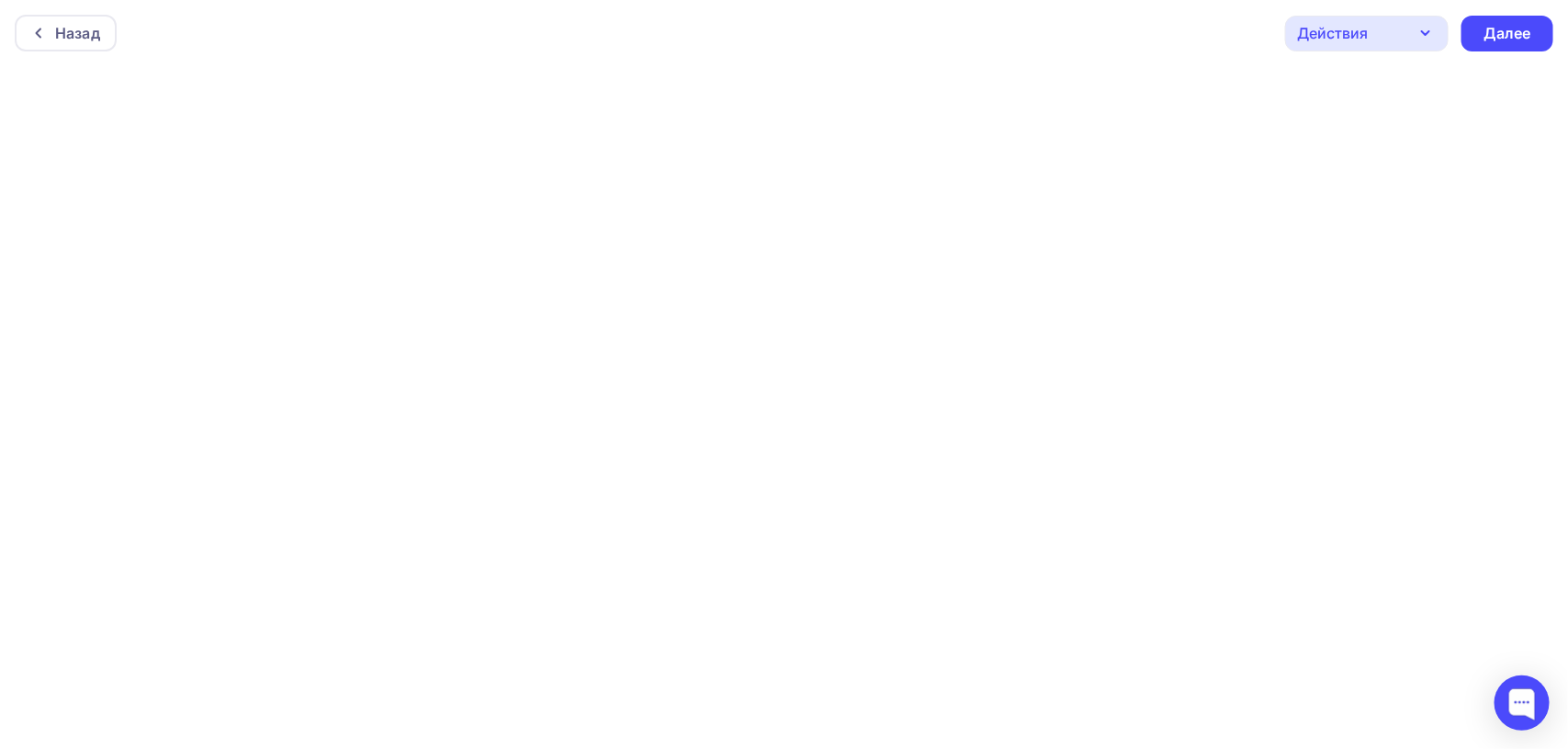 click 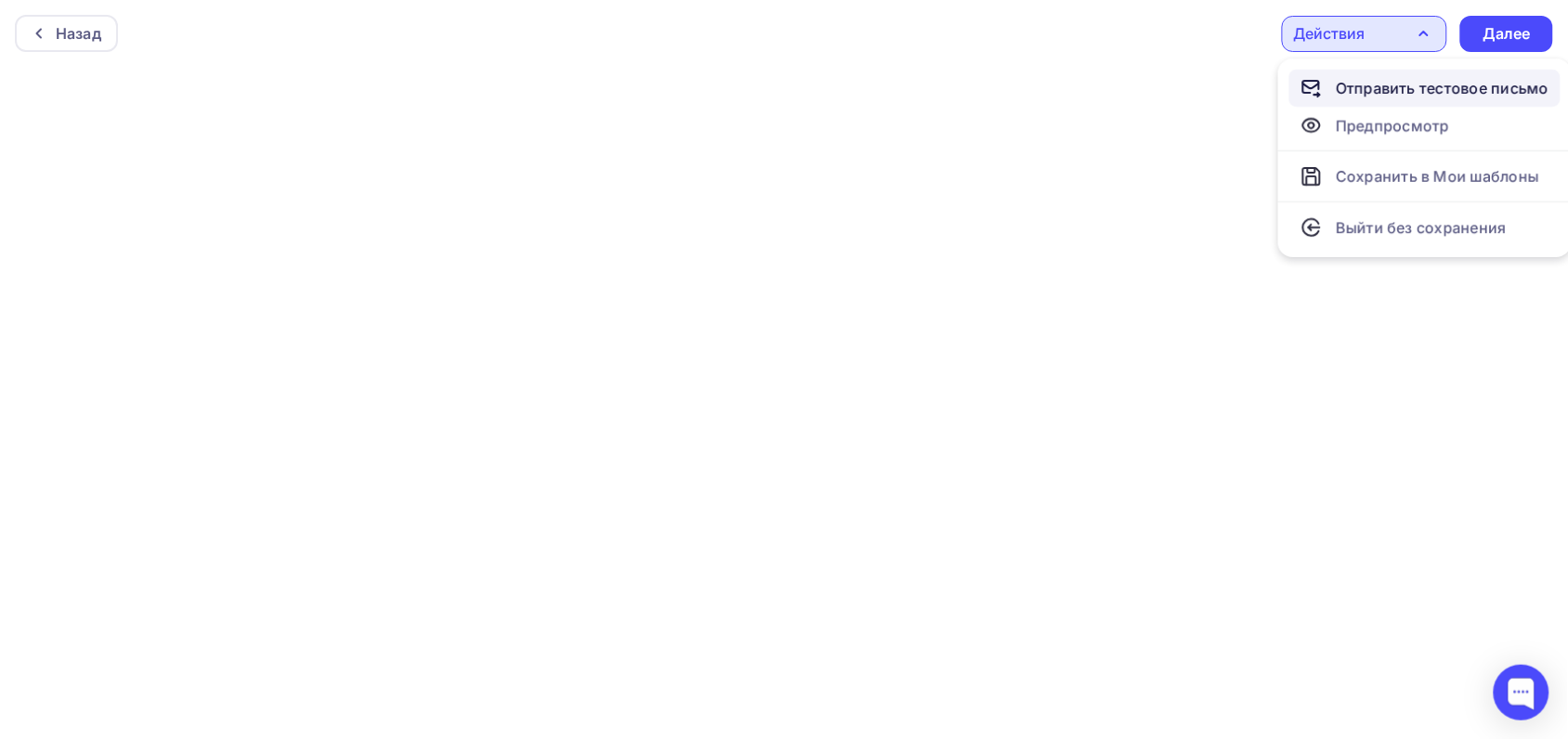 click on "Отправить тестовое письмо" at bounding box center (1443, 88) 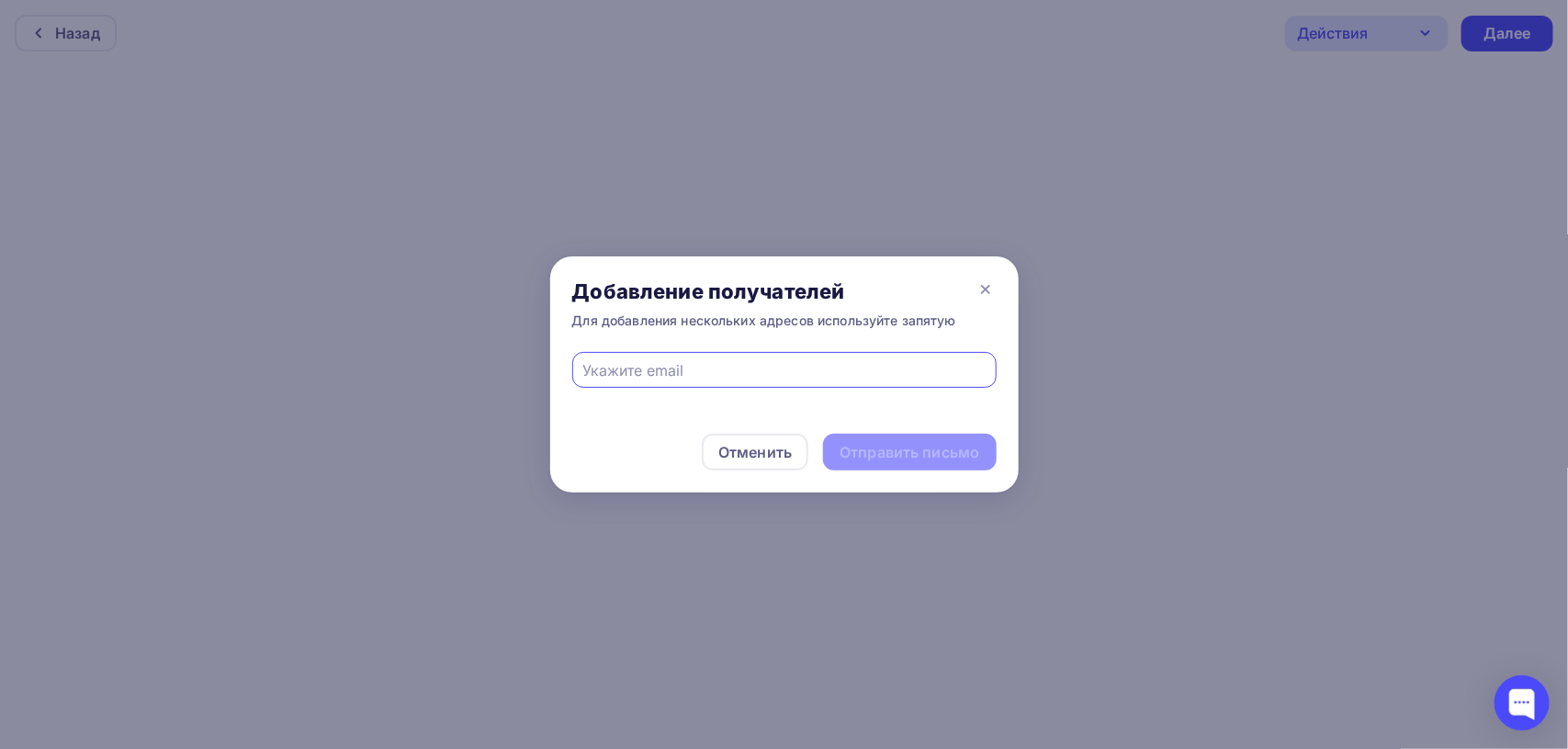 type on "[EMAIL]" 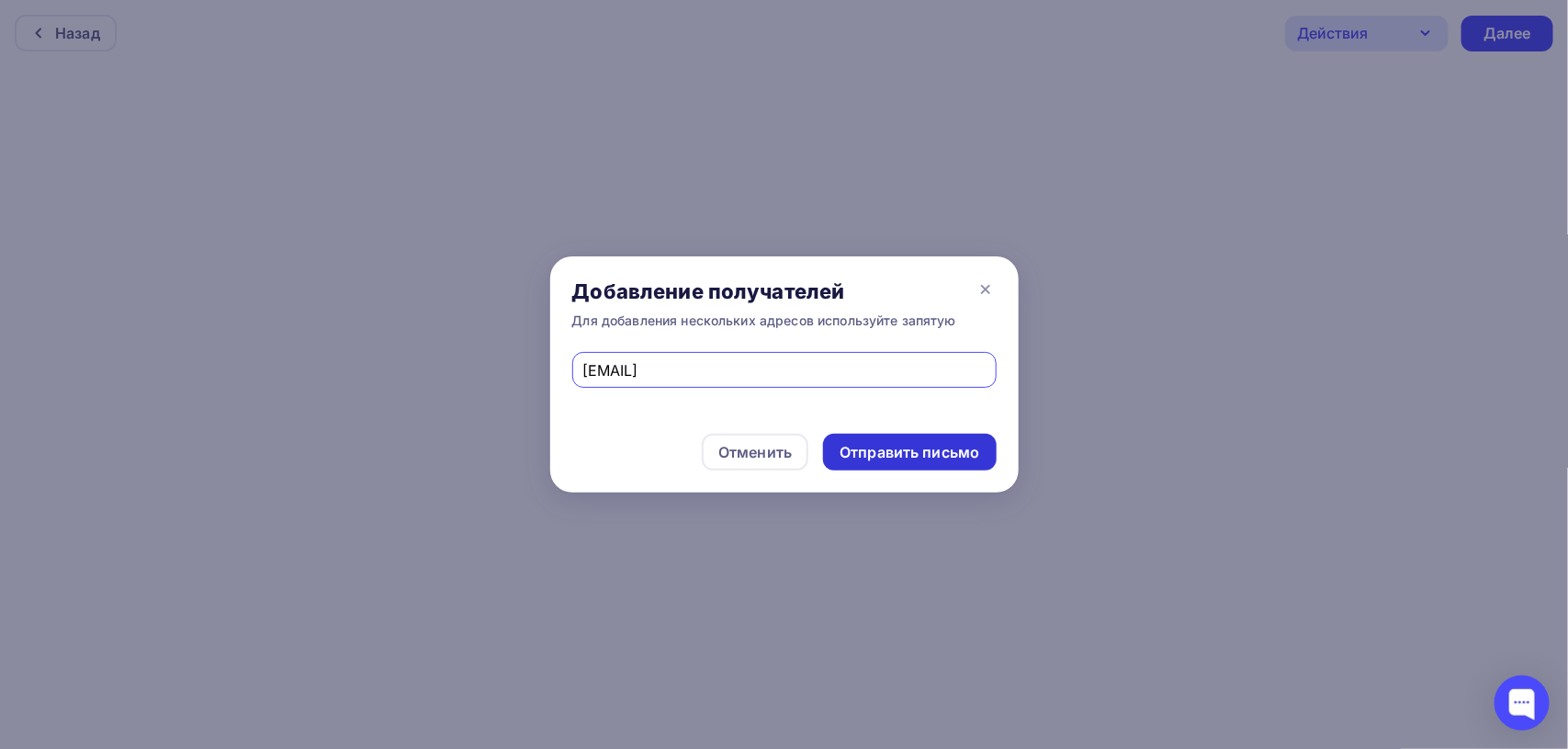 click on "Отправить письмо" at bounding box center [909, 452] 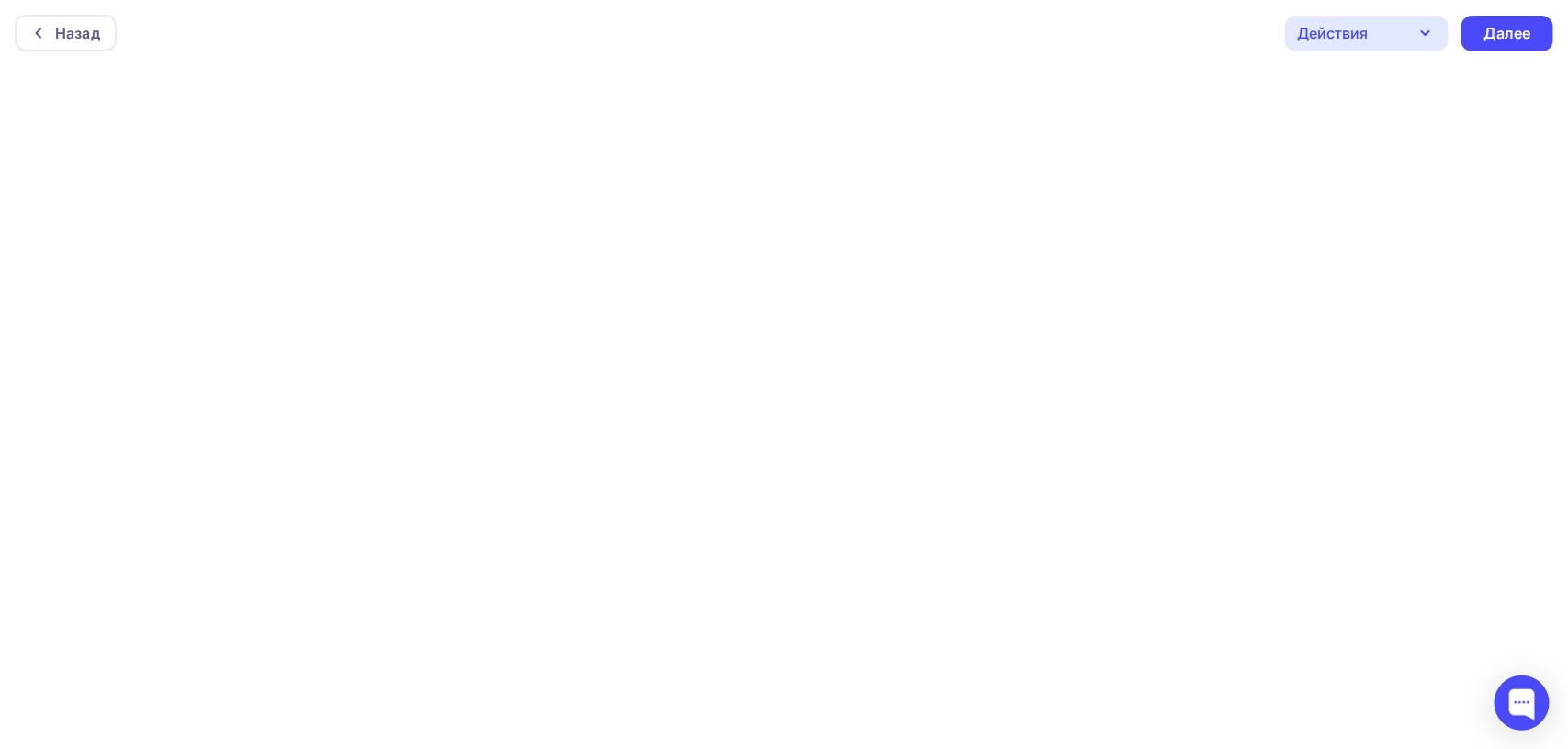 click 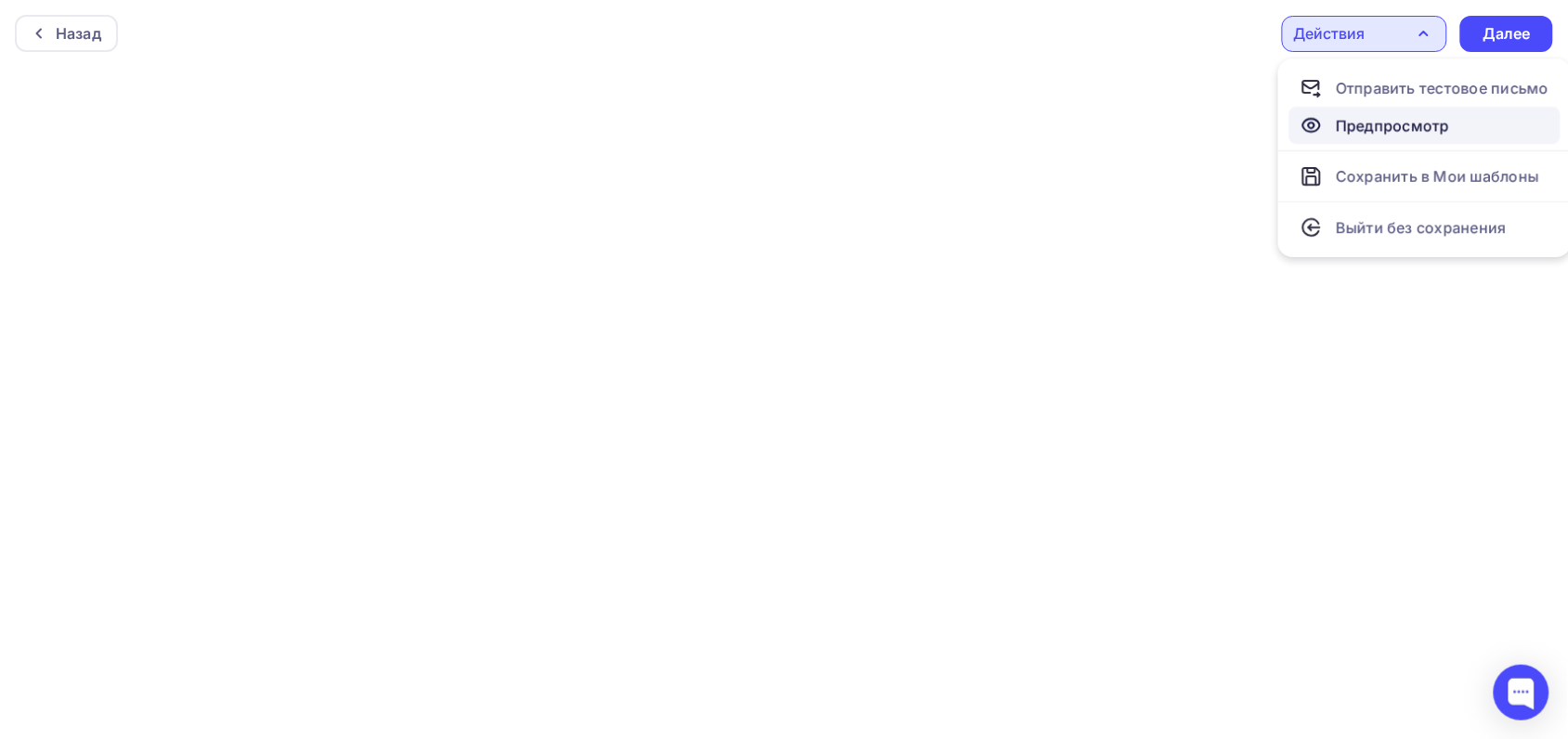 click on "Предпросмотр" at bounding box center (1392, 125) 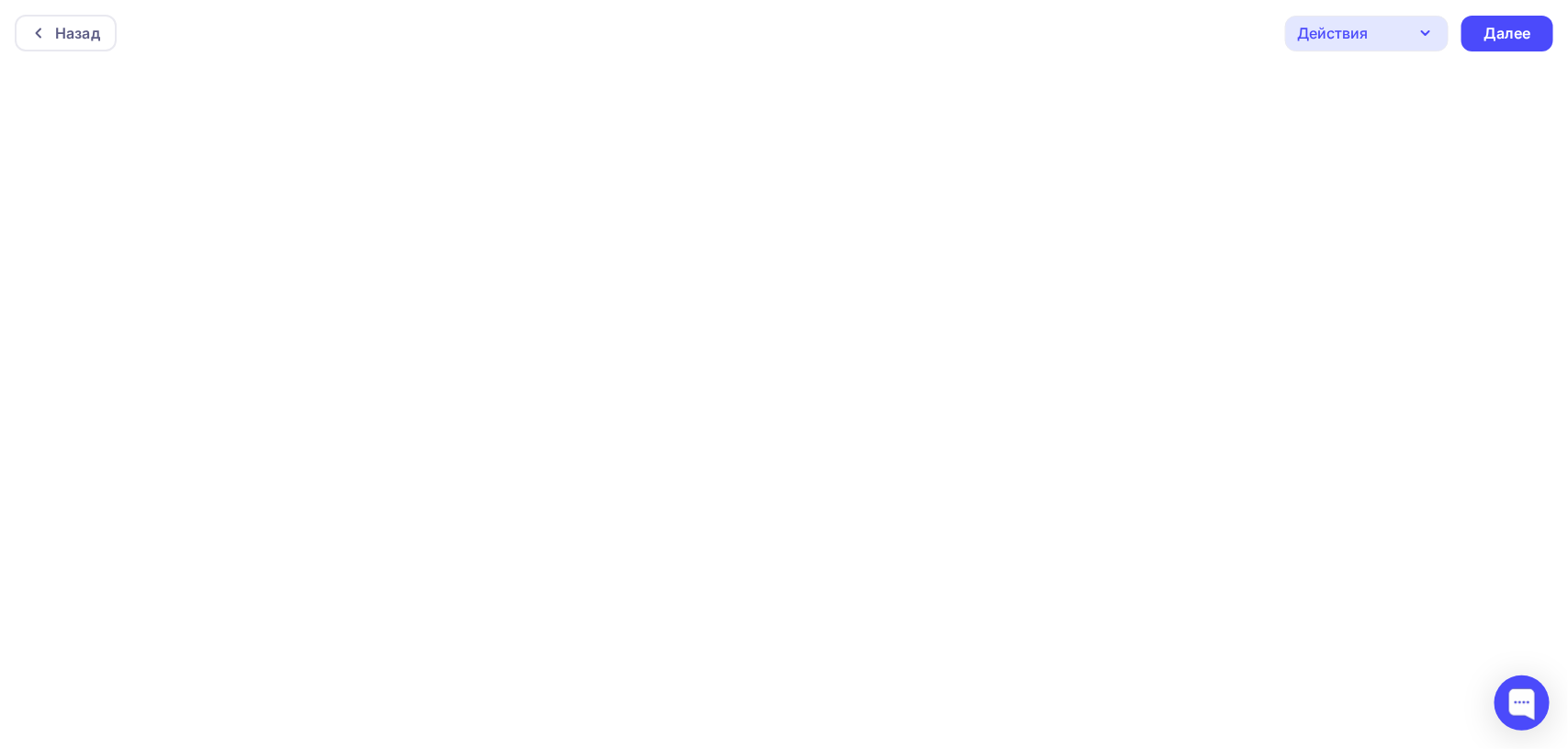 click at bounding box center [784, 407] 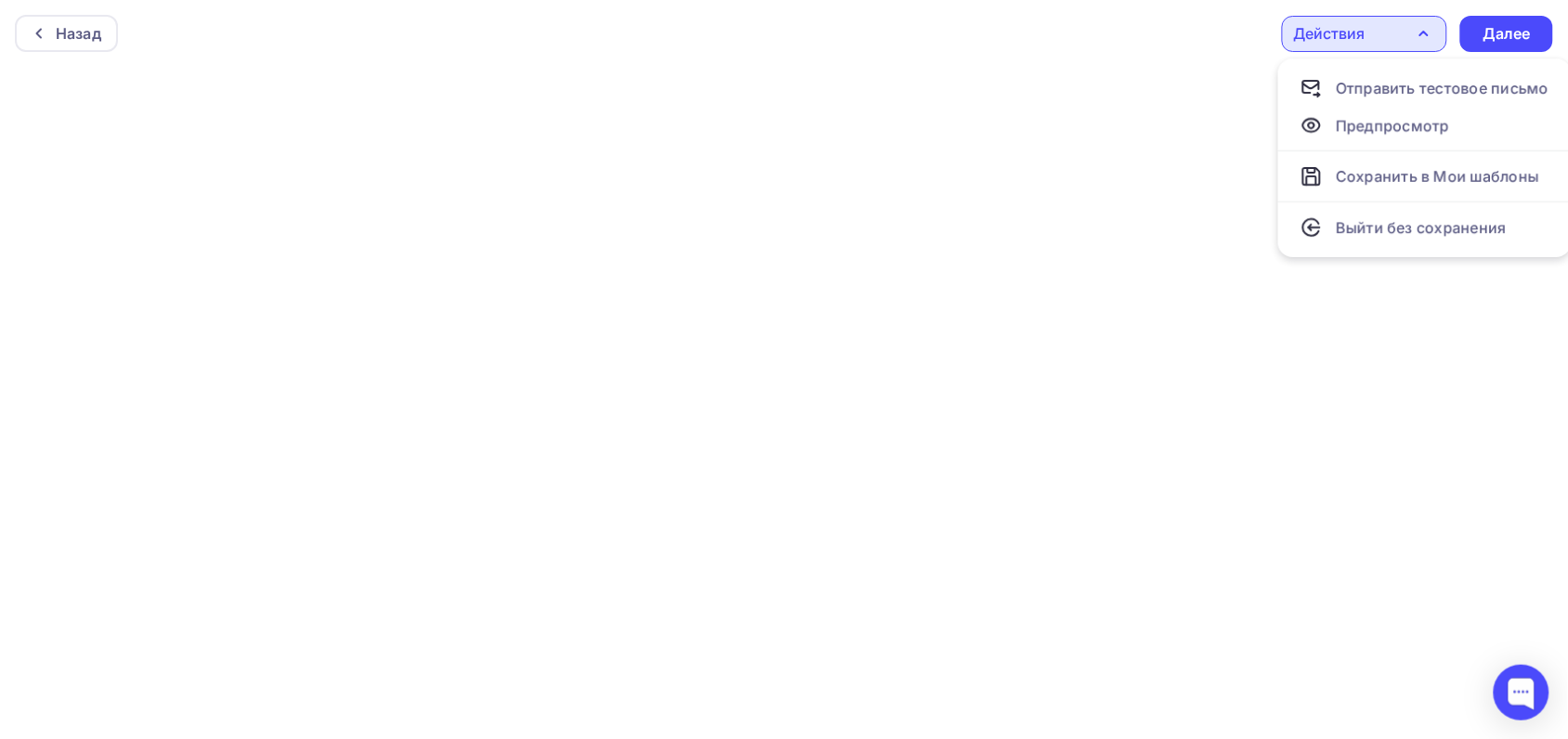 click at bounding box center (784, 403) 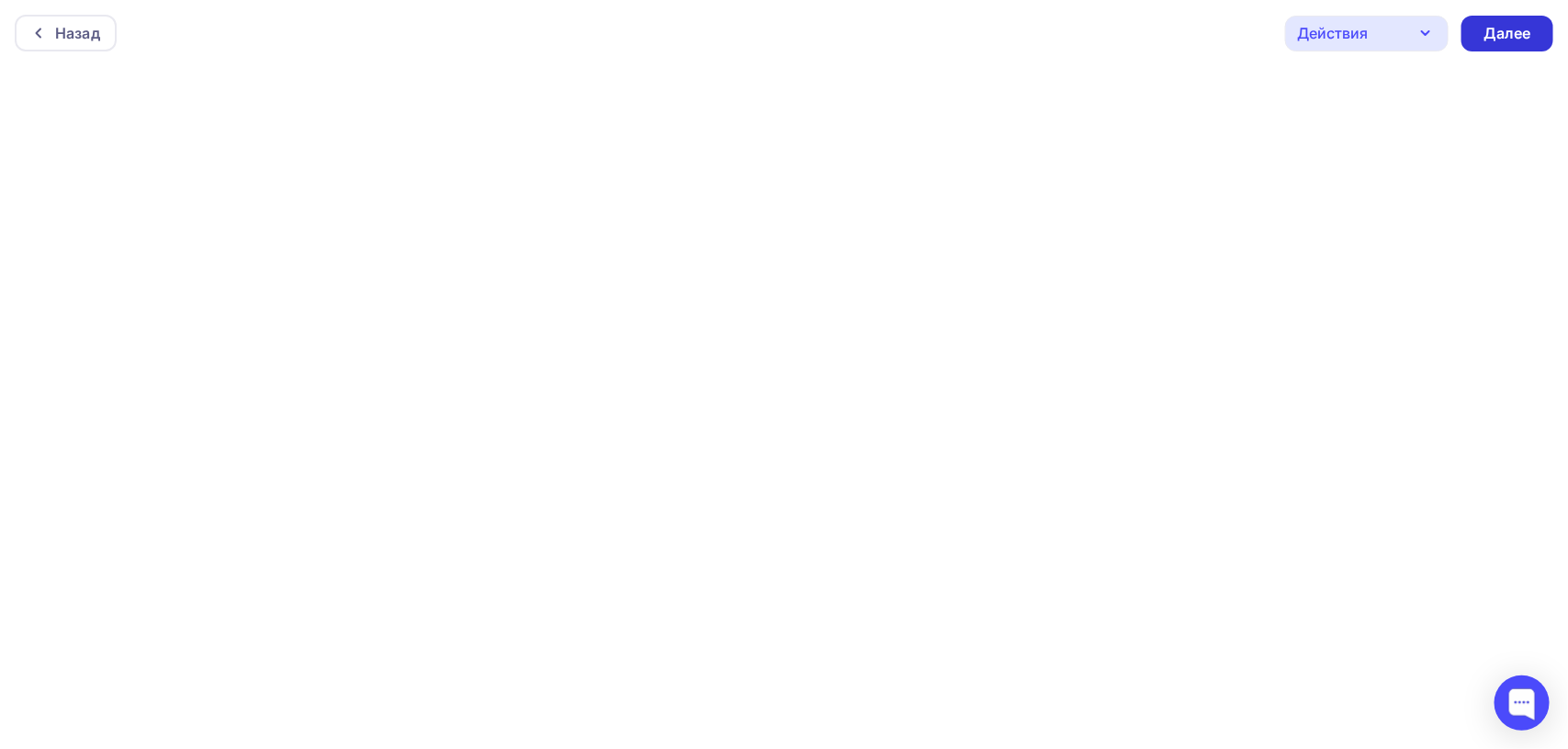 click on "Далее" at bounding box center [1507, 33] 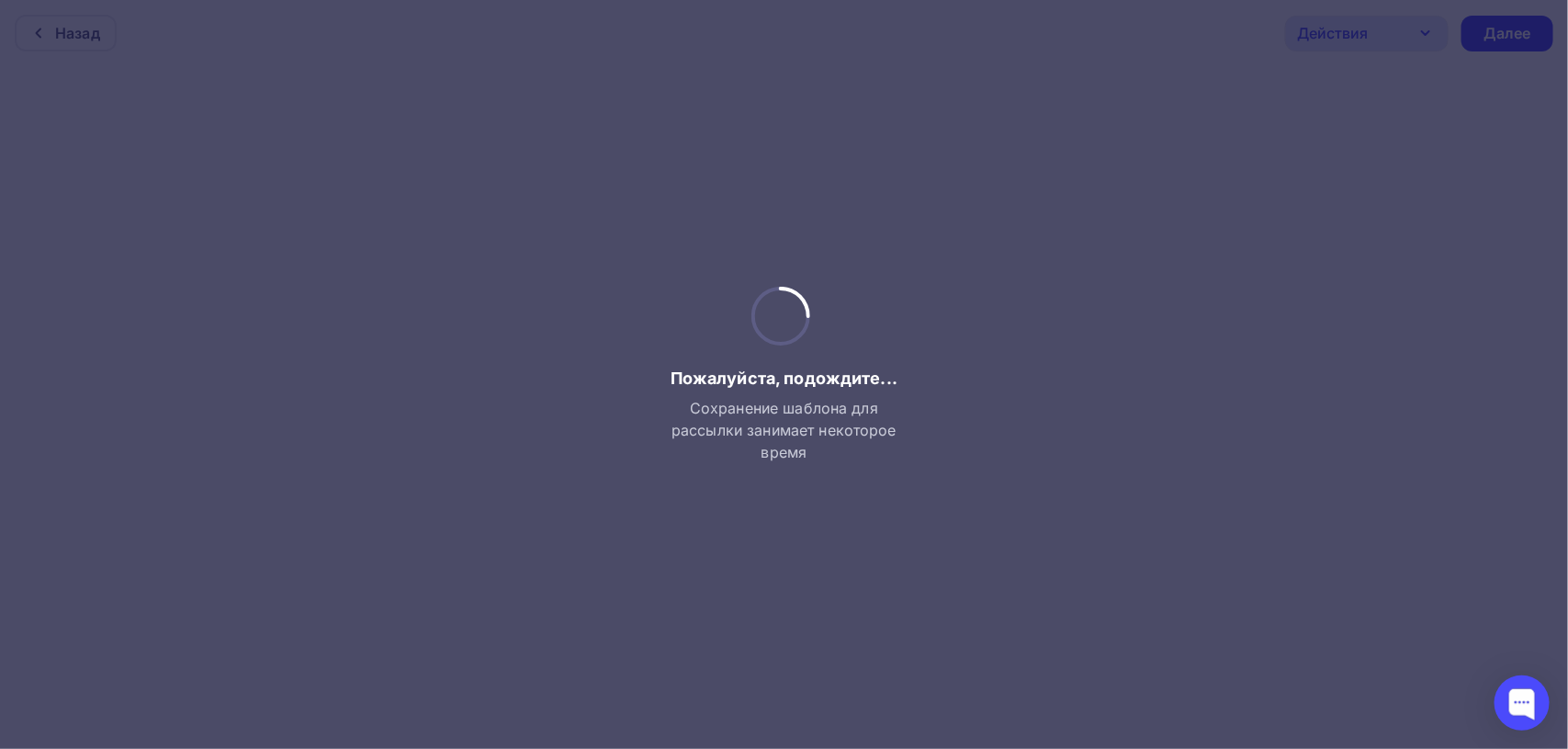 click at bounding box center (784, 374) 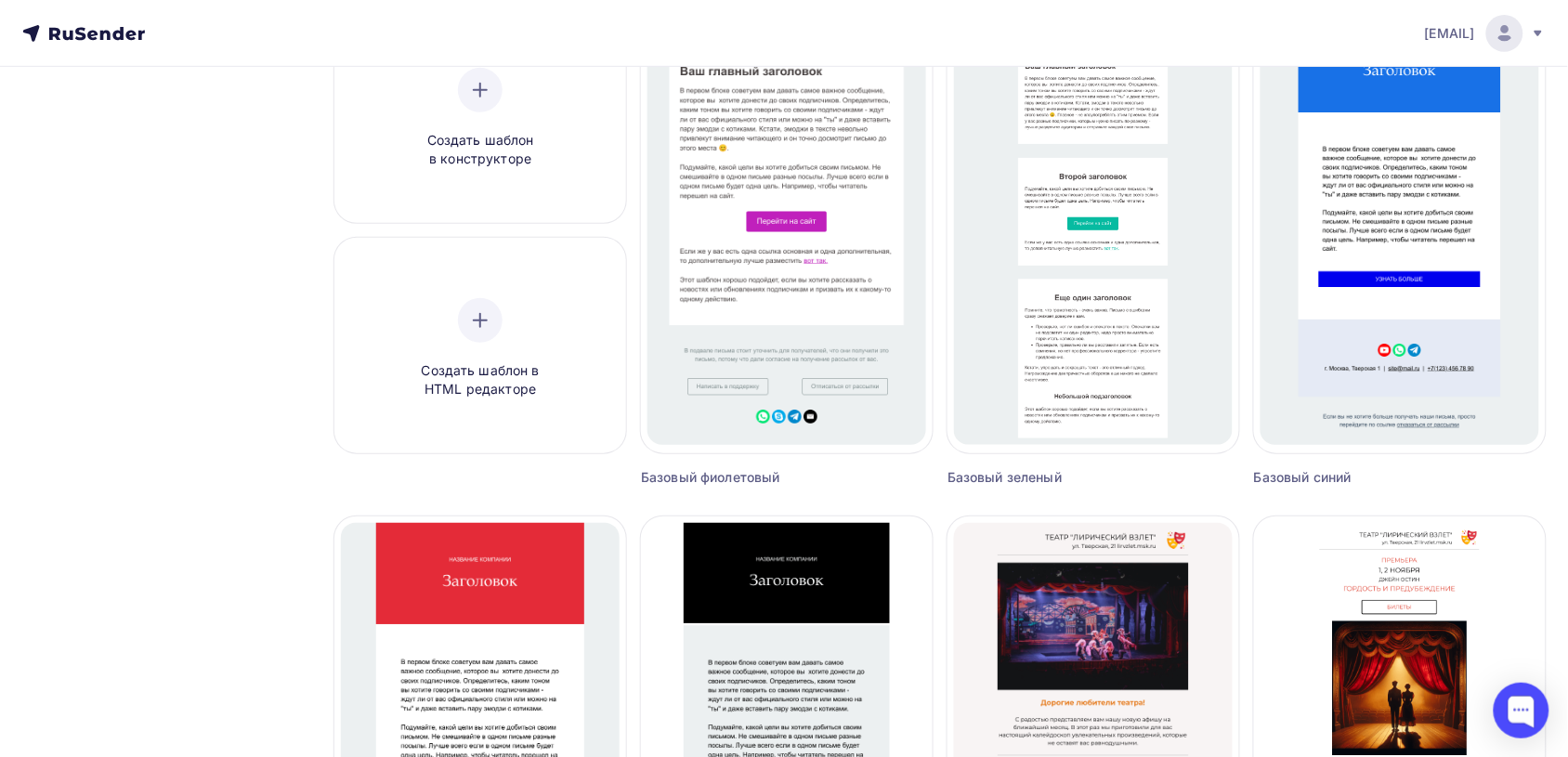 scroll, scrollTop: 263, scrollLeft: 0, axis: vertical 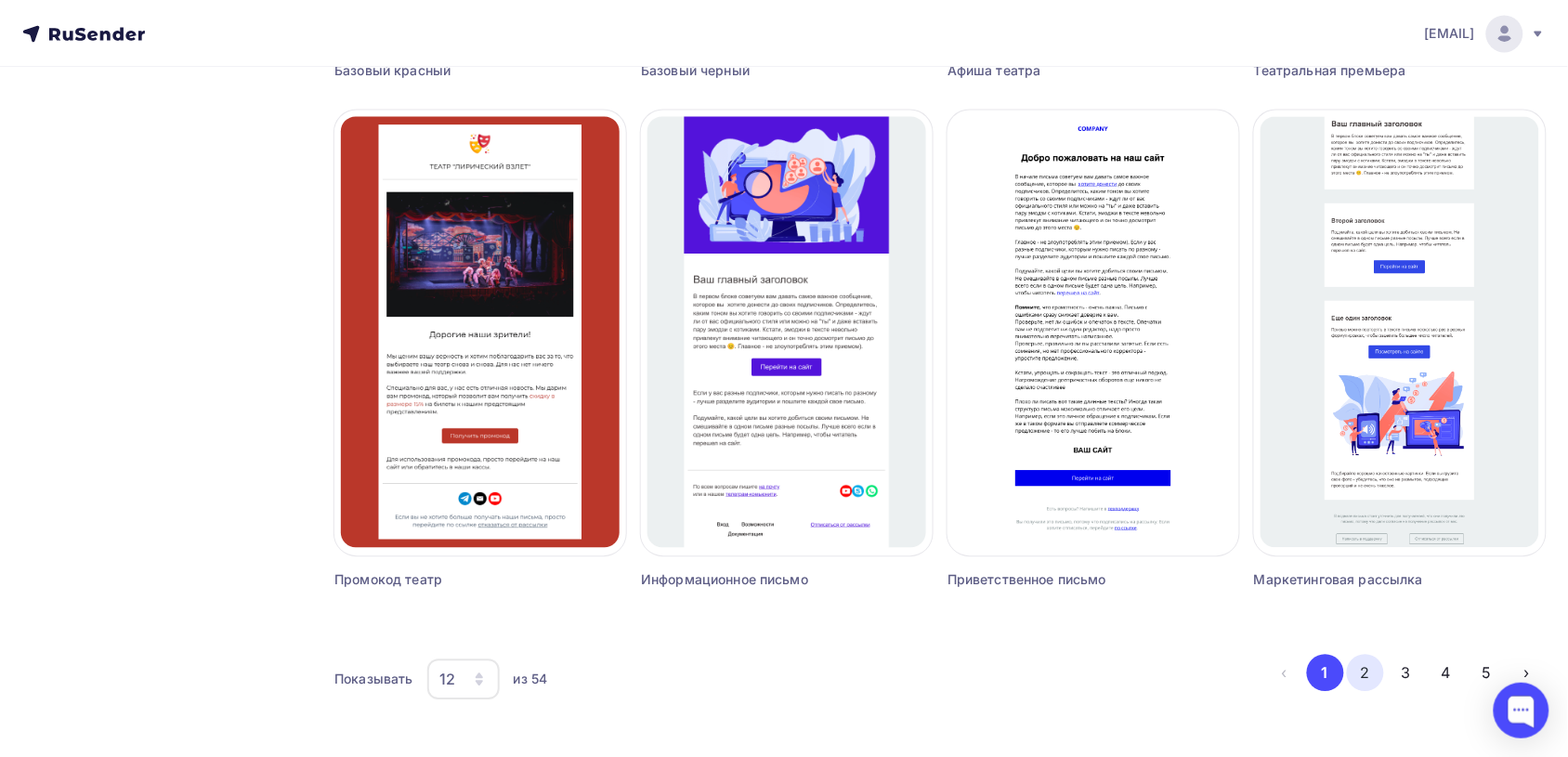click on "2" at bounding box center (1365, 672) 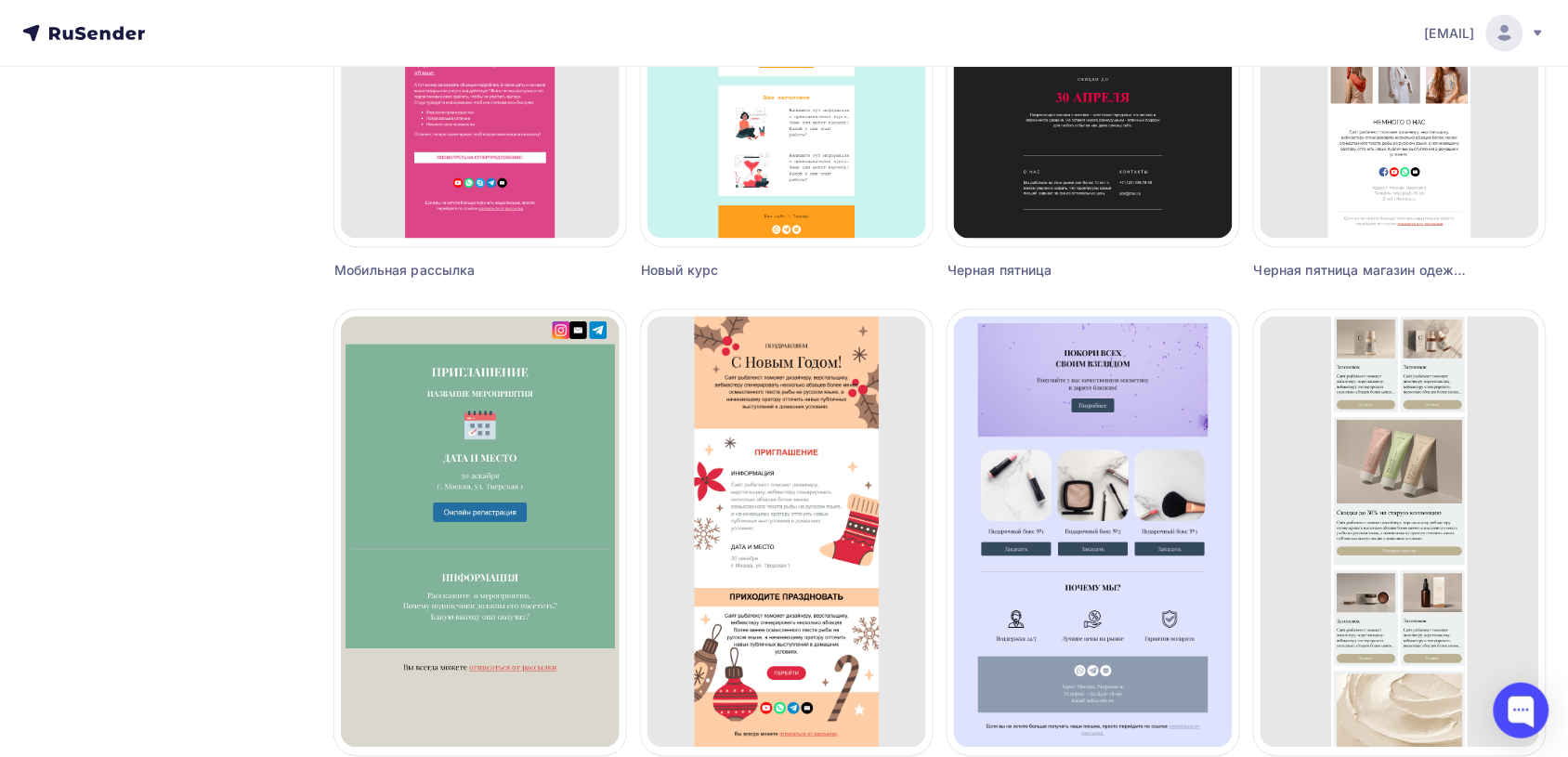 scroll, scrollTop: 823, scrollLeft: 0, axis: vertical 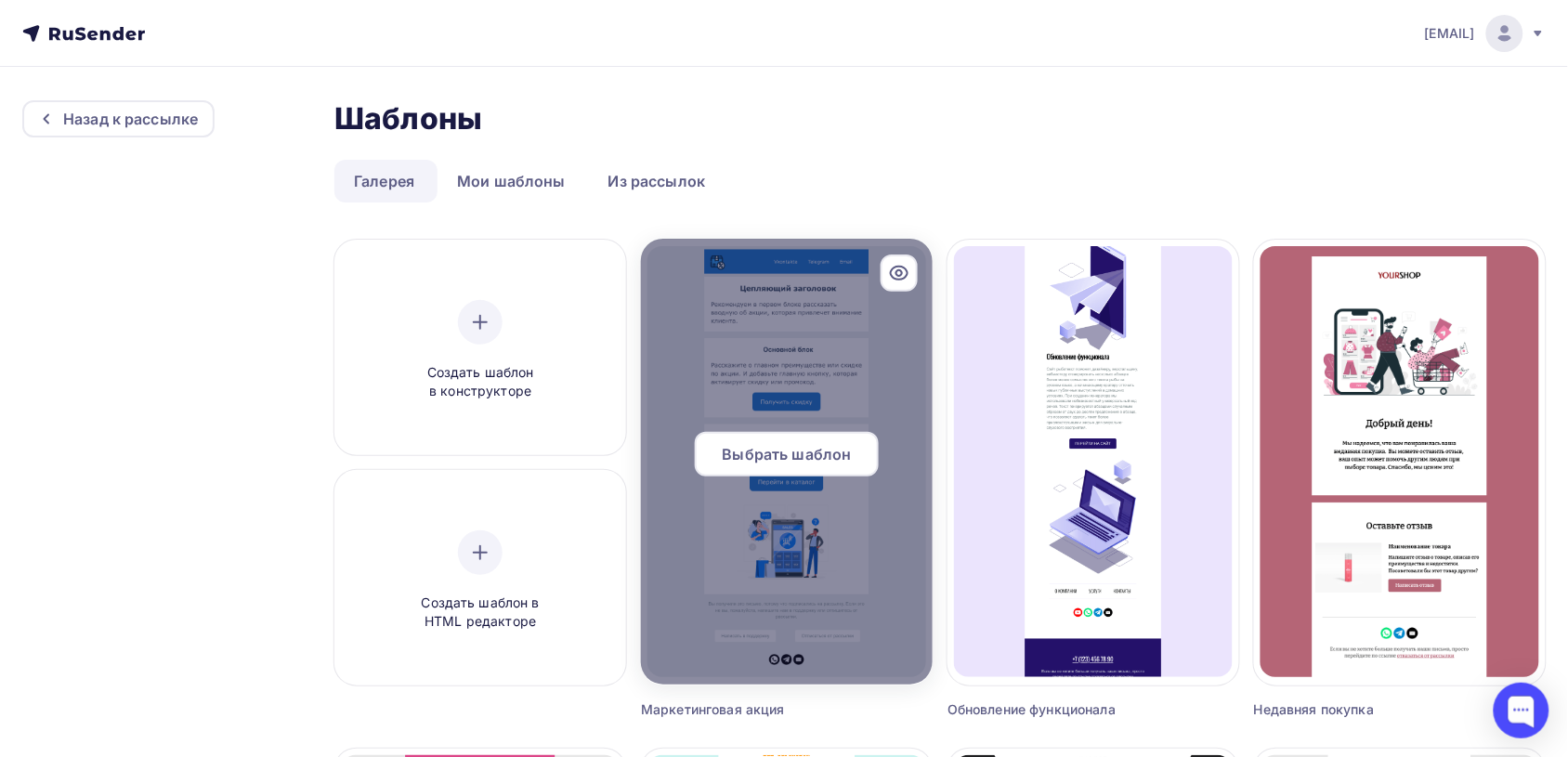 click 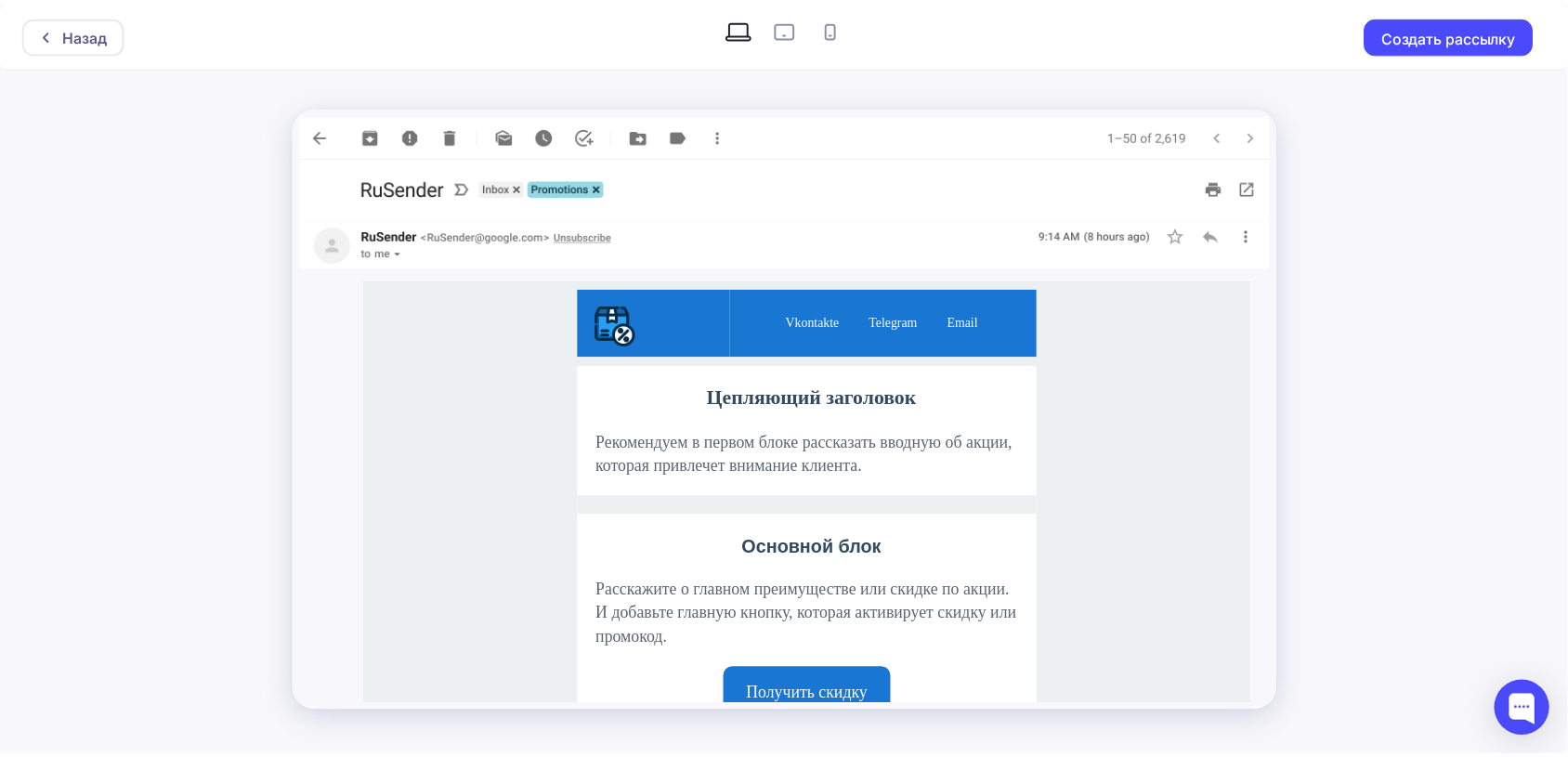scroll, scrollTop: 0, scrollLeft: 0, axis: both 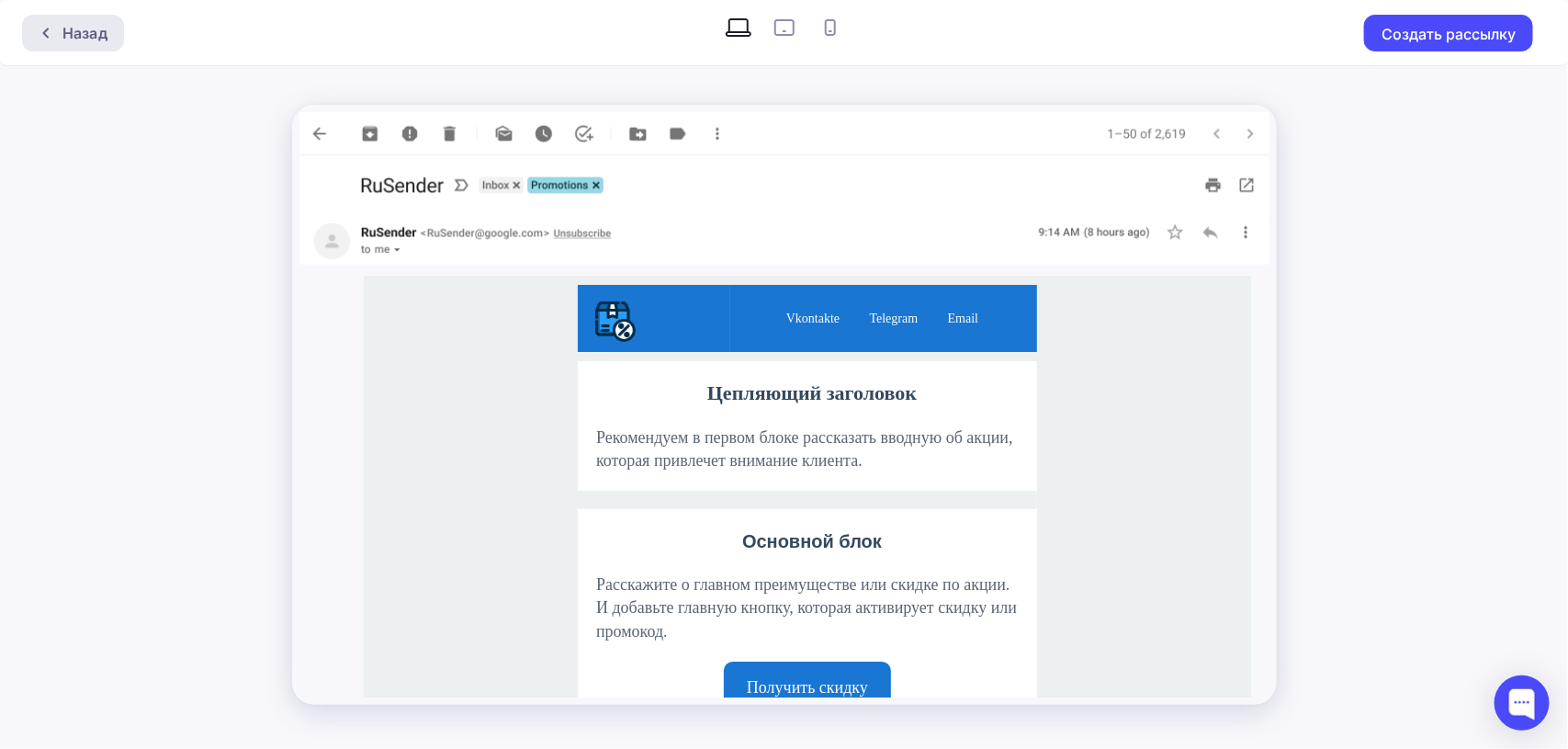 click 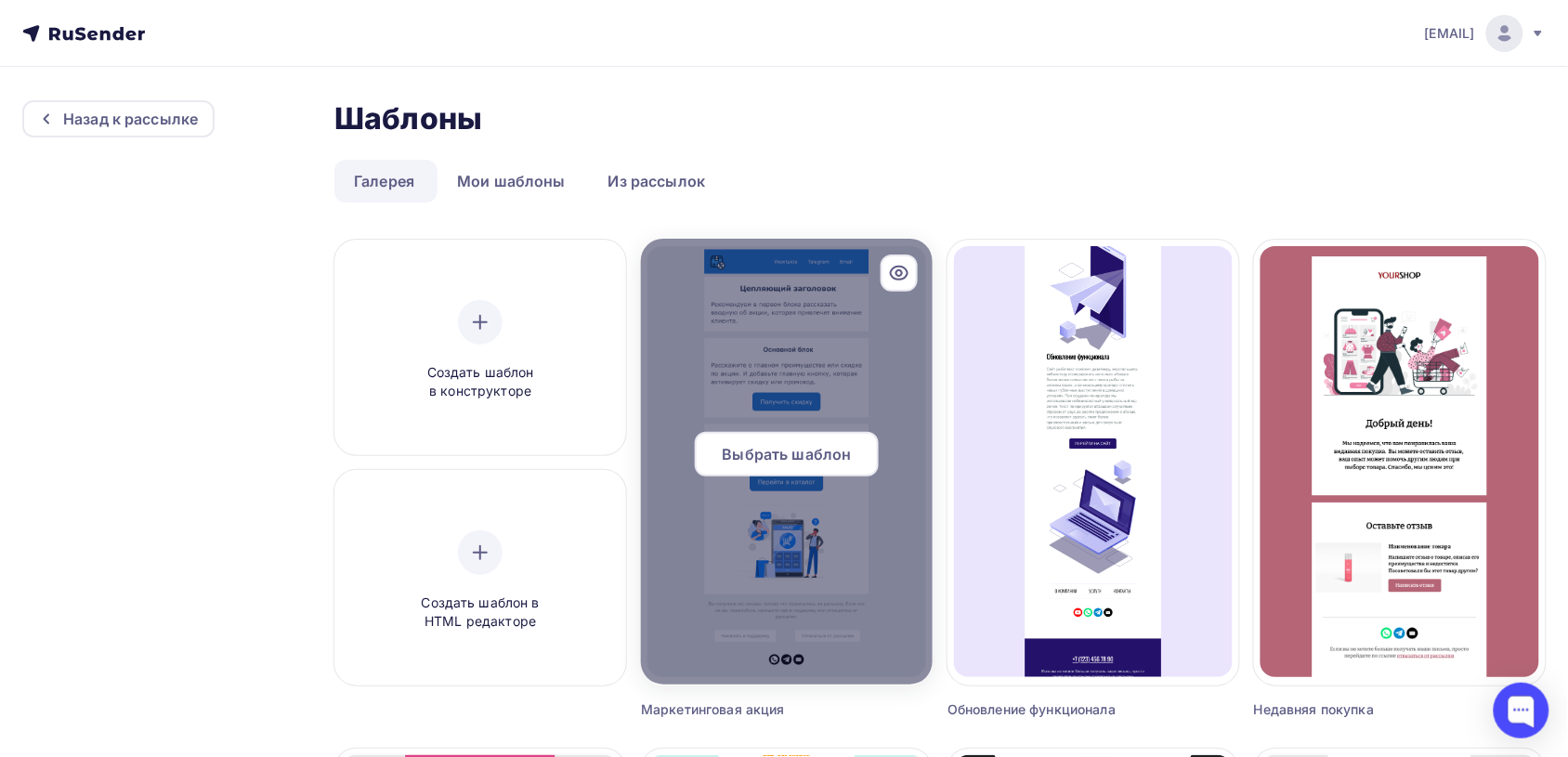 click on "Выбрать шаблон" at bounding box center (787, 454) 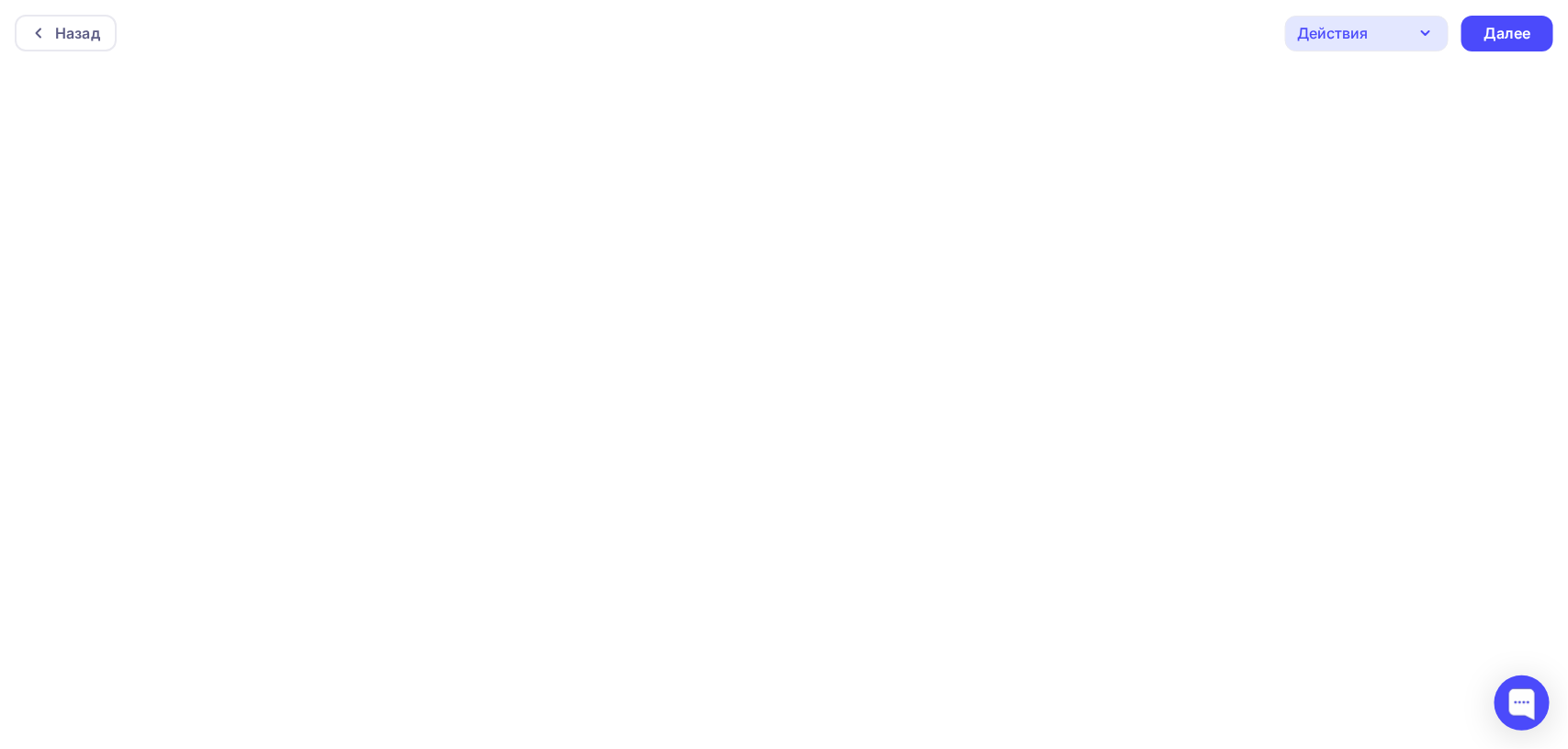 click 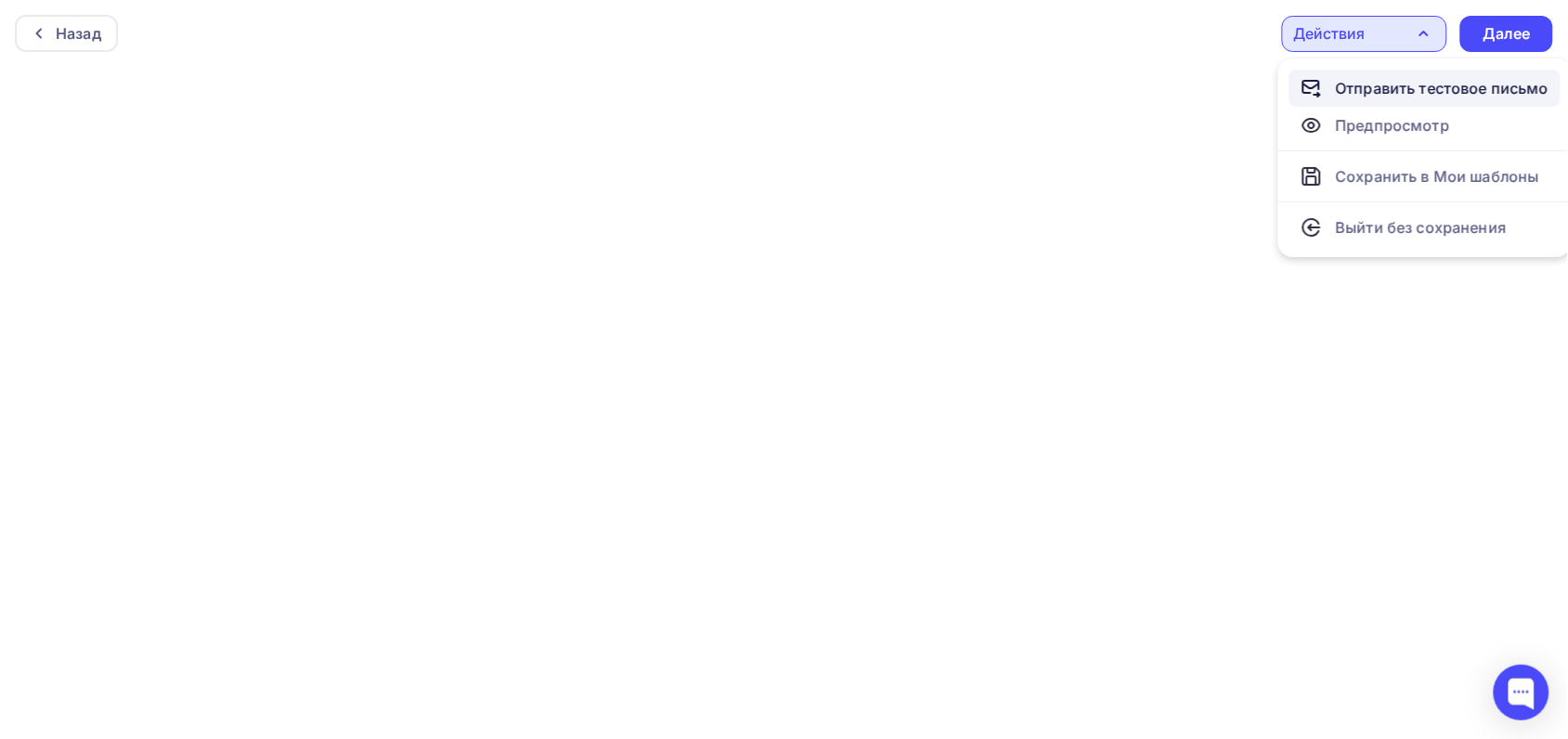 click on "Отправить тестовое письмо" at bounding box center (1443, 88) 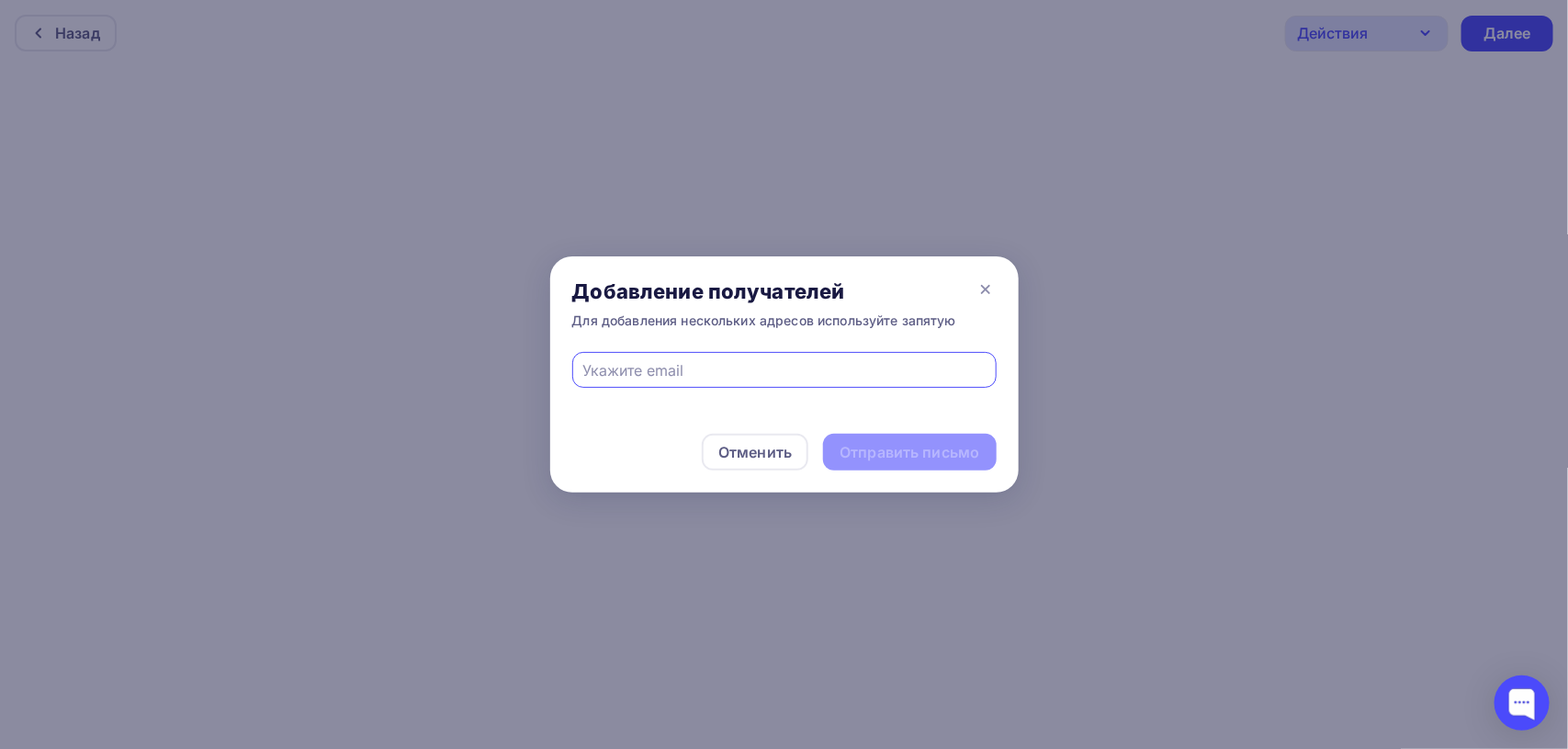 type on "[USERNAME]@[DOMAIN]" 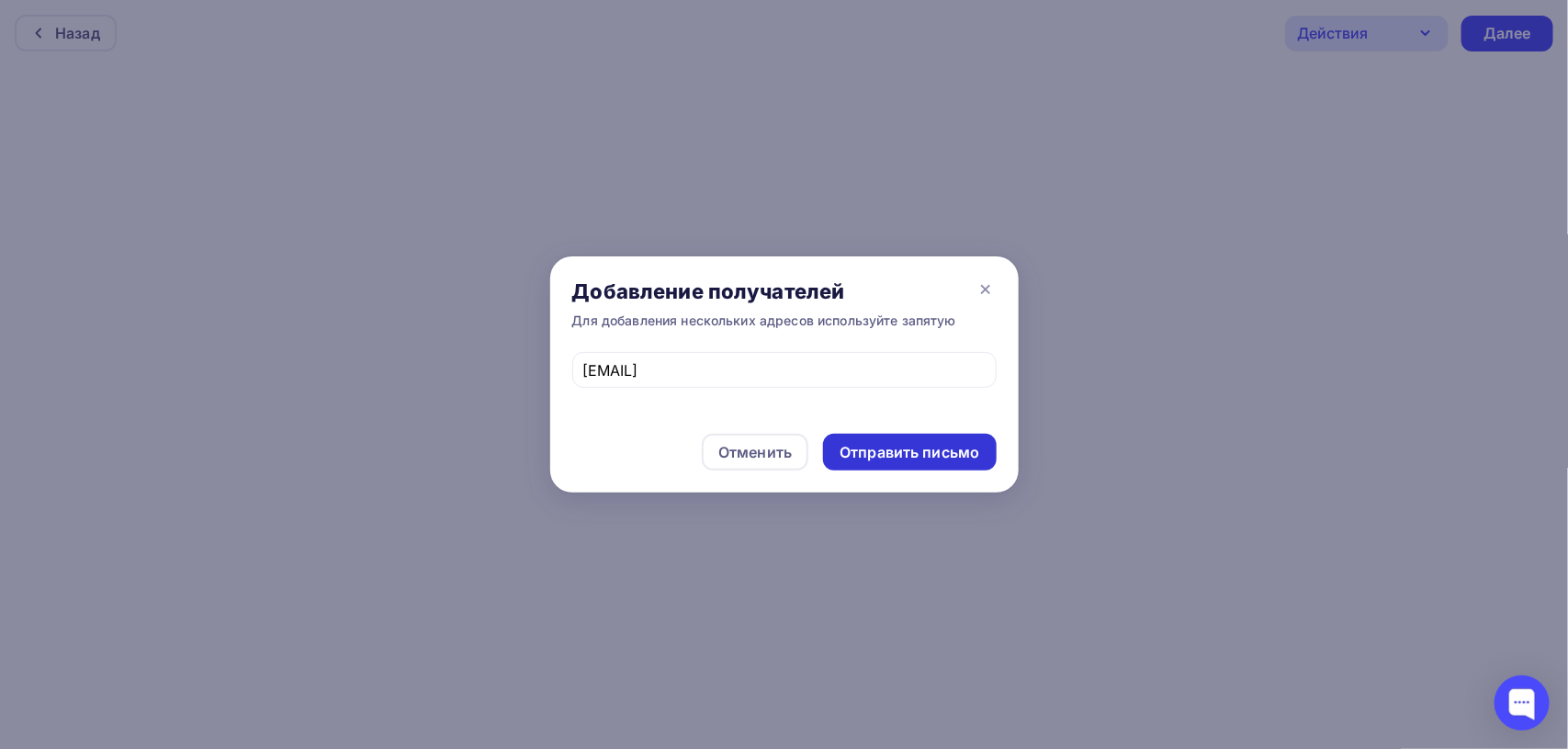 click on "Отправить письмо" at bounding box center (909, 452) 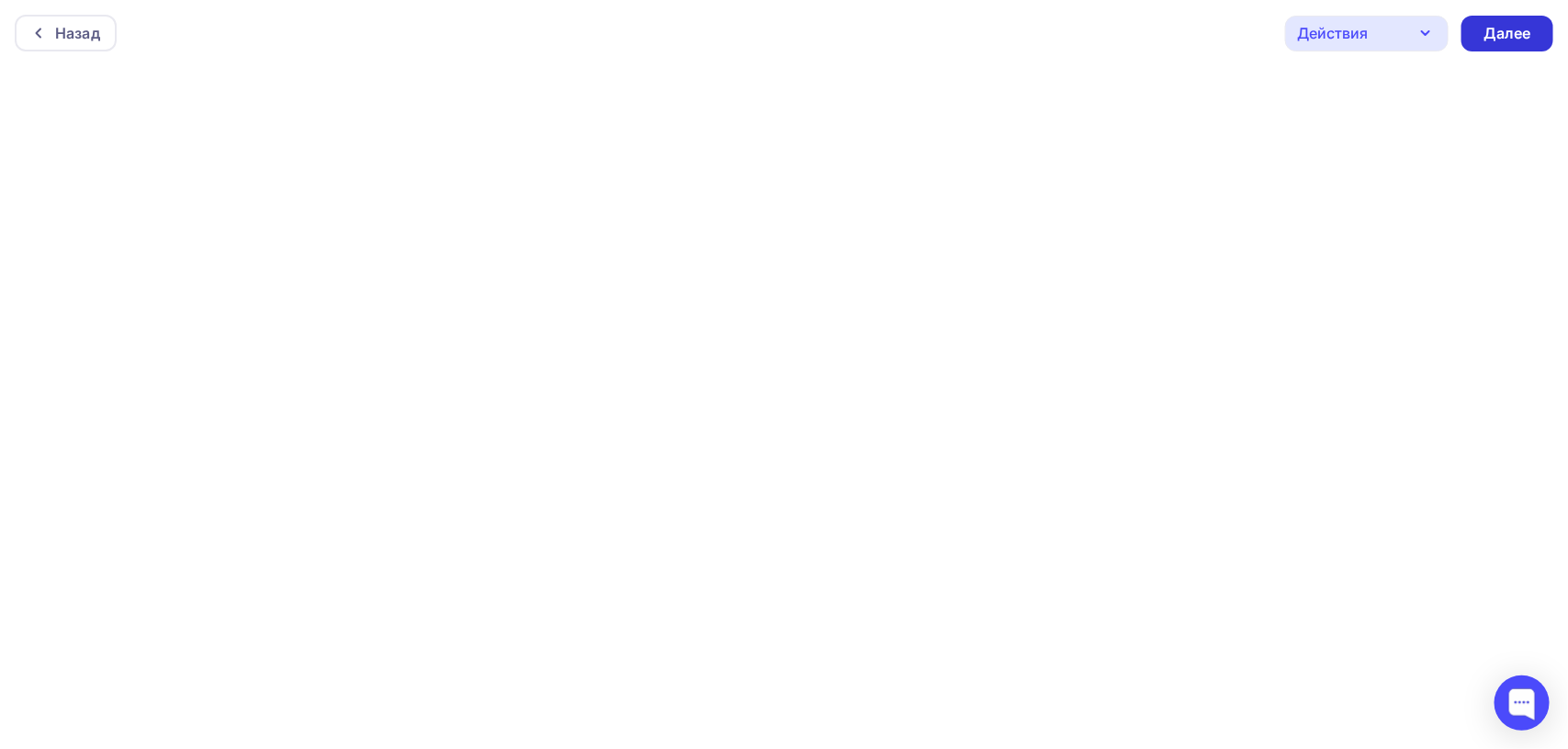 click on "Далее" at bounding box center (1507, 33) 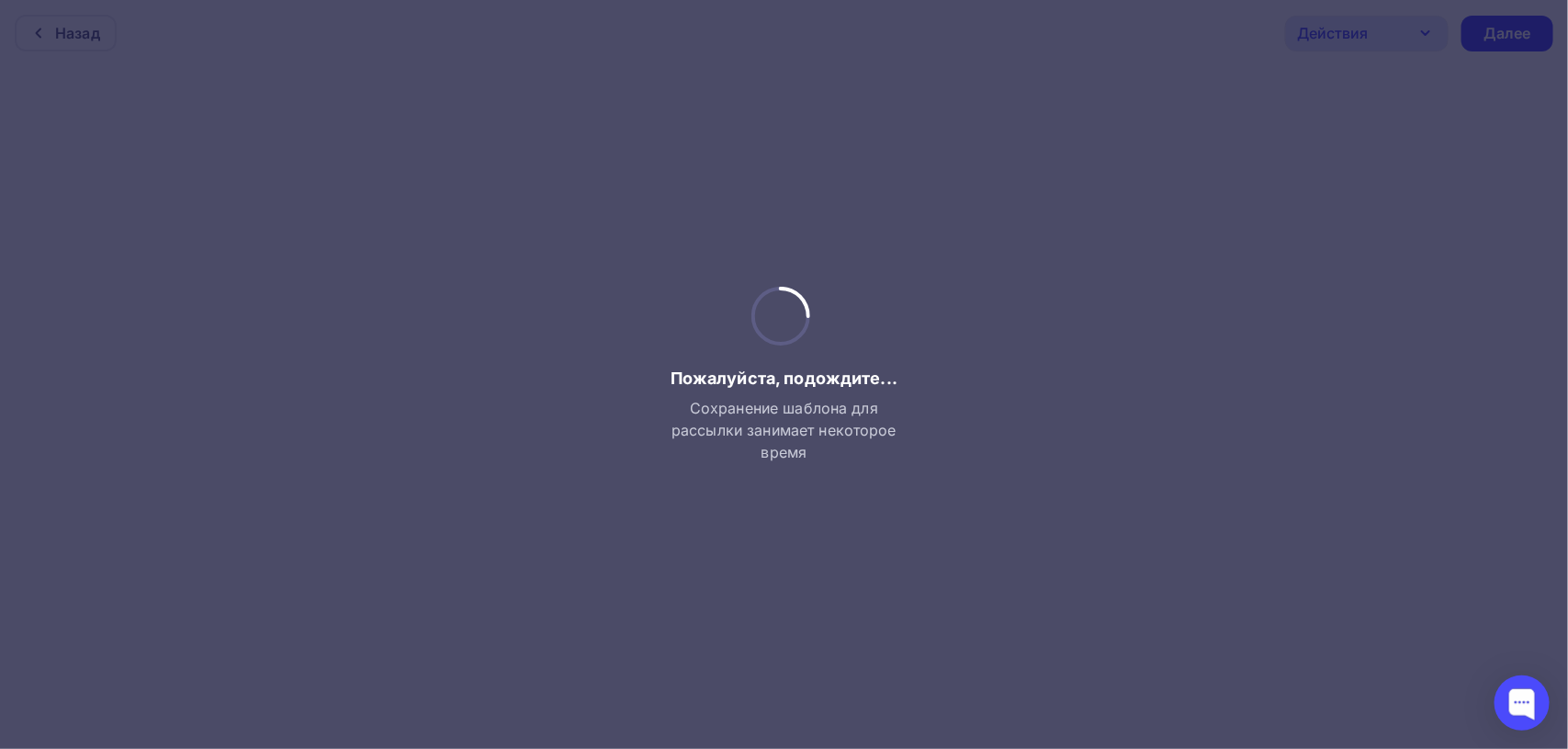 click at bounding box center (784, 374) 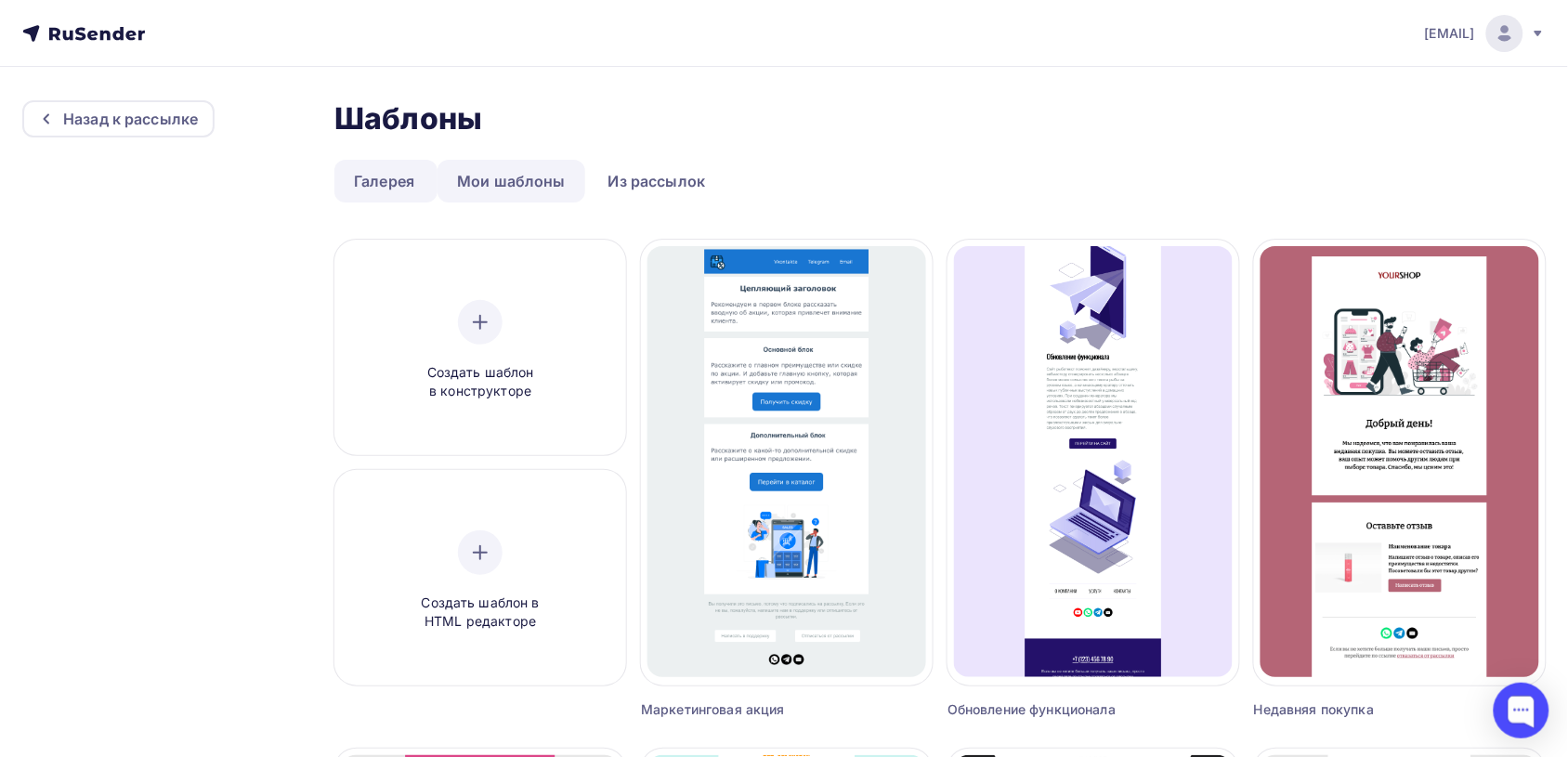 click on "Мои шаблоны" at bounding box center [511, 181] 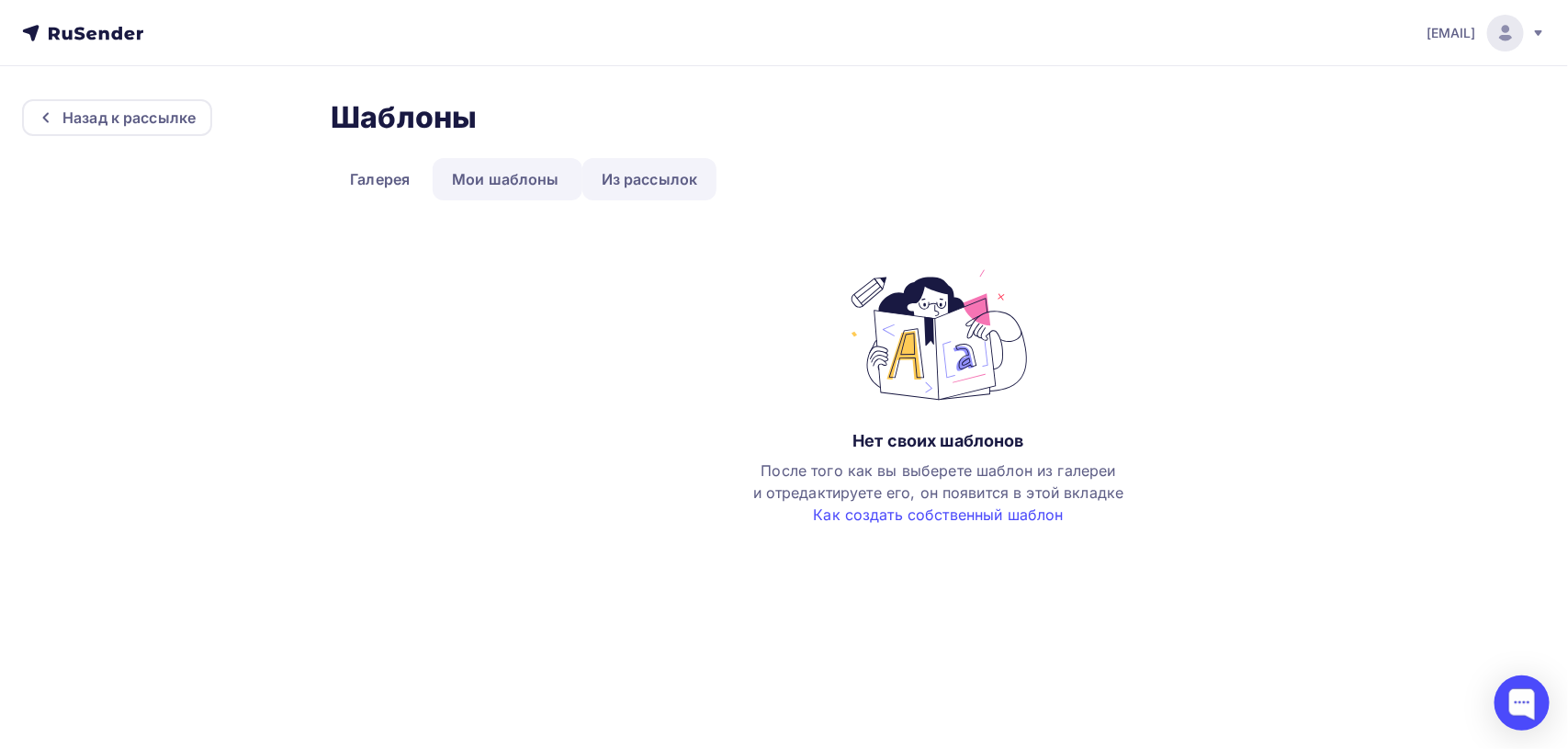 click on "Из рассылок" at bounding box center (649, 179) 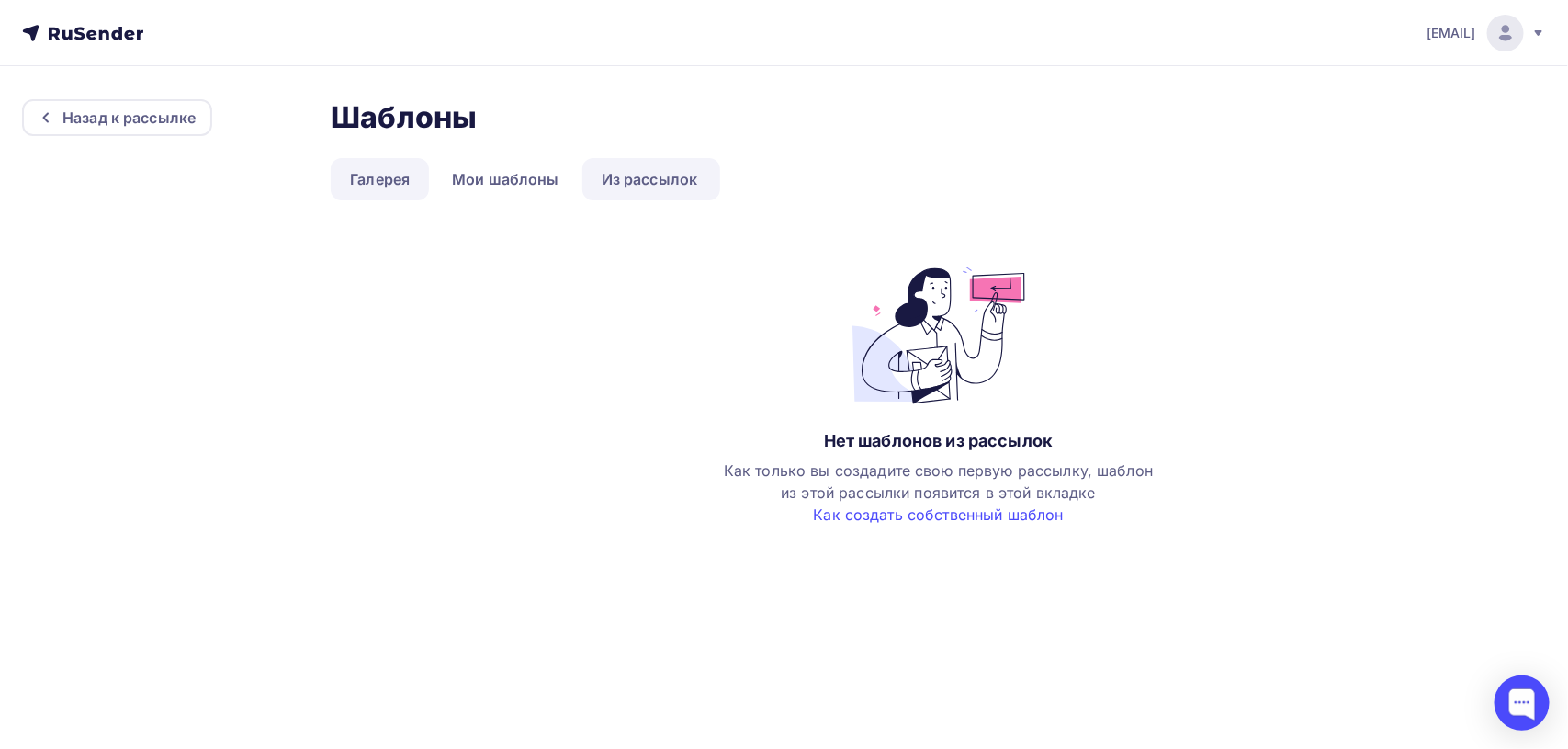 click on "Галерея" at bounding box center [379, 179] 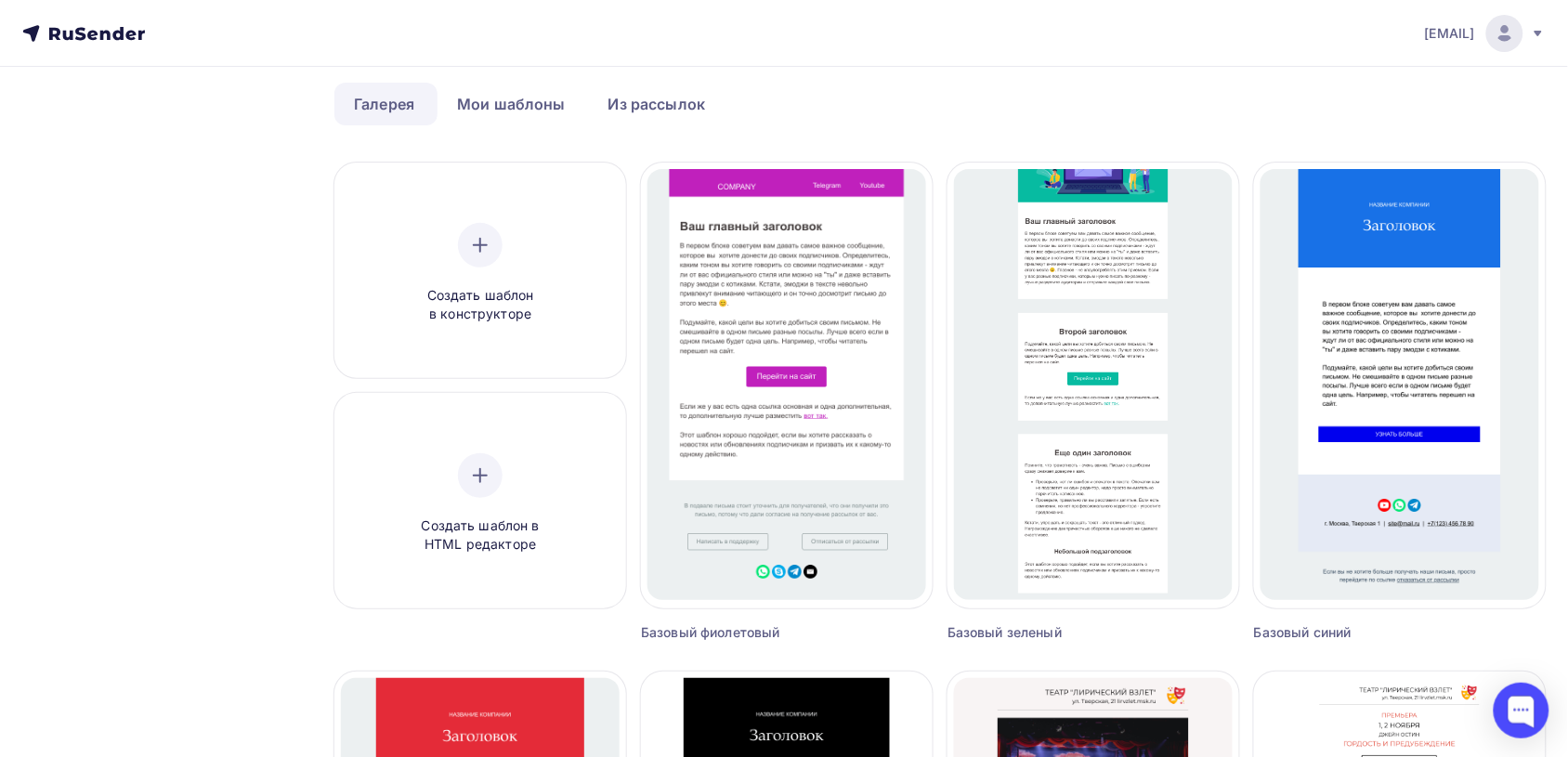 scroll, scrollTop: 201, scrollLeft: 0, axis: vertical 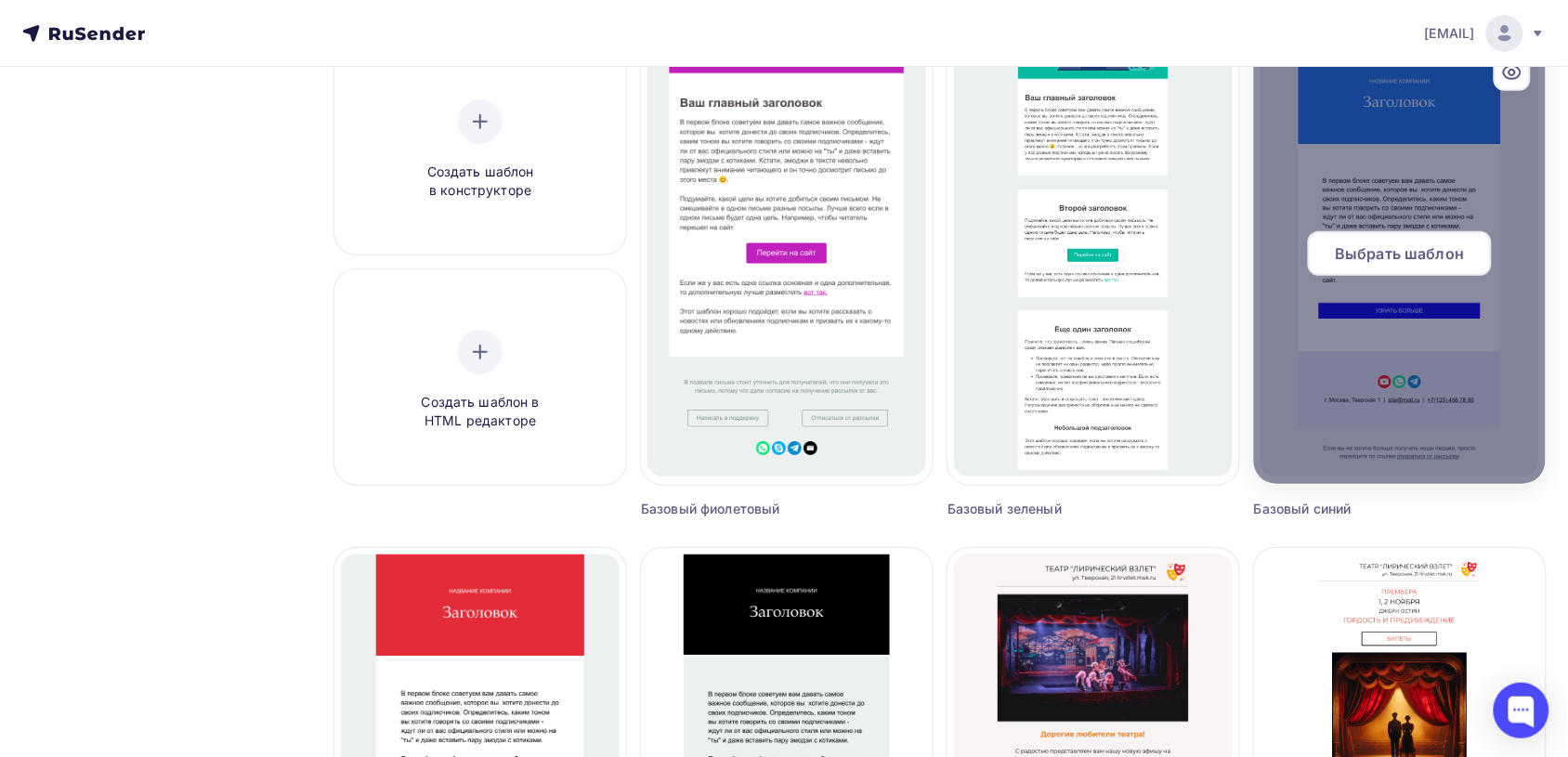 click 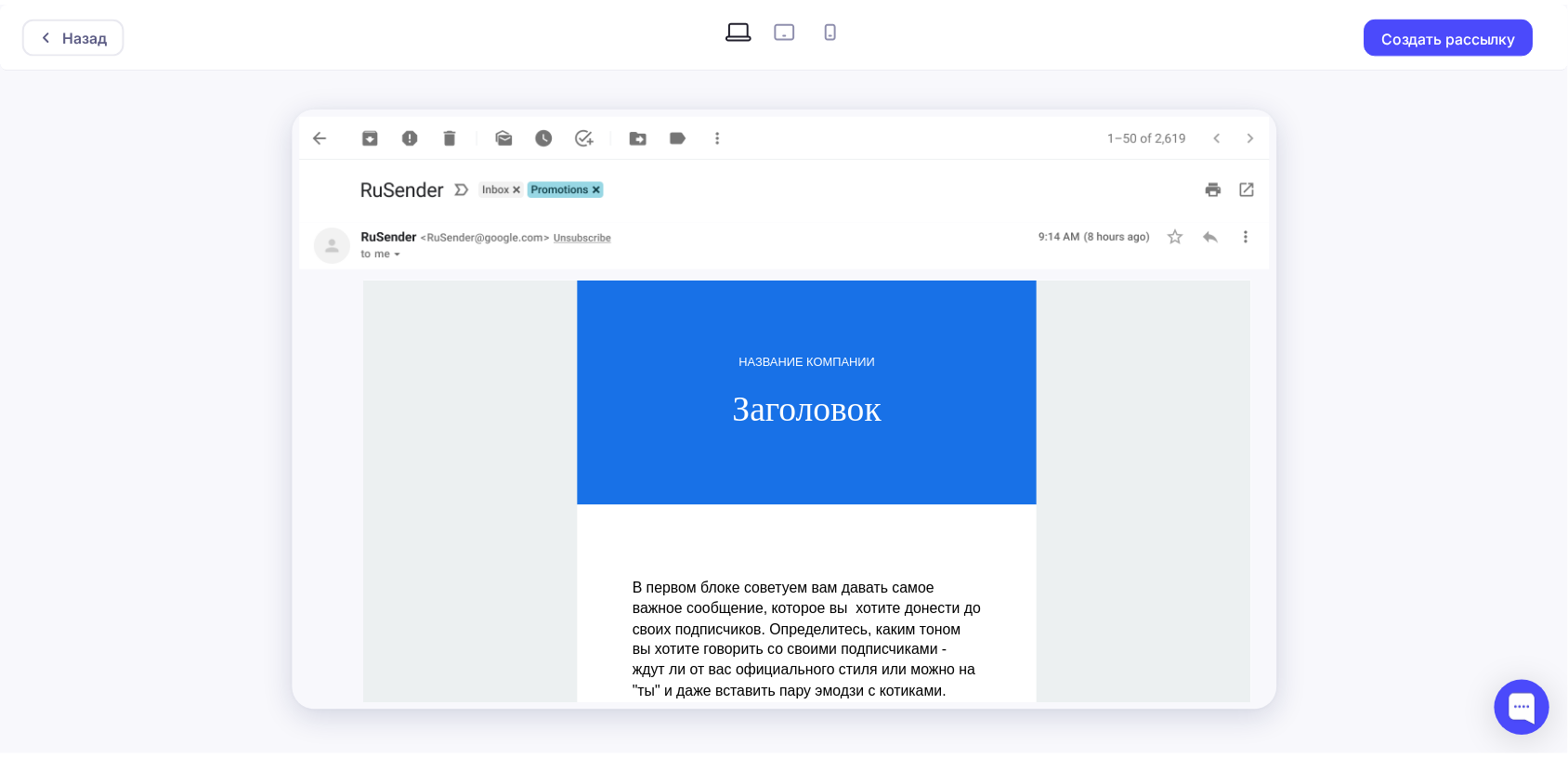 scroll, scrollTop: 0, scrollLeft: 0, axis: both 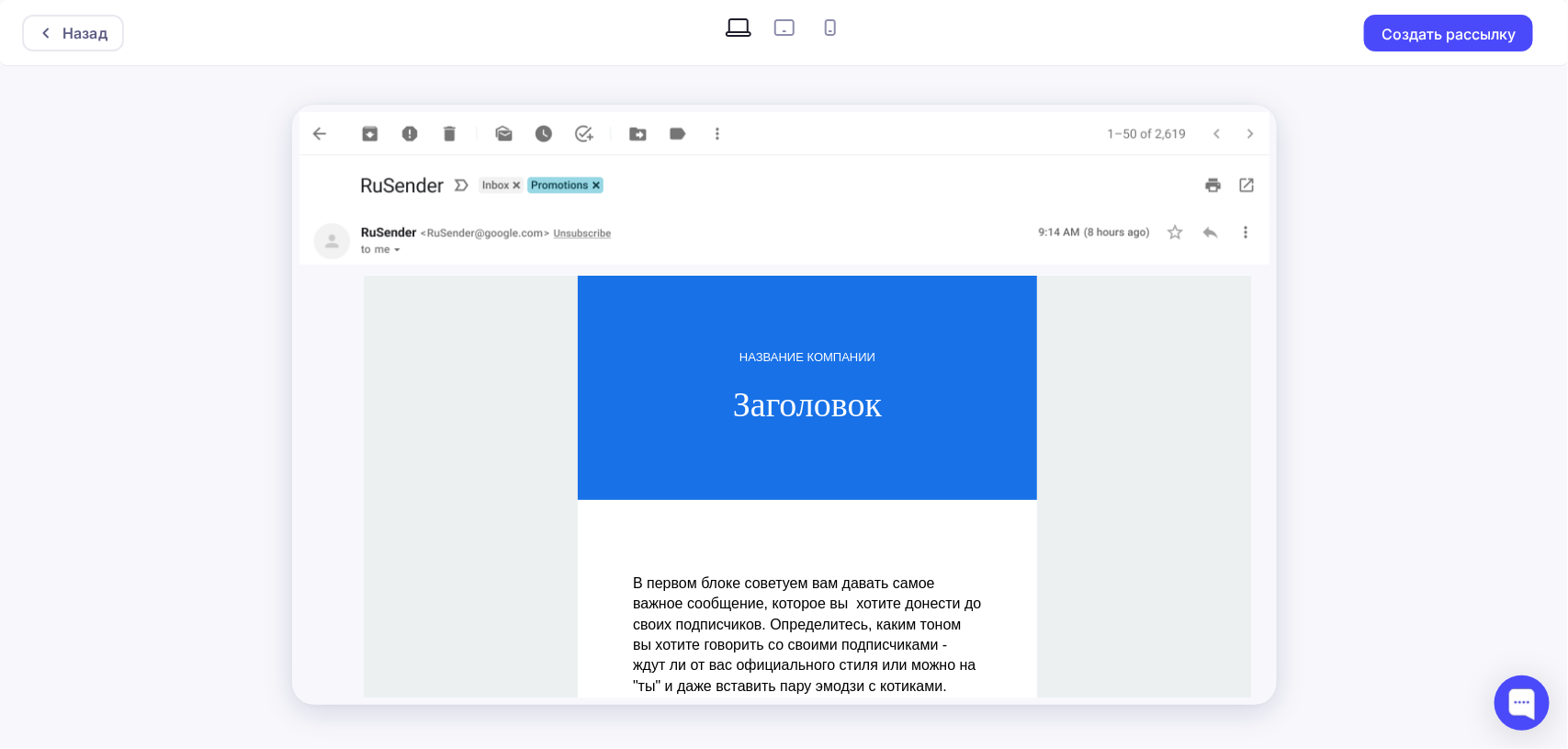 click 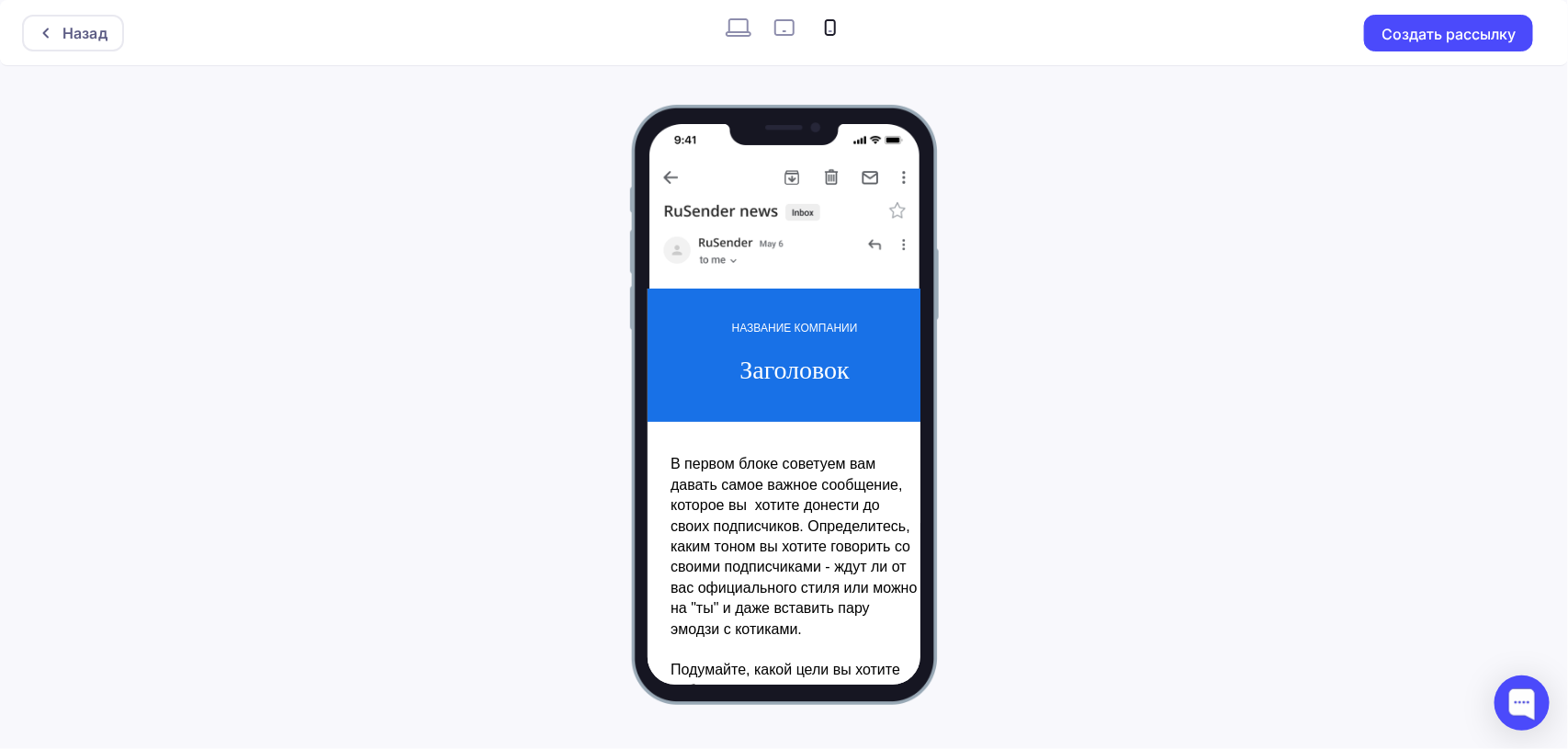 click 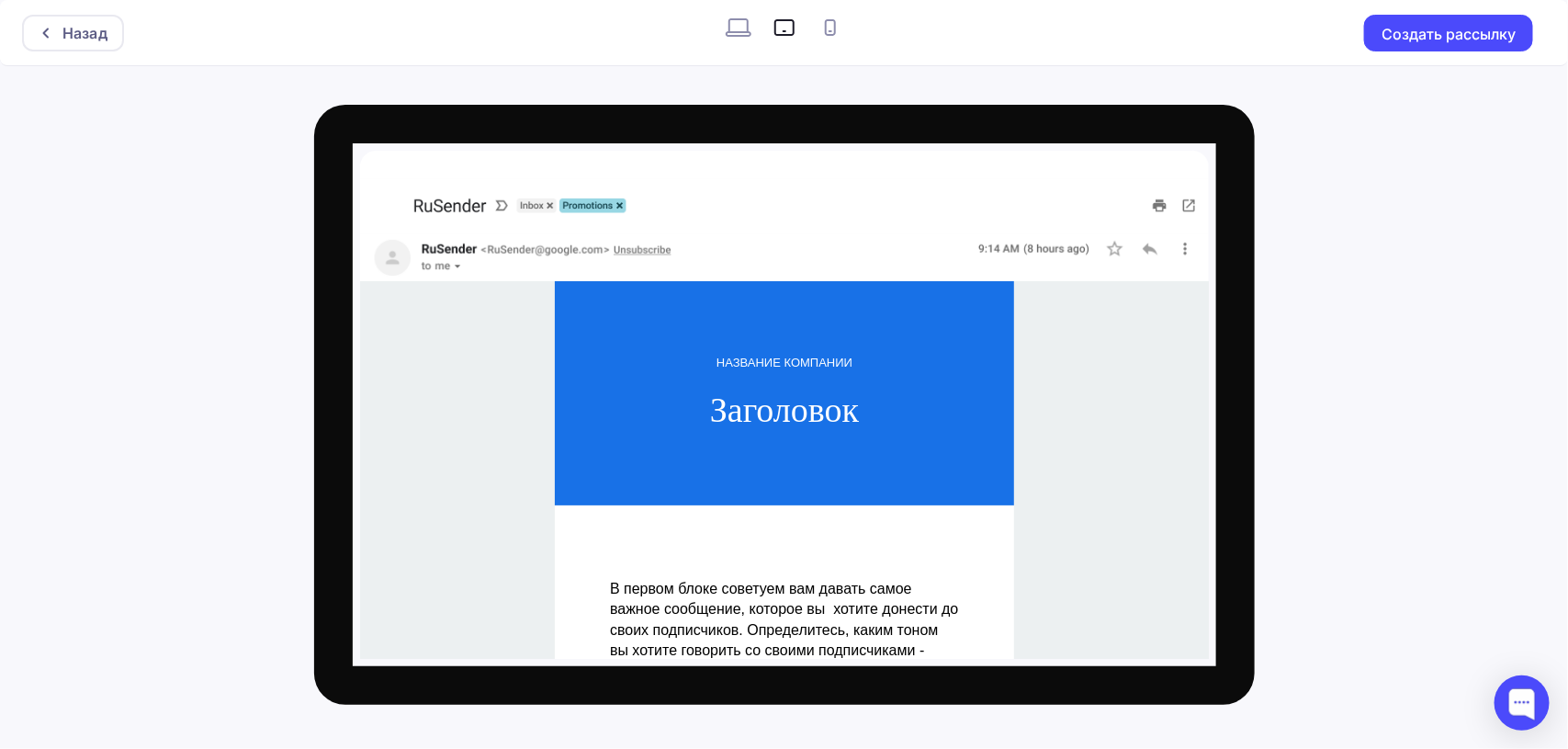 click 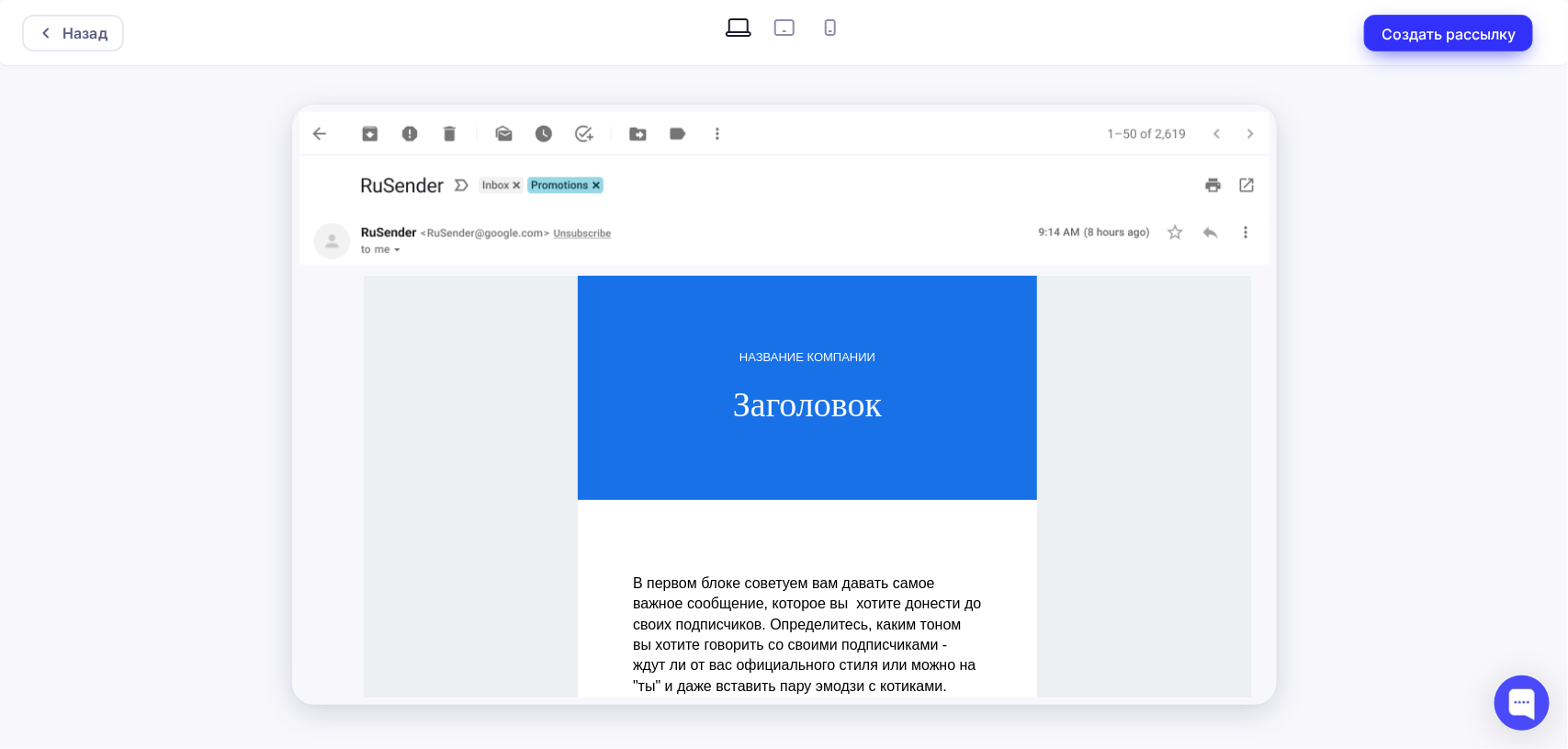click on "Создать рассылку" at bounding box center [1449, 33] 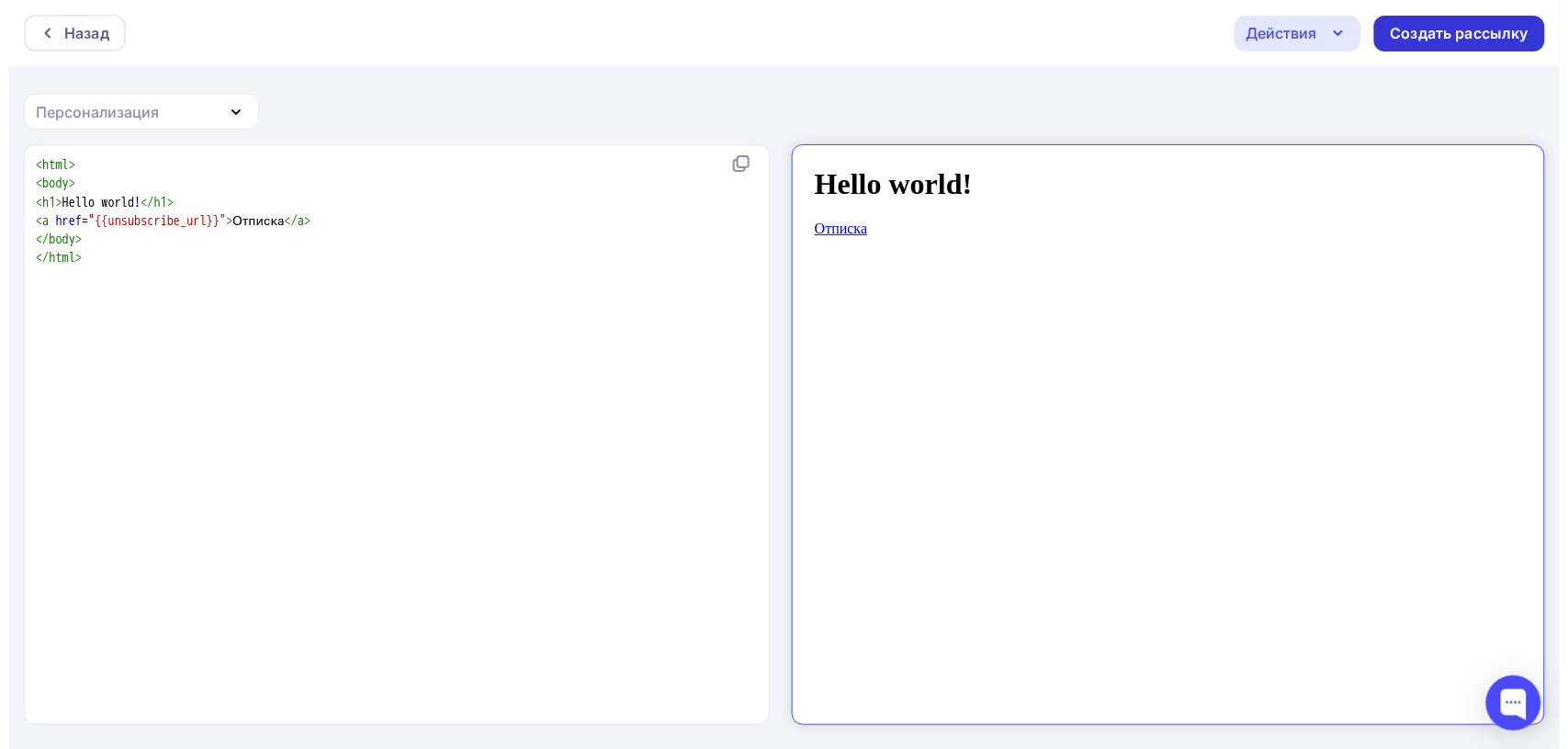 scroll, scrollTop: 0, scrollLeft: 0, axis: both 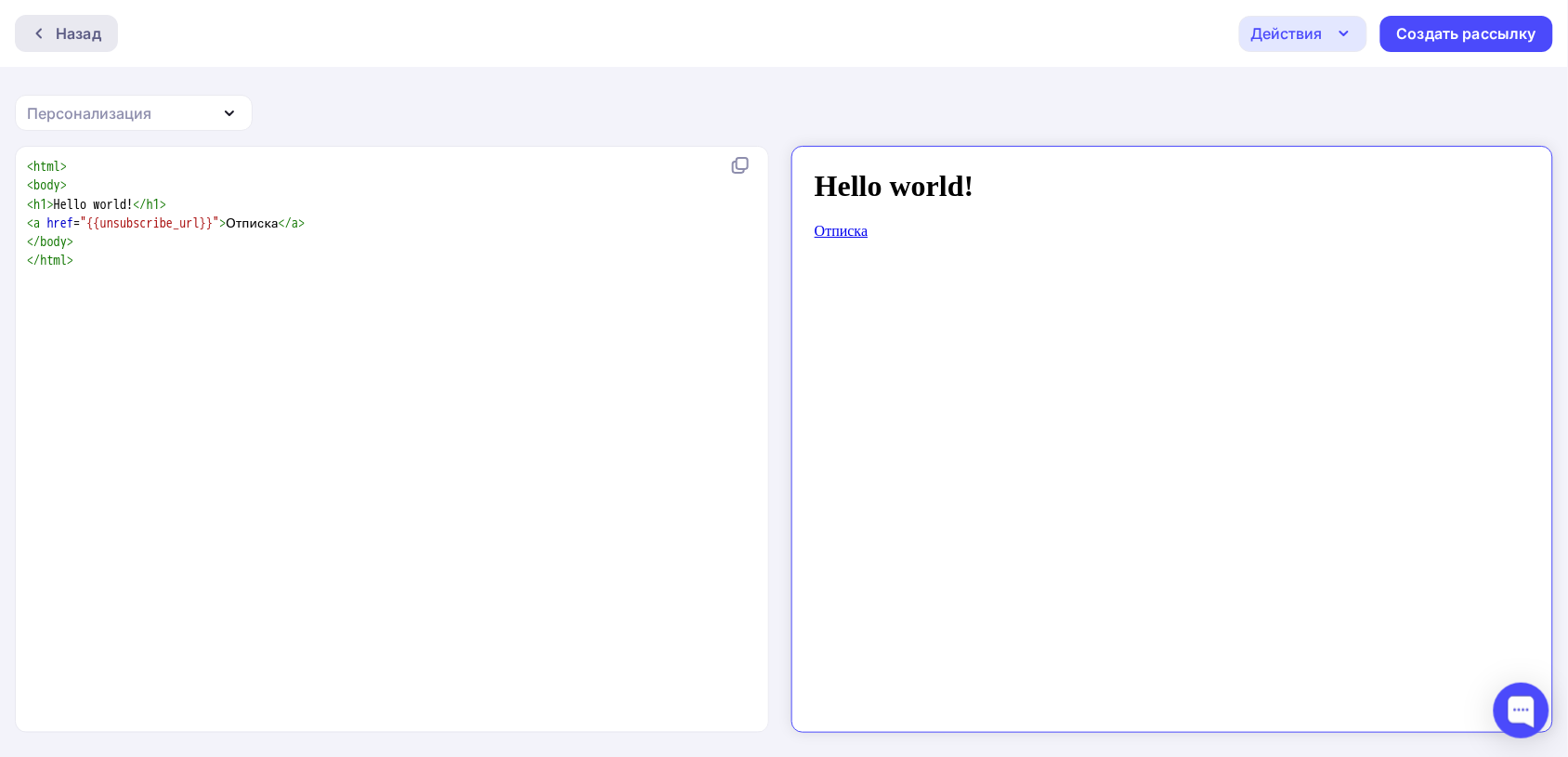 click 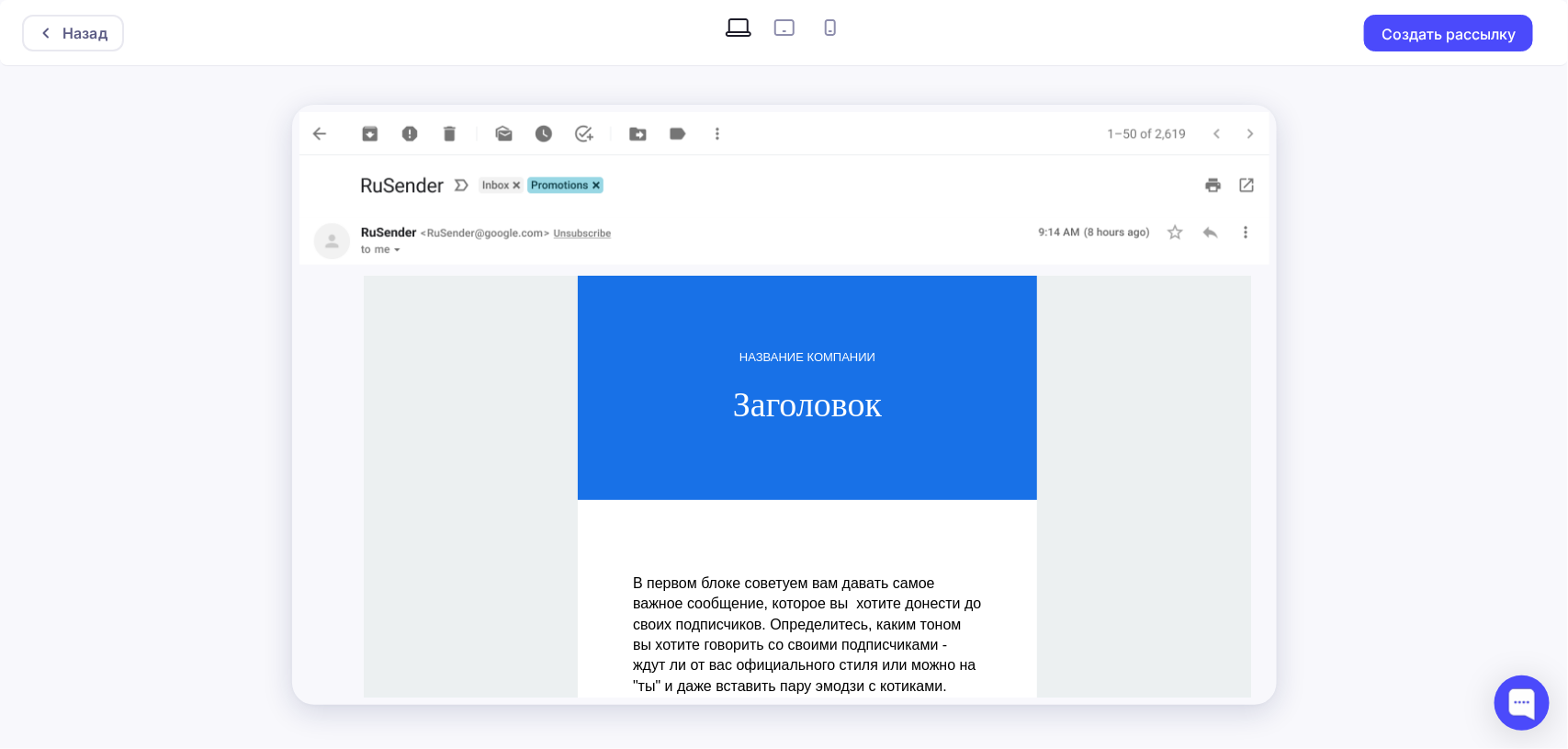 scroll, scrollTop: 0, scrollLeft: 0, axis: both 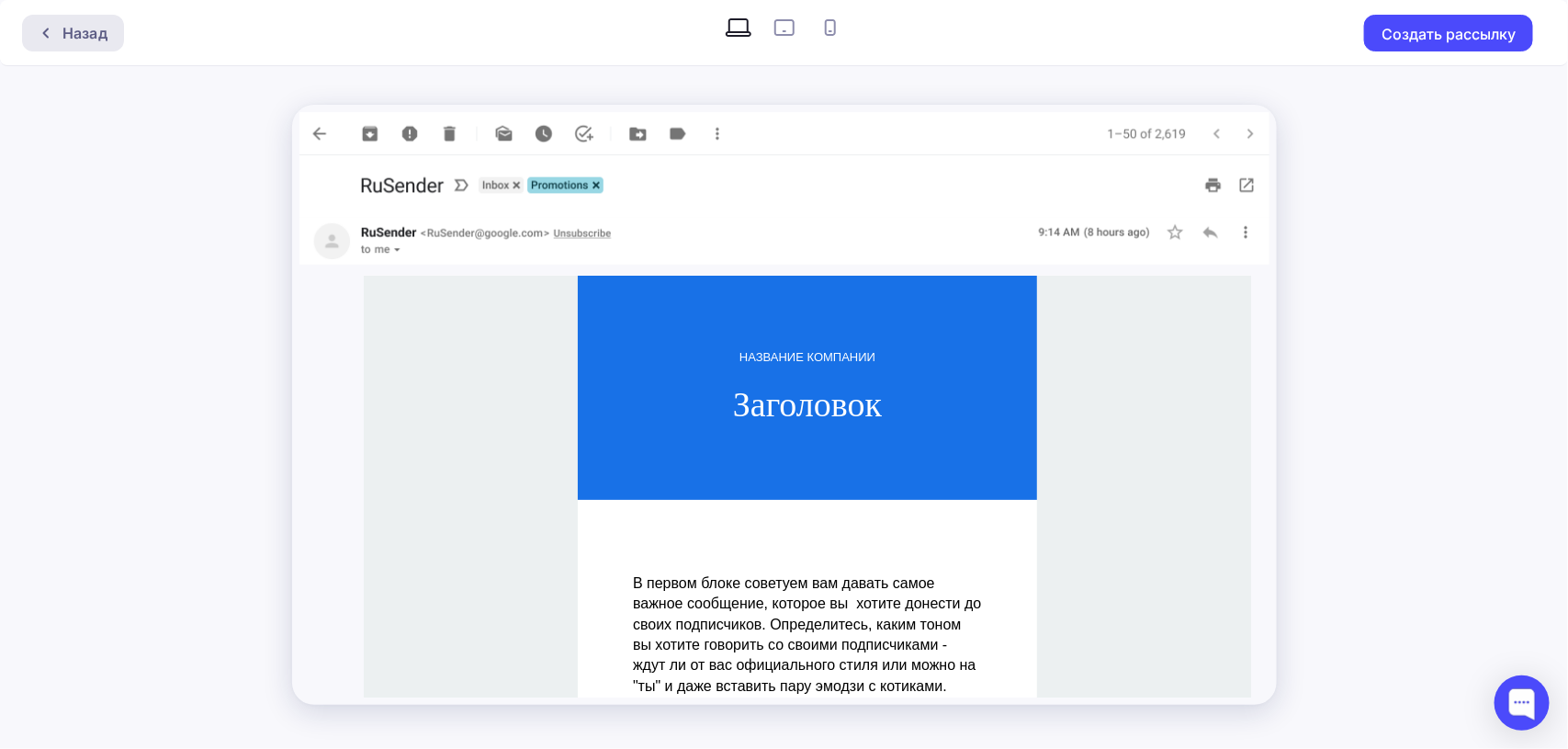 click 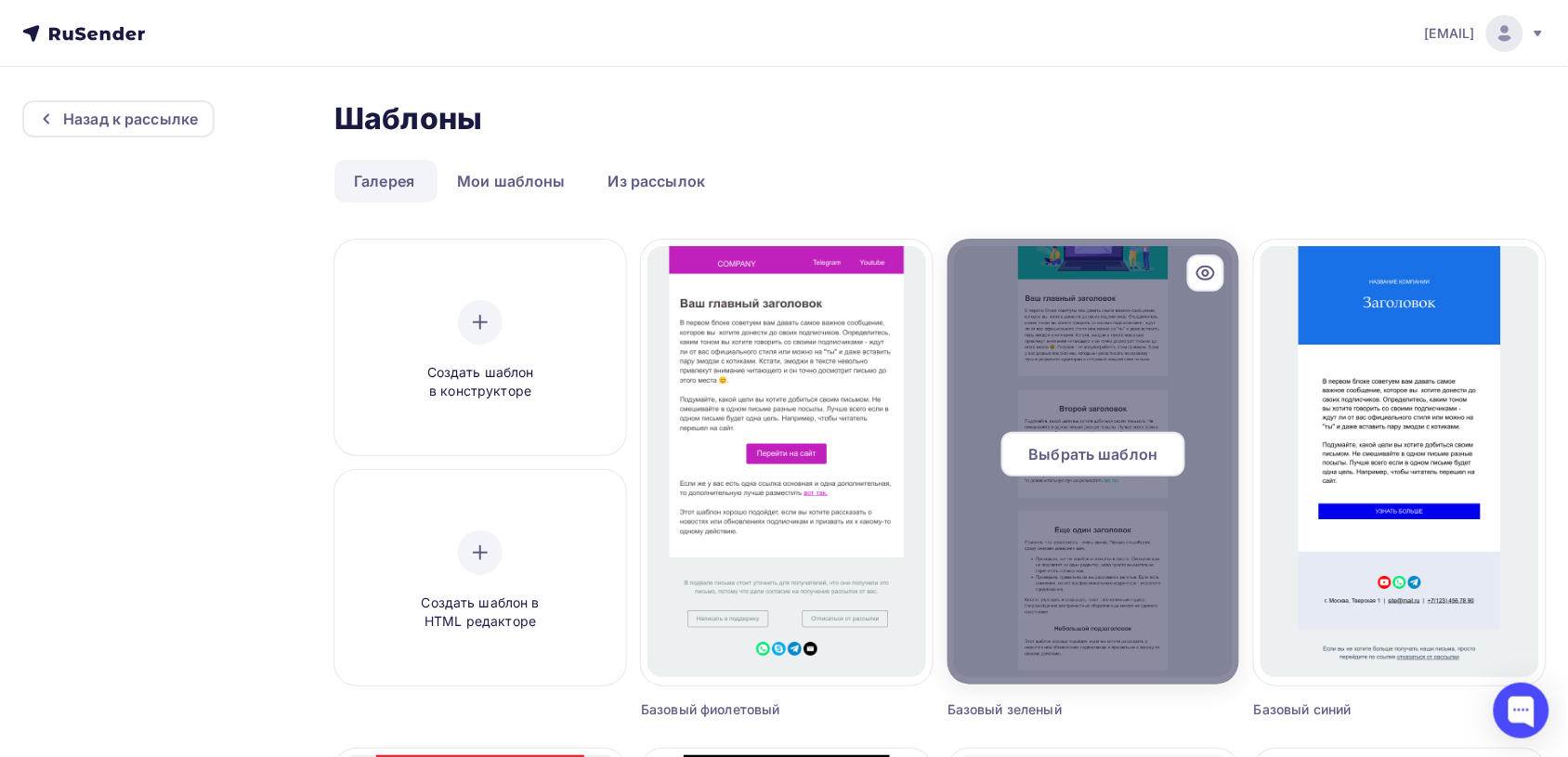 click 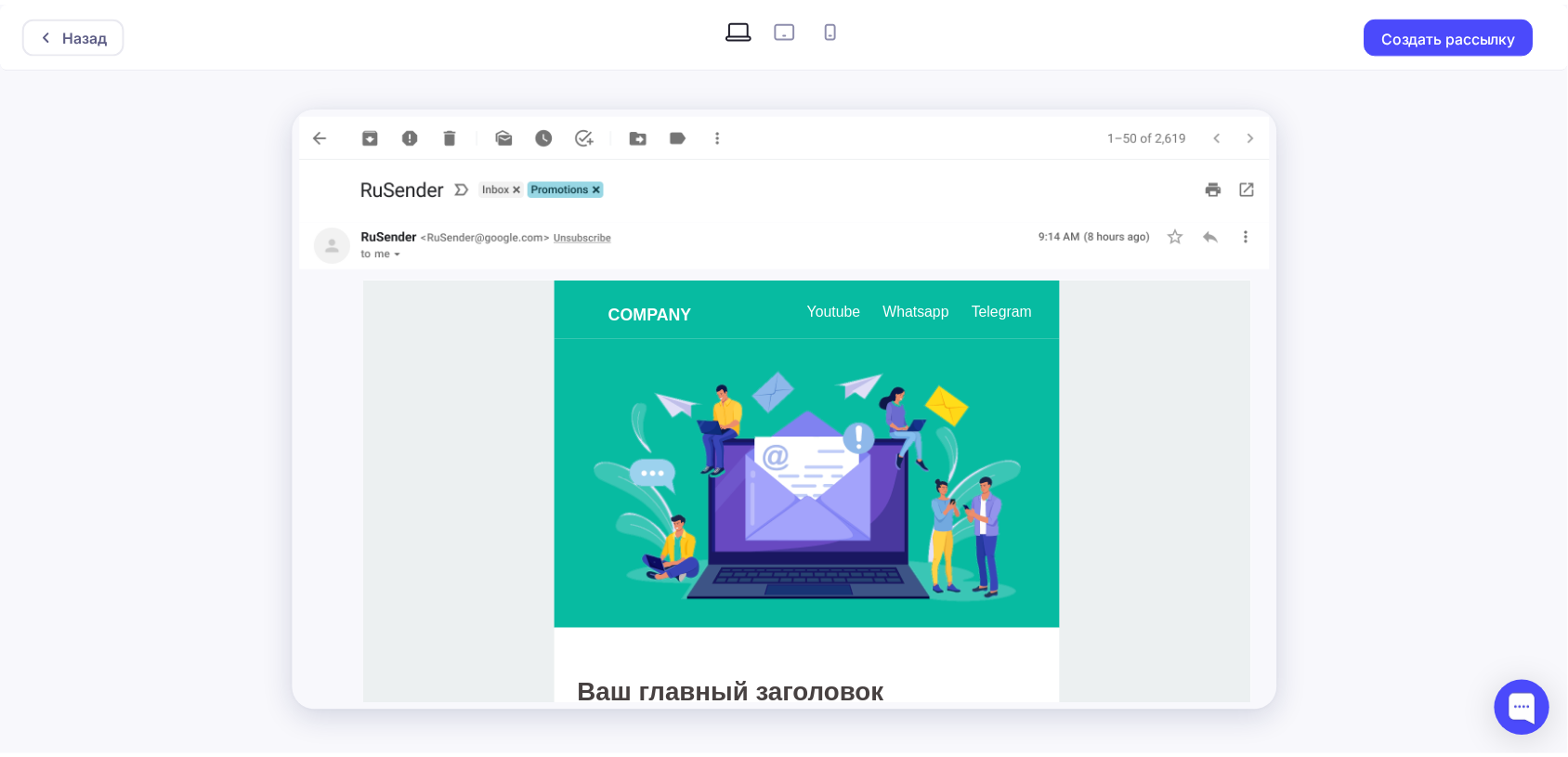 scroll, scrollTop: 0, scrollLeft: 0, axis: both 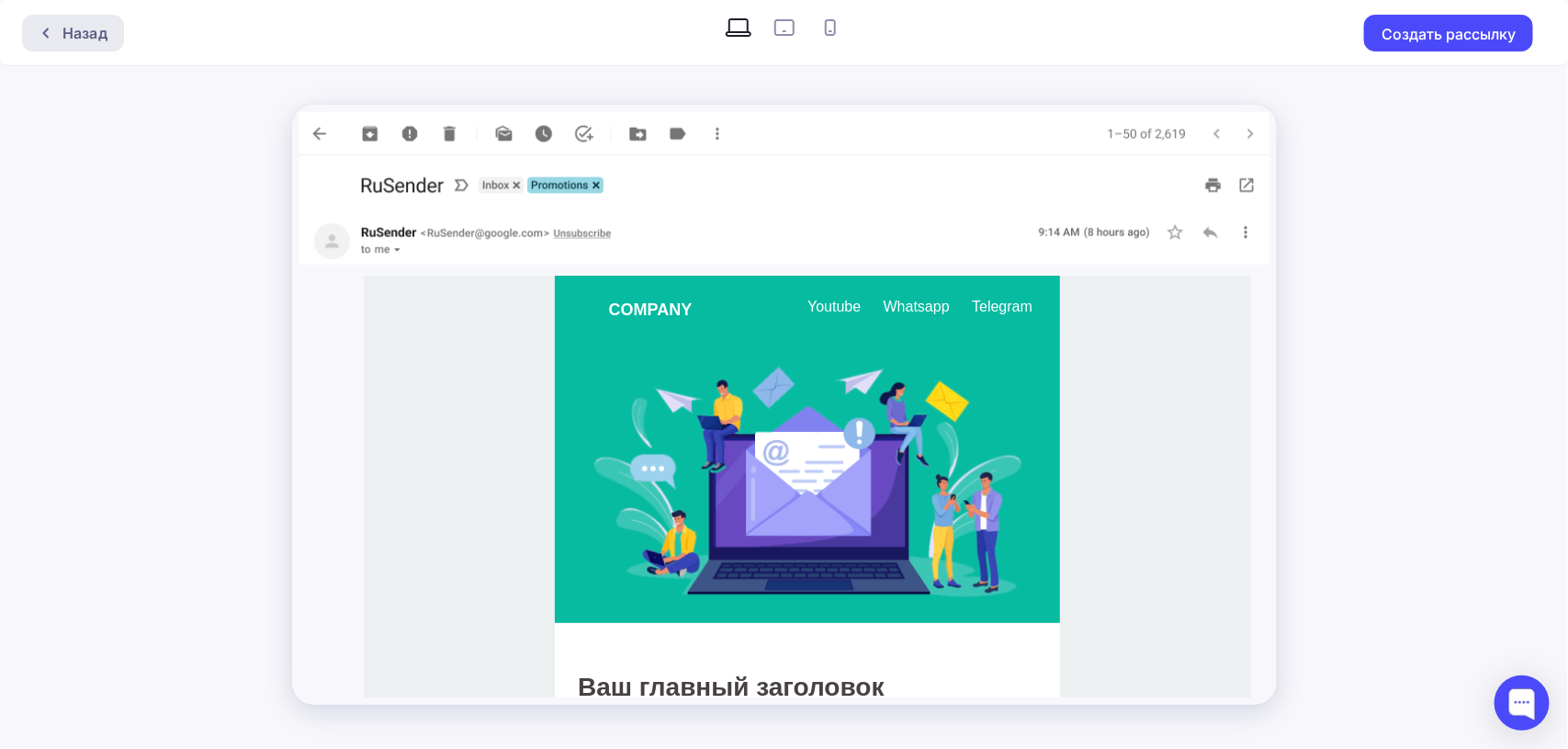 click 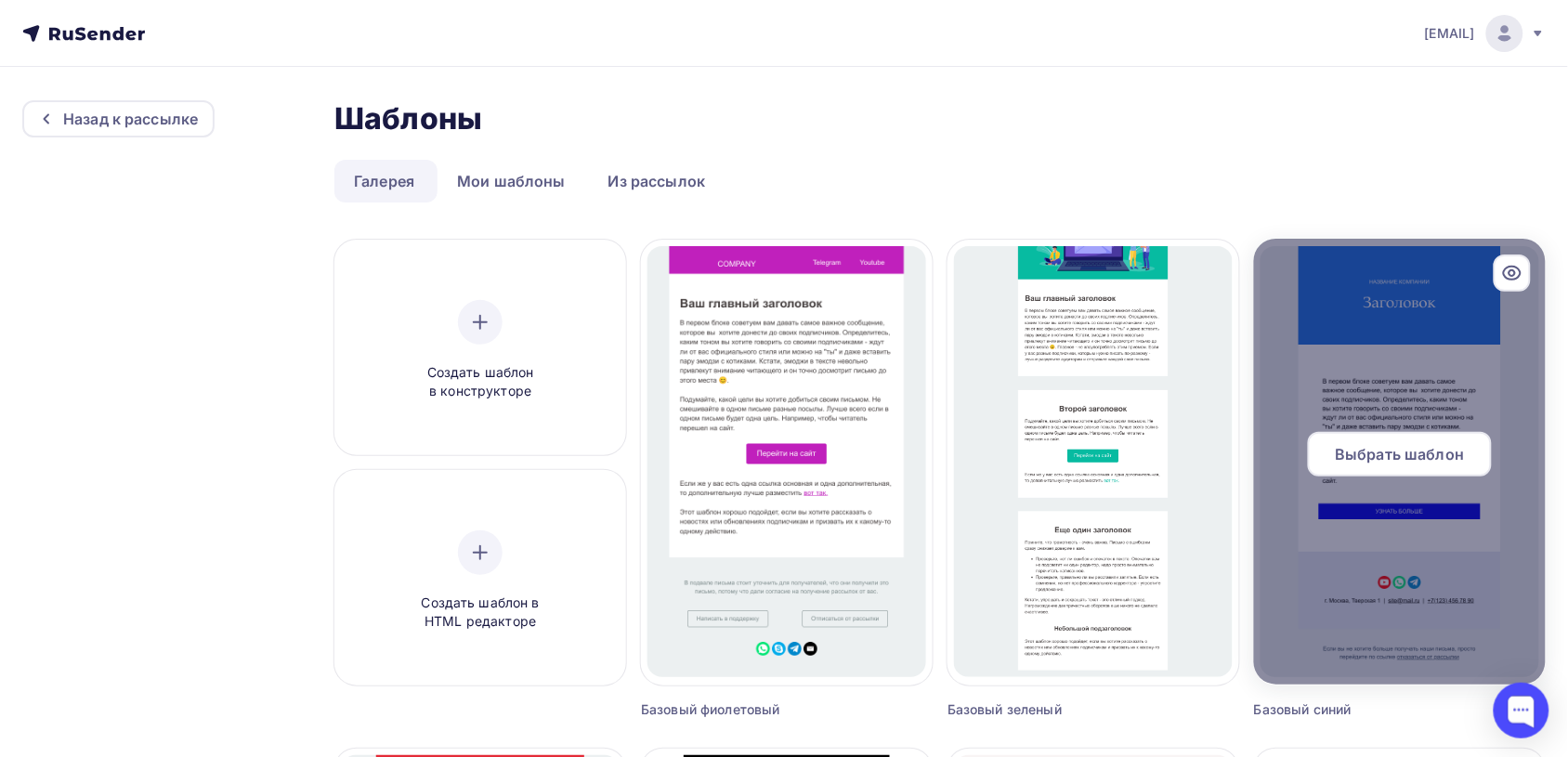 click on "Выбрать шаблон" at bounding box center [1400, 454] 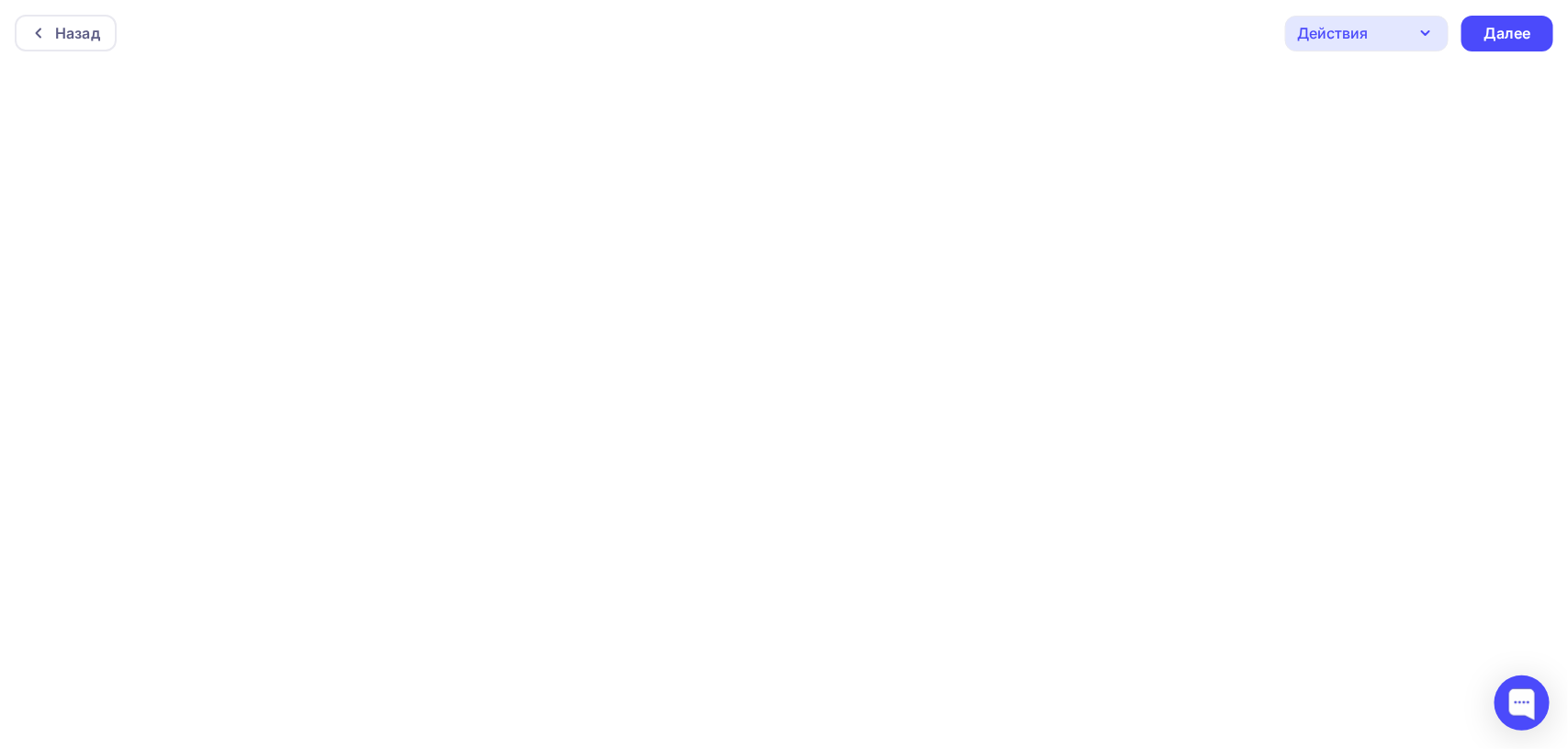 click 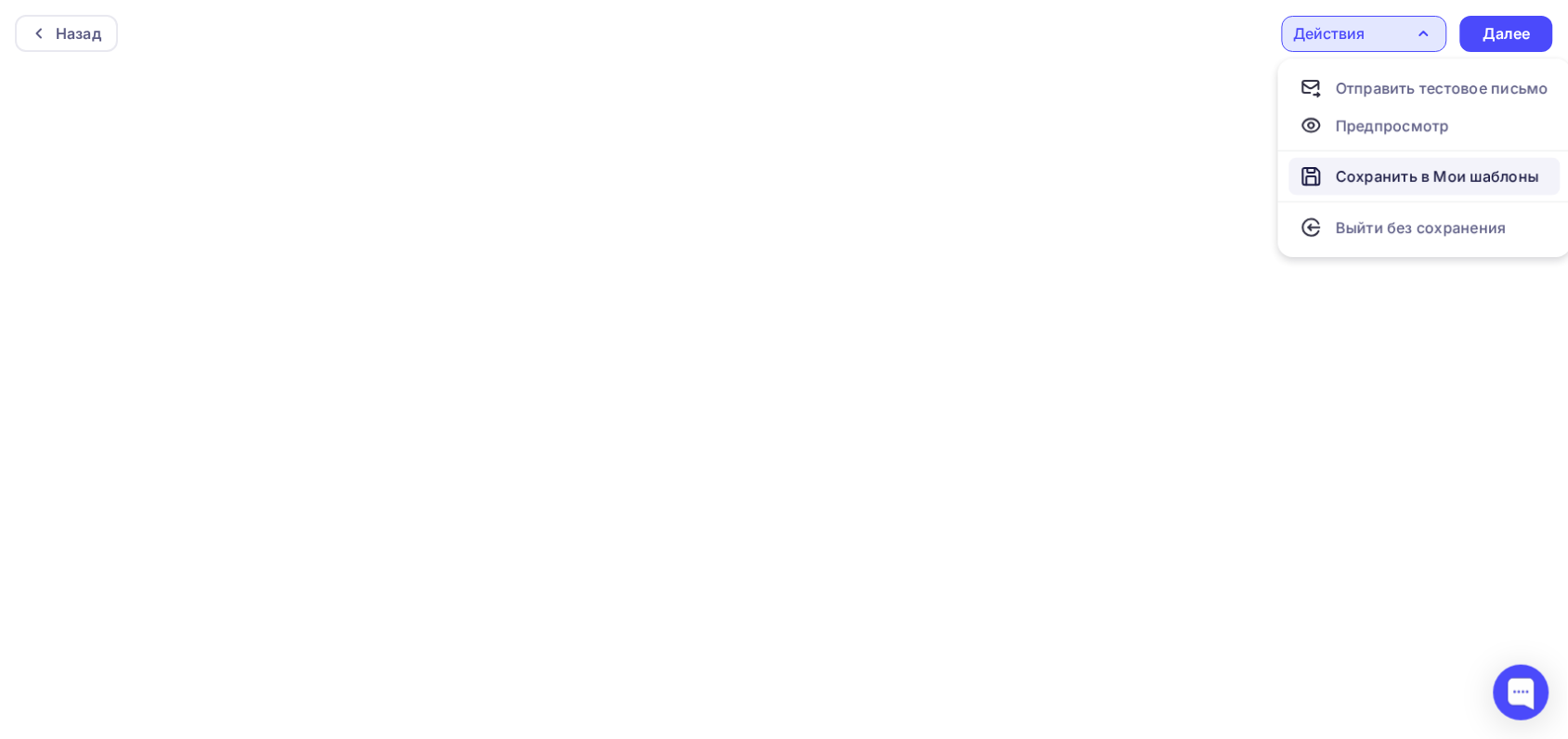 click on "Сохранить в Мои шаблоны" at bounding box center (1437, 176) 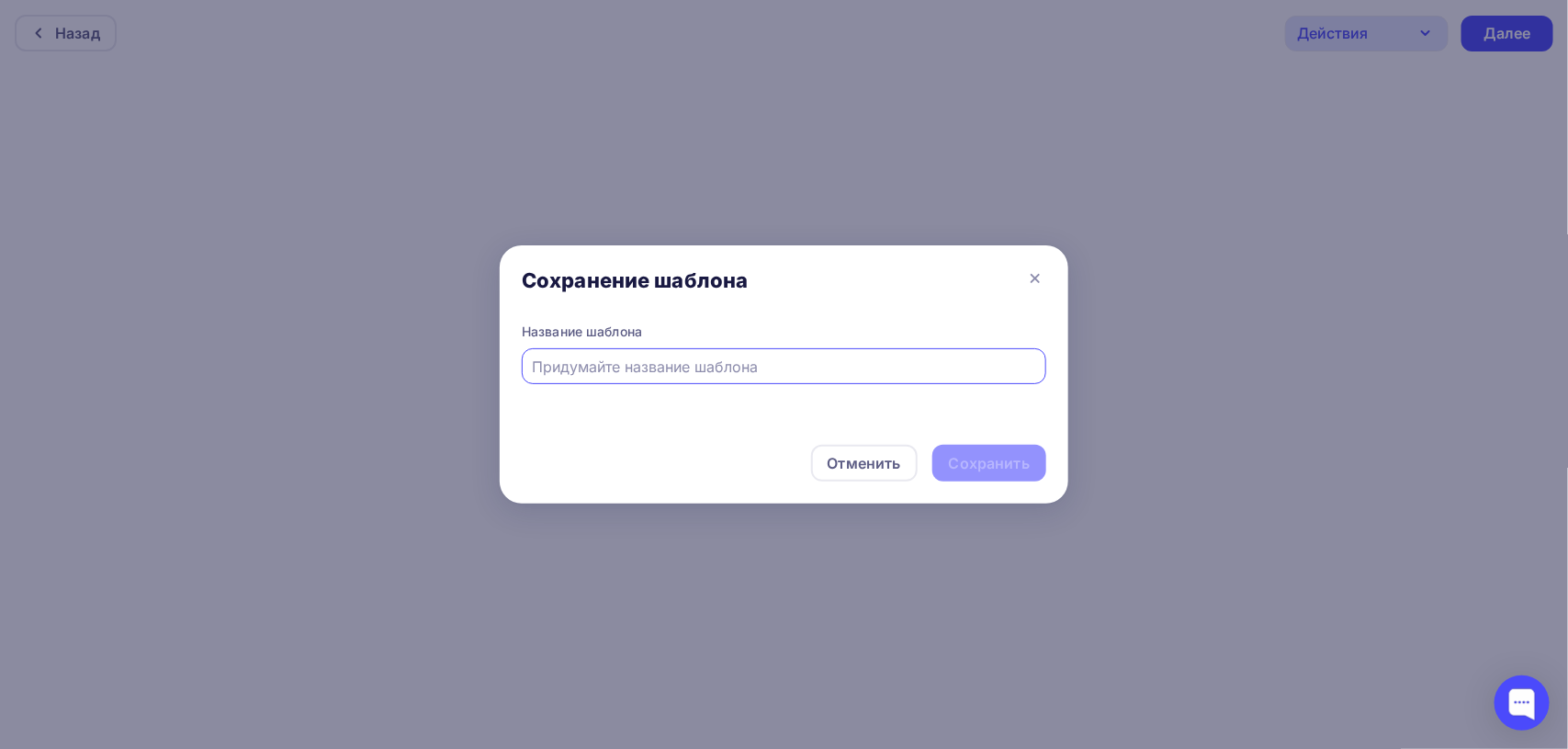 click at bounding box center (784, 367) 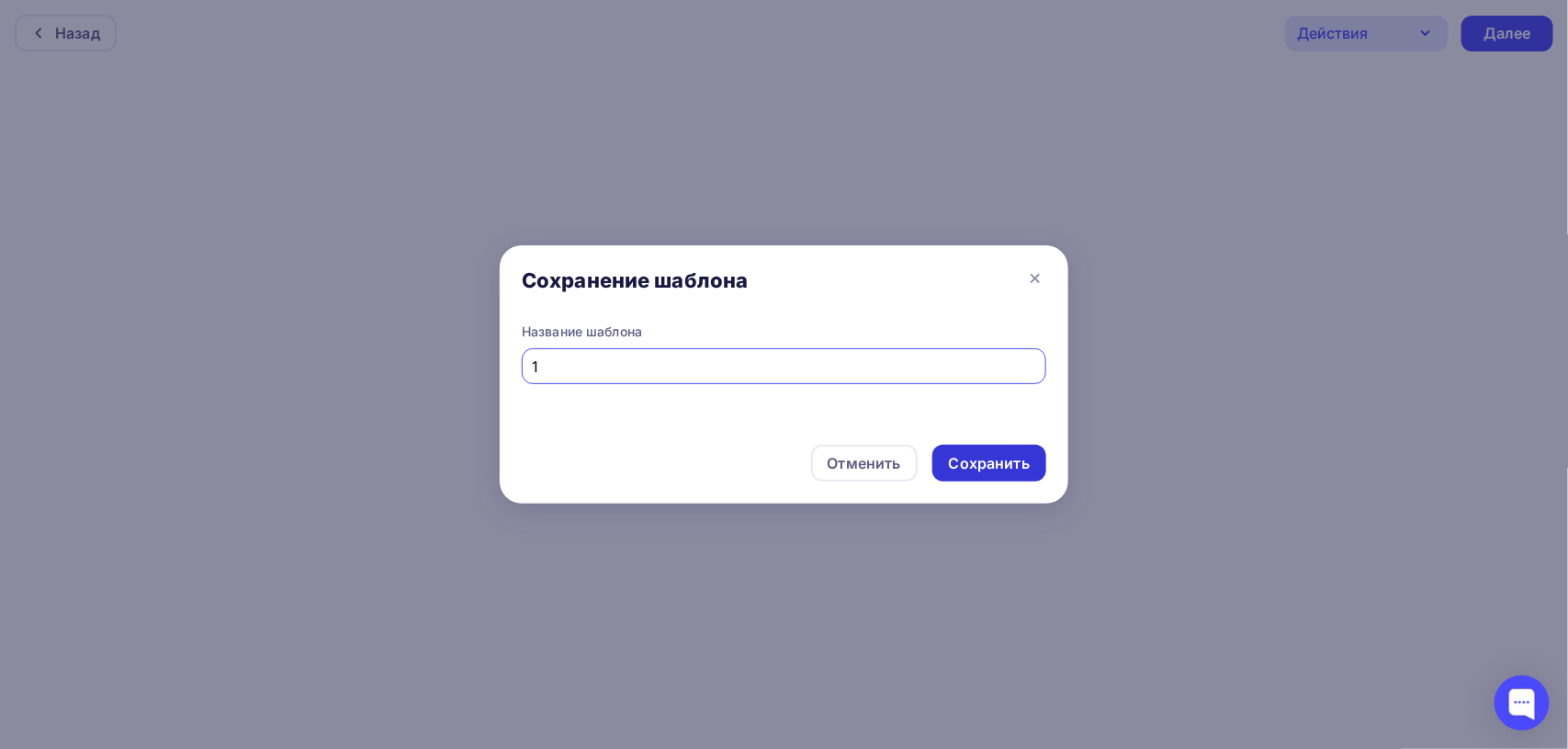 type on "1" 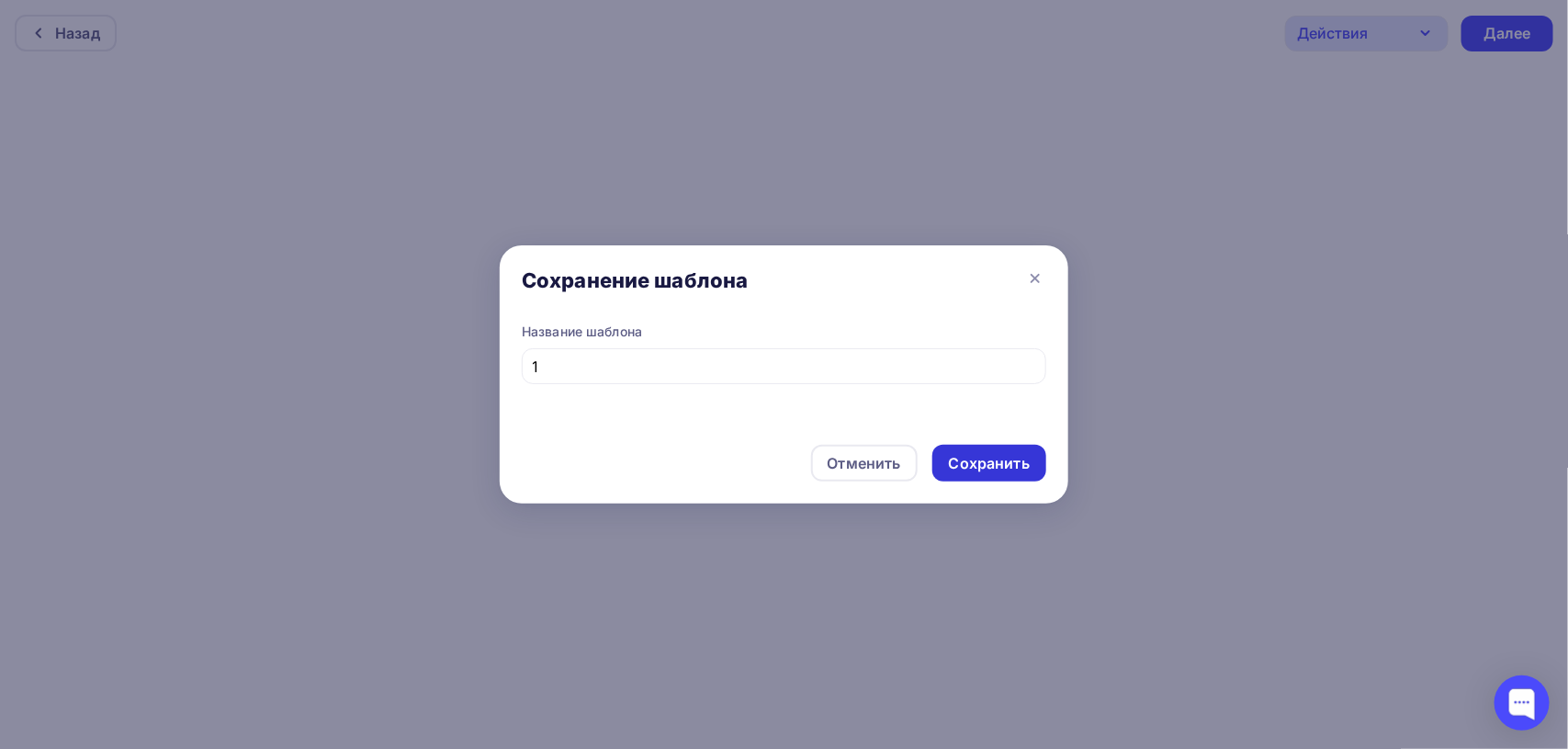click on "Сохранить" at bounding box center (989, 463) 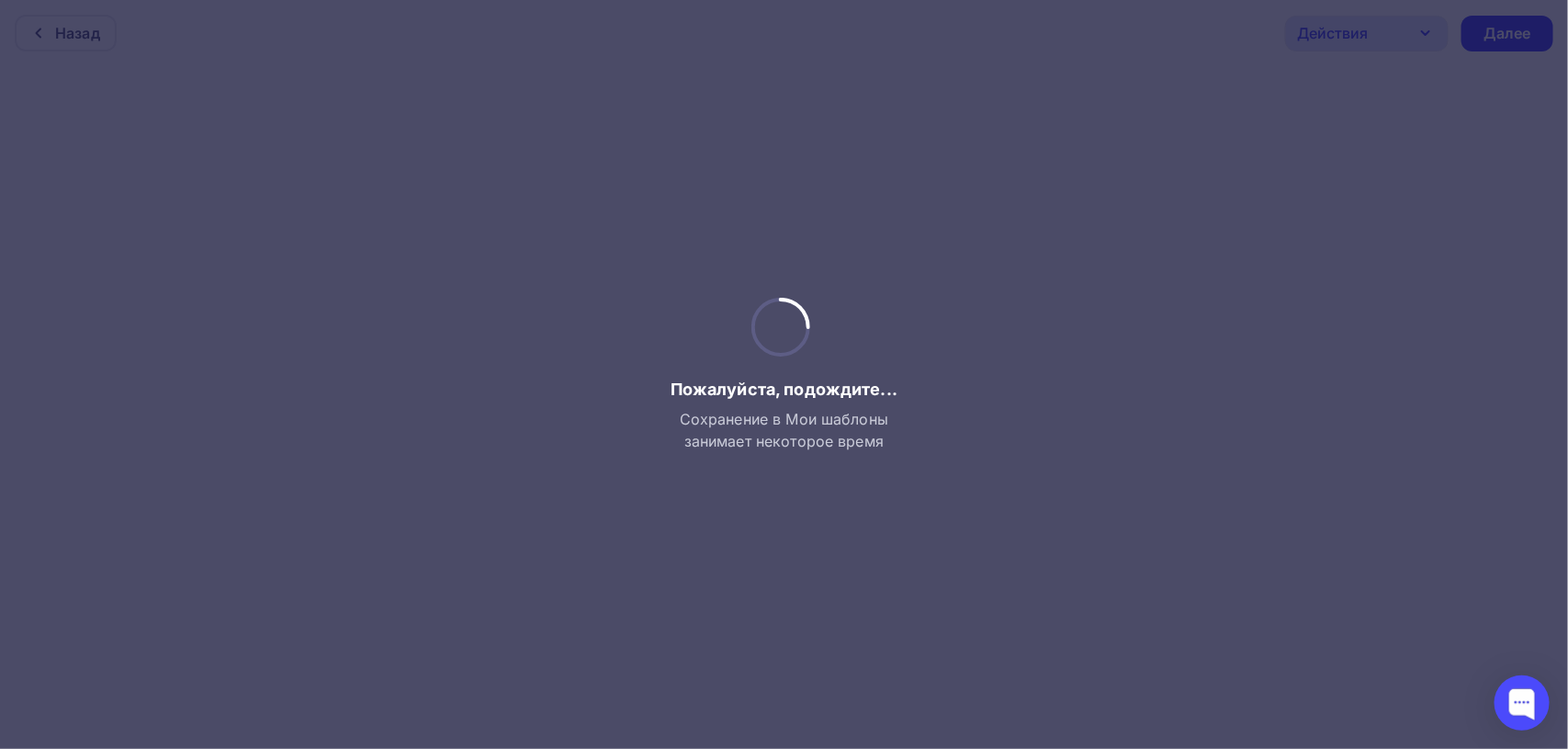 click at bounding box center (784, 374) 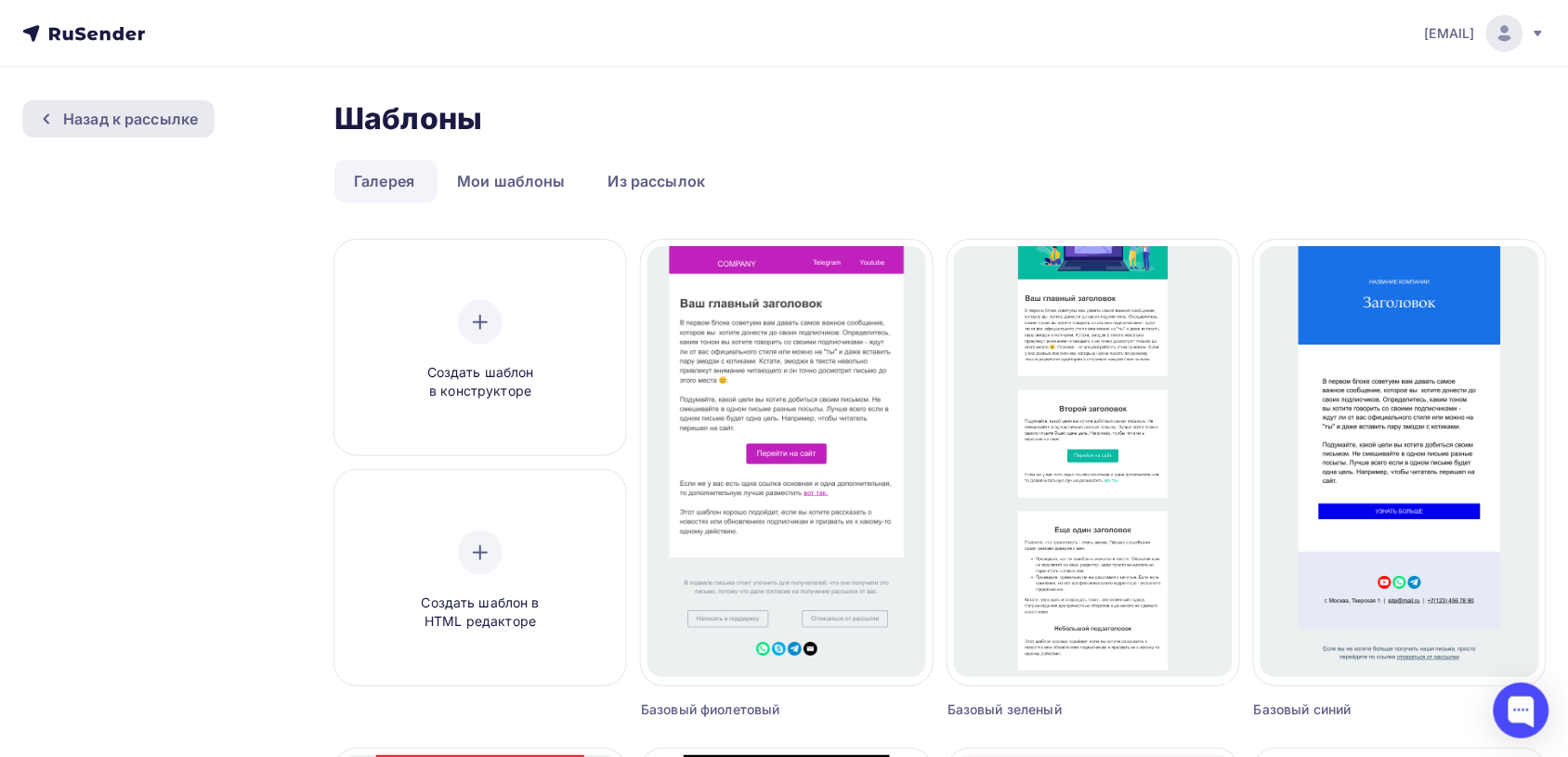 click on "Назад к рассылке" at bounding box center [130, 119] 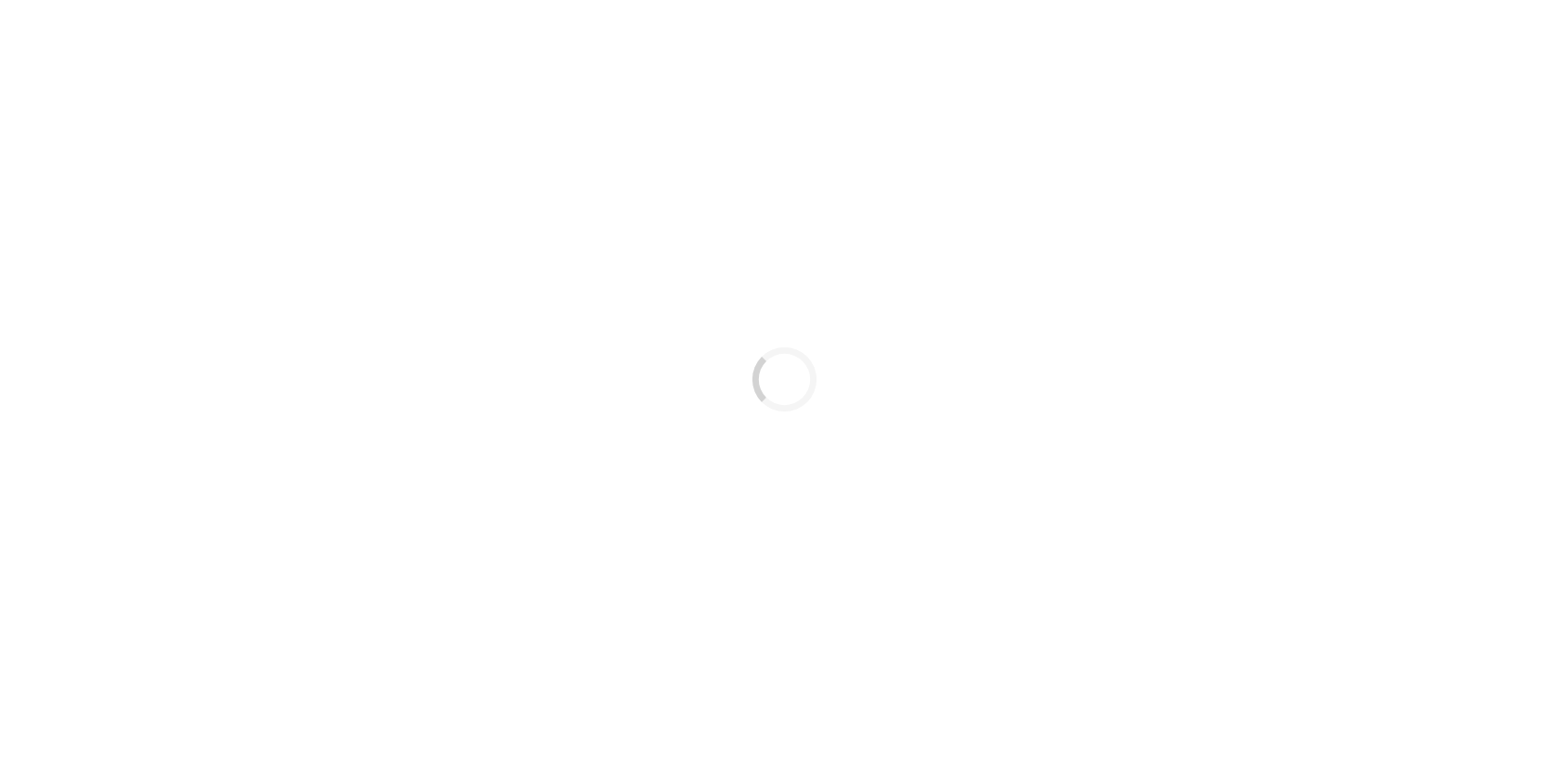 scroll, scrollTop: 0, scrollLeft: 0, axis: both 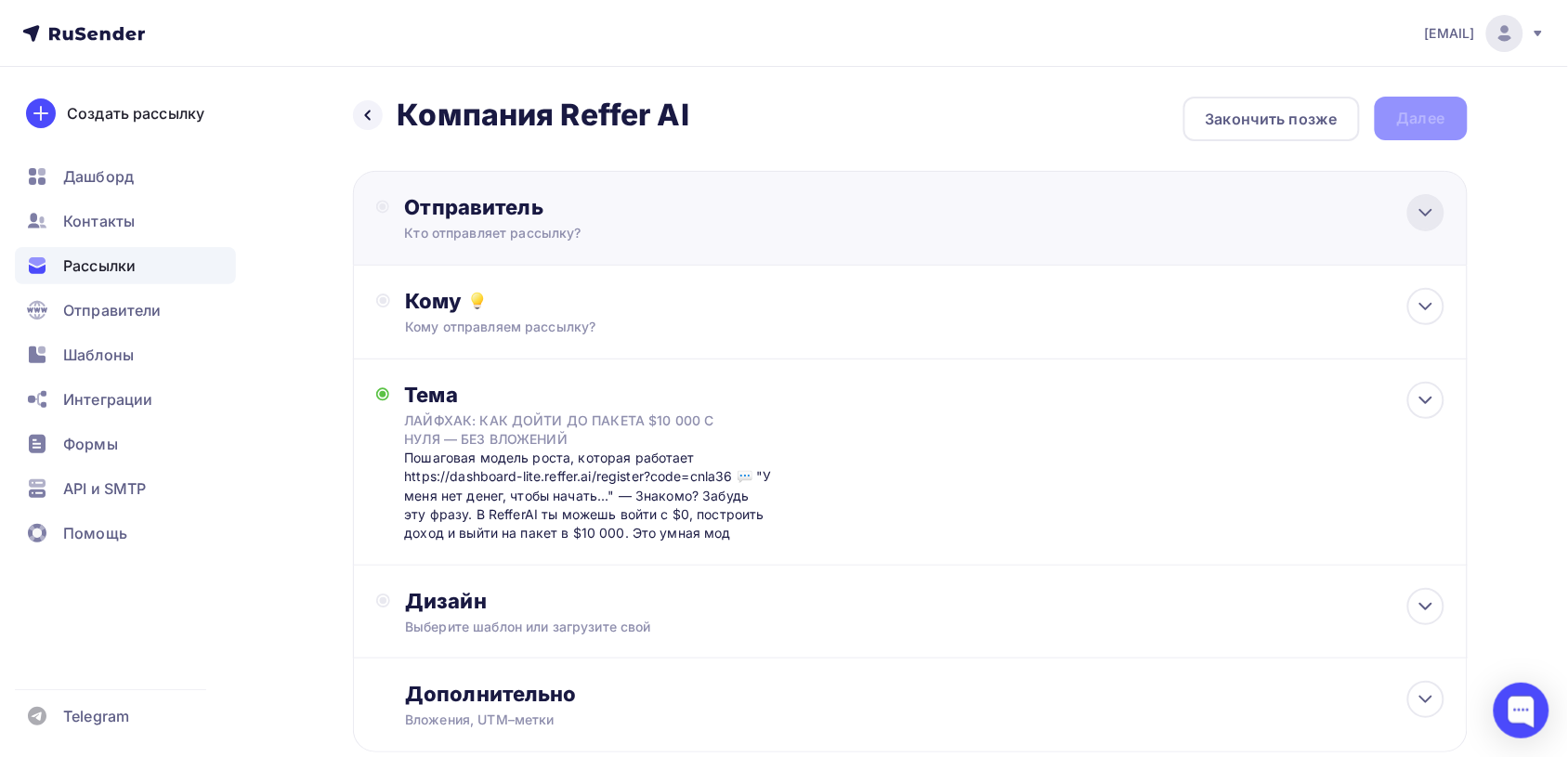 click 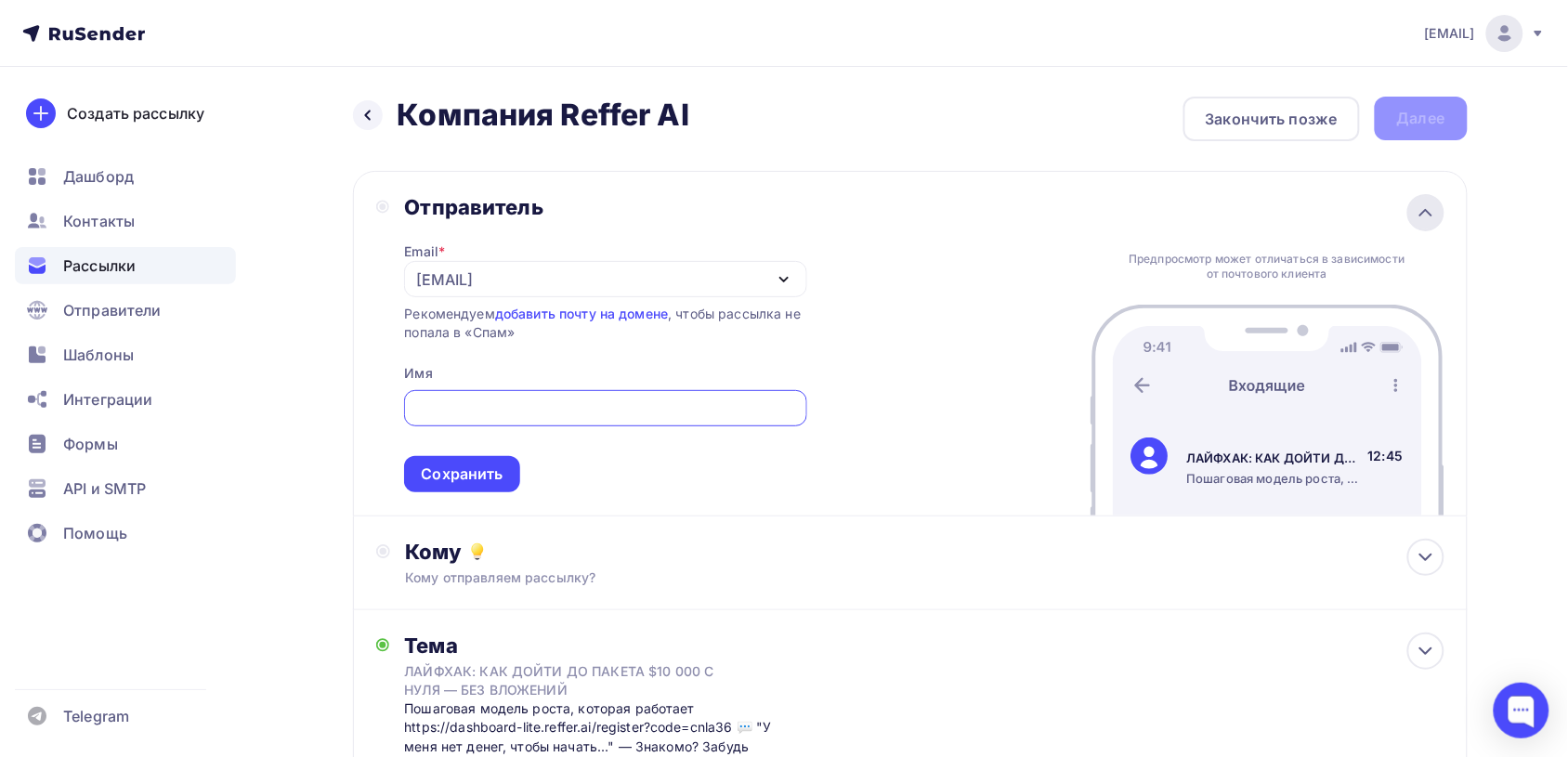 scroll, scrollTop: 0, scrollLeft: 0, axis: both 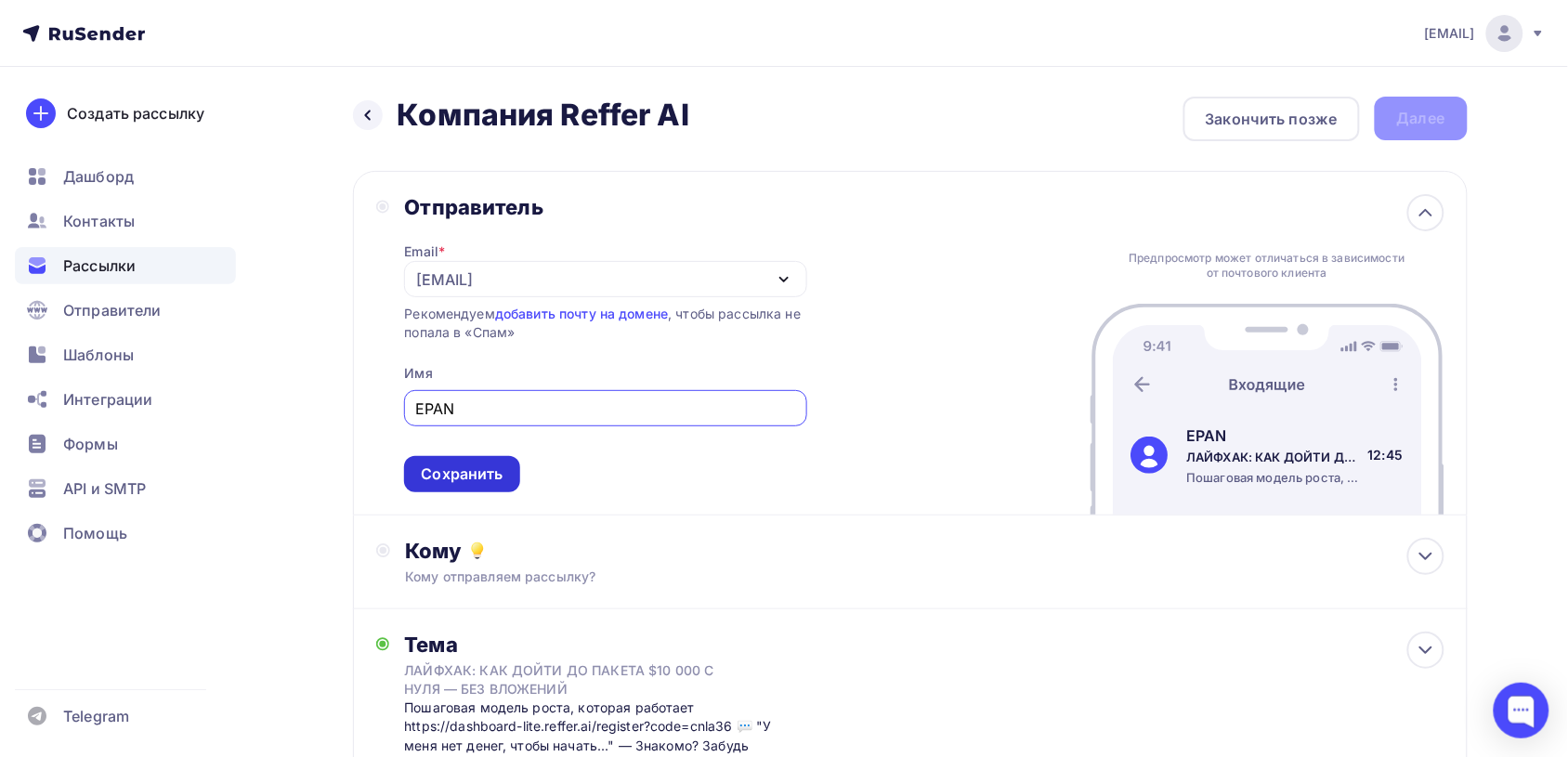 type on "EPAN" 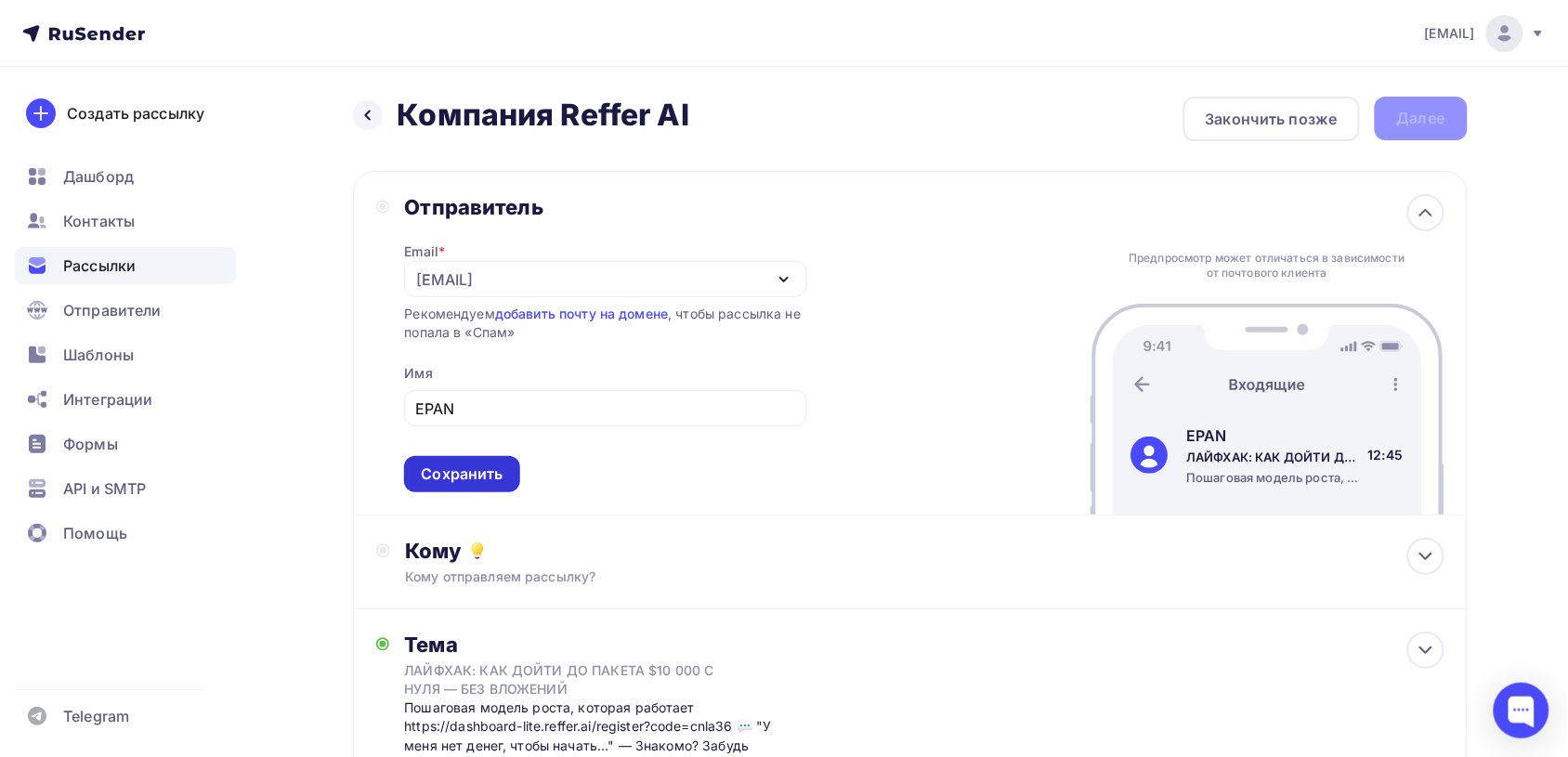 click on "Сохранить" at bounding box center (462, 474) 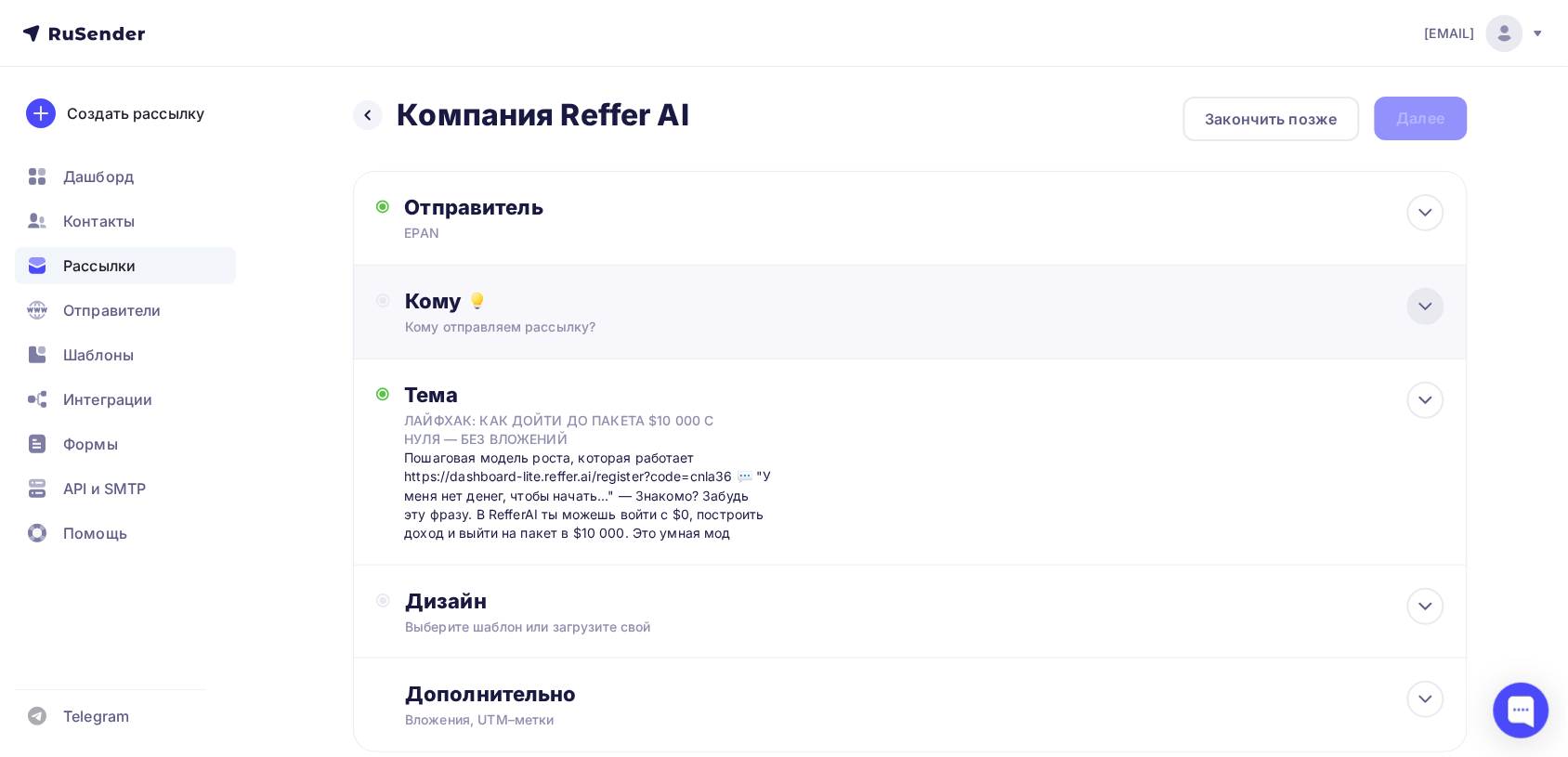 click 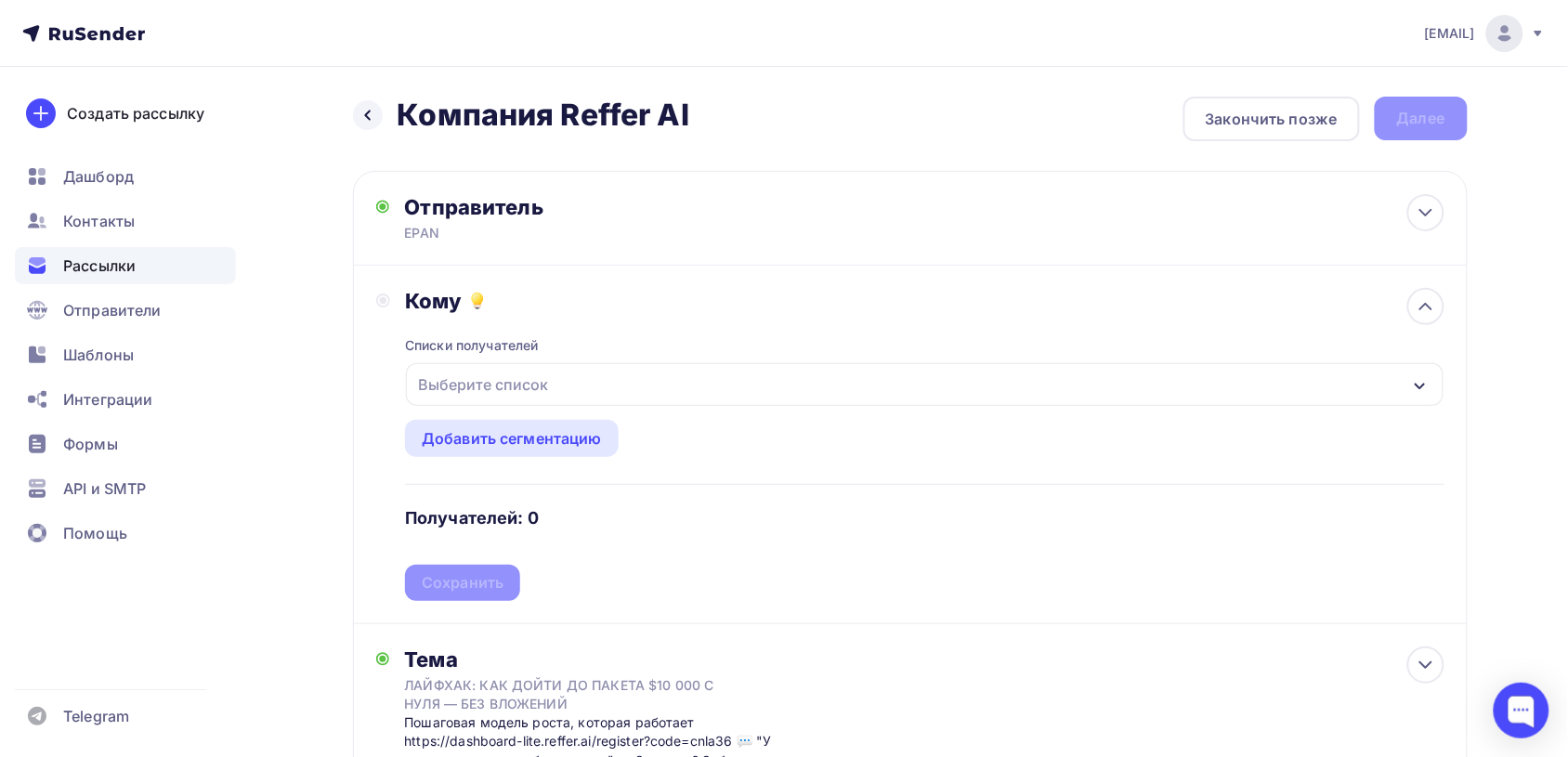 click 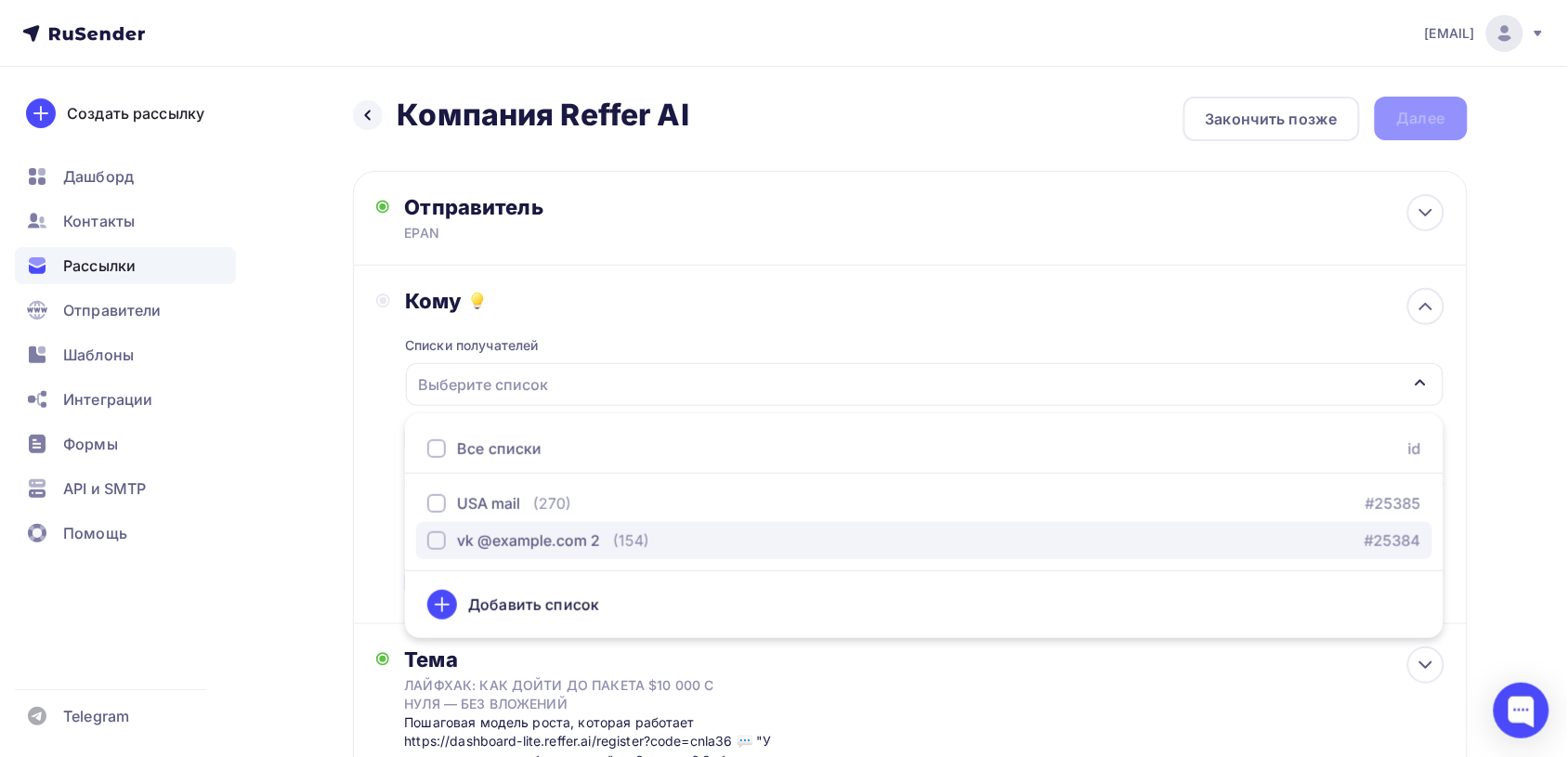 click at bounding box center (437, 541) 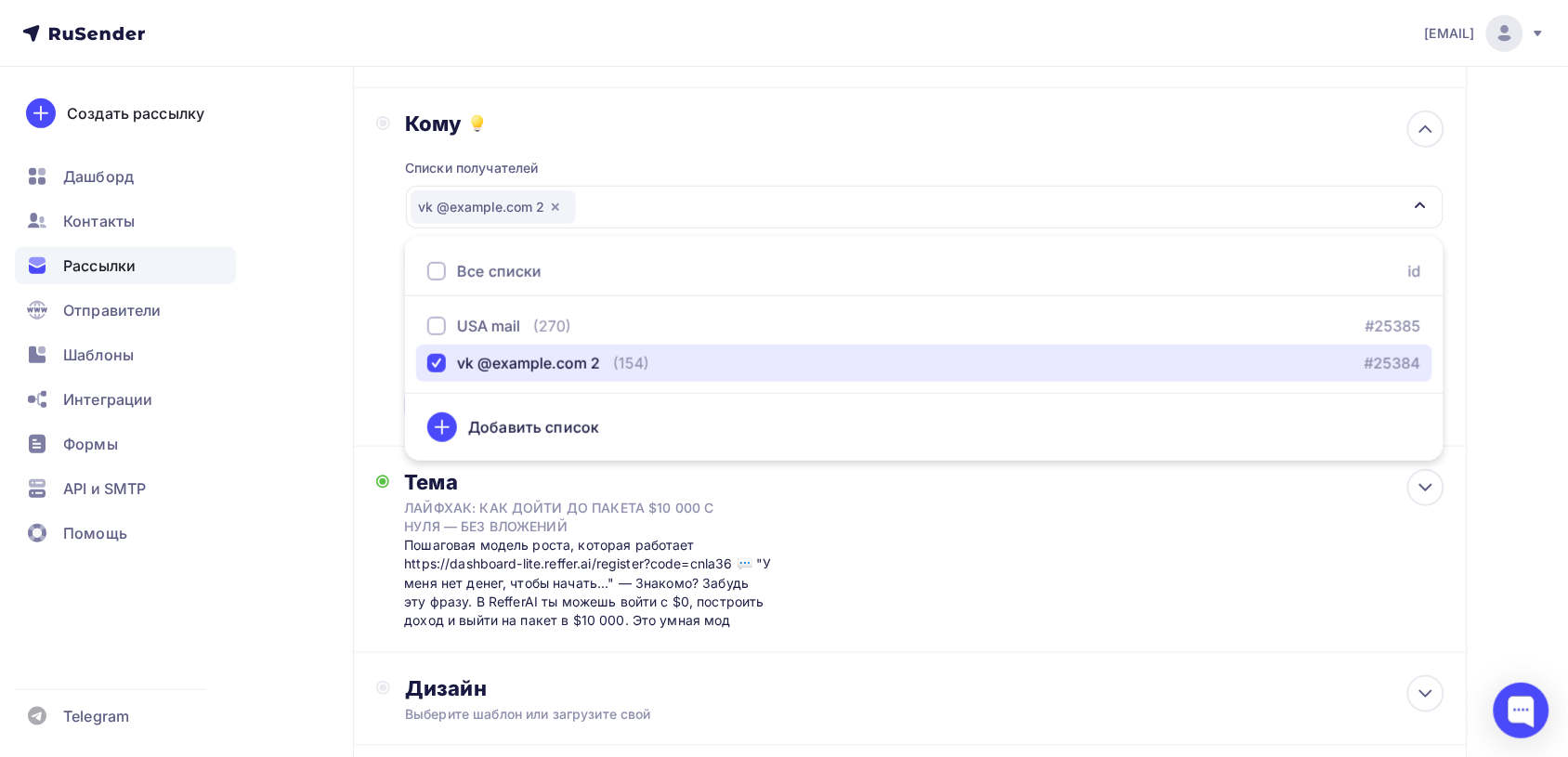 scroll, scrollTop: 183, scrollLeft: 0, axis: vertical 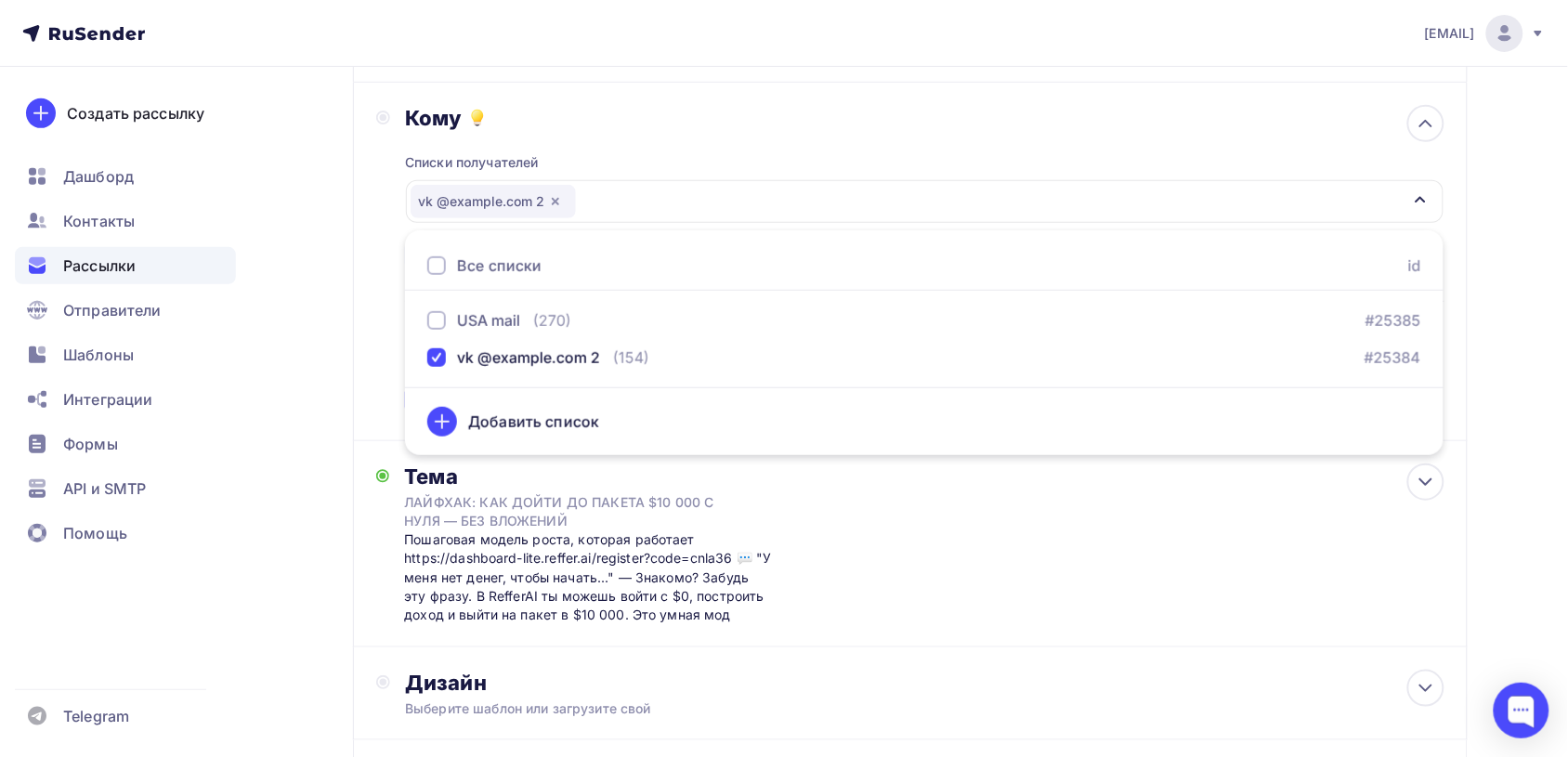 click at bounding box center [437, 266] 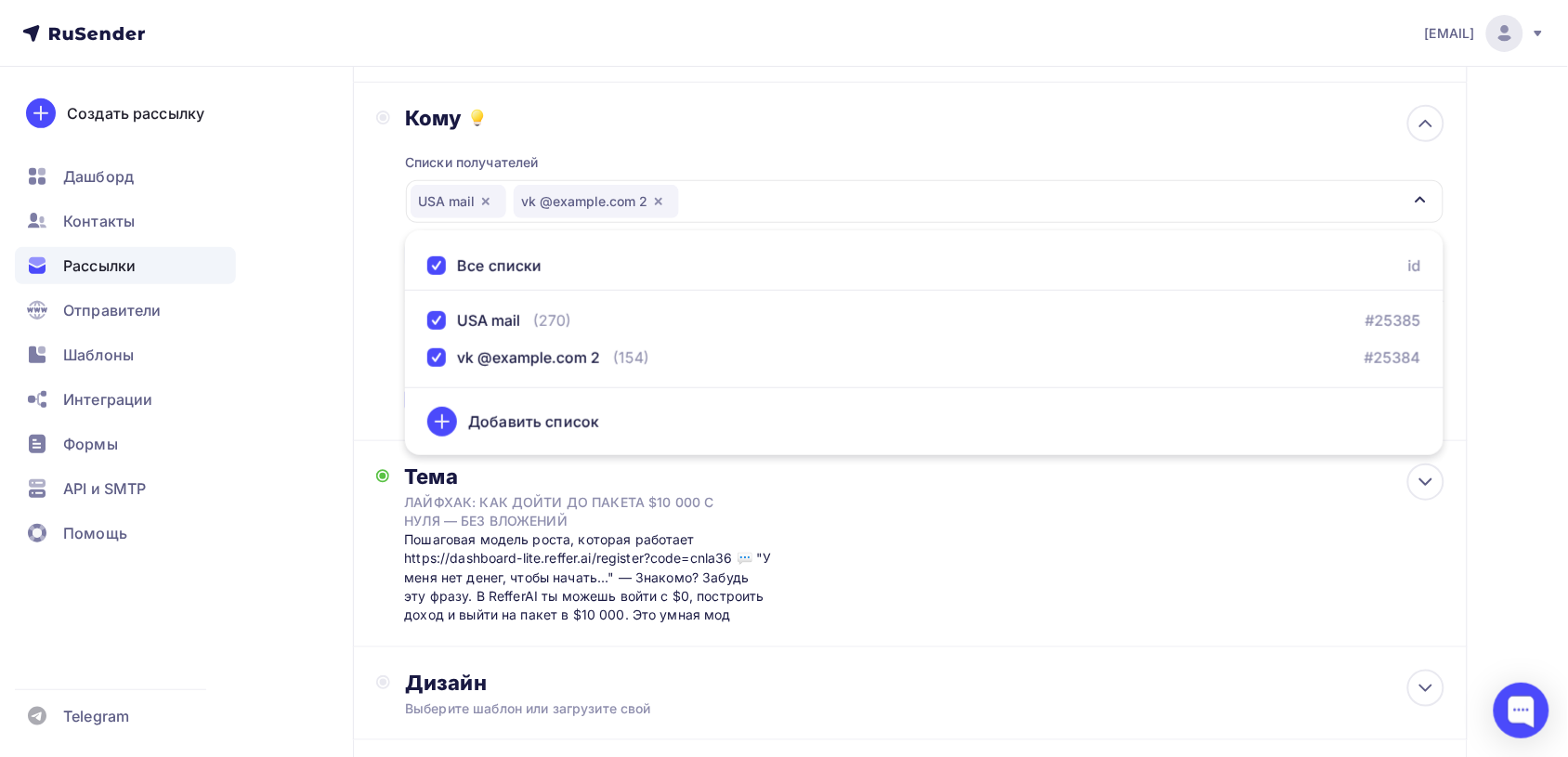 click on "Назад
Компания Reffer AI
Компания Reffer AI
Закончить позже
Далее
Отправитель
EPAN
Email  *
wwwepan04@gmail.com
wwwepan04@gmail.com               Добавить отправителя
Рекомендуем  добавить почту на домене , чтобы рассылка не попала в «Спам»
Имя     EPAN             Сохранить
Предпросмотр может отличаться  в зависимости от почтового клиента
EPAN
ЛАЙФХАК: КАК ДОЙТИ ДО ПАКЕТА $10 000 С НУЛЯ — БЕЗ ВЛОЖЕНИЙ
12:45" at bounding box center [784, 419] 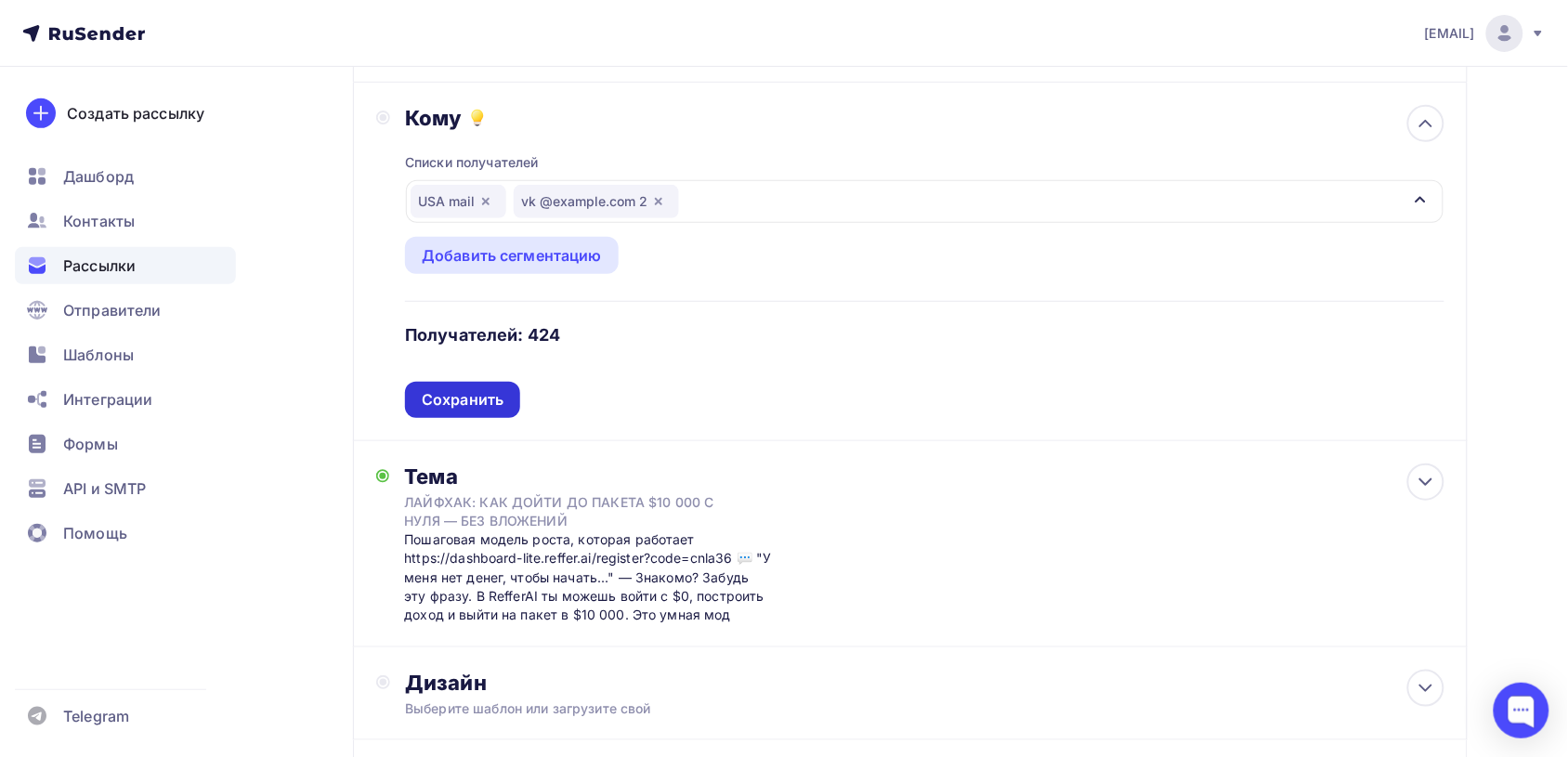 click on "Сохранить" at bounding box center [463, 399] 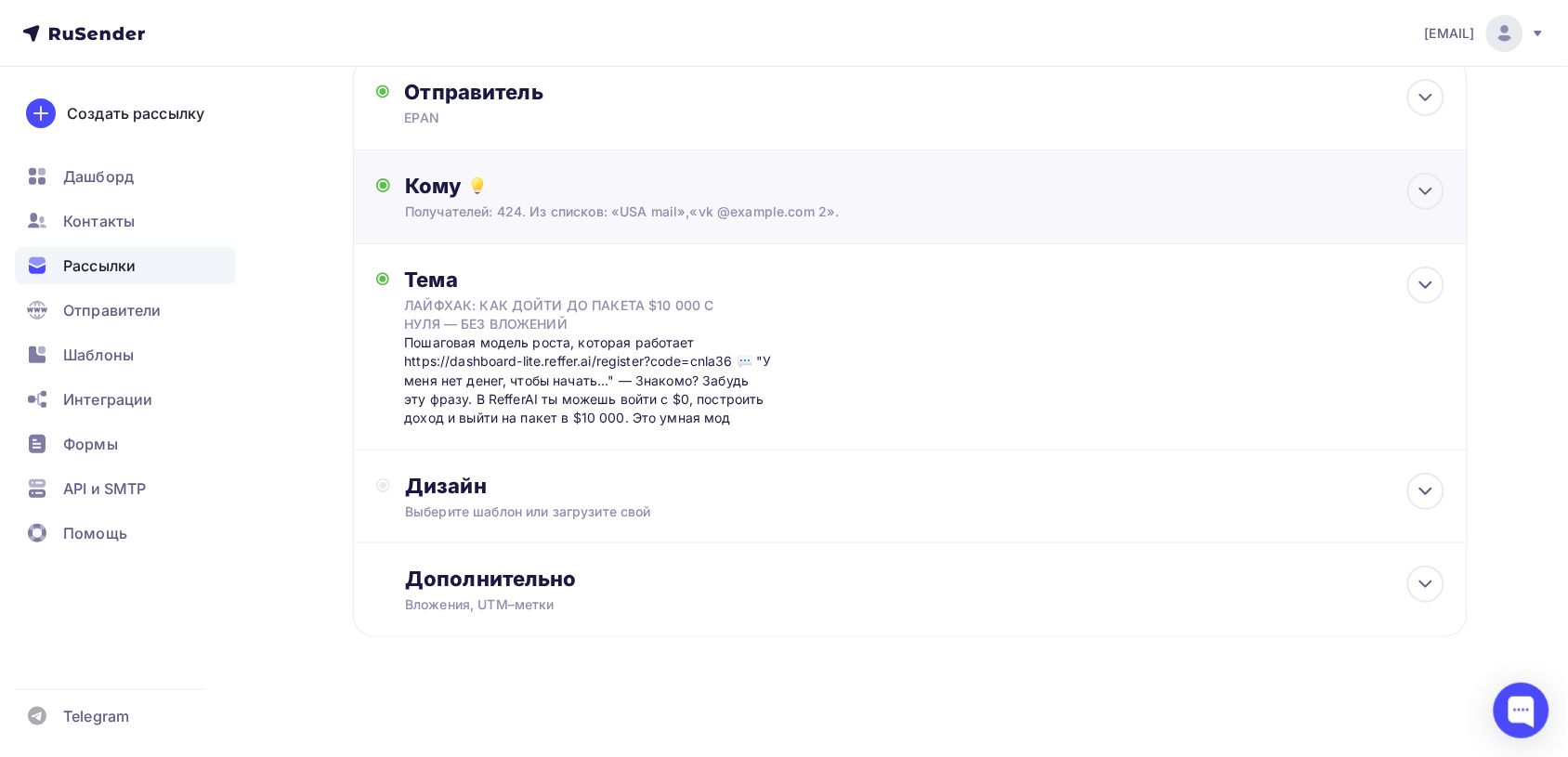 scroll, scrollTop: 116, scrollLeft: 0, axis: vertical 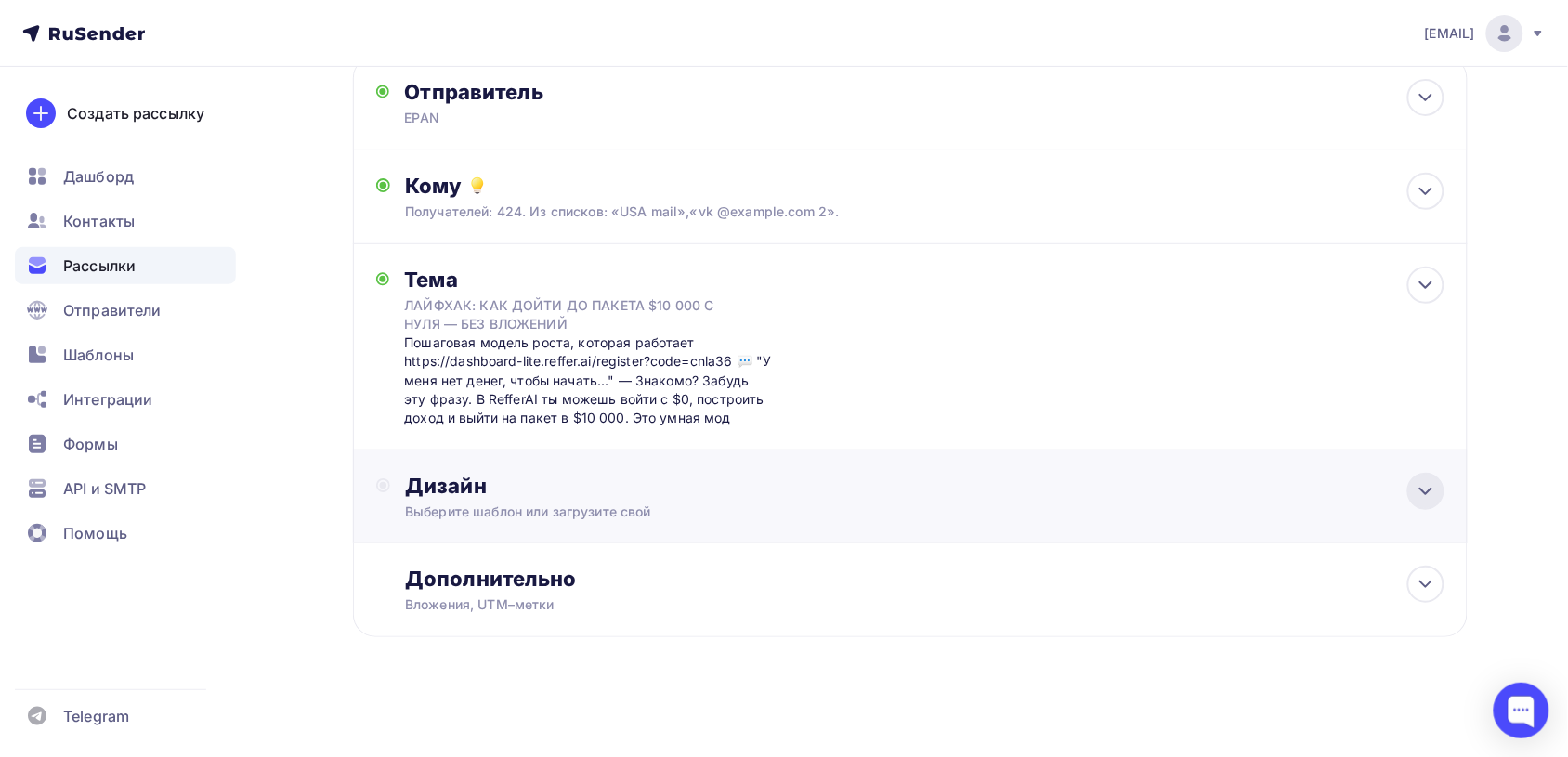 click 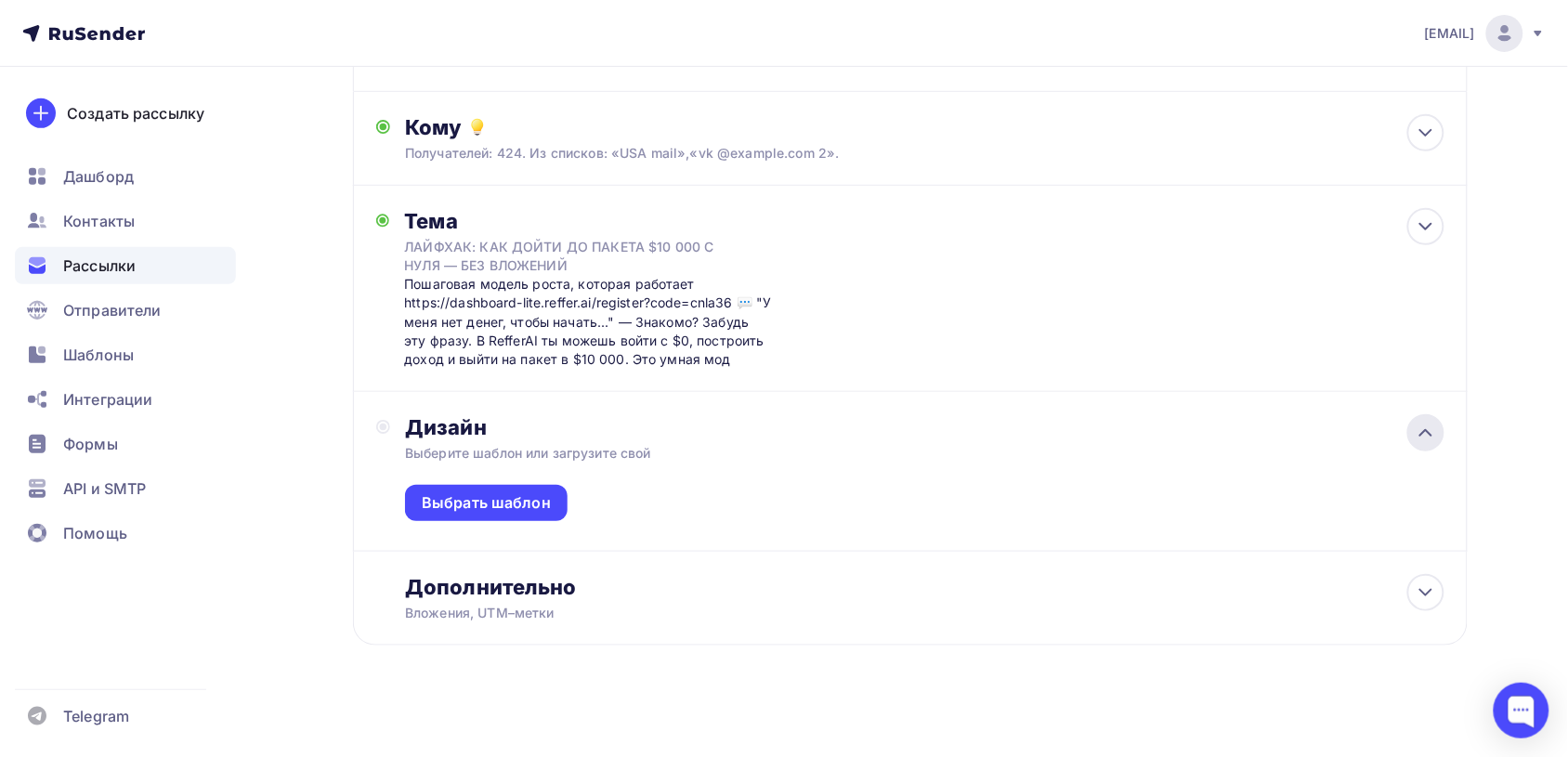 scroll, scrollTop: 182, scrollLeft: 0, axis: vertical 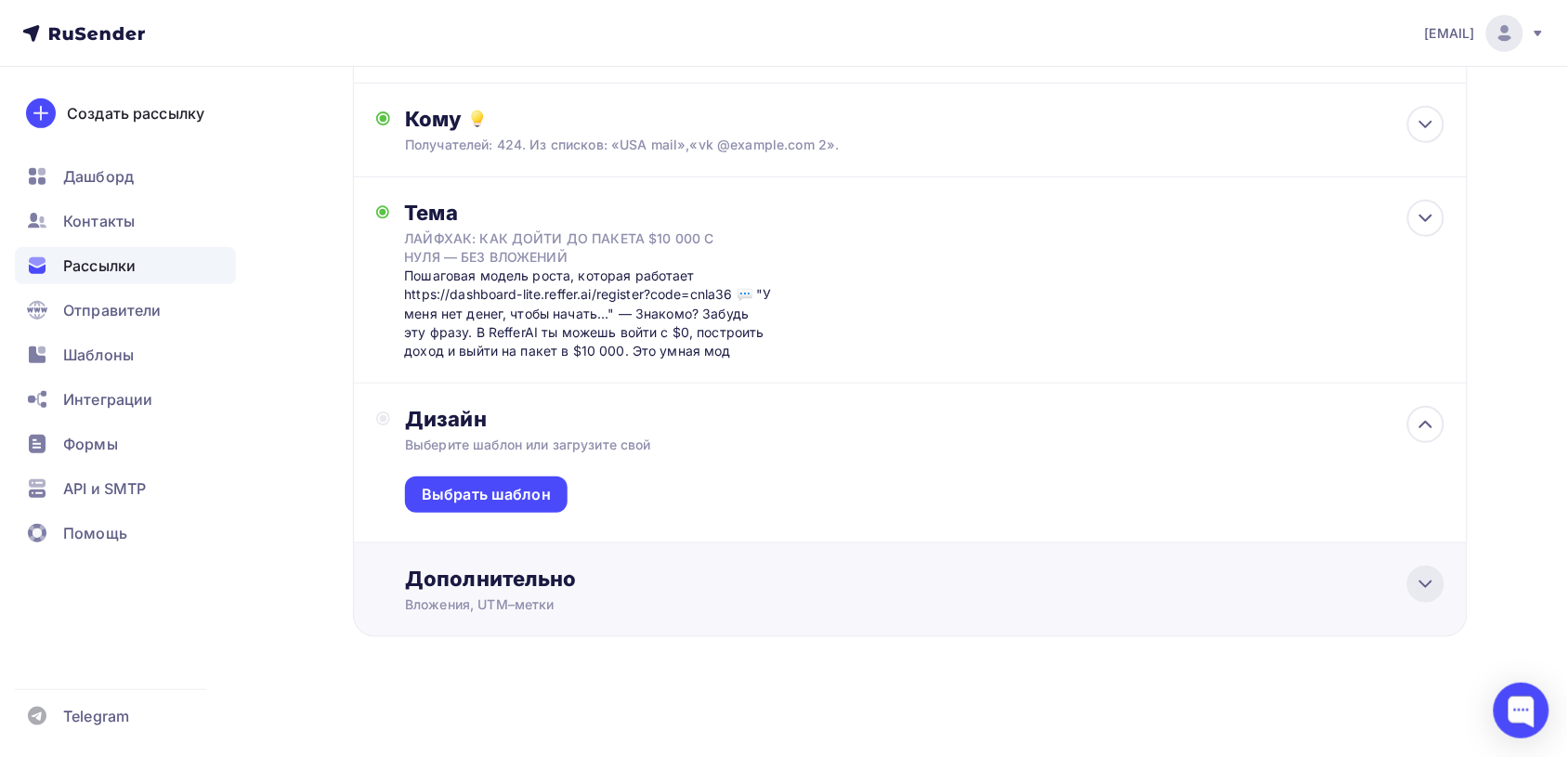 click 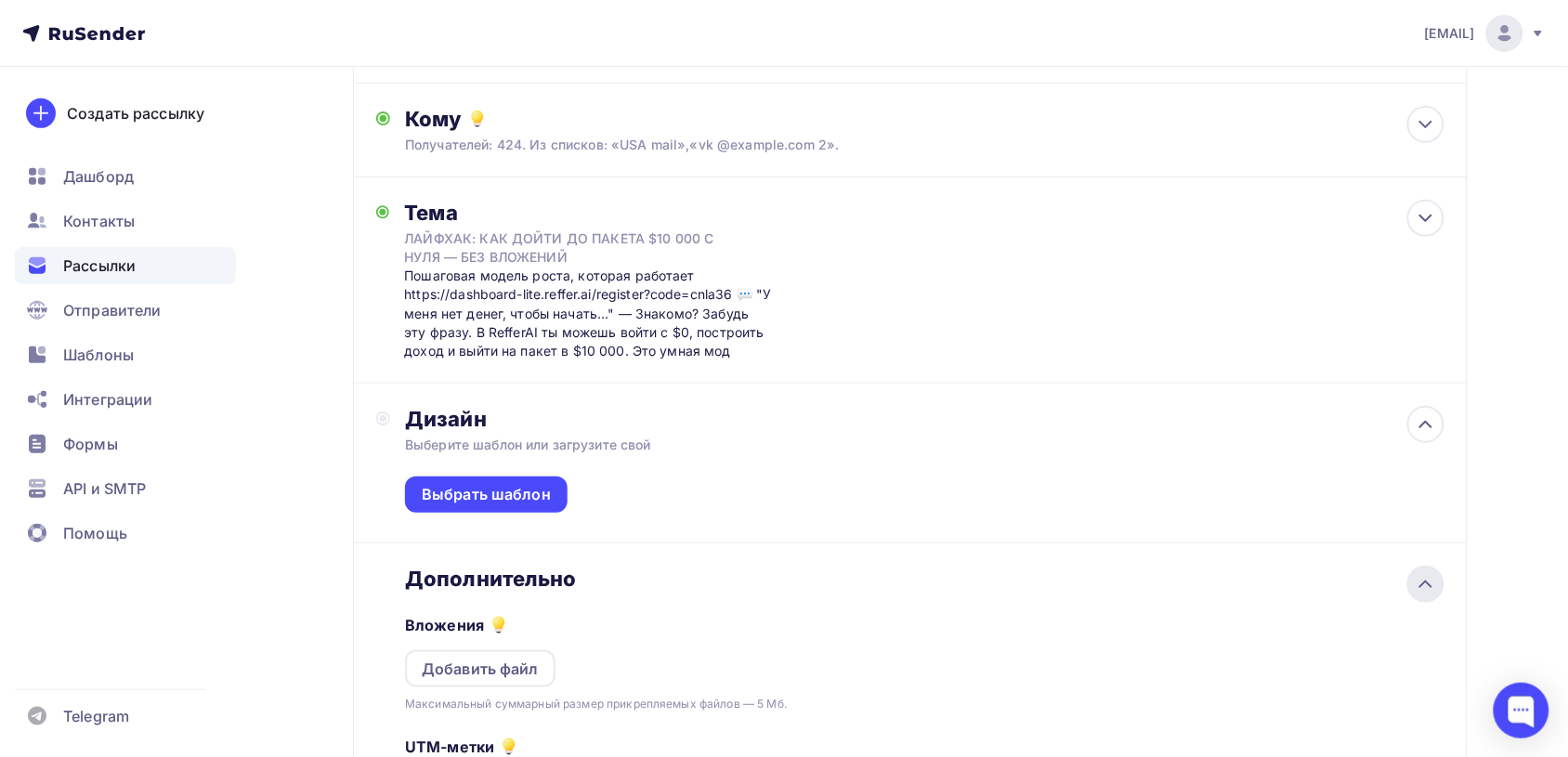 scroll, scrollTop: 181, scrollLeft: 0, axis: vertical 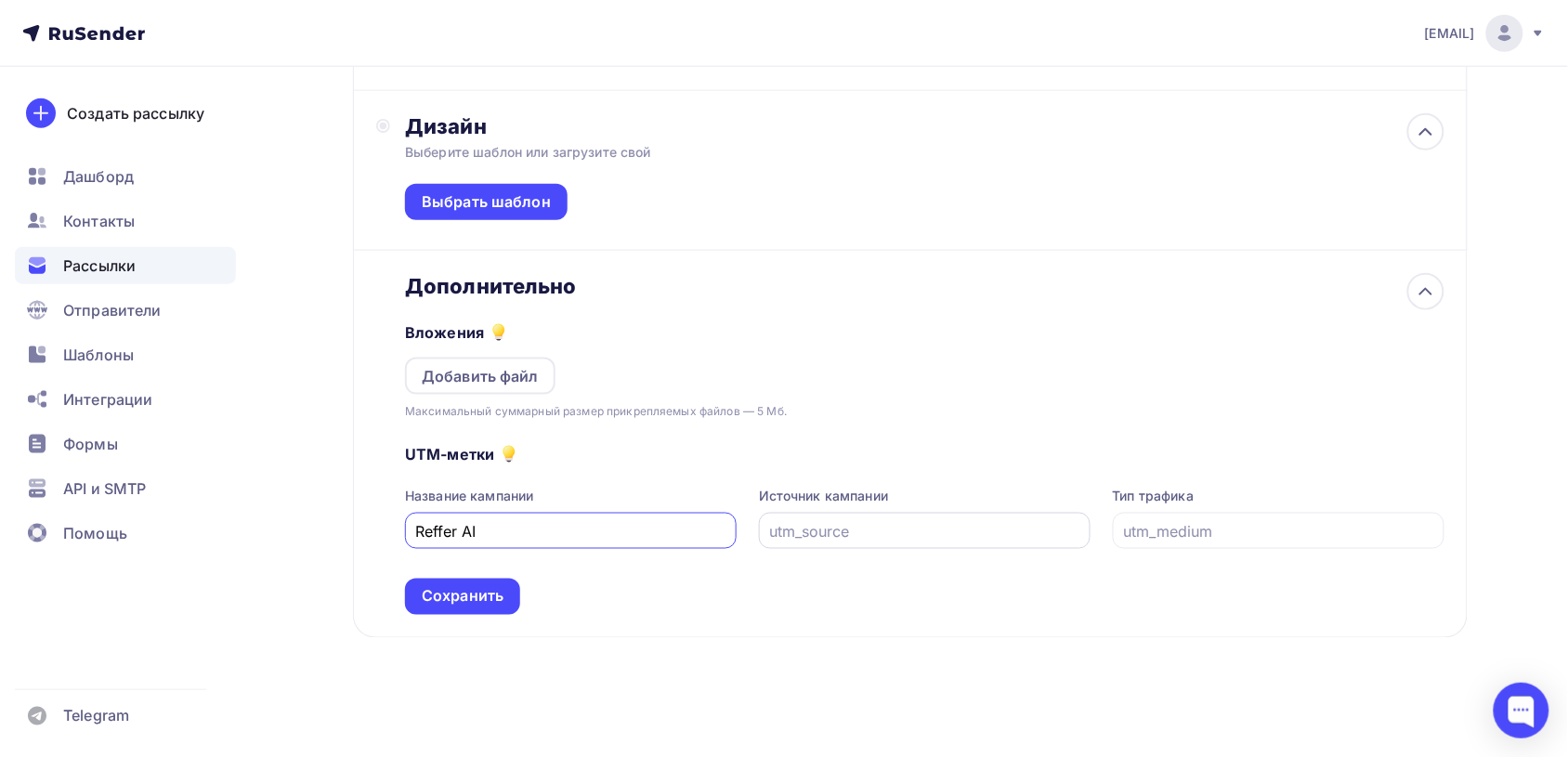 type on "Reffer AI" 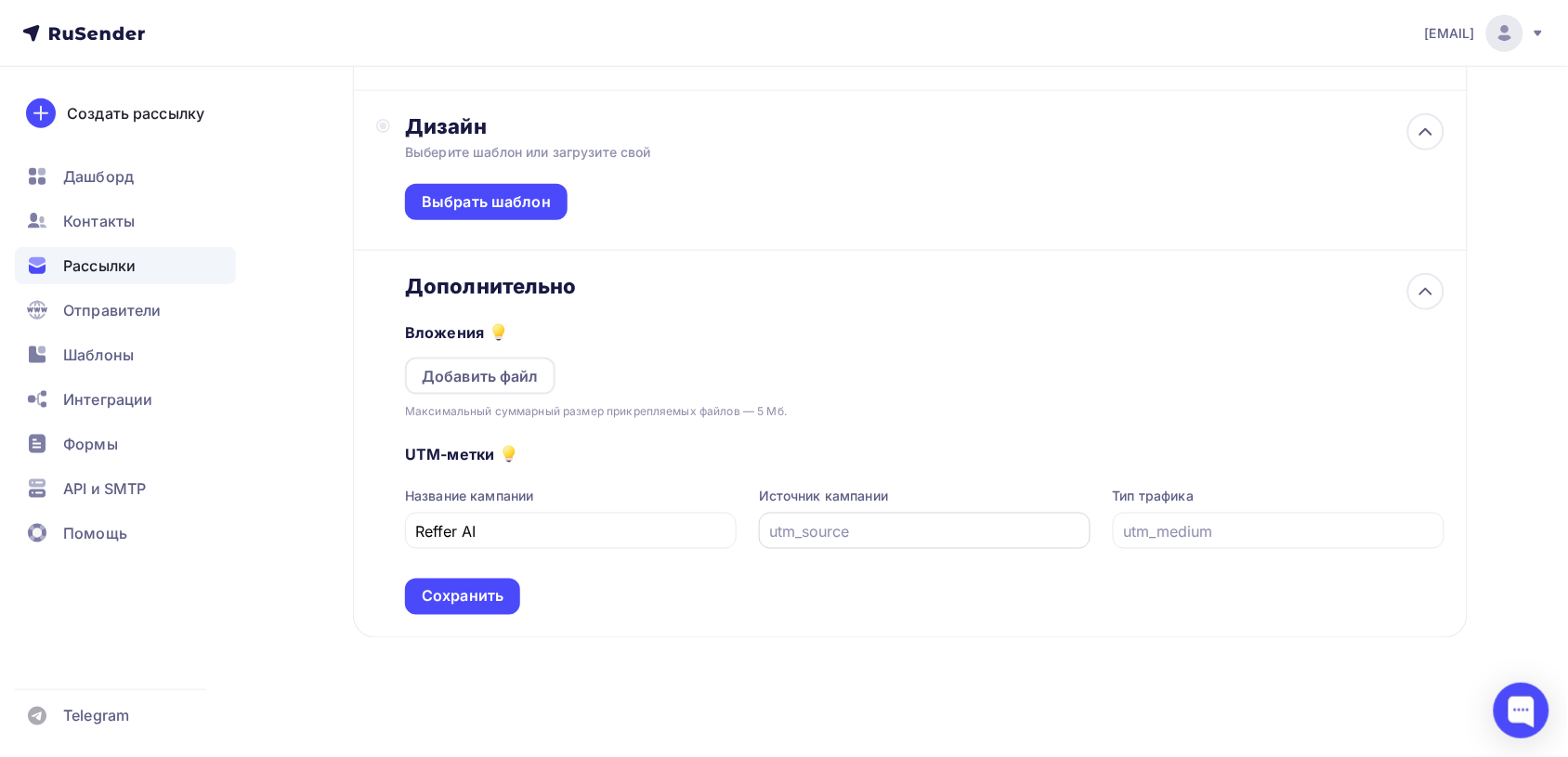 click at bounding box center [924, 530] 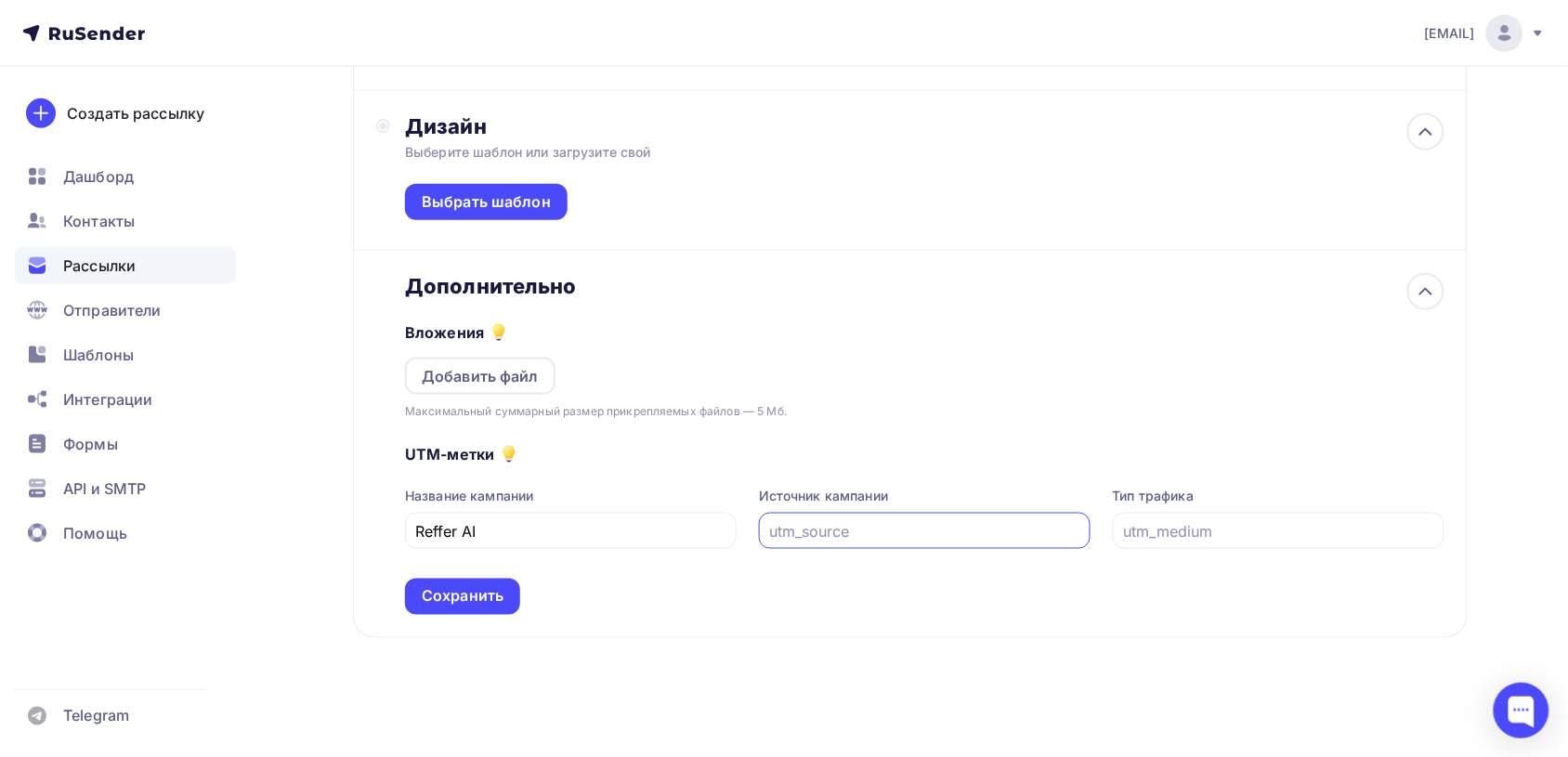 click at bounding box center [924, 531] 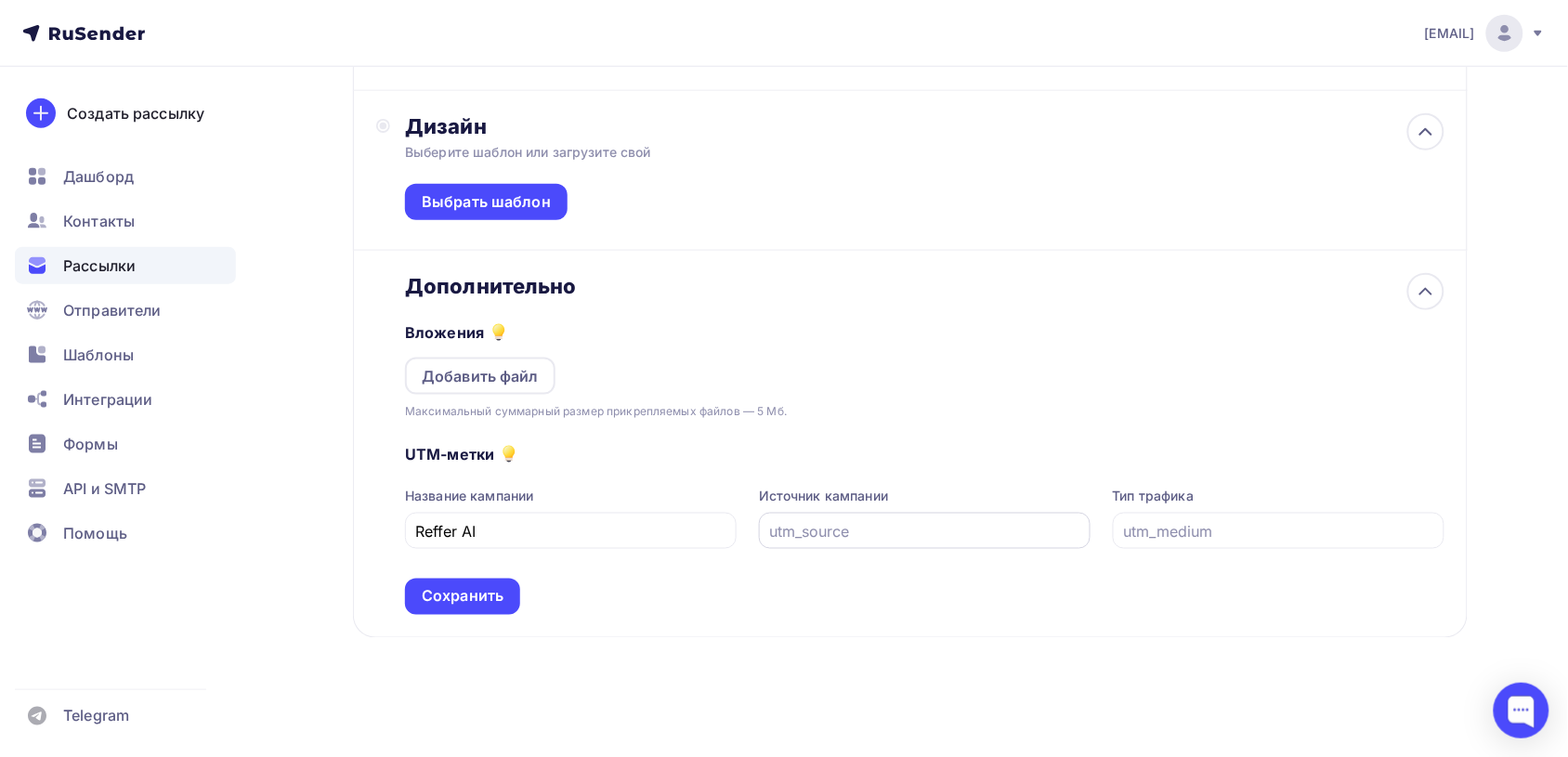 click at bounding box center [924, 531] 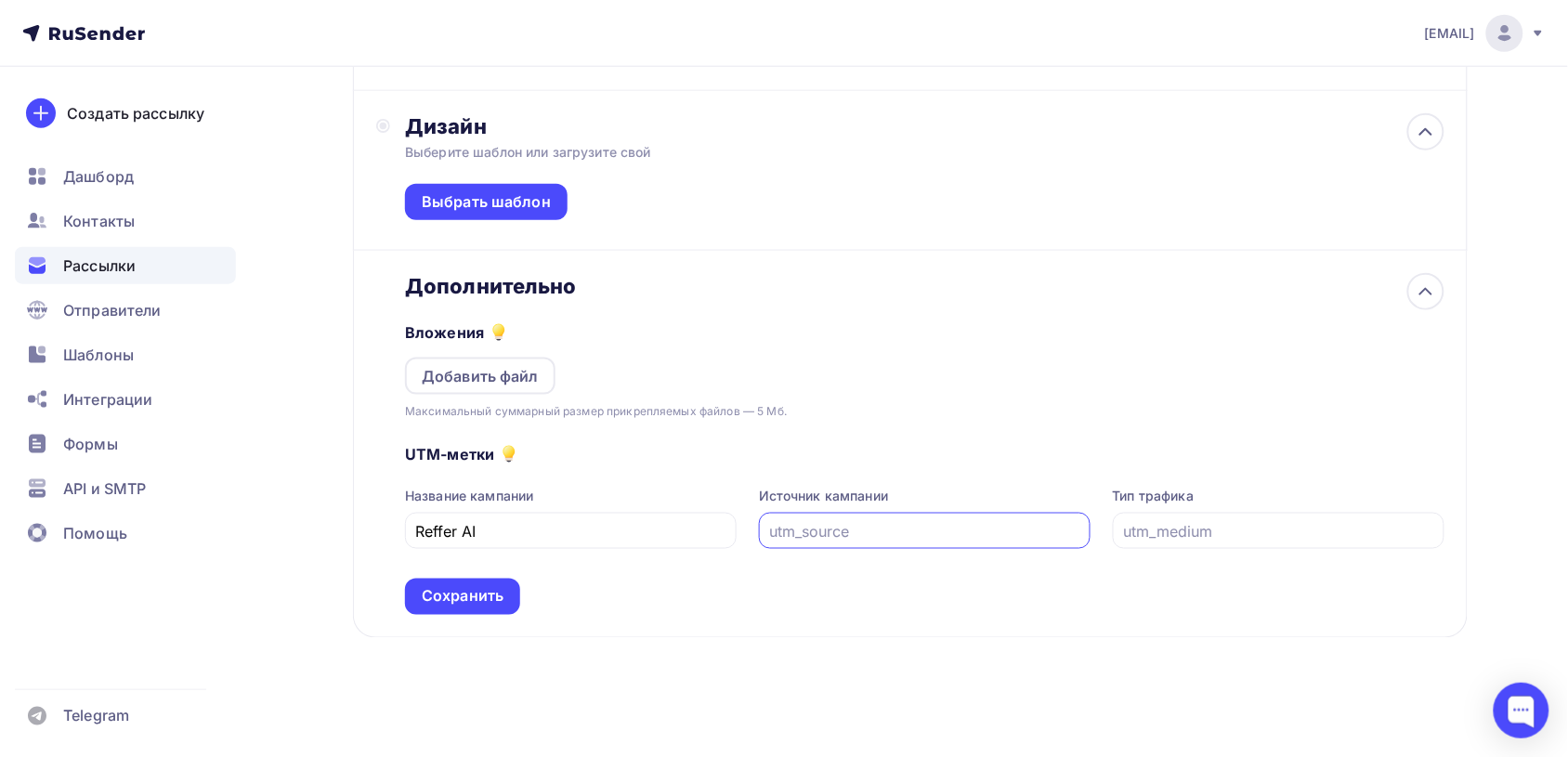paste on "https://dashboard-lite.reffer.ai/register?code=cnla36" 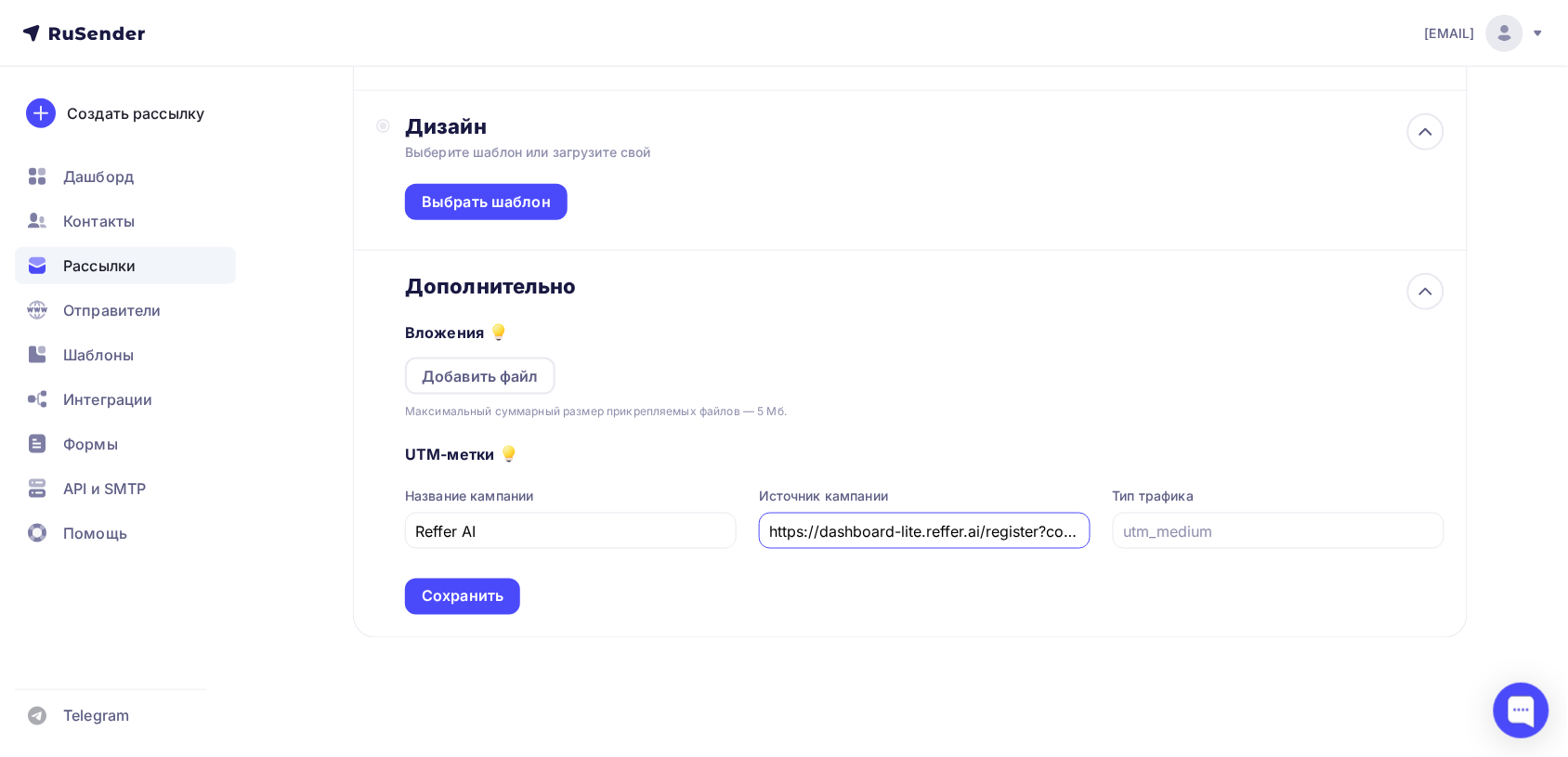 scroll, scrollTop: 0, scrollLeft: 60, axis: horizontal 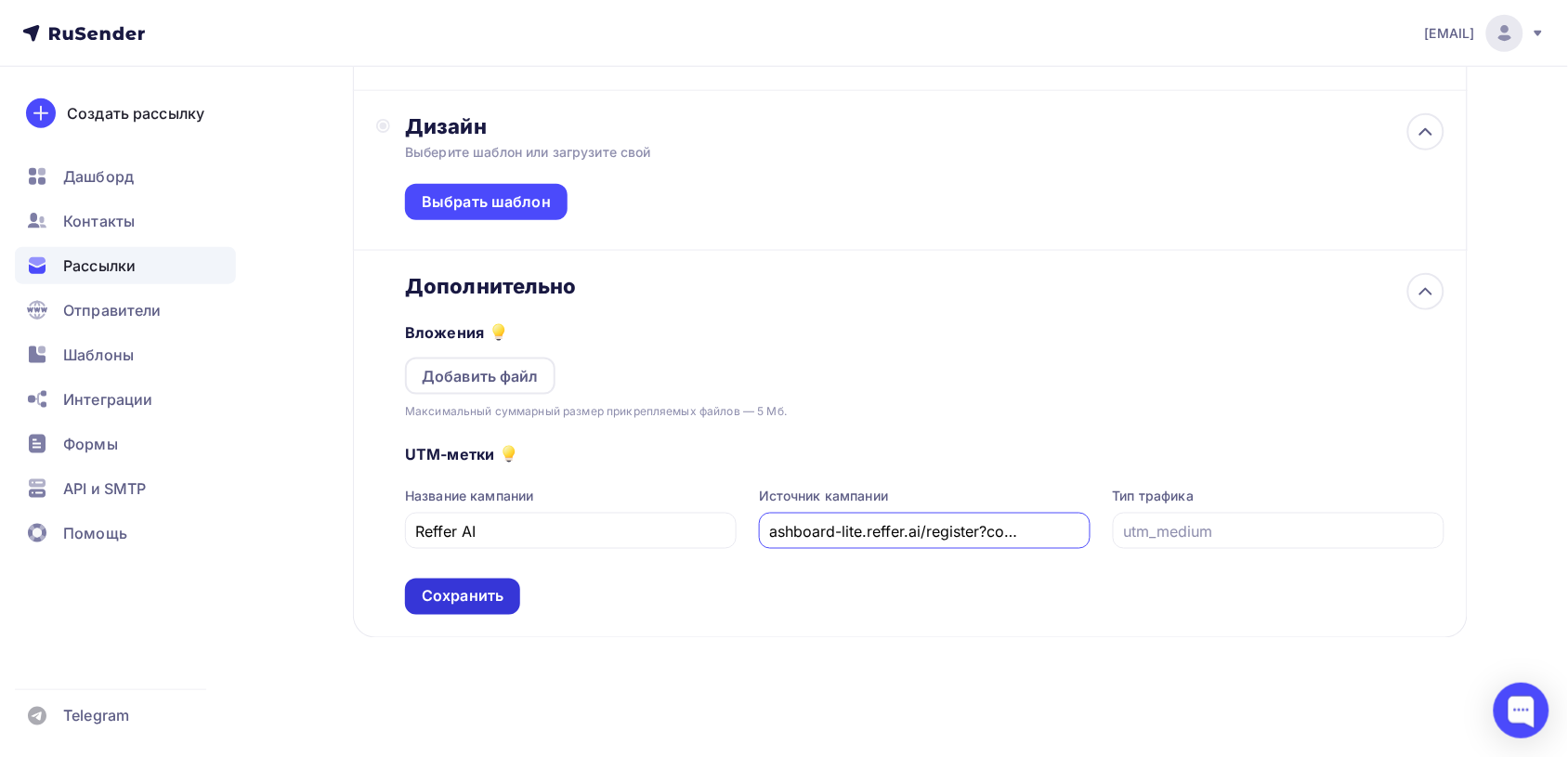 type on "https://dashboard-lite.reffer.ai/register?code=cnla36" 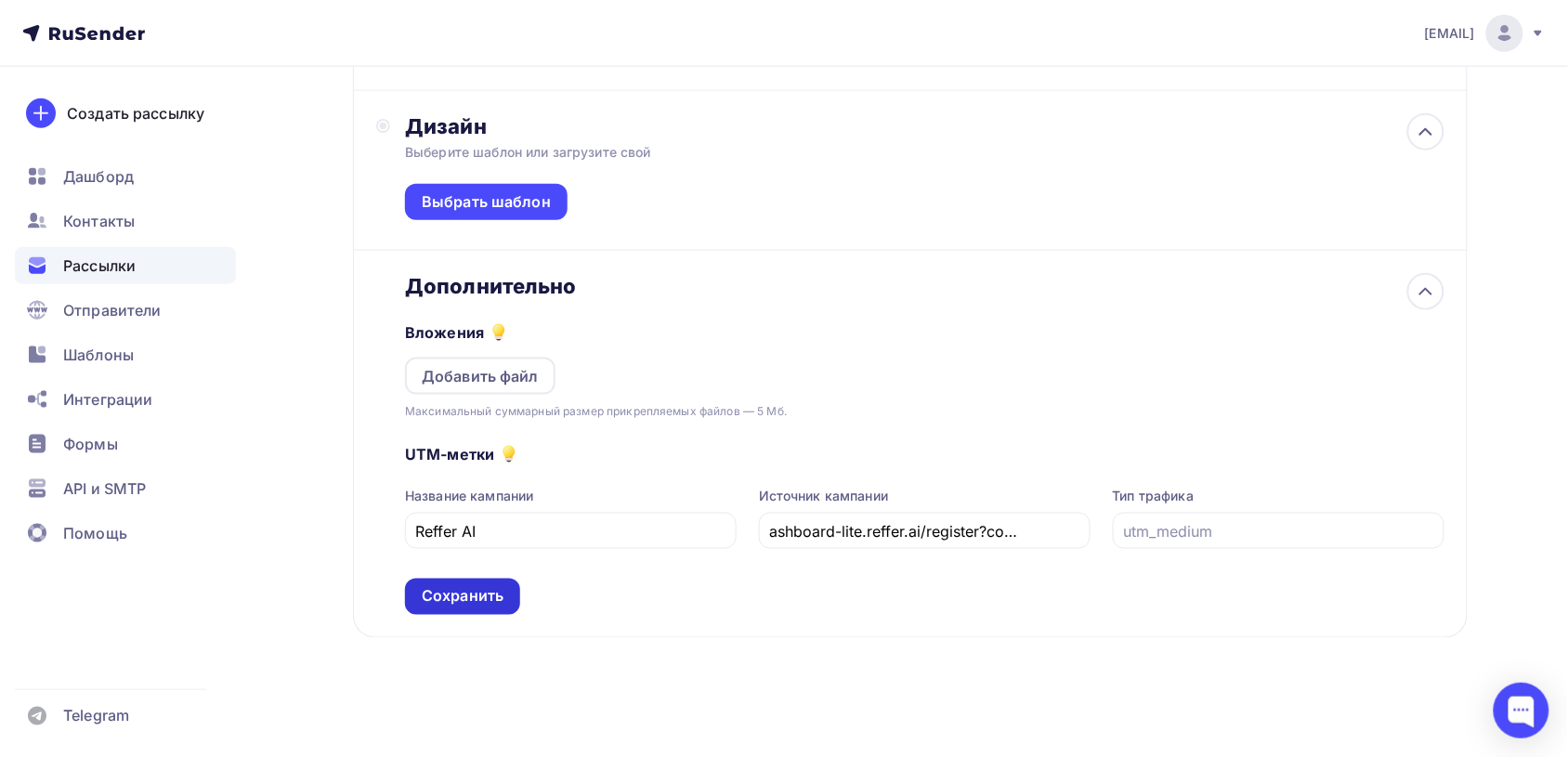 scroll, scrollTop: 0, scrollLeft: 0, axis: both 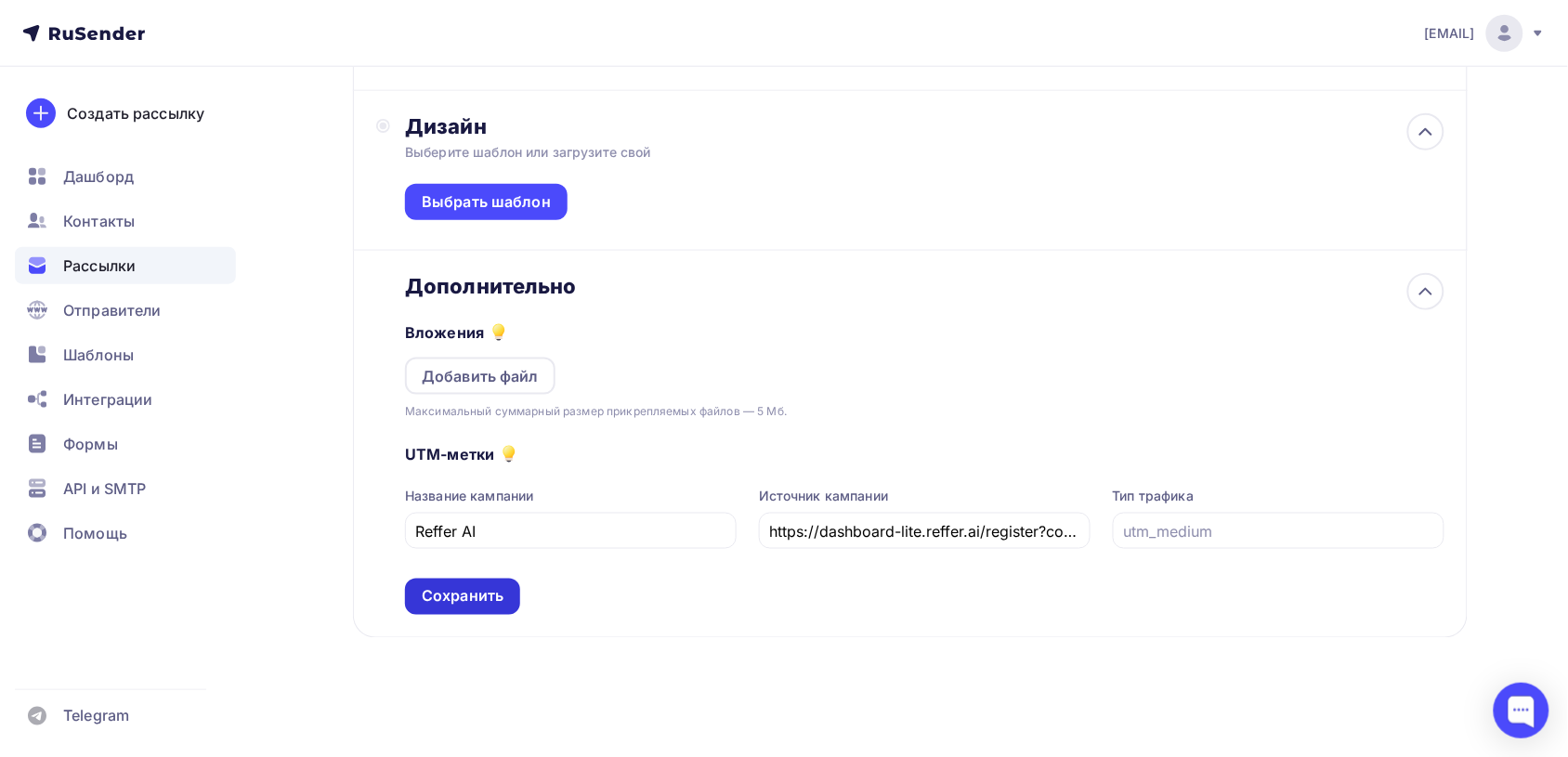 click on "Сохранить" at bounding box center [463, 596] 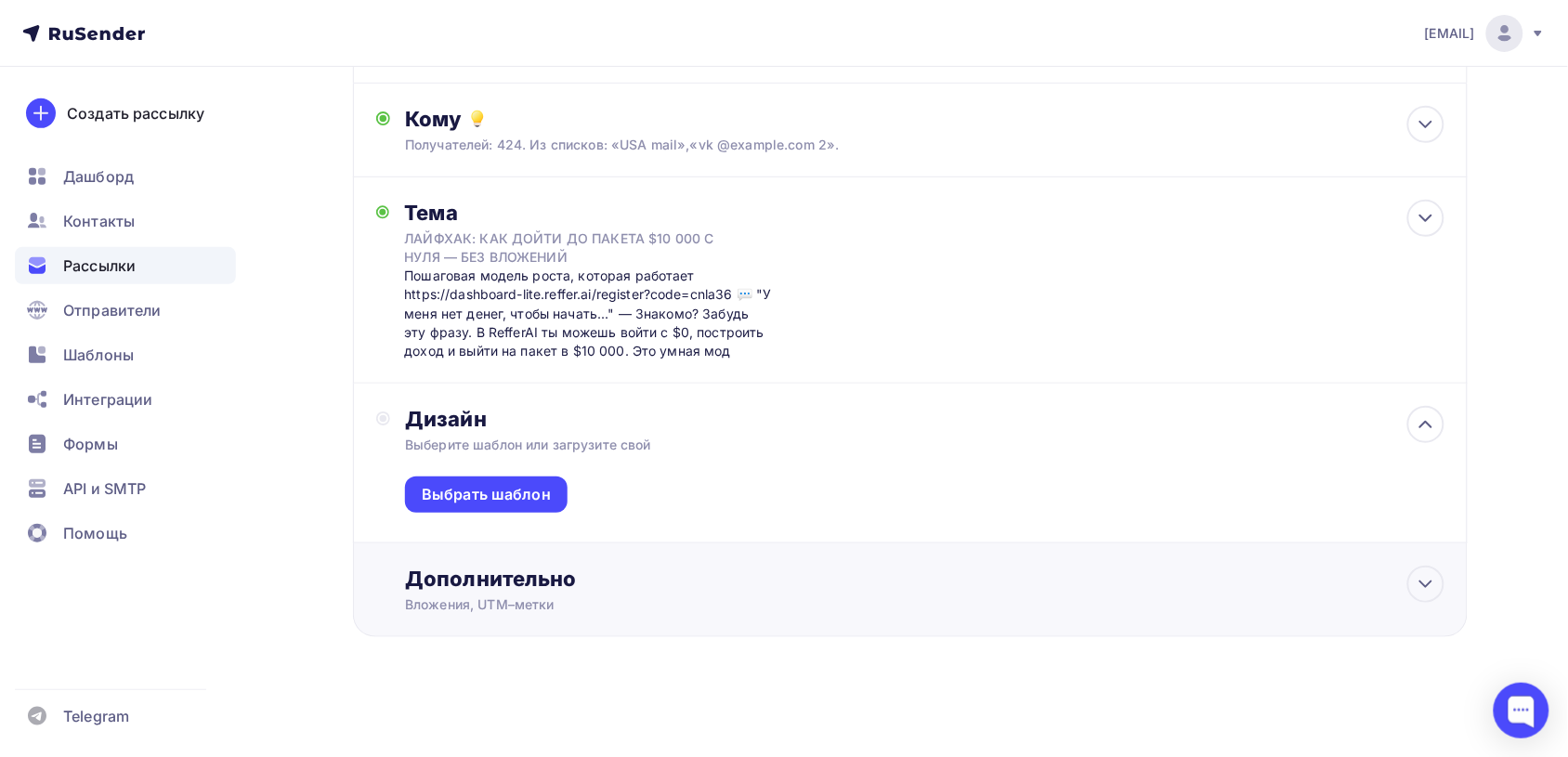 scroll, scrollTop: 182, scrollLeft: 0, axis: vertical 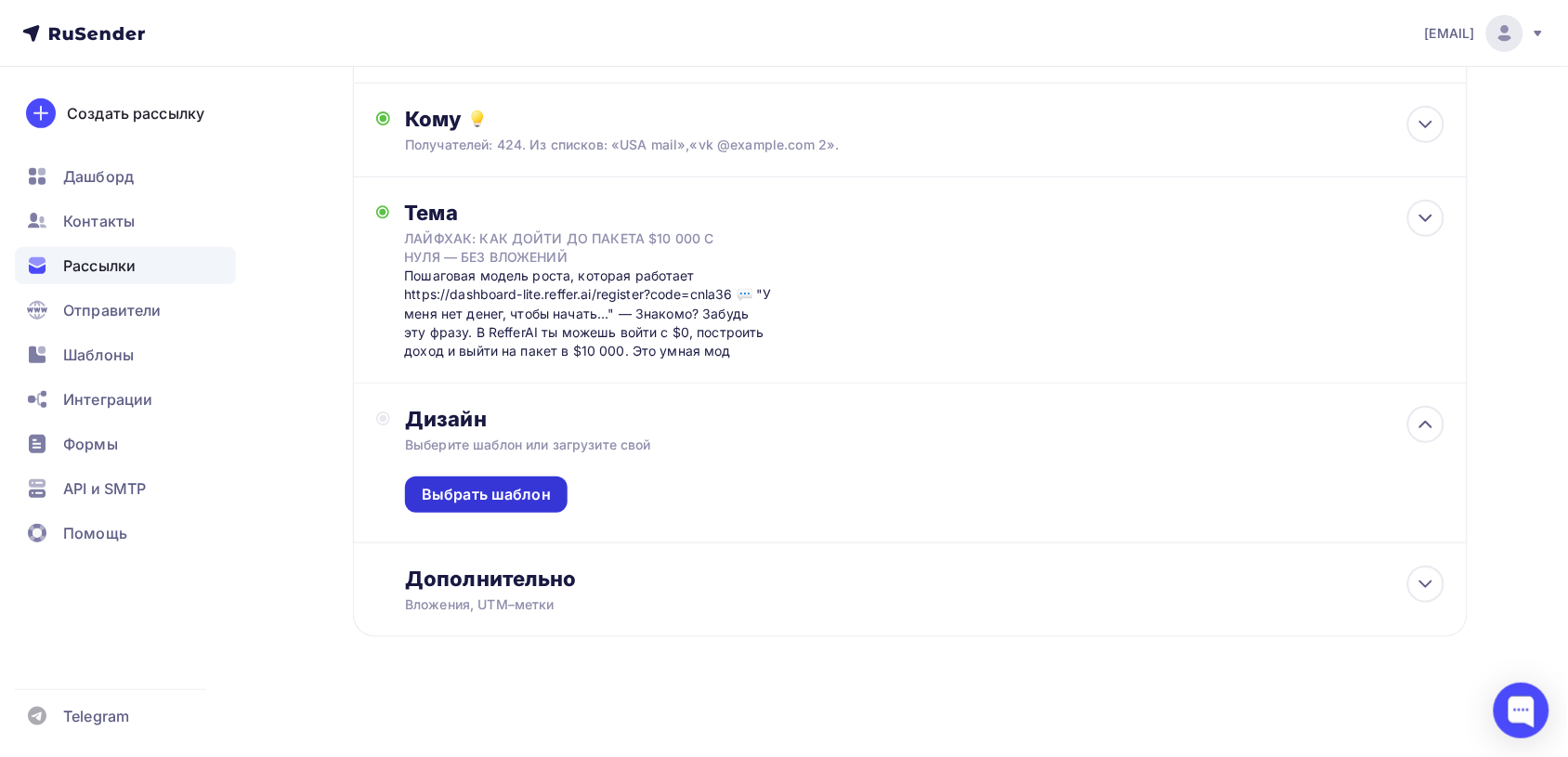click on "Выбрать шаблон" at bounding box center [486, 494] 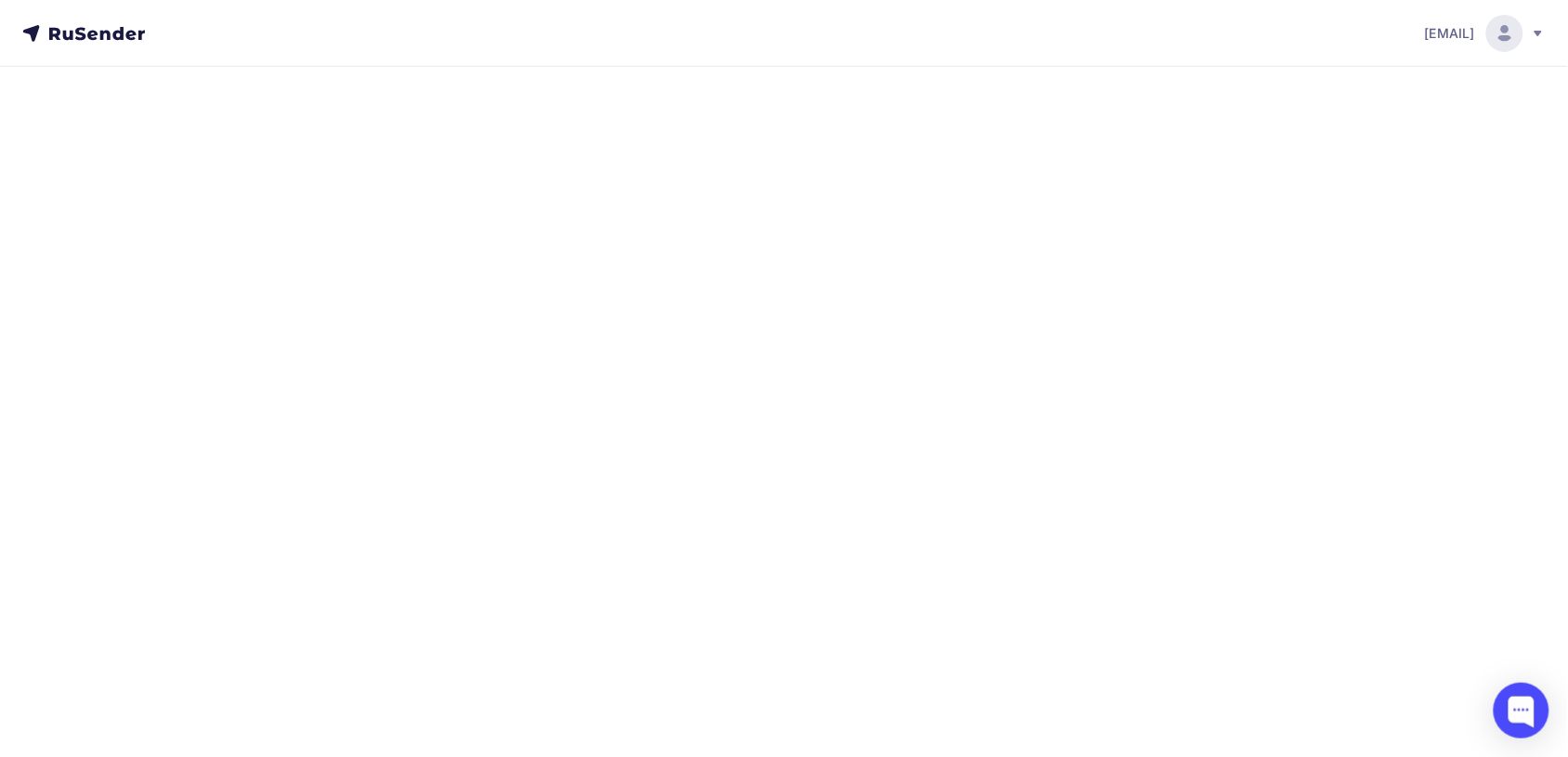 scroll, scrollTop: 0, scrollLeft: 0, axis: both 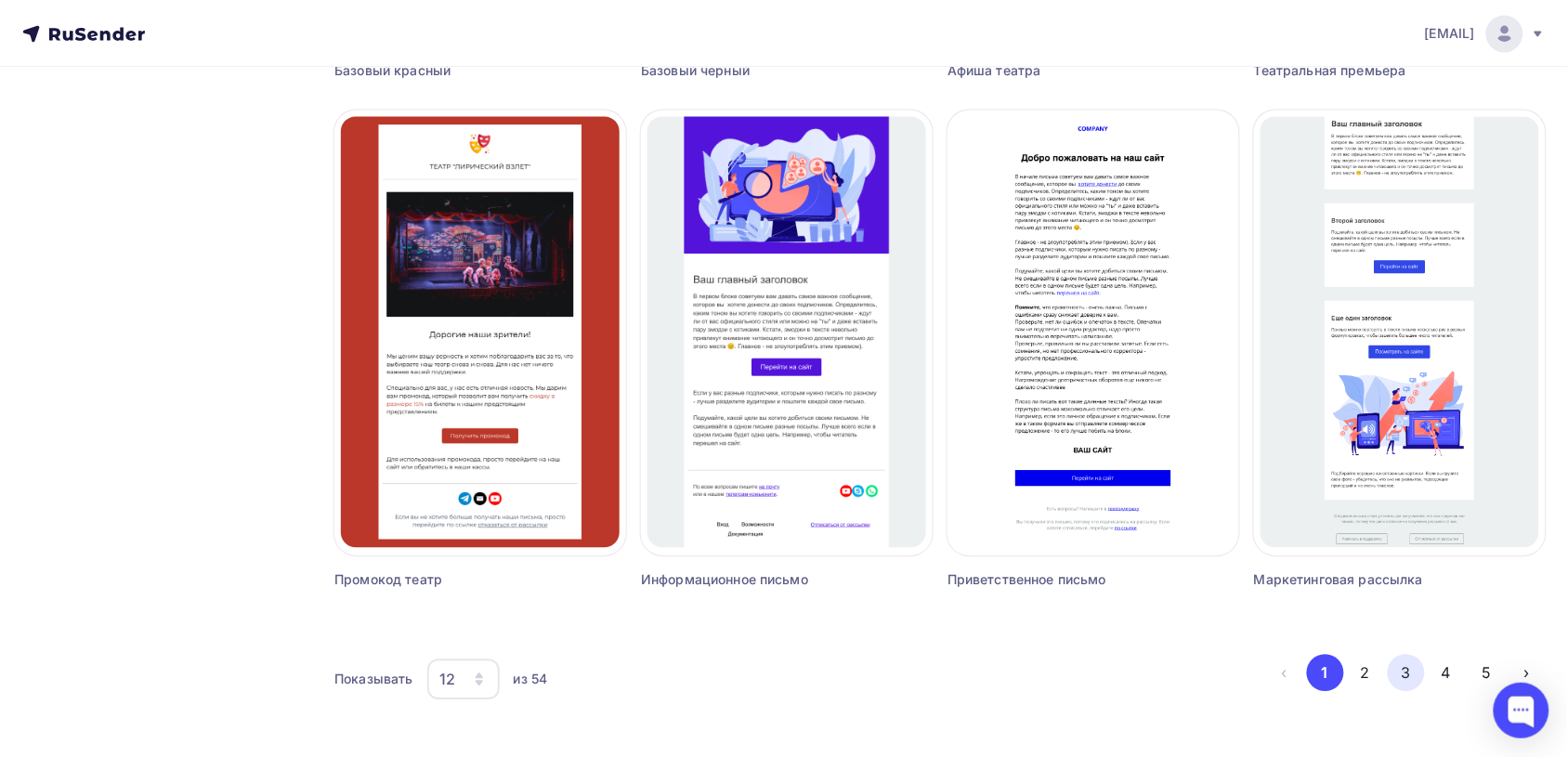 click on "3" at bounding box center [1406, 672] 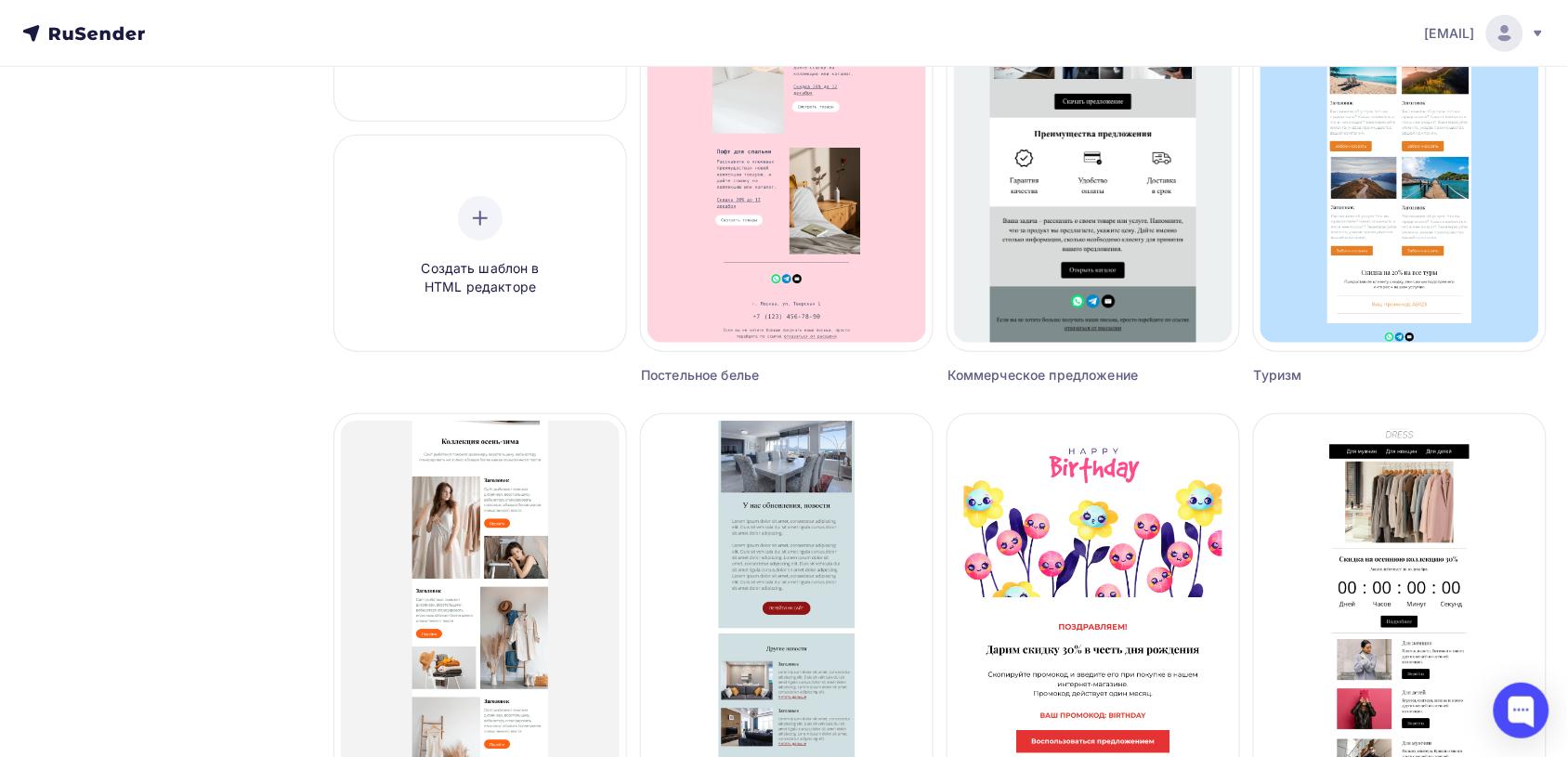 scroll, scrollTop: 328, scrollLeft: 0, axis: vertical 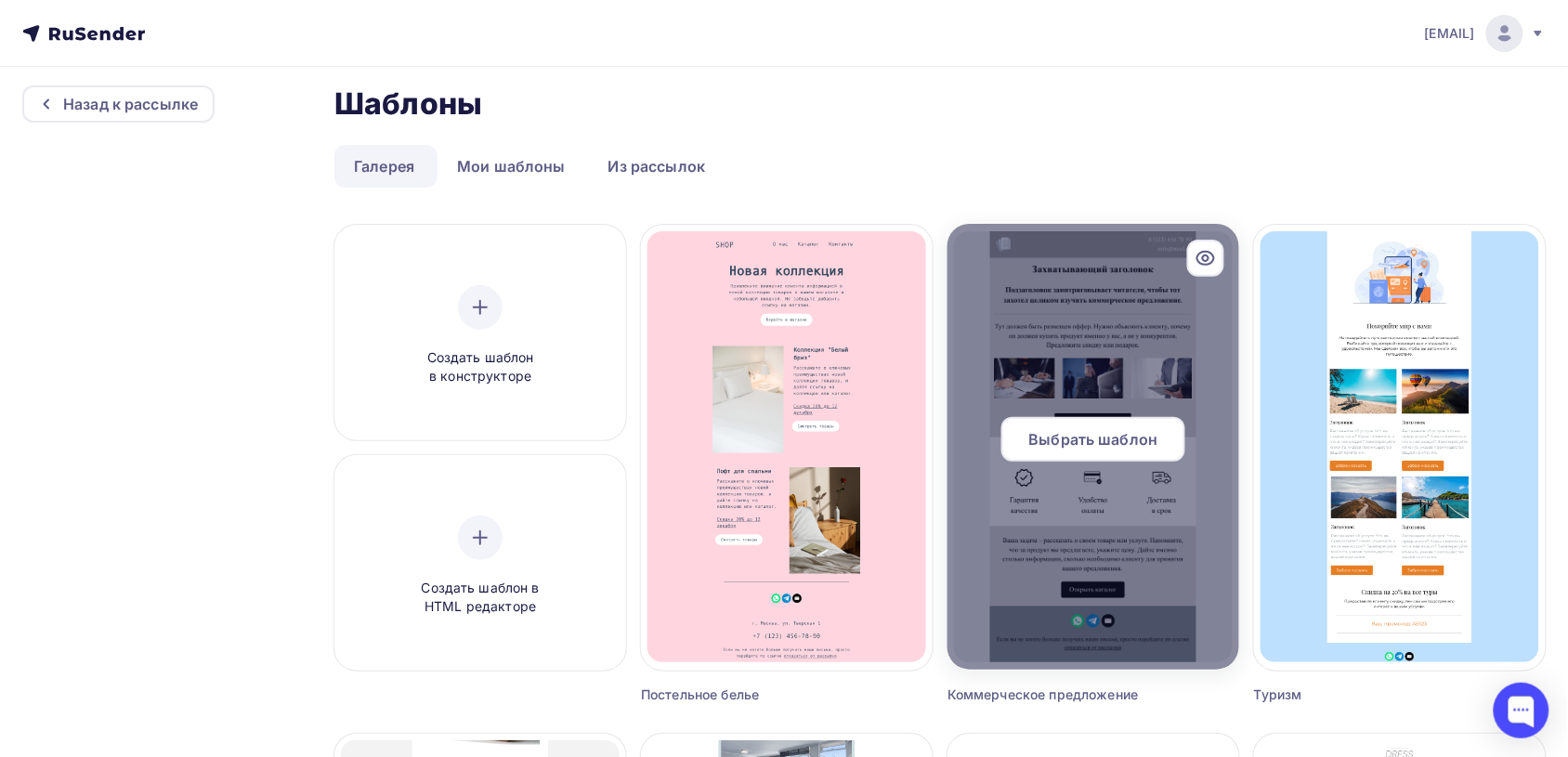 click 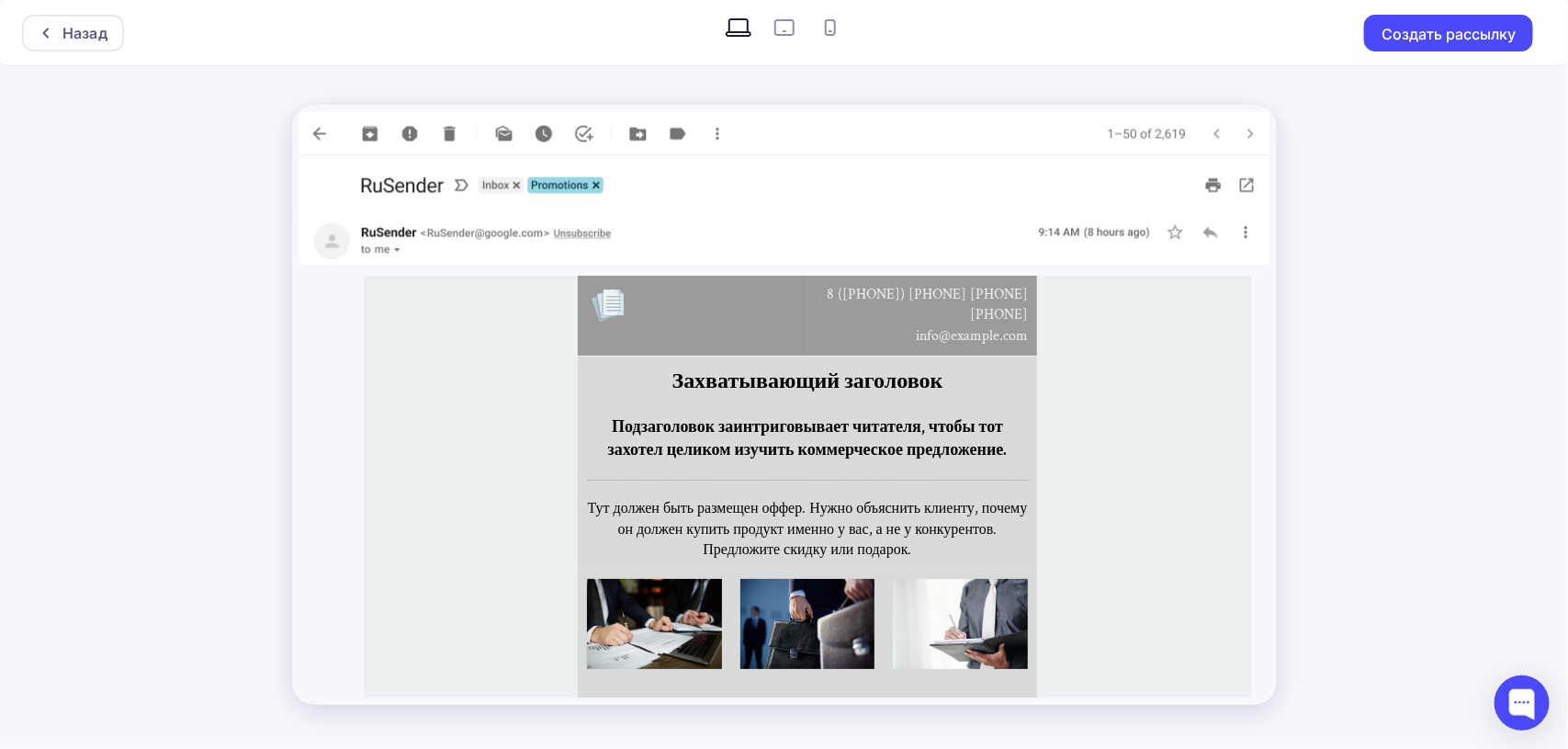 scroll, scrollTop: 0, scrollLeft: 0, axis: both 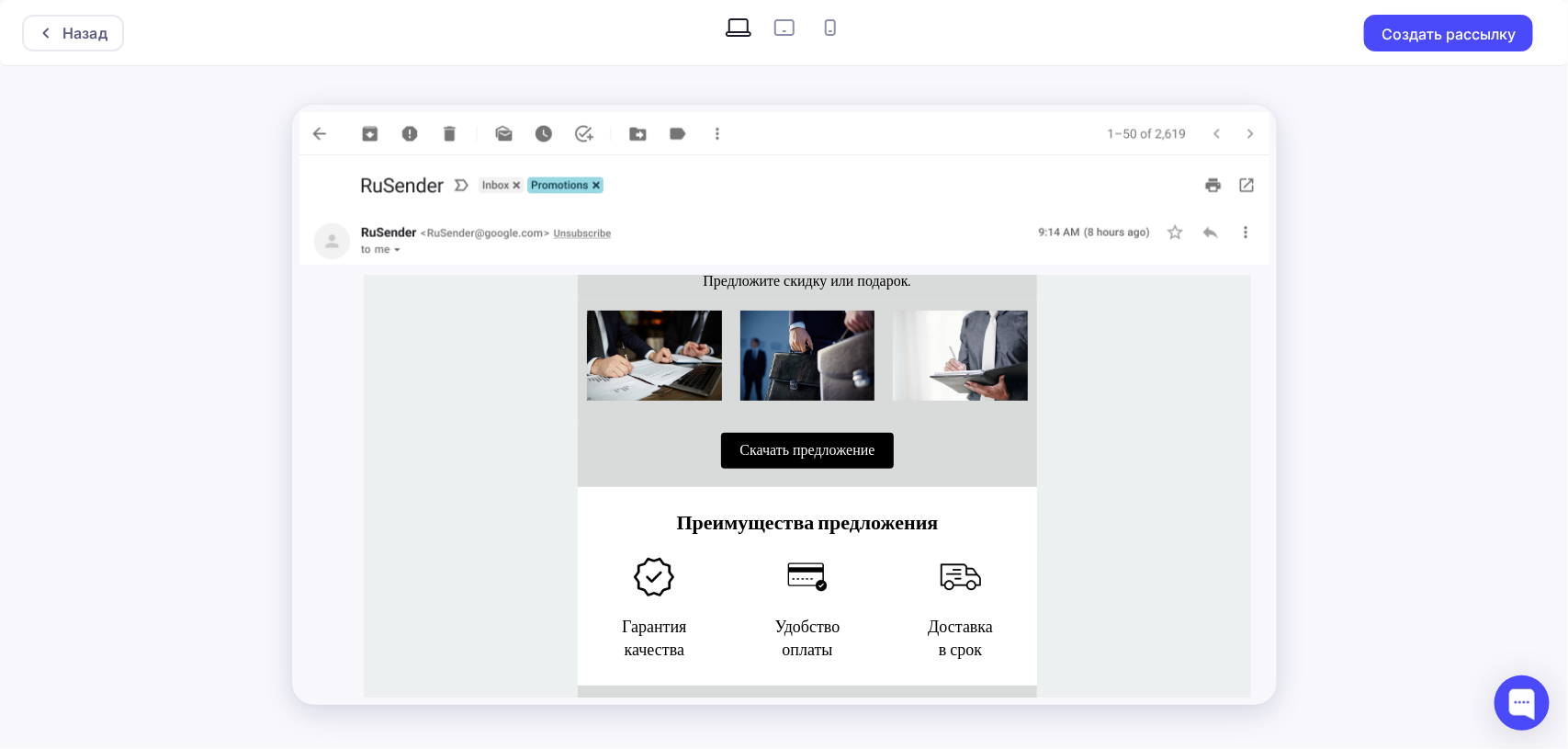 click on "Назад
Создать рассылку" at bounding box center (784, 374) 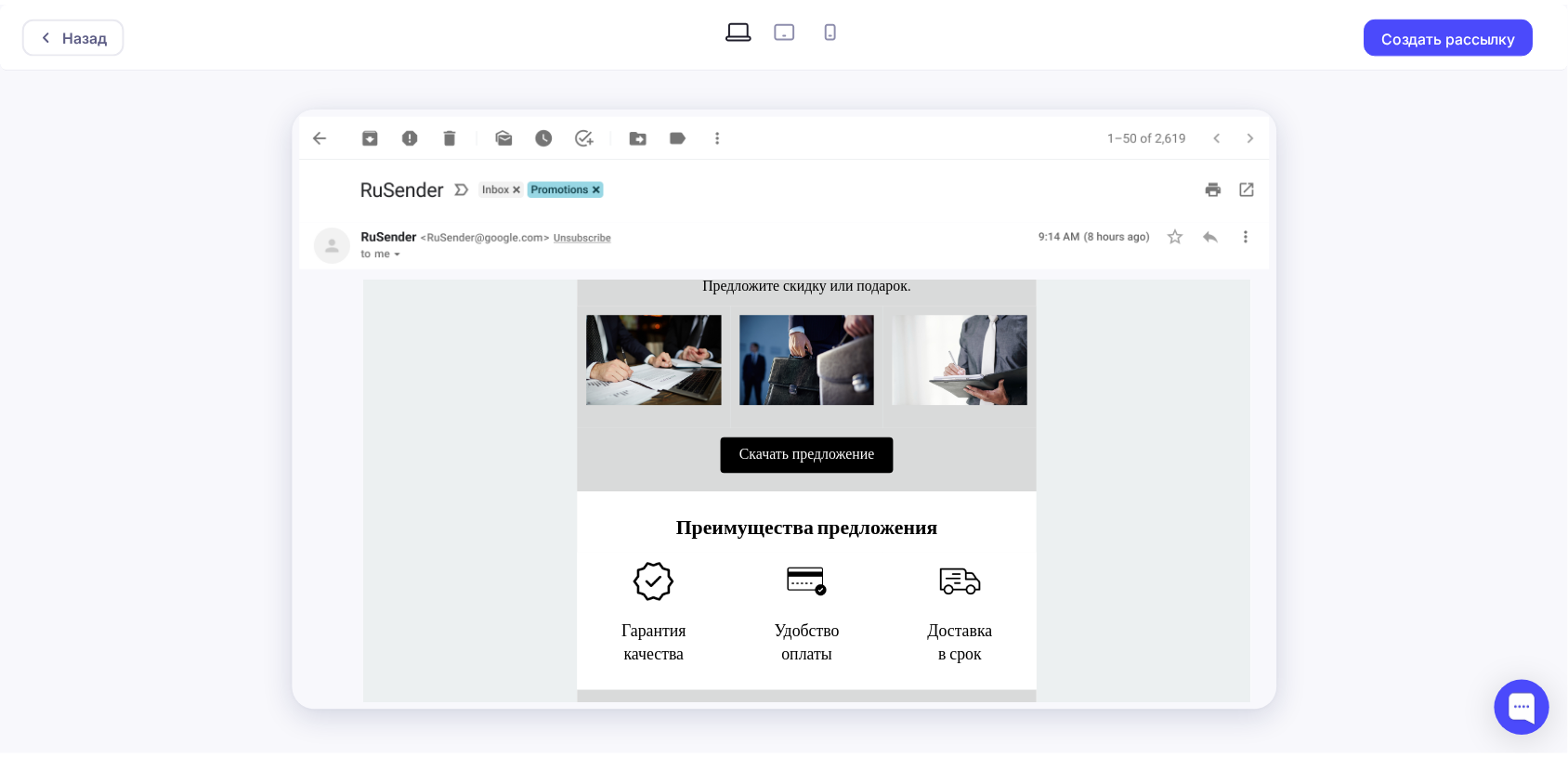 scroll, scrollTop: 291, scrollLeft: 0, axis: vertical 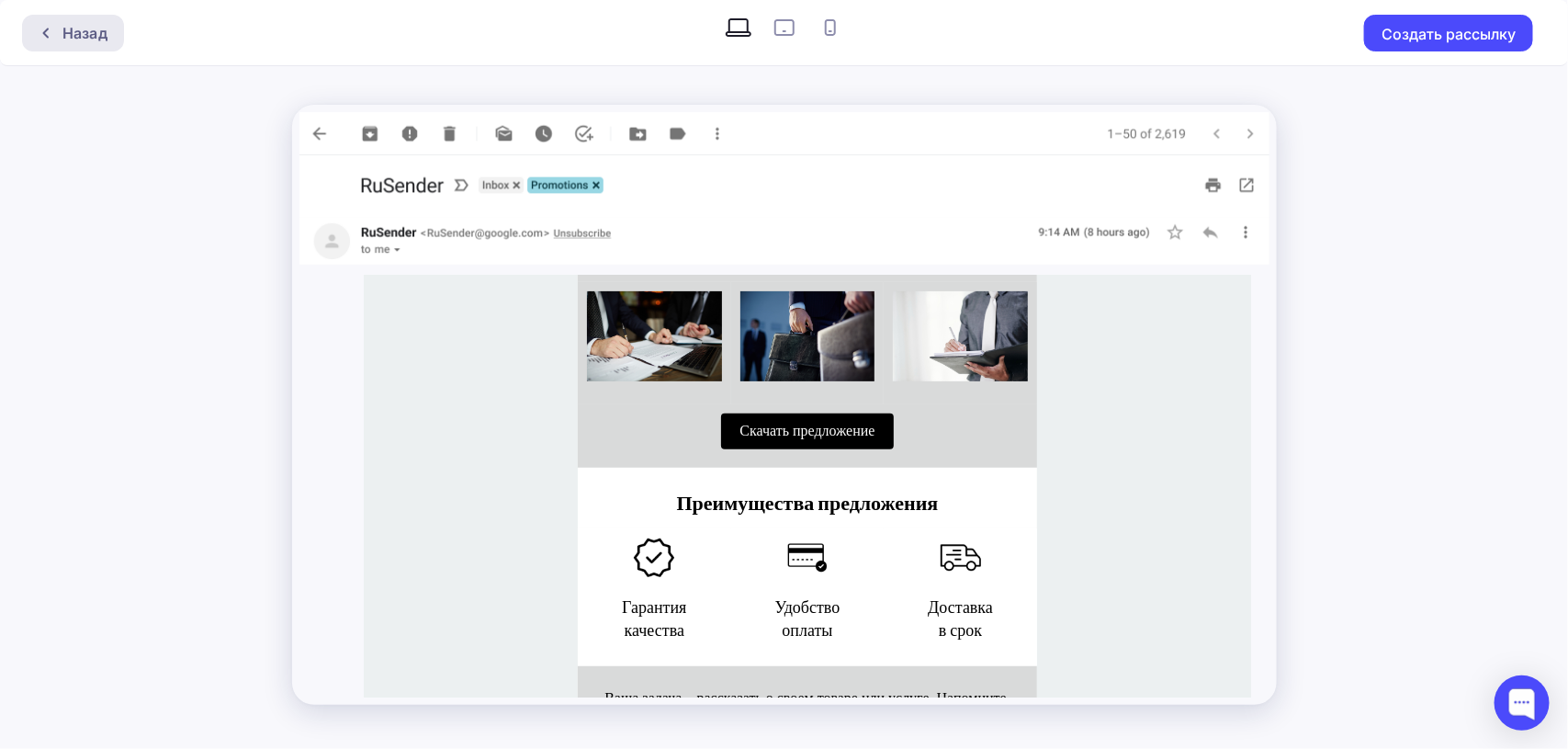 click on "Назад" at bounding box center [85, 33] 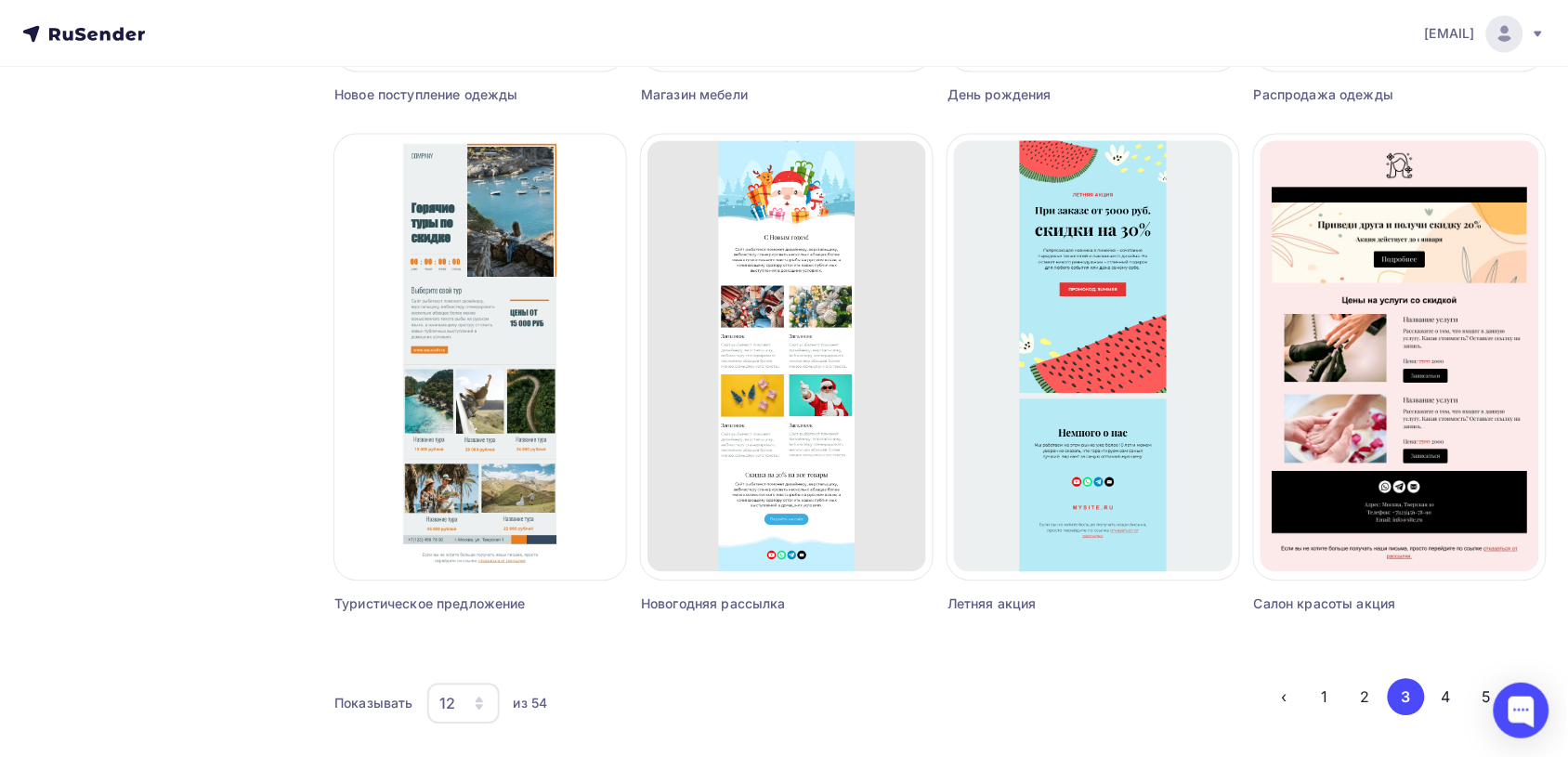 scroll, scrollTop: 1148, scrollLeft: 0, axis: vertical 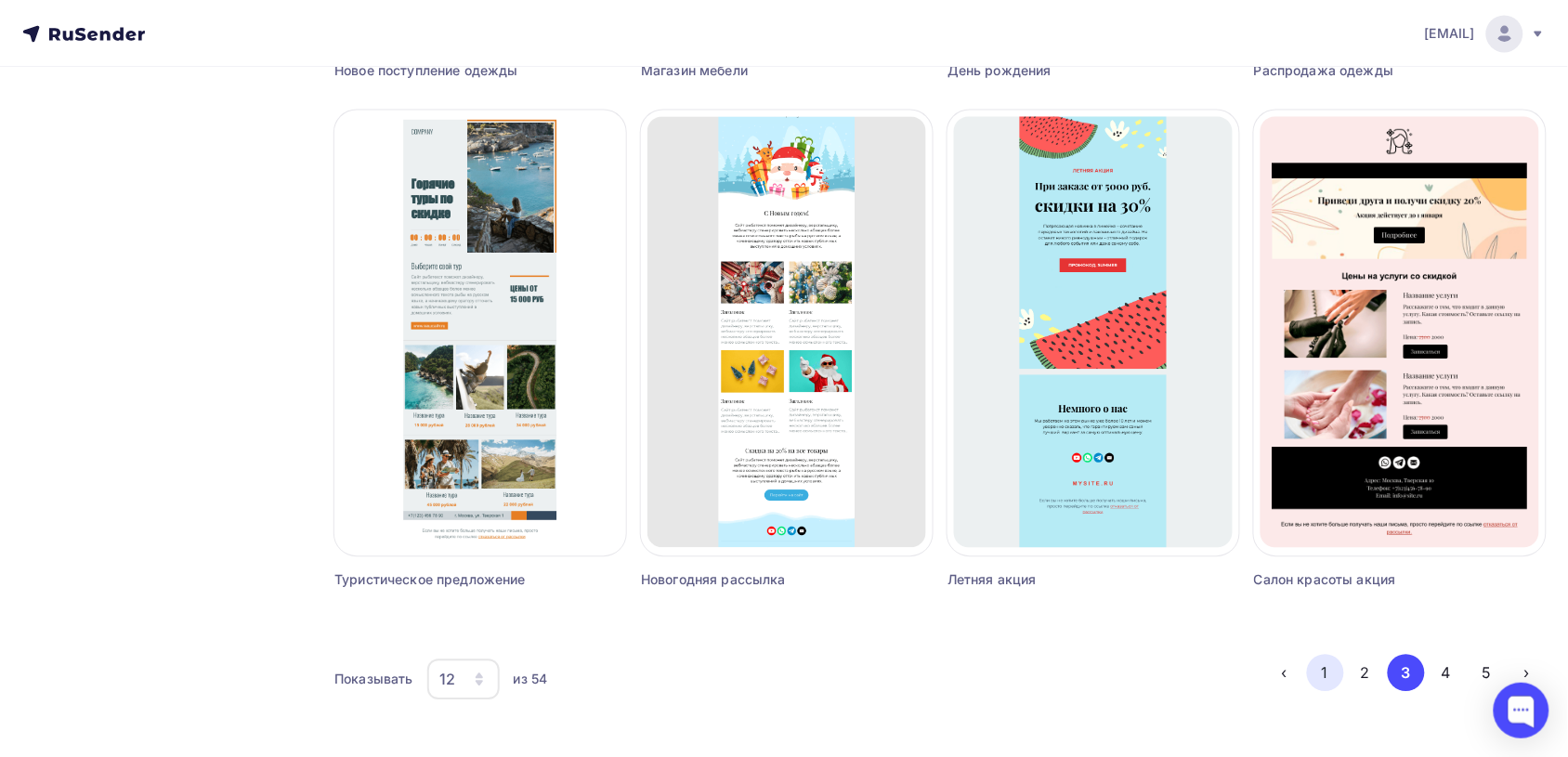 click on "1" at bounding box center [1326, 672] 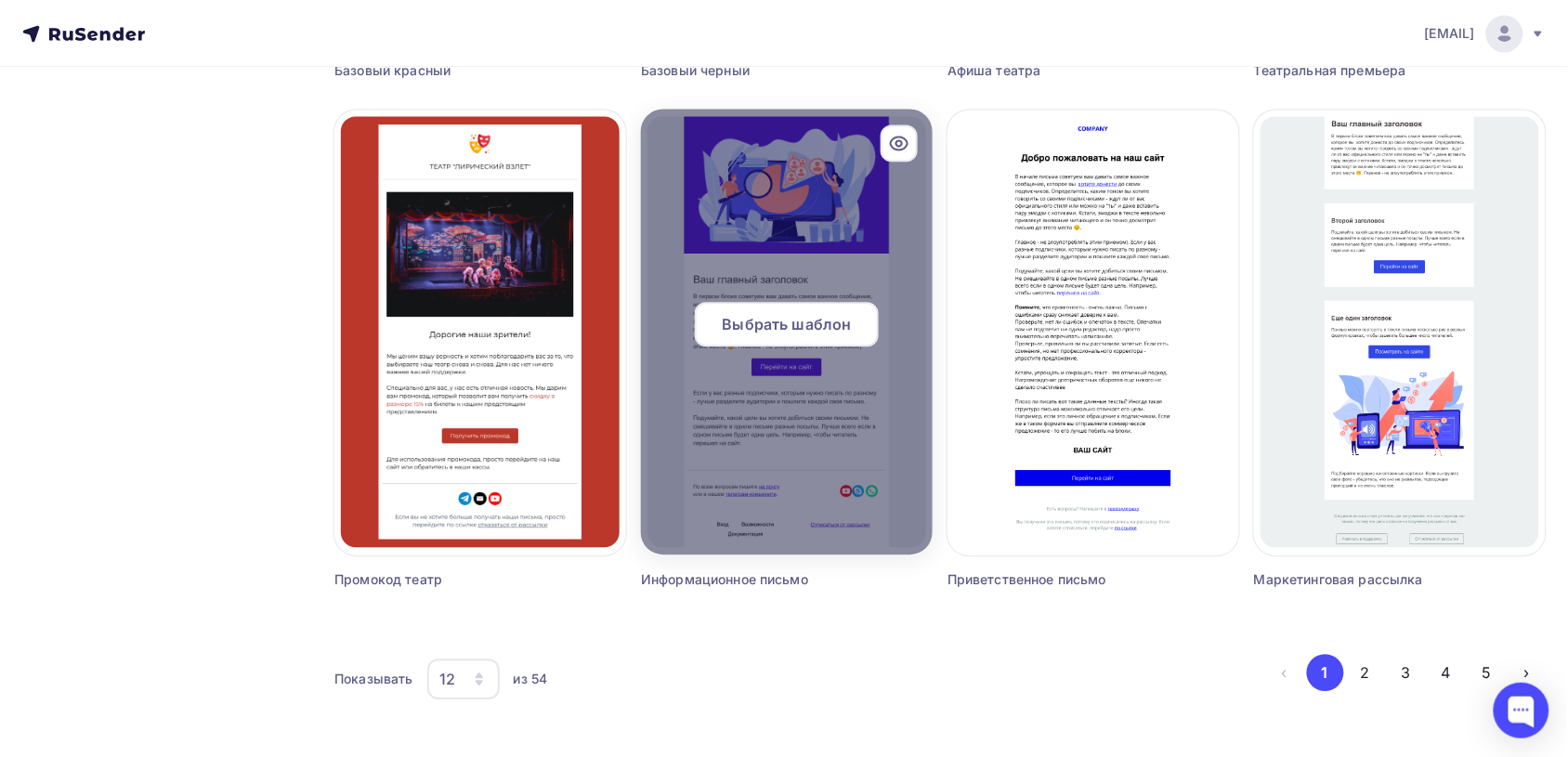 click on "Выбрать шаблон" at bounding box center [787, 324] 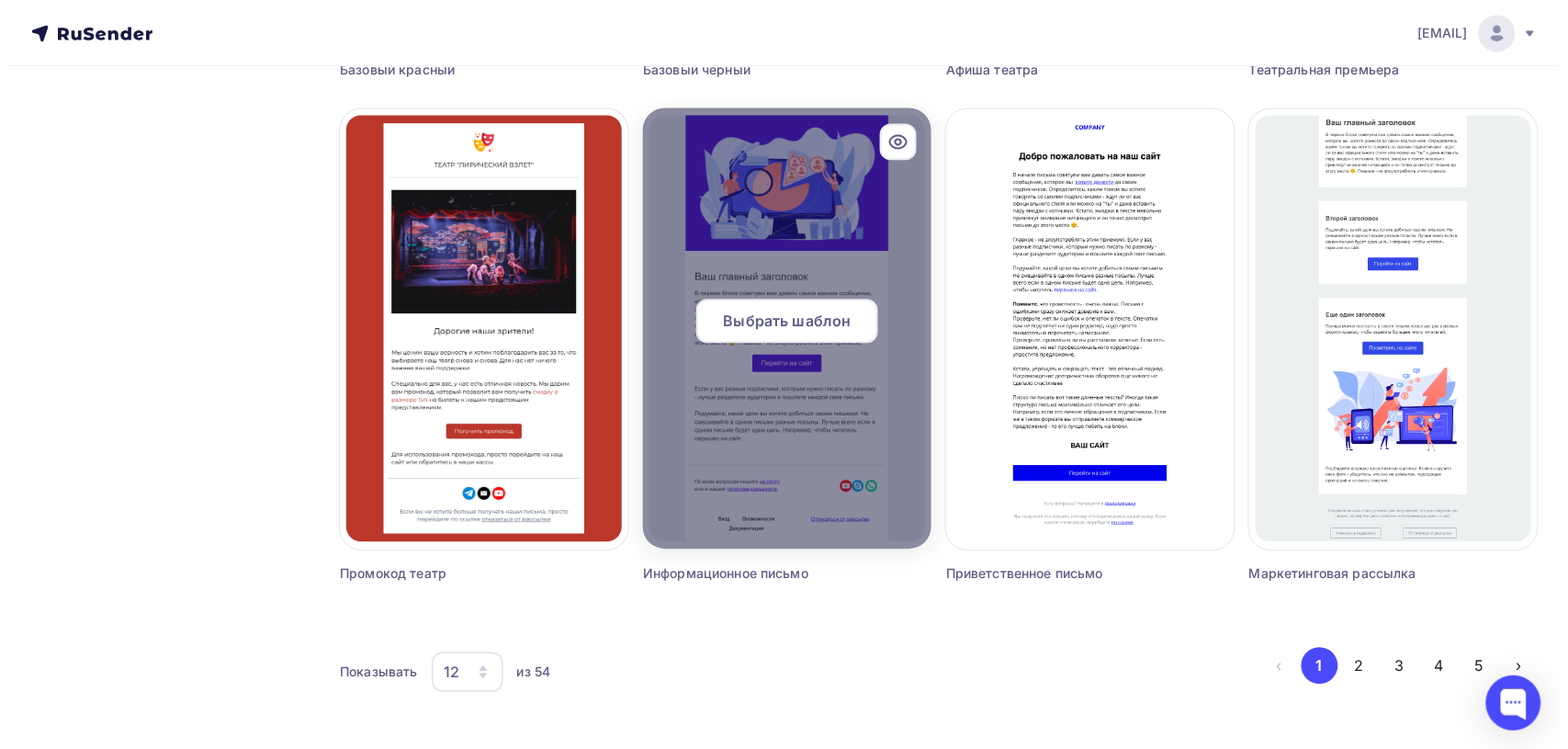 scroll, scrollTop: 0, scrollLeft: 0, axis: both 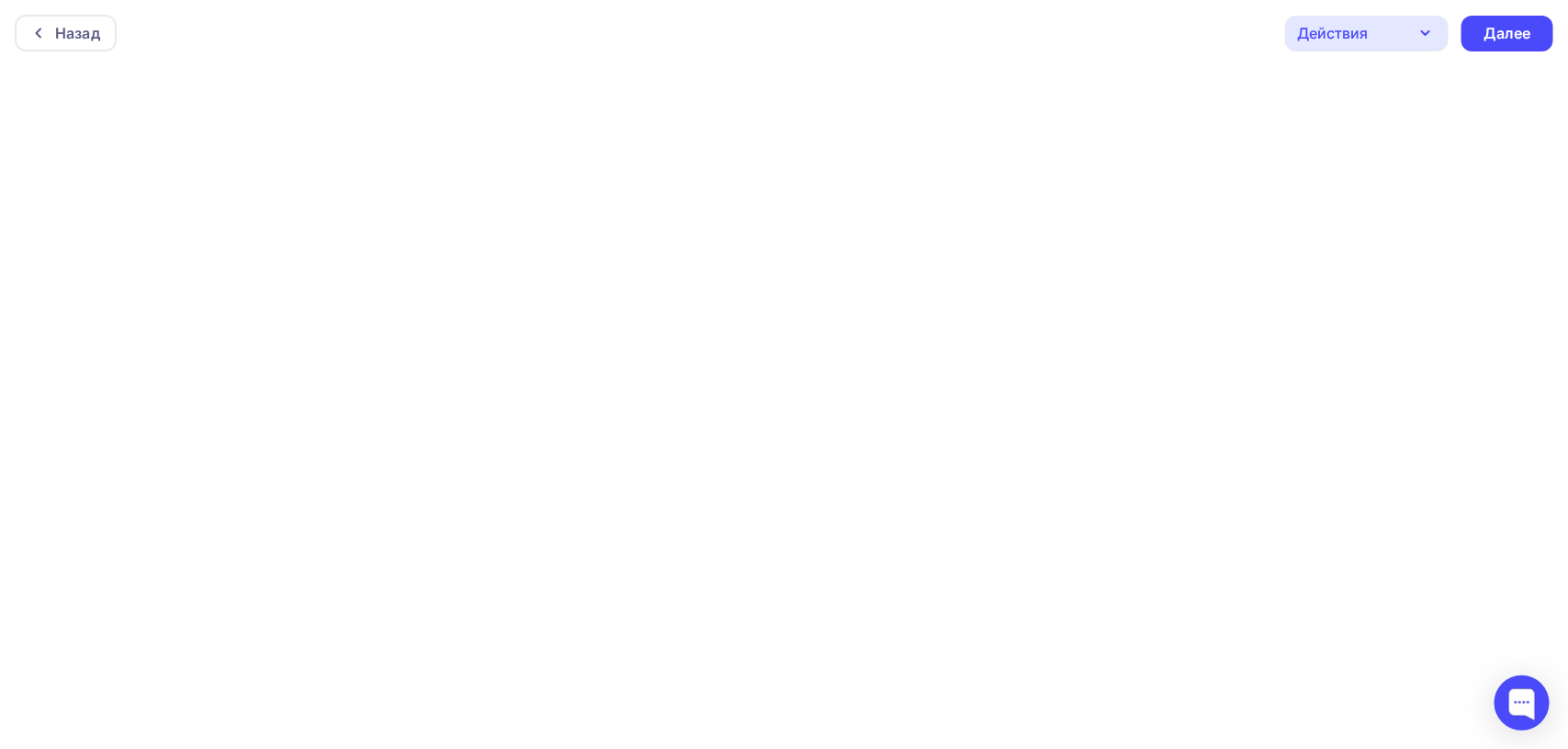 click 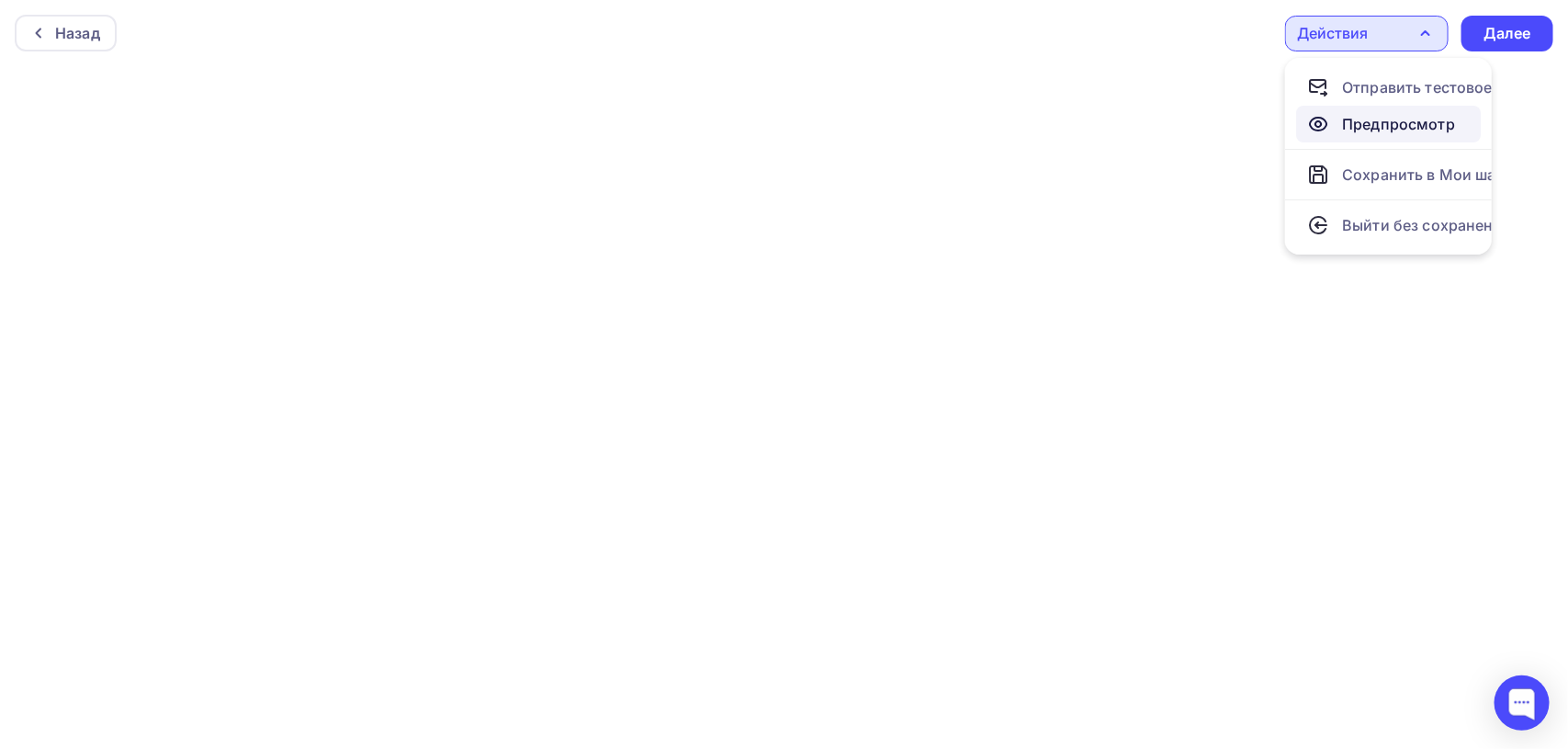 click on "Предпросмотр" at bounding box center [1398, 124] 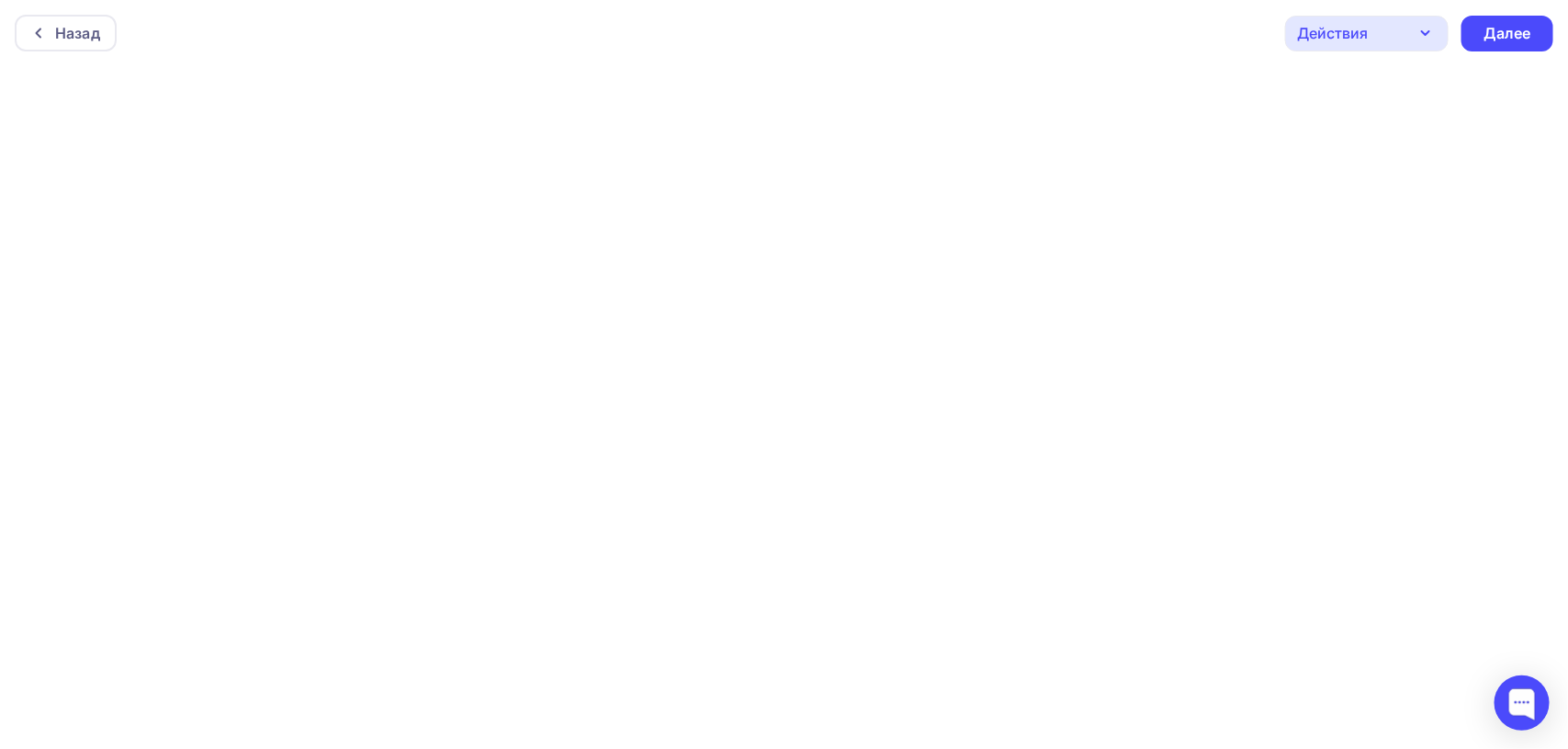 click 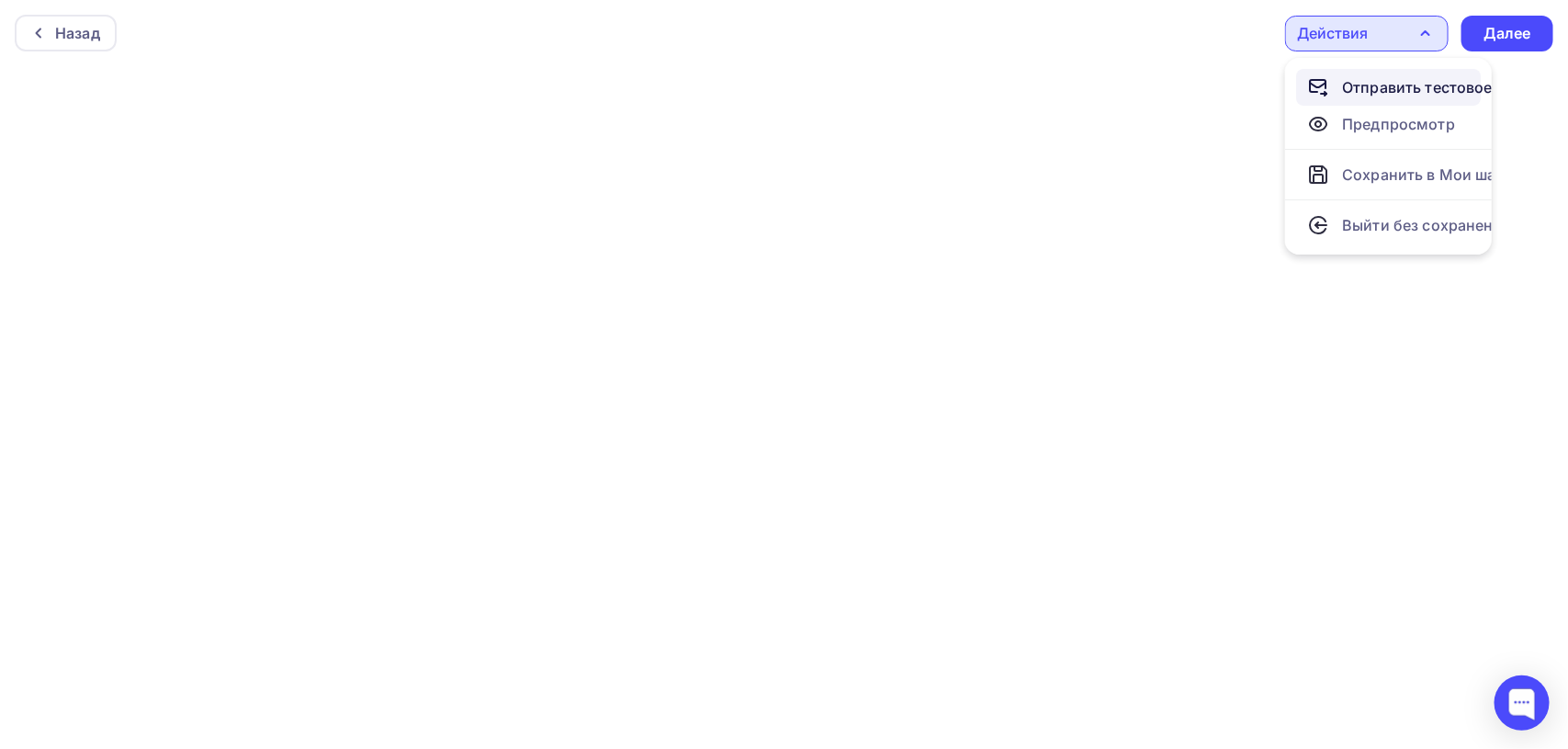 click on "Отправить тестовое письмо" at bounding box center (1448, 87) 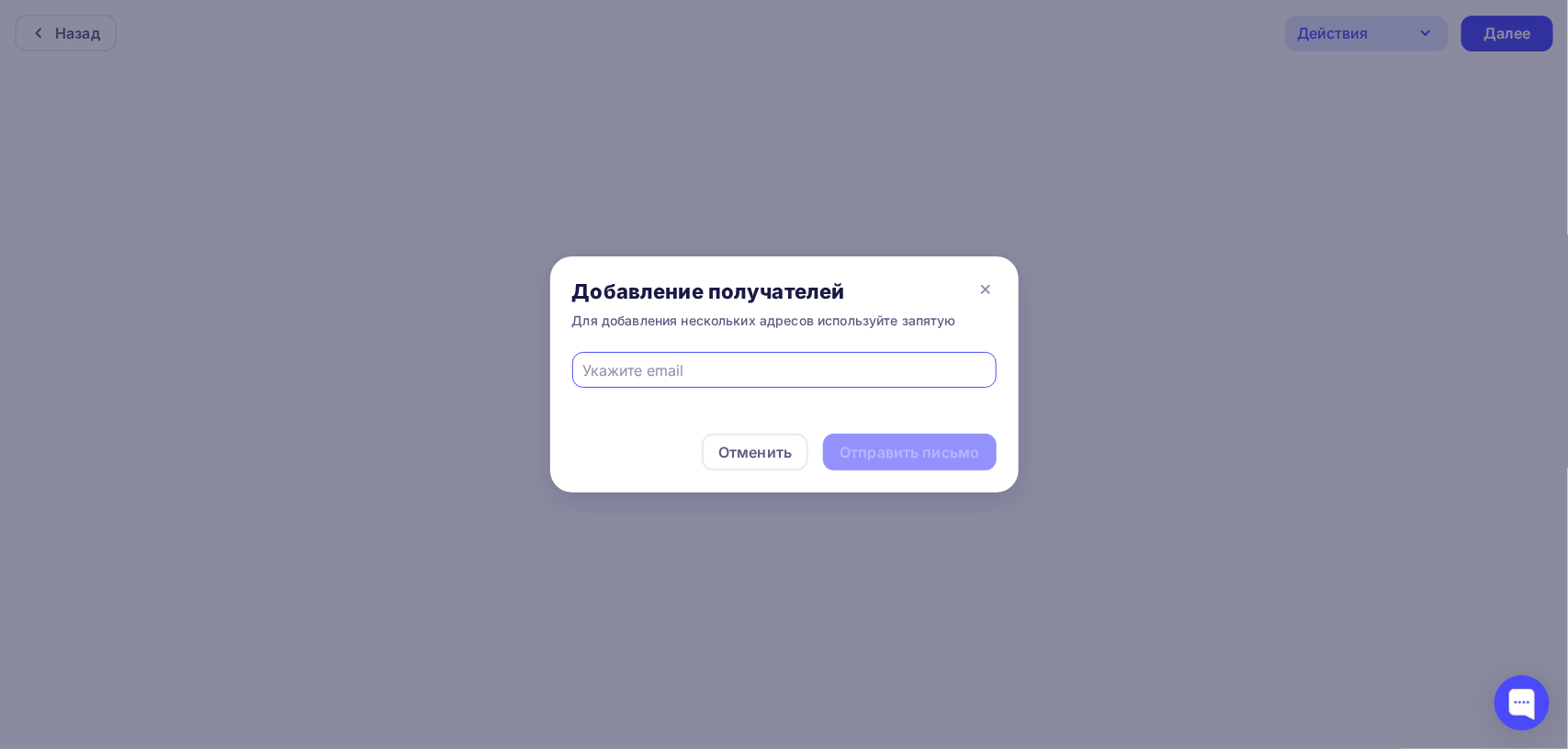 type on "[USERNAME]@[DOMAIN]" 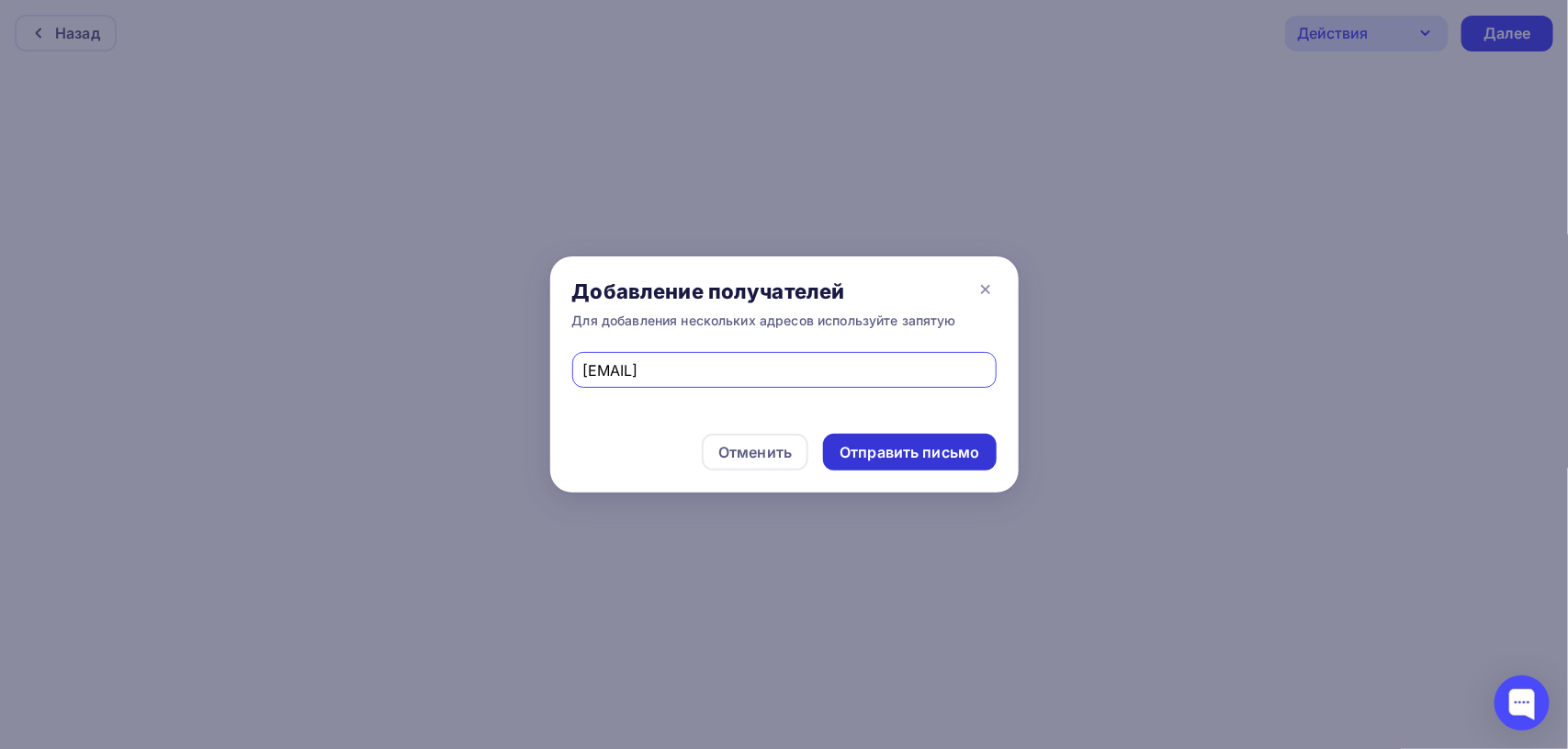 click on "Отправить письмо" at bounding box center (909, 452) 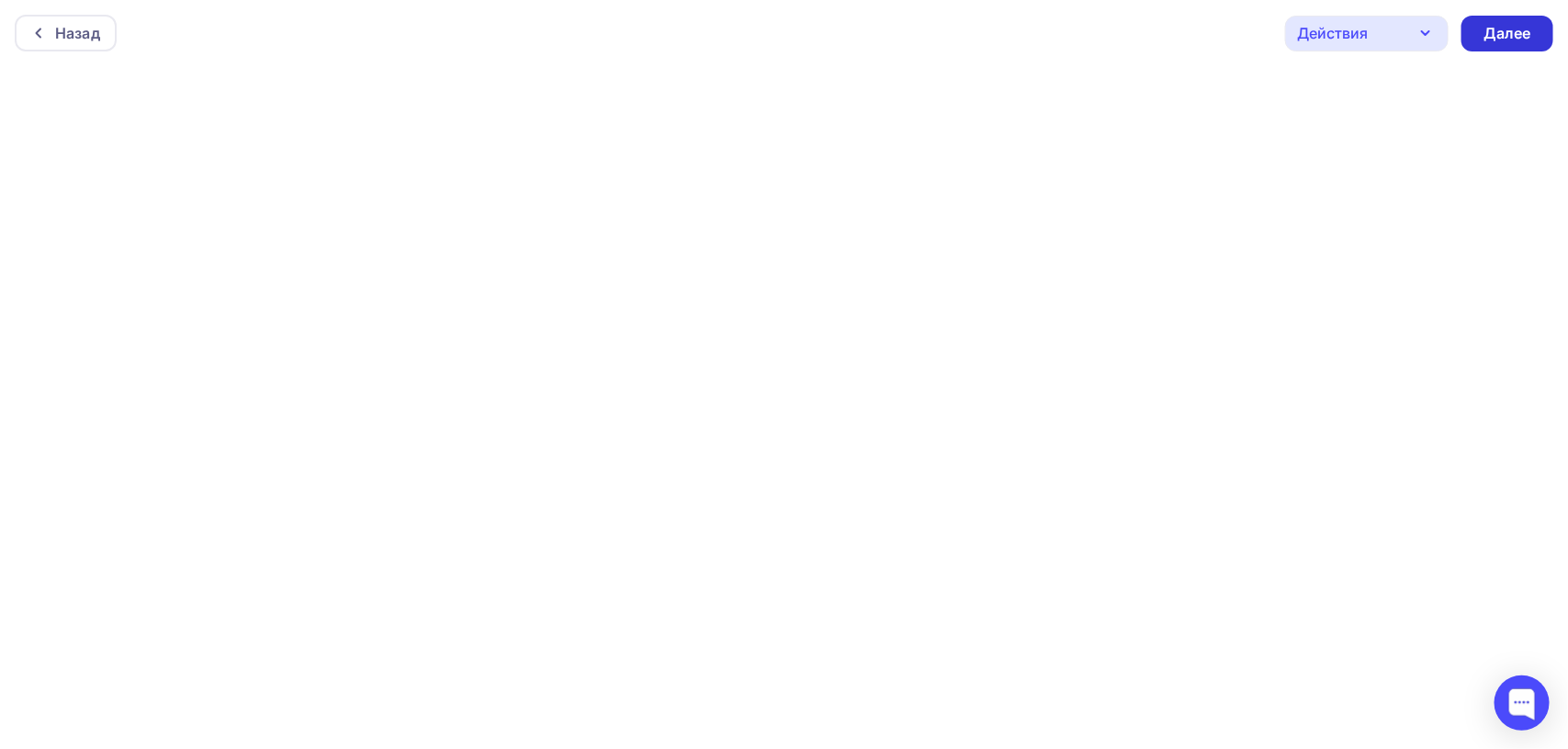 click on "Далее" at bounding box center [1507, 33] 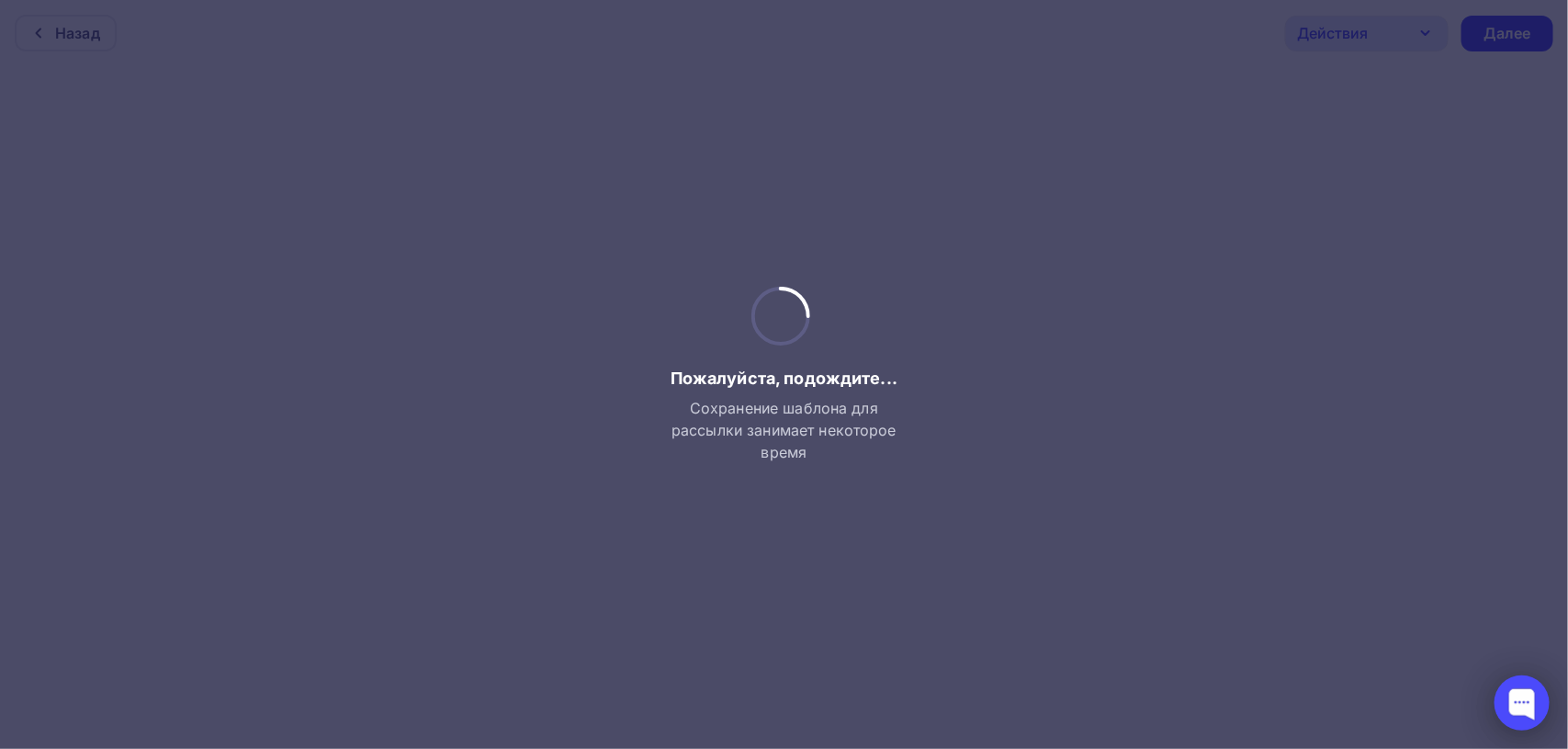 click at bounding box center [1522, 703] 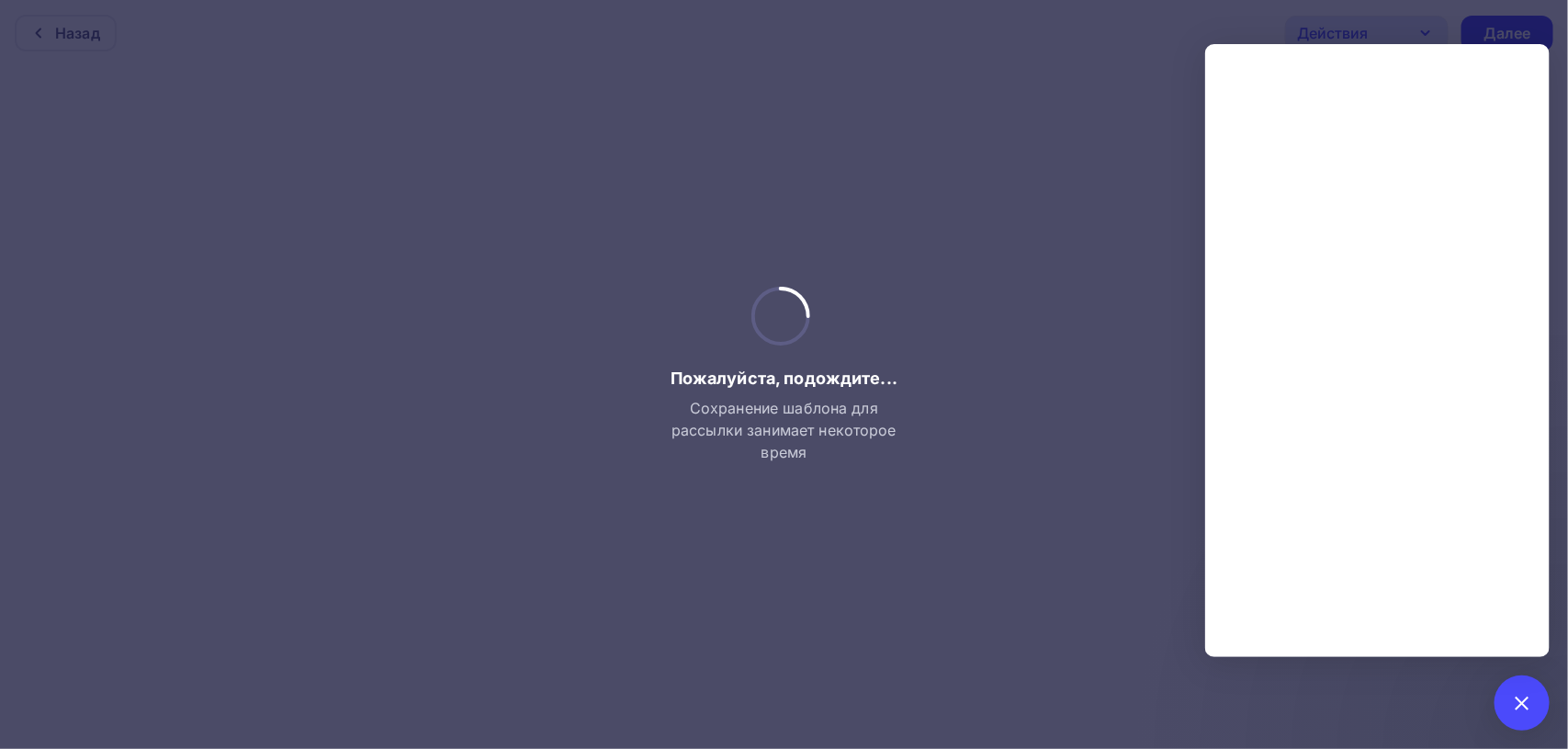click at bounding box center [784, 374] 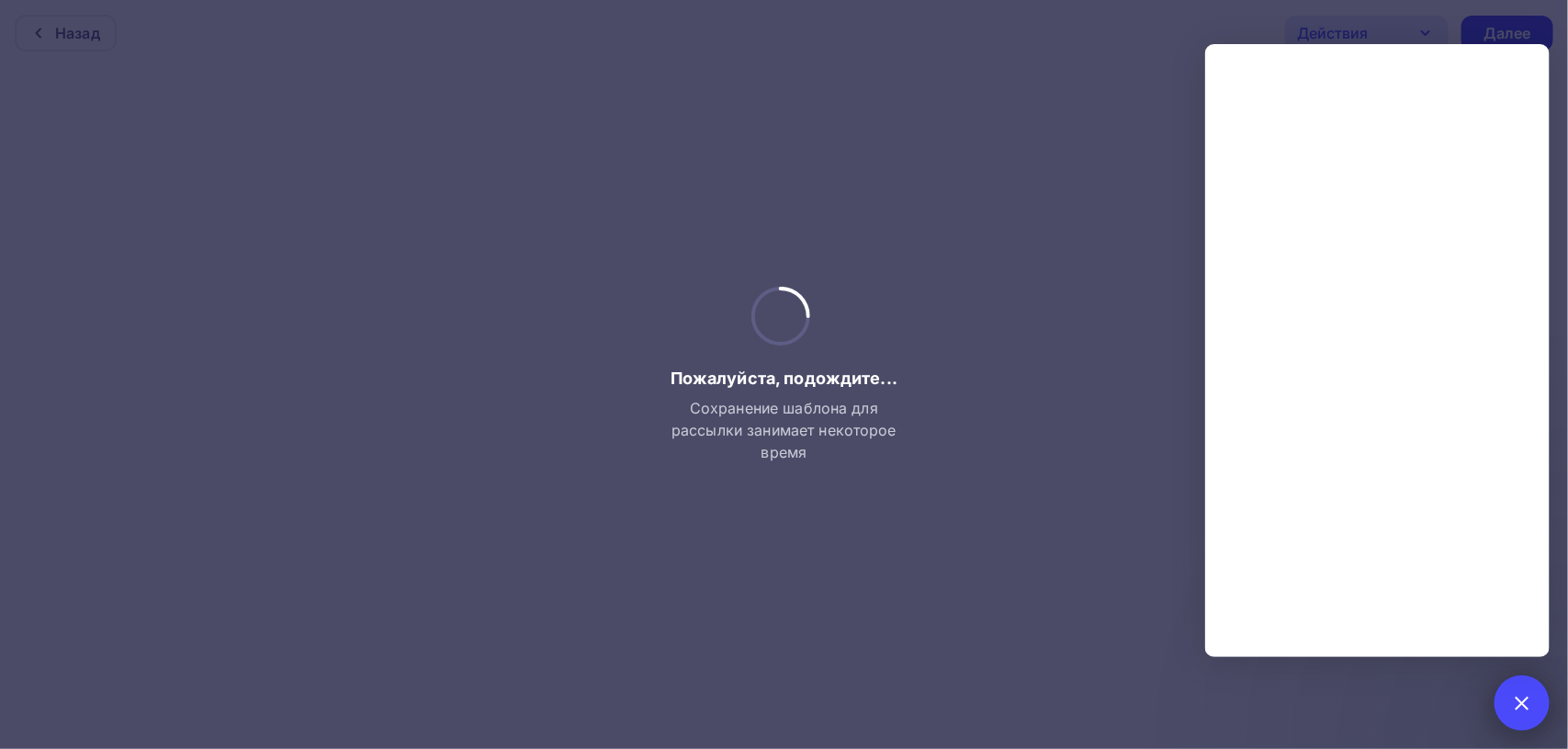 click at bounding box center (1522, 703) 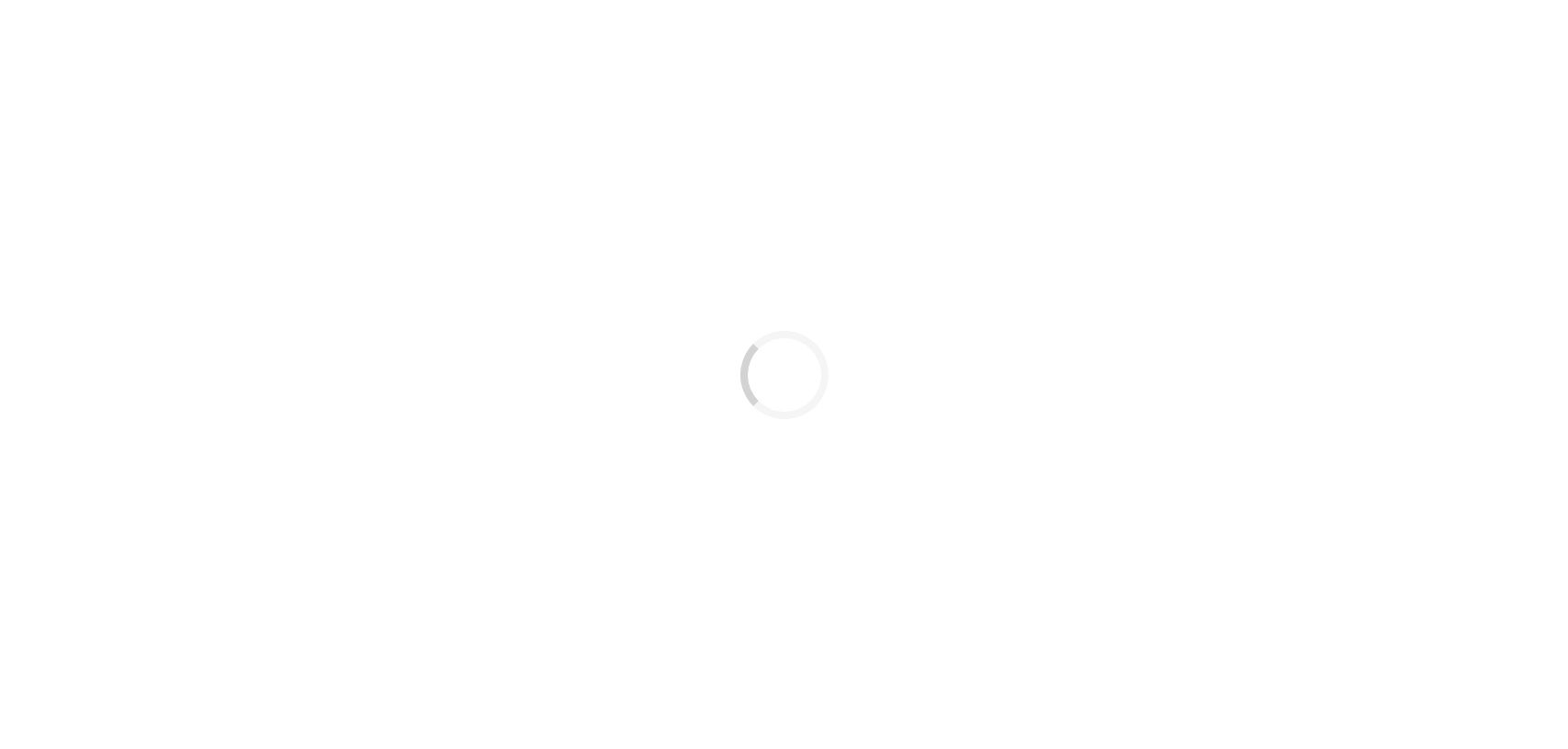 scroll, scrollTop: 0, scrollLeft: 0, axis: both 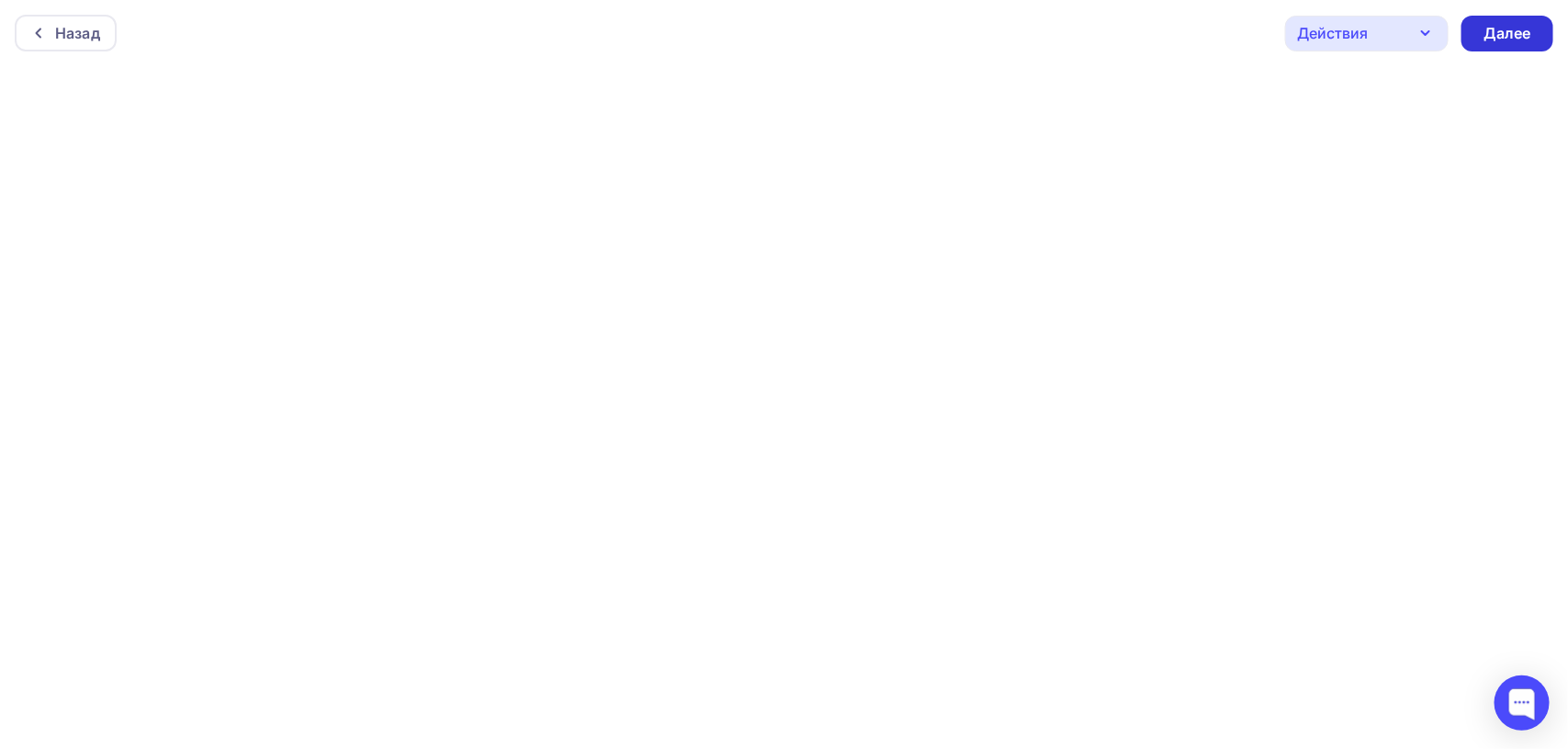 click on "Далее" at bounding box center [1507, 33] 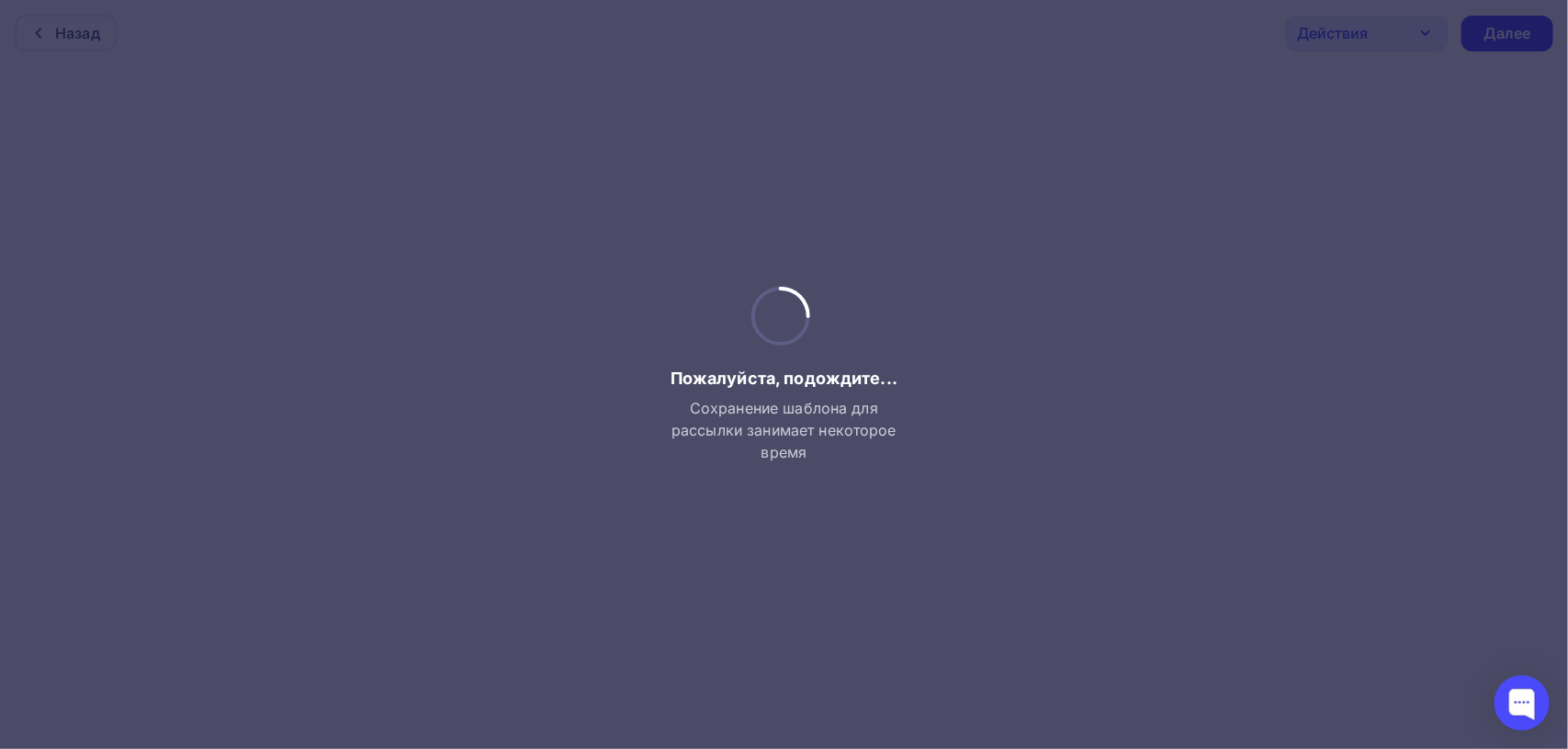 click at bounding box center (784, 374) 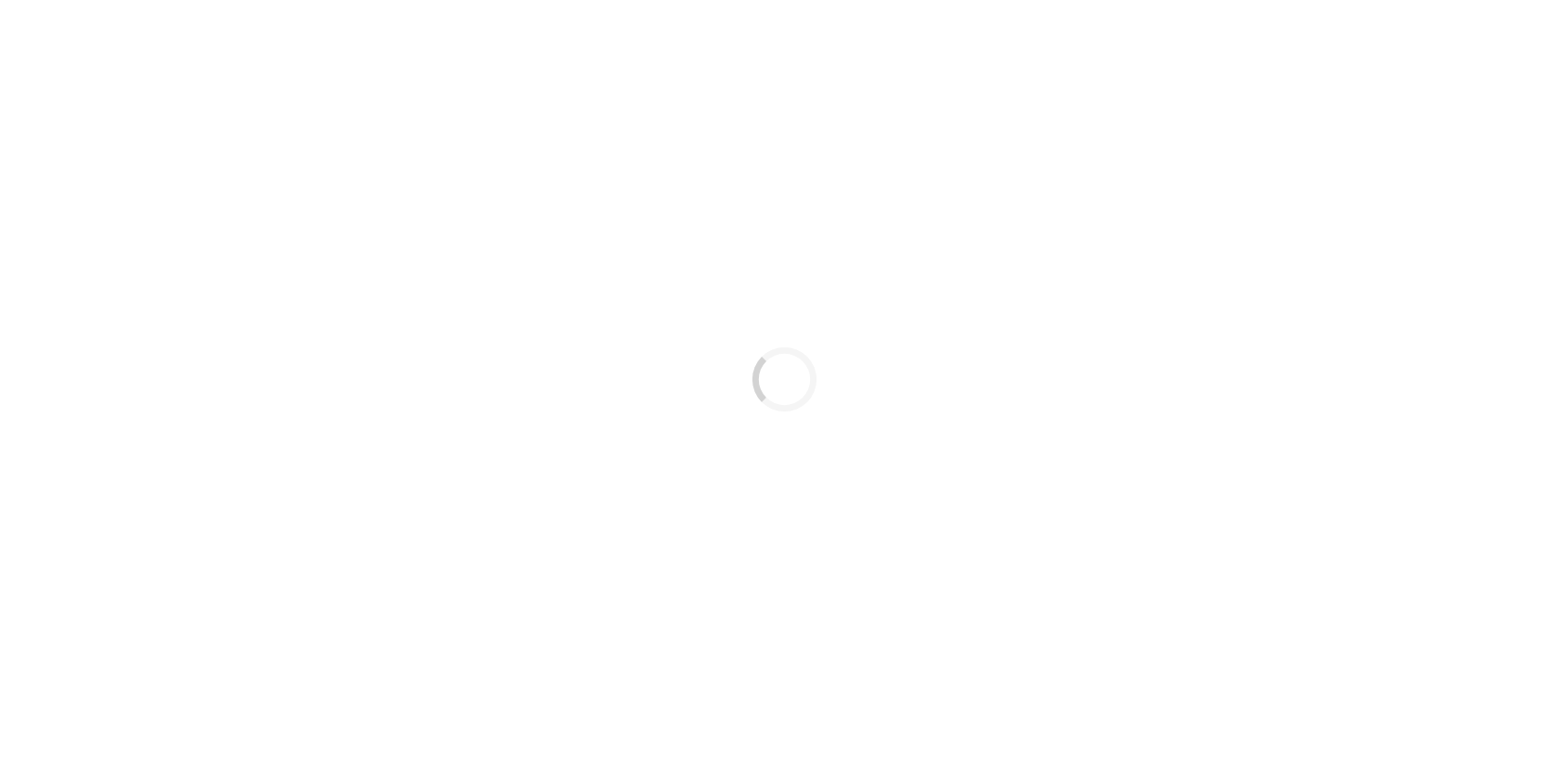 scroll, scrollTop: 0, scrollLeft: 0, axis: both 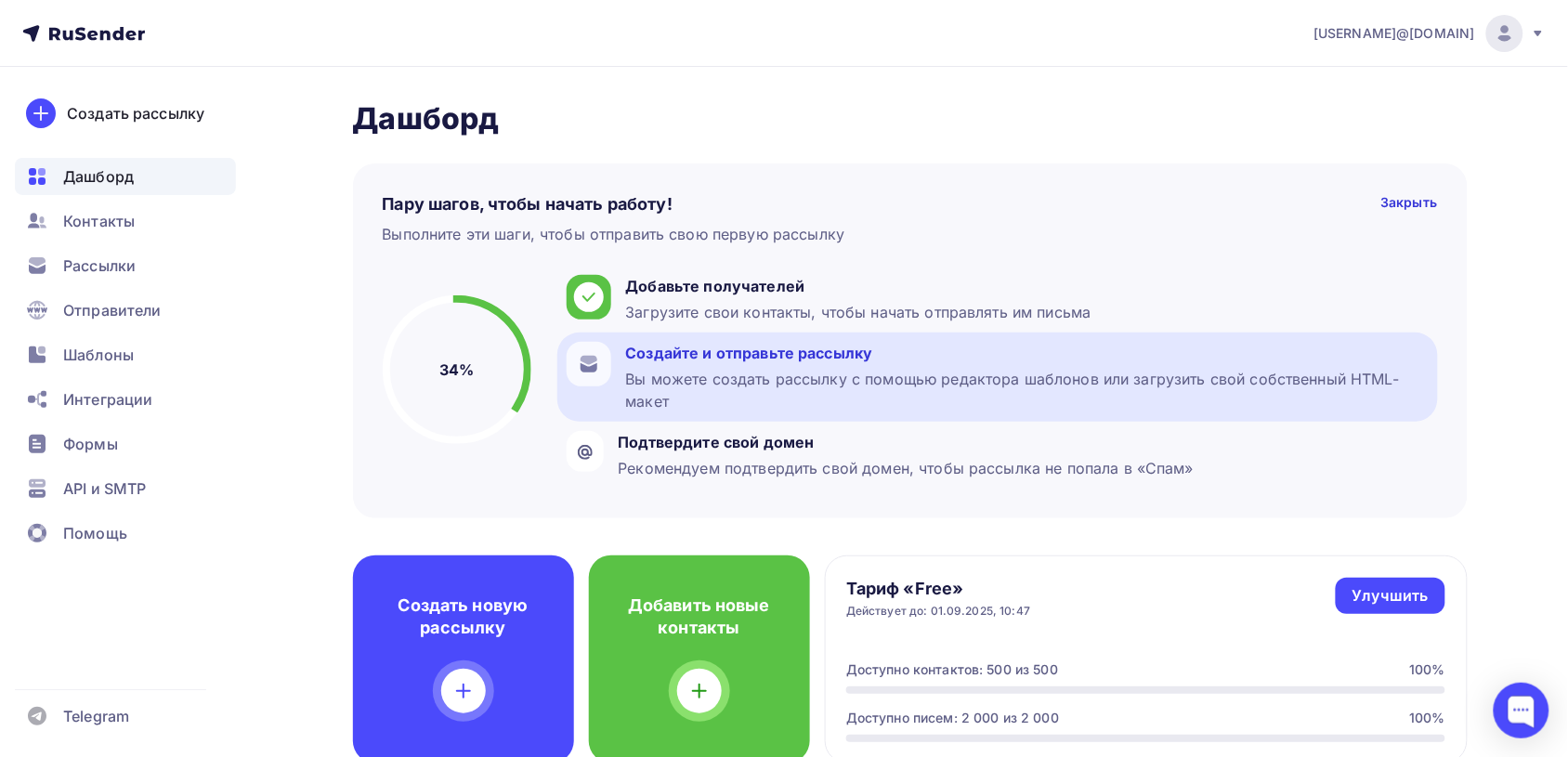 click on "Вы можете создать рассылку с помощью редактора шаблонов или загрузить свой собственный HTML-макет" at bounding box center (1027, 390) 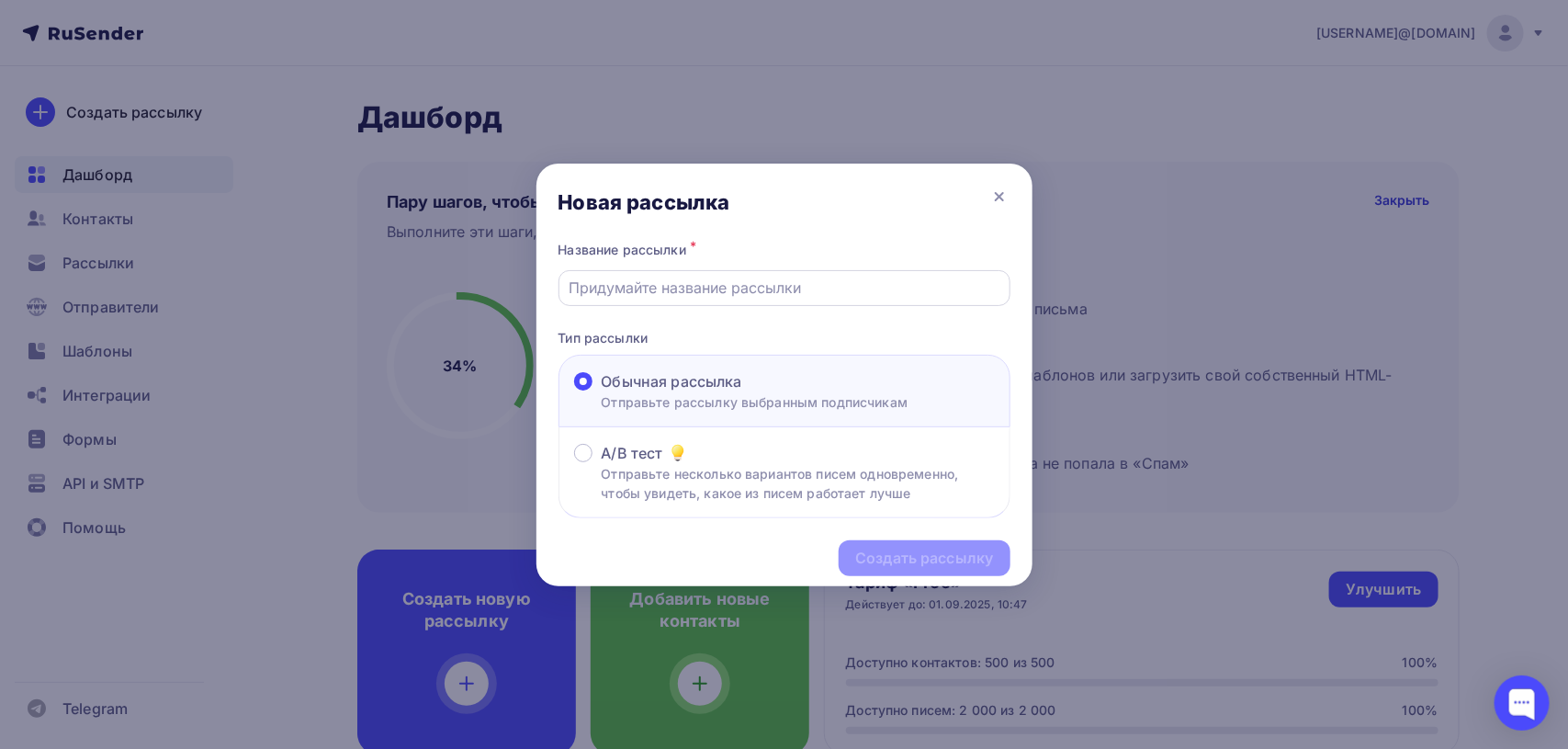 click at bounding box center [784, 288] 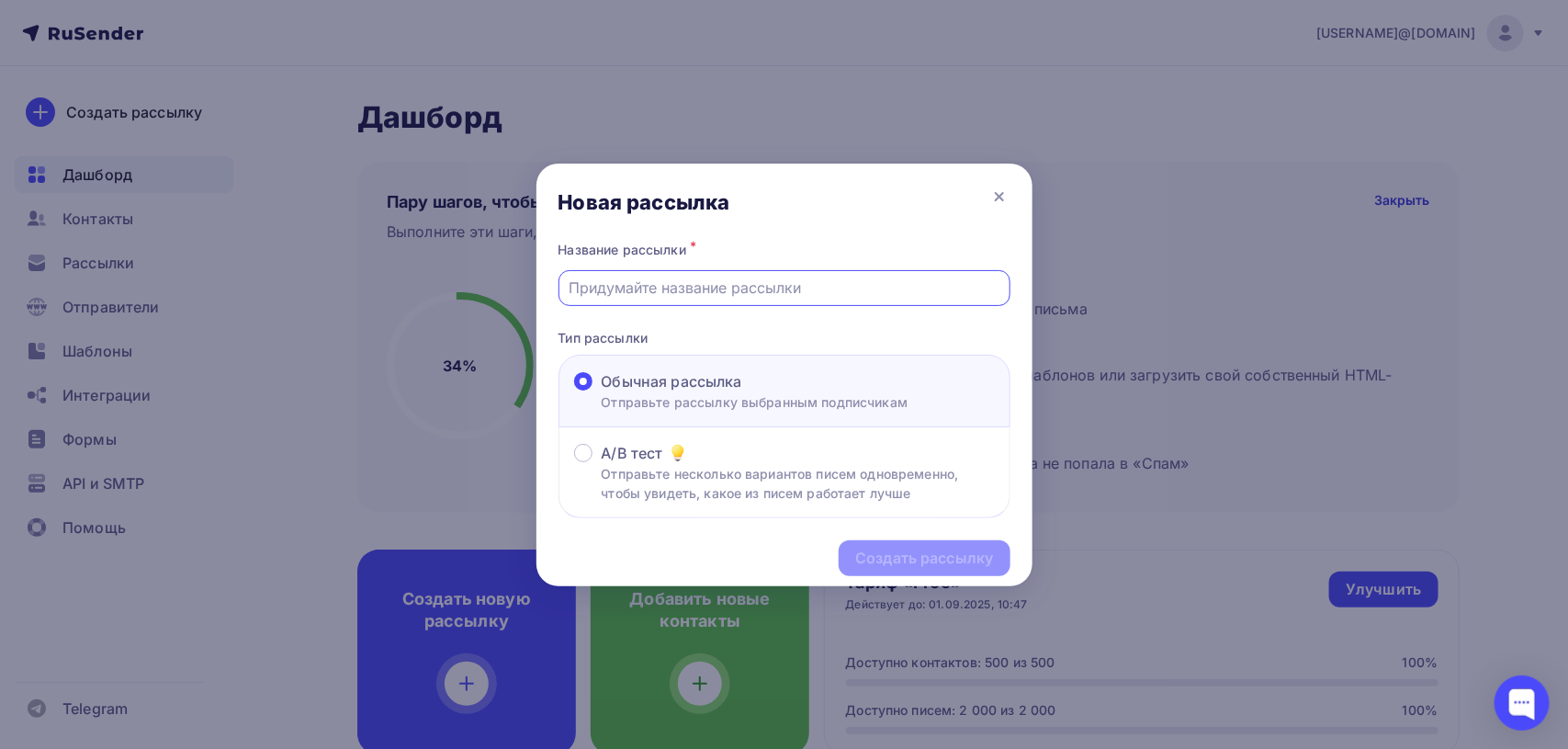 type on "Компания Reffer AI" 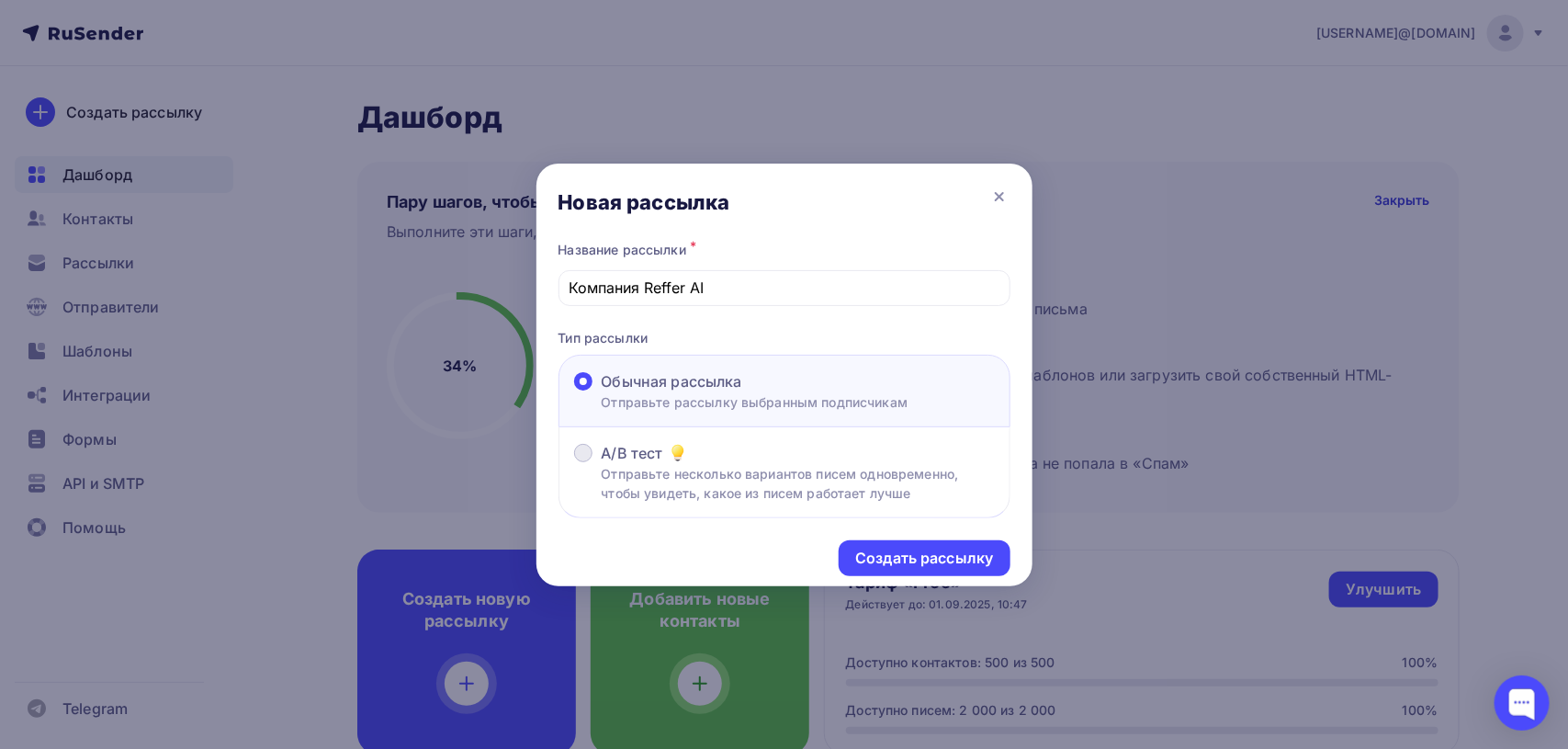 click at bounding box center [583, 453] 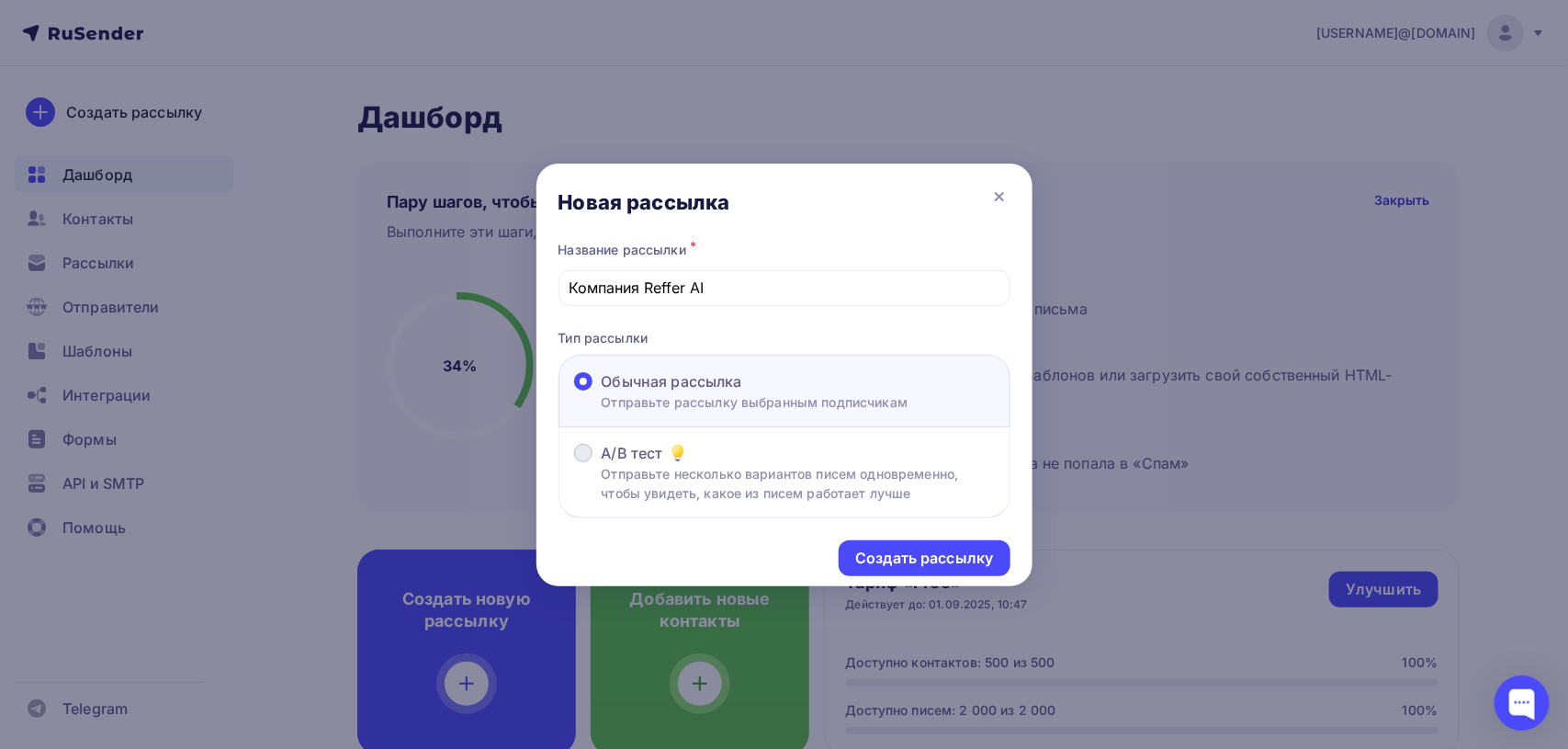 click on "A/B тест                                                                                                   Отправьте несколько вариантов писем одновременно, чтобы увидеть, какое из писем работает лучше" at bounding box center [602, 464] 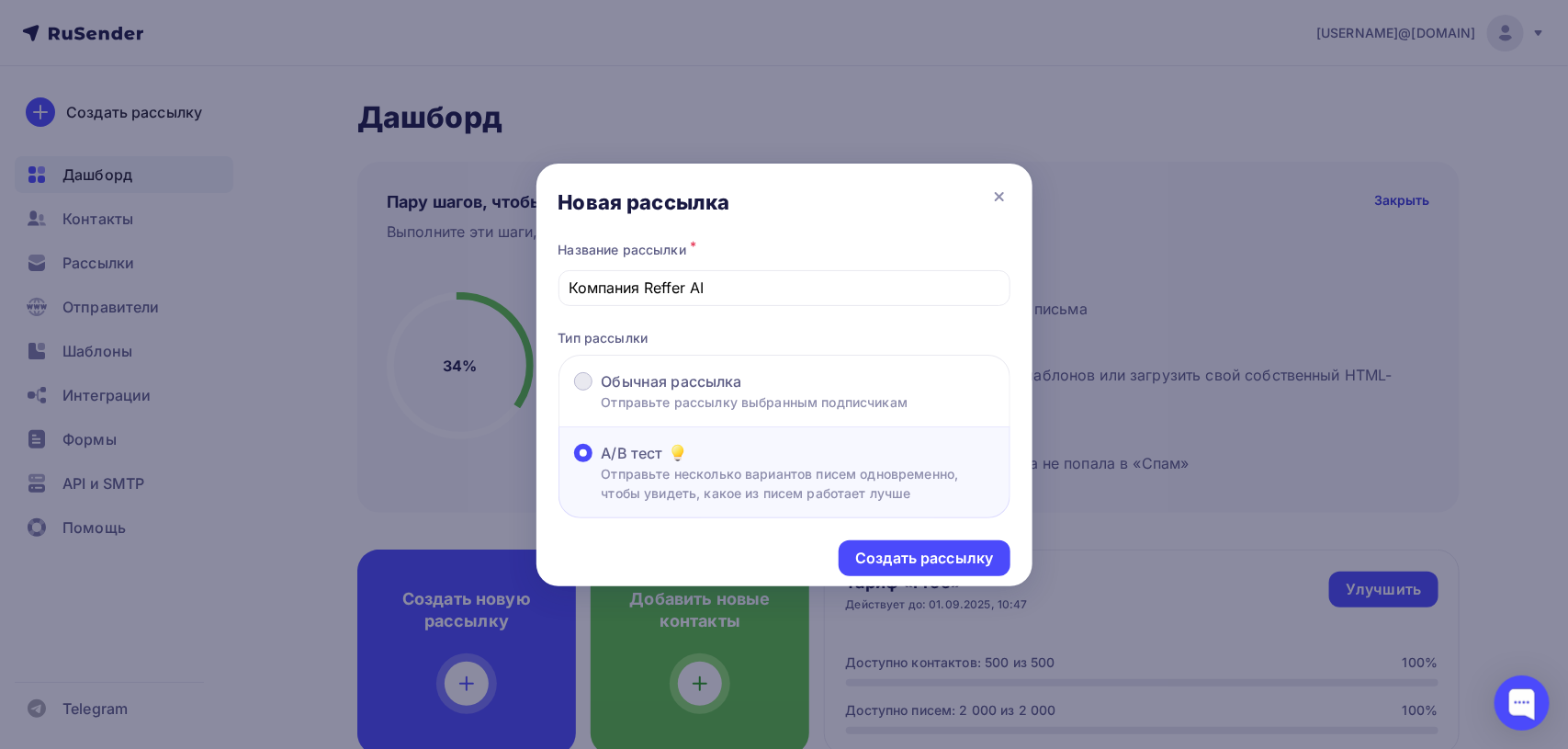 click at bounding box center [583, 381] 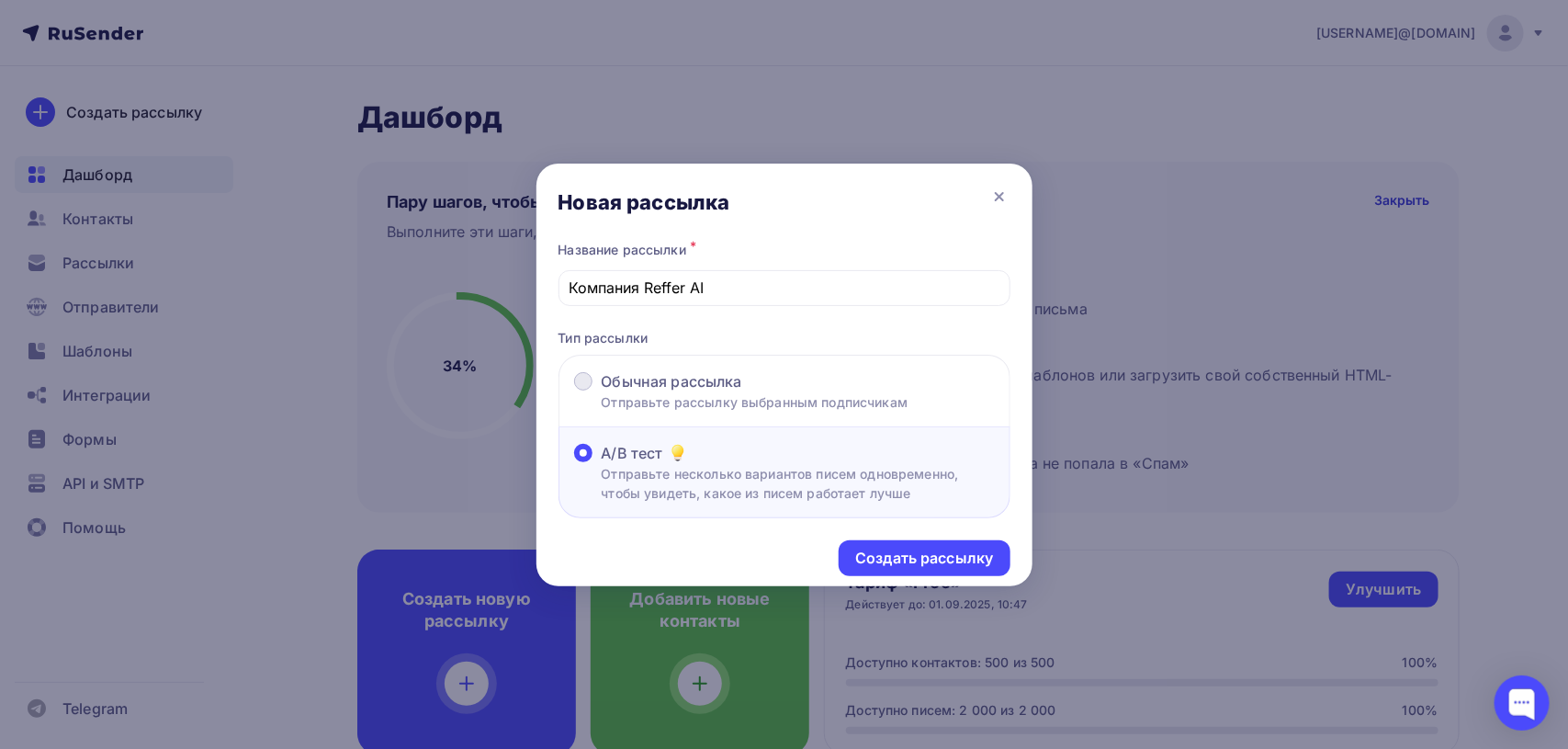 click on "Обычная рассылка           Отправьте рассылку выбранным подписчикам" at bounding box center (602, 392) 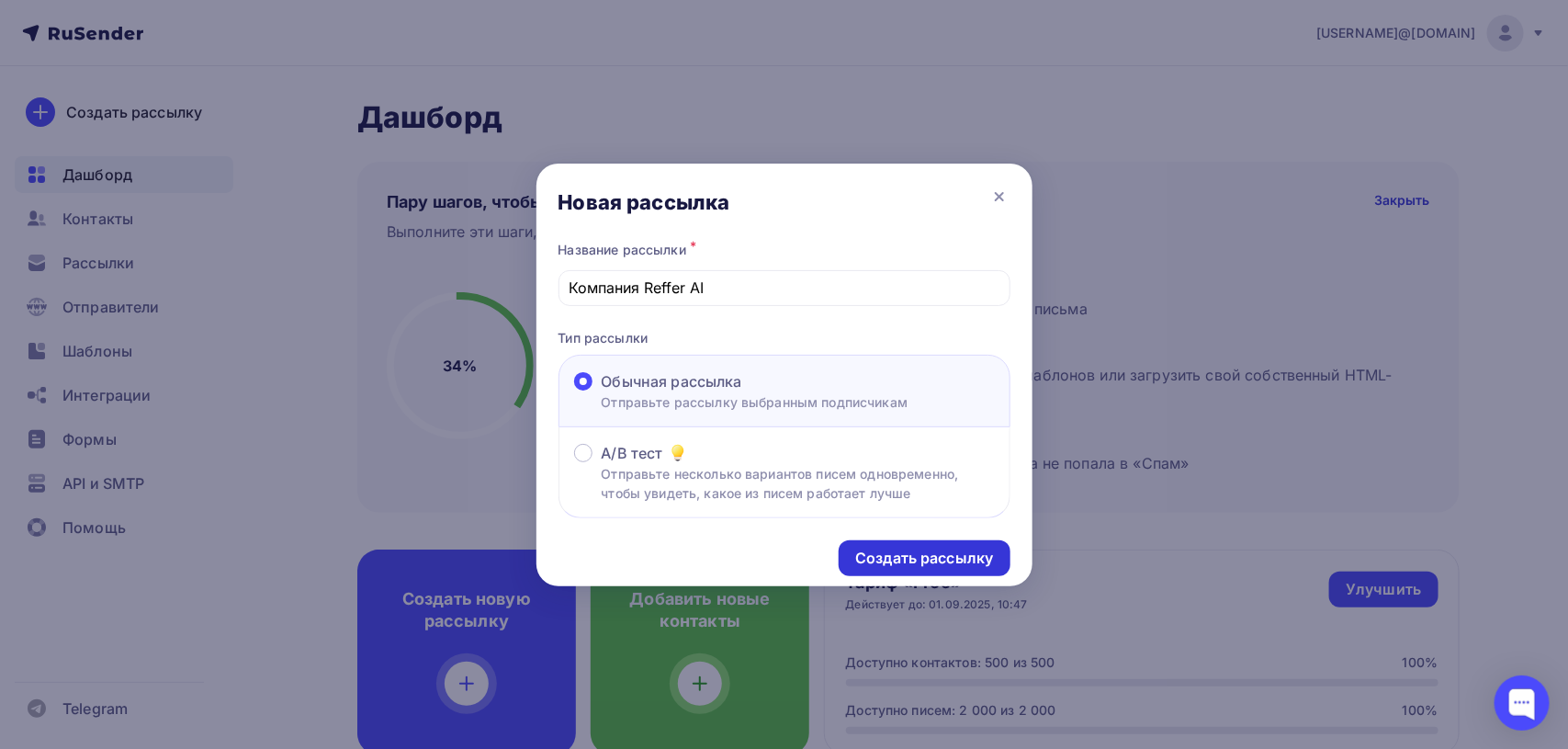 click on "Создать рассылку" at bounding box center (924, 558) 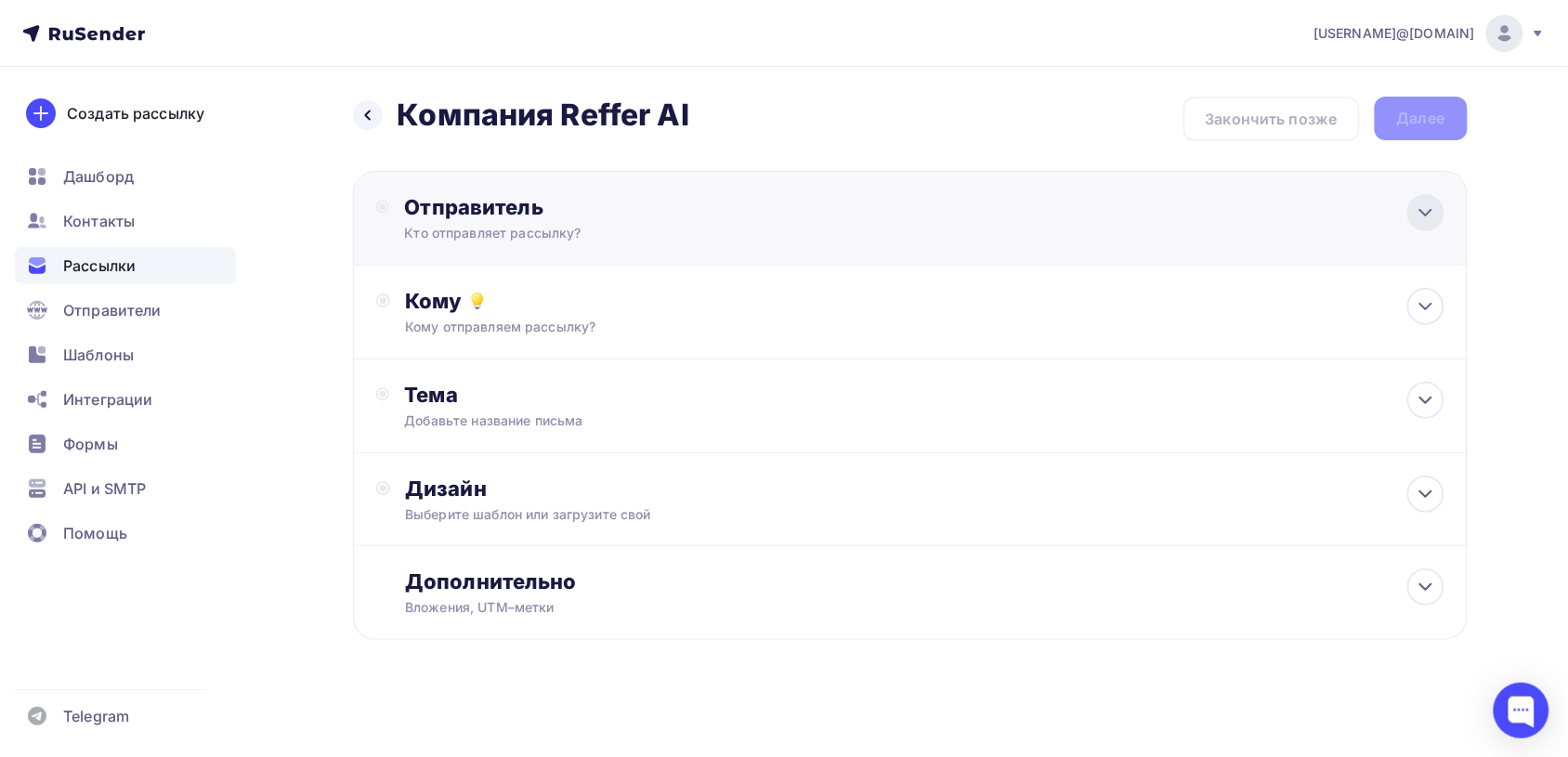 click 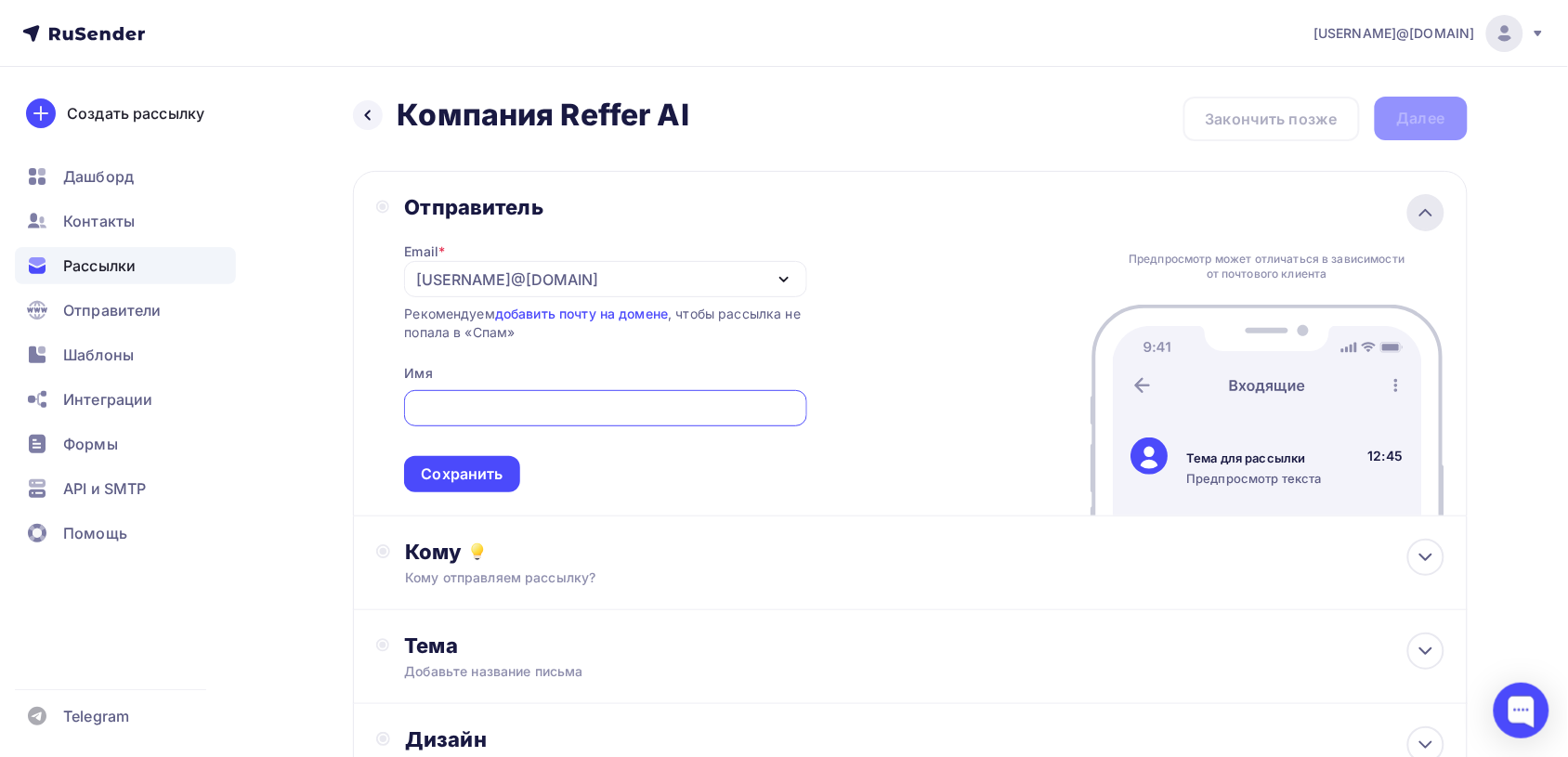 scroll, scrollTop: 0, scrollLeft: 0, axis: both 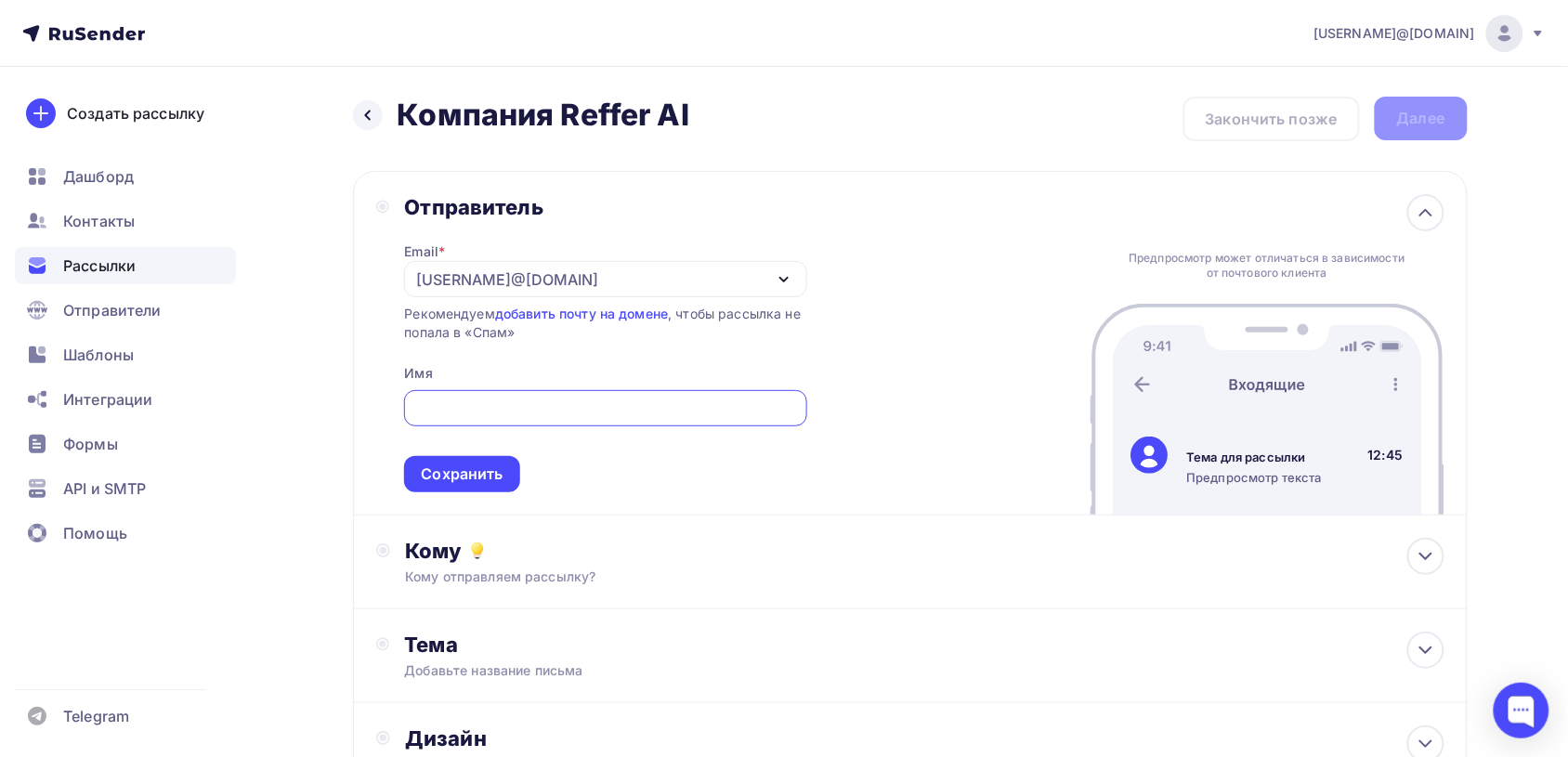 click at bounding box center (606, 409) 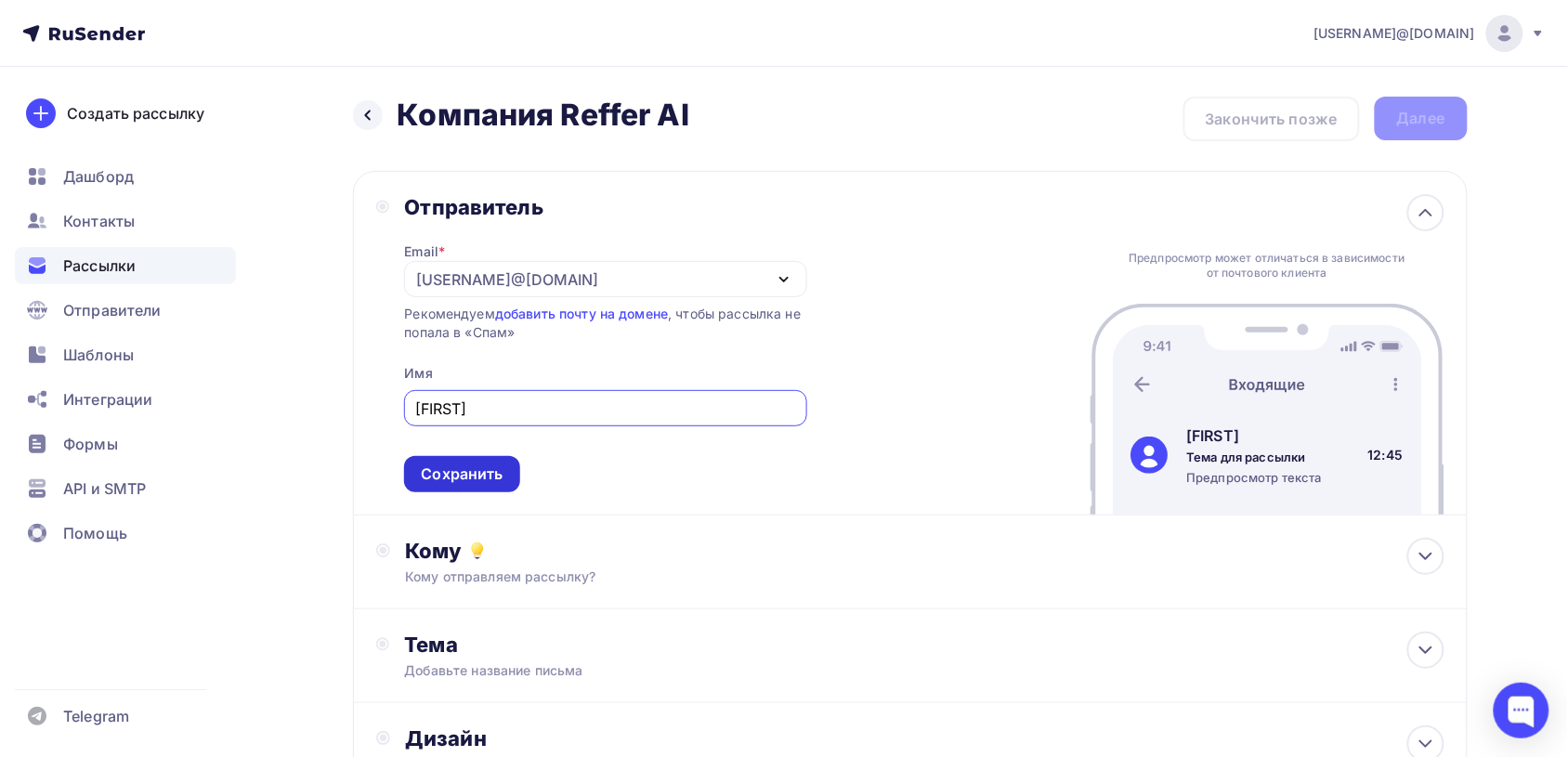 type on "[FIRST]" 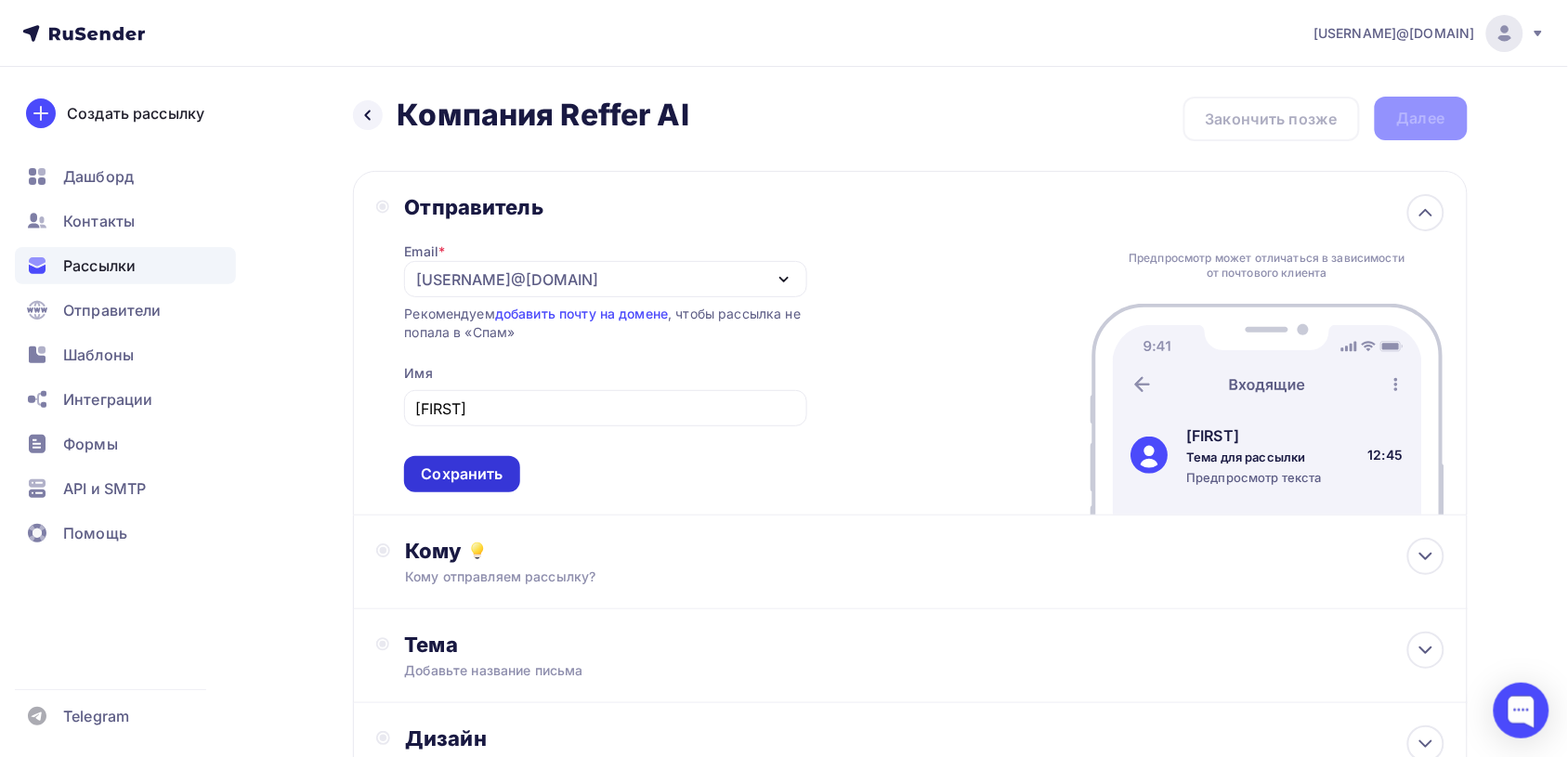 click on "Сохранить" at bounding box center (462, 474) 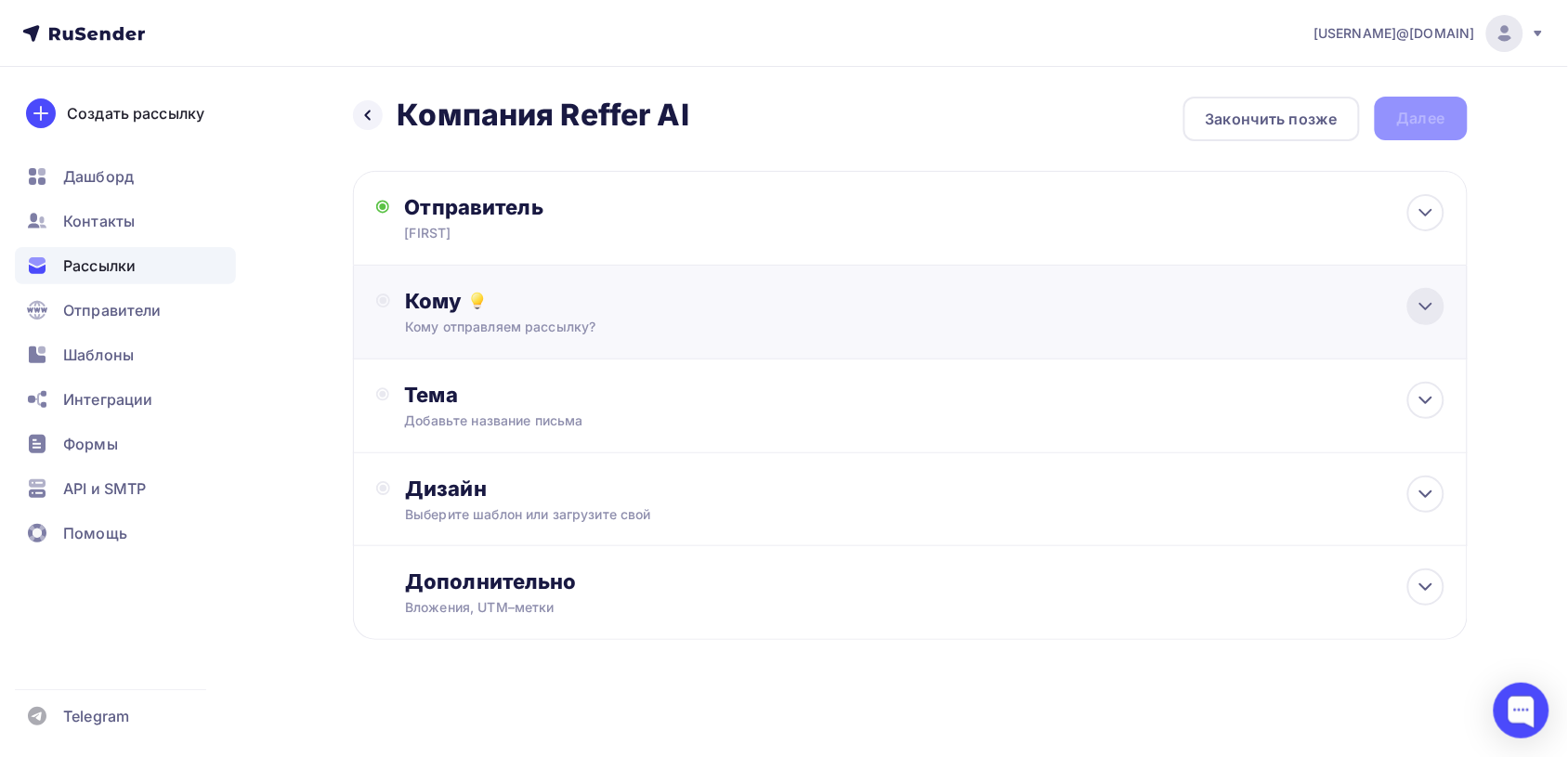 click 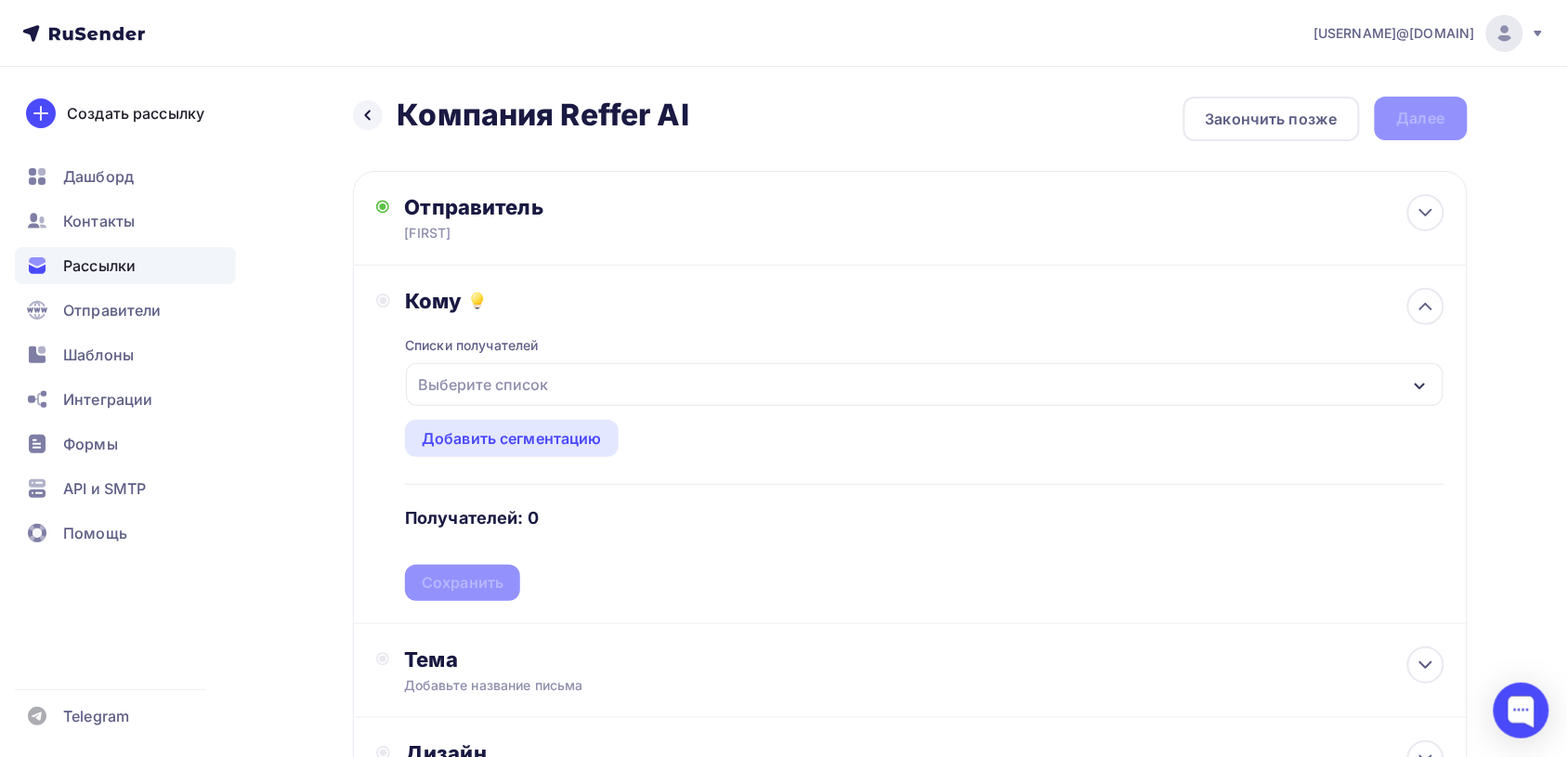 click 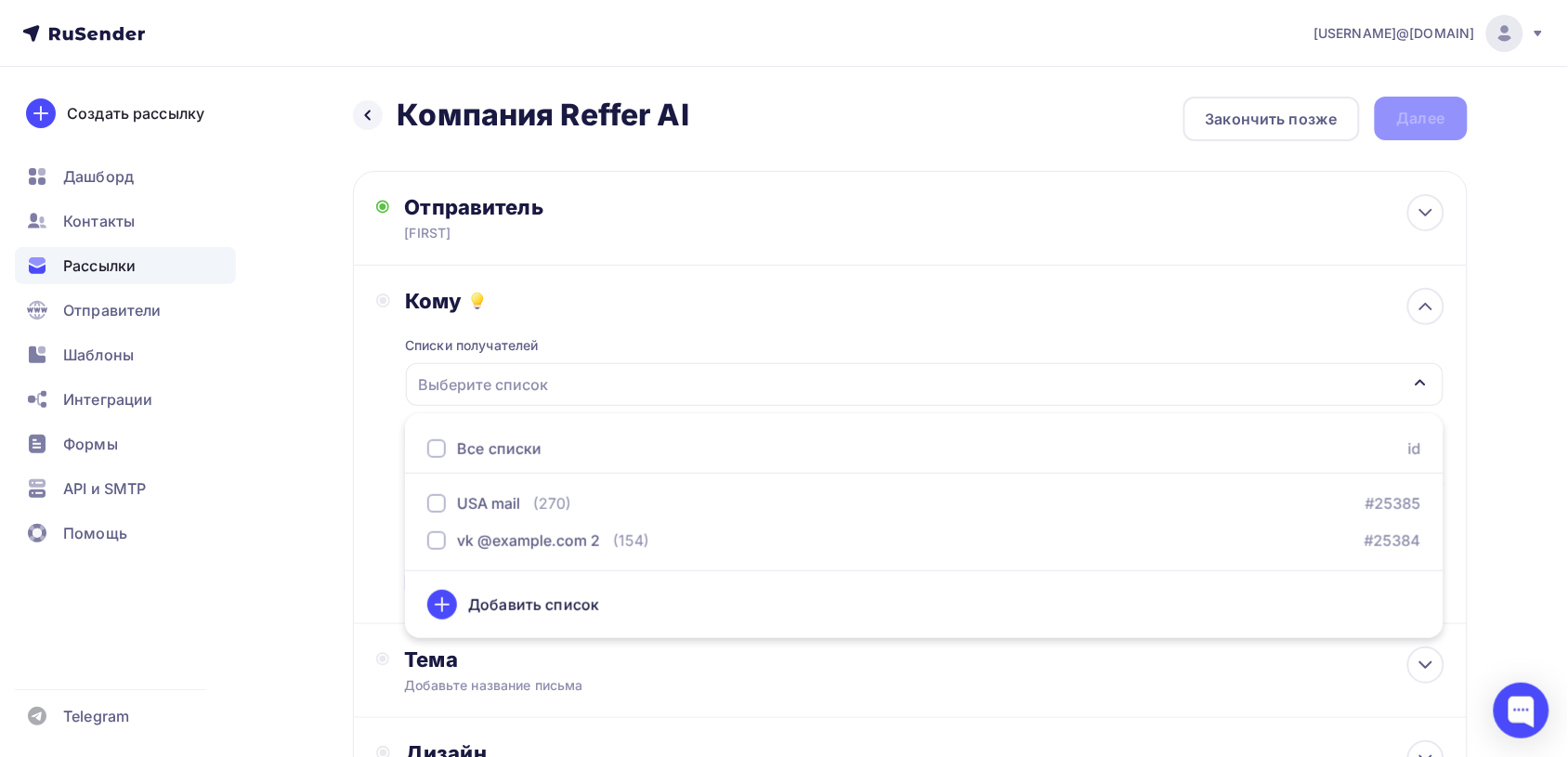 click at bounding box center (437, 449) 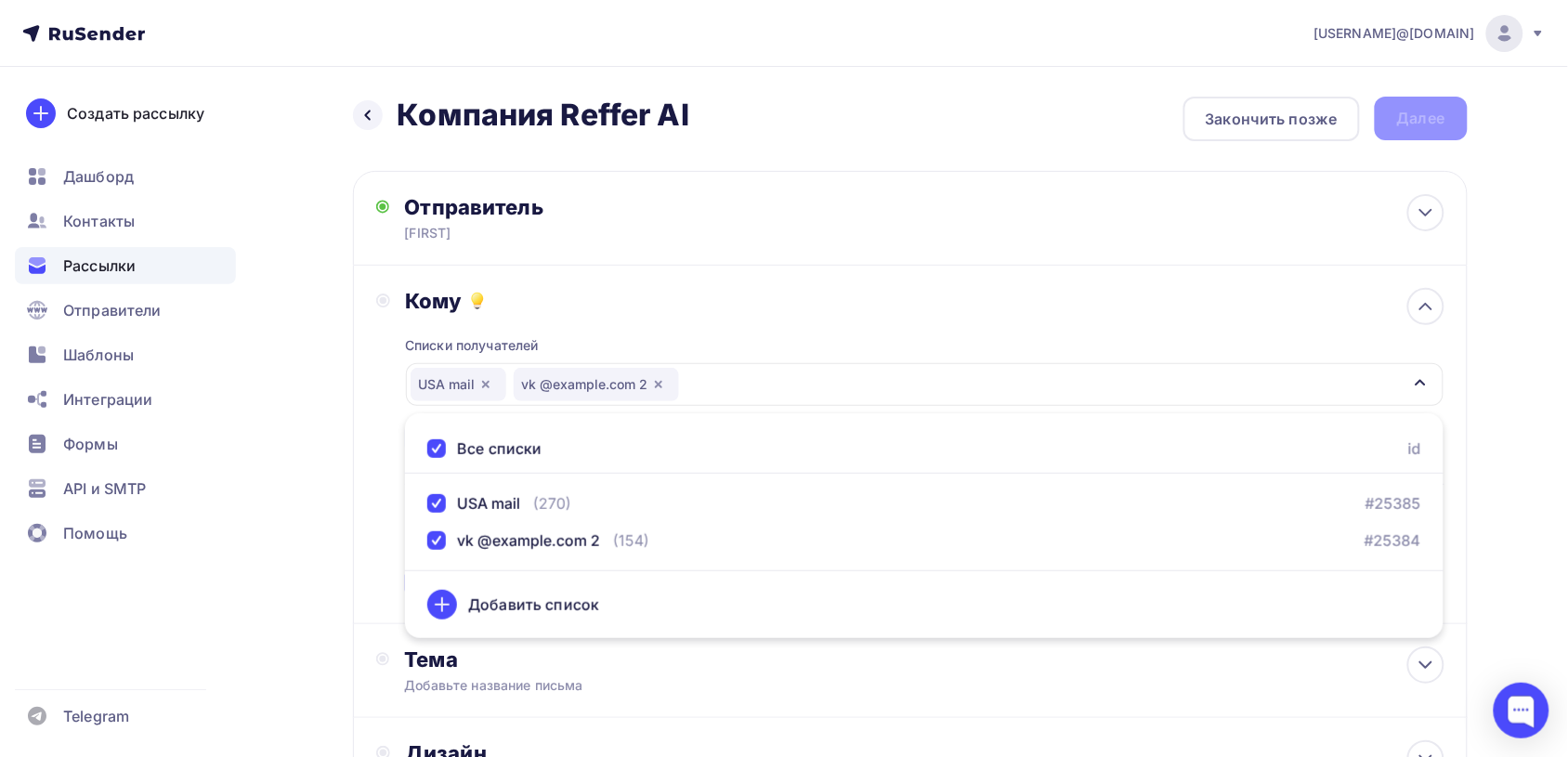 click on "Назад
Компания Reffer AI
Компания Reffer AI
Закончить позже
Далее
Отправитель
[FIRST]
Email  *
[USERNAME]@[DOMAIN]
[USERNAME]@[DOMAIN]               Добавить отправителя
Рекомендуем  добавить почту на домене , чтобы рассылка не попала в «Спам»
Имя     [FIRST]             Сохранить
Предпросмотр может отличаться  в зависимости от почтового клиента
[FIRST]
Тема для рассылки
12:45
Кому" at bounding box center [784, 545] 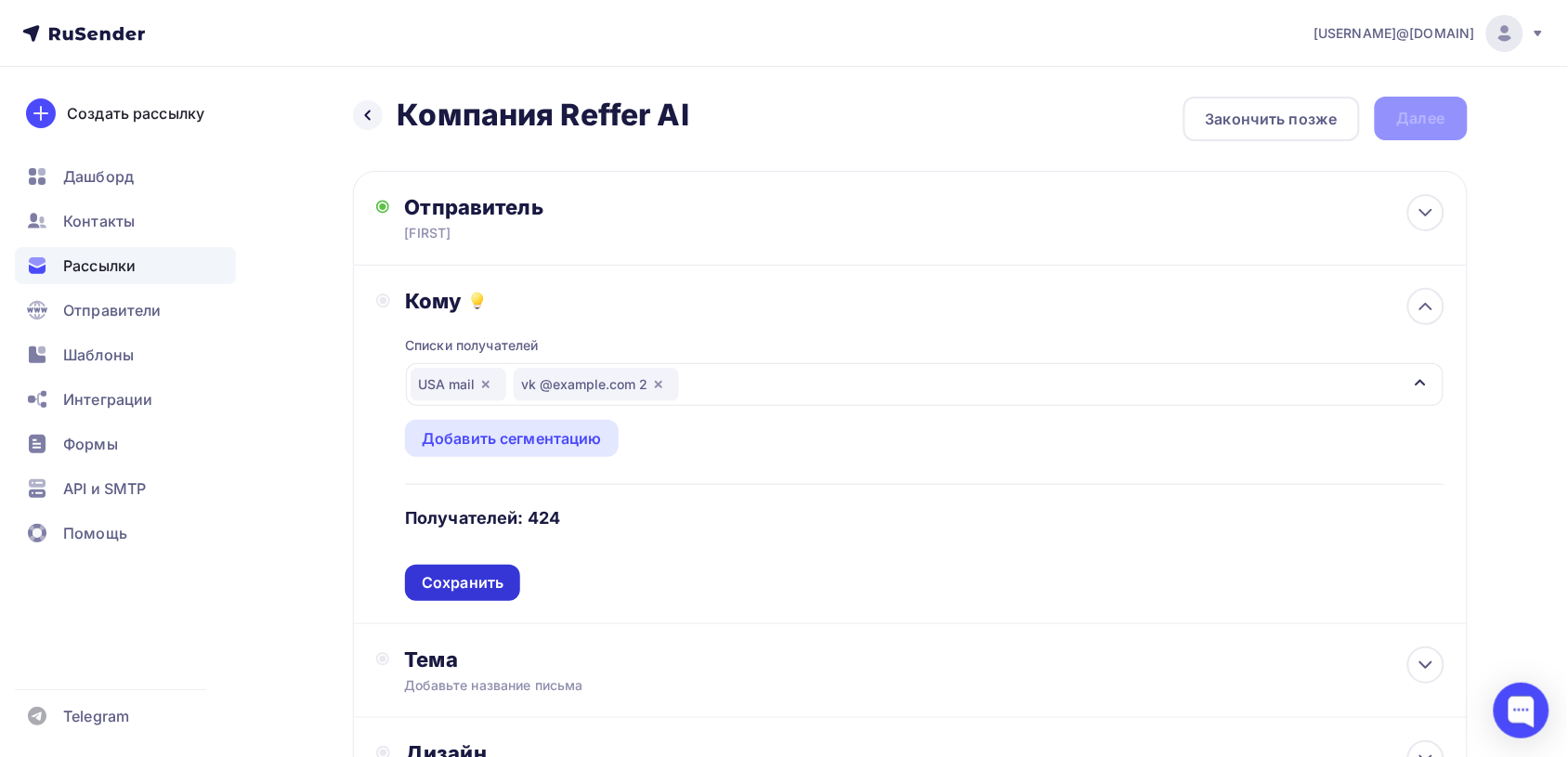 click on "Сохранить" at bounding box center [463, 582] 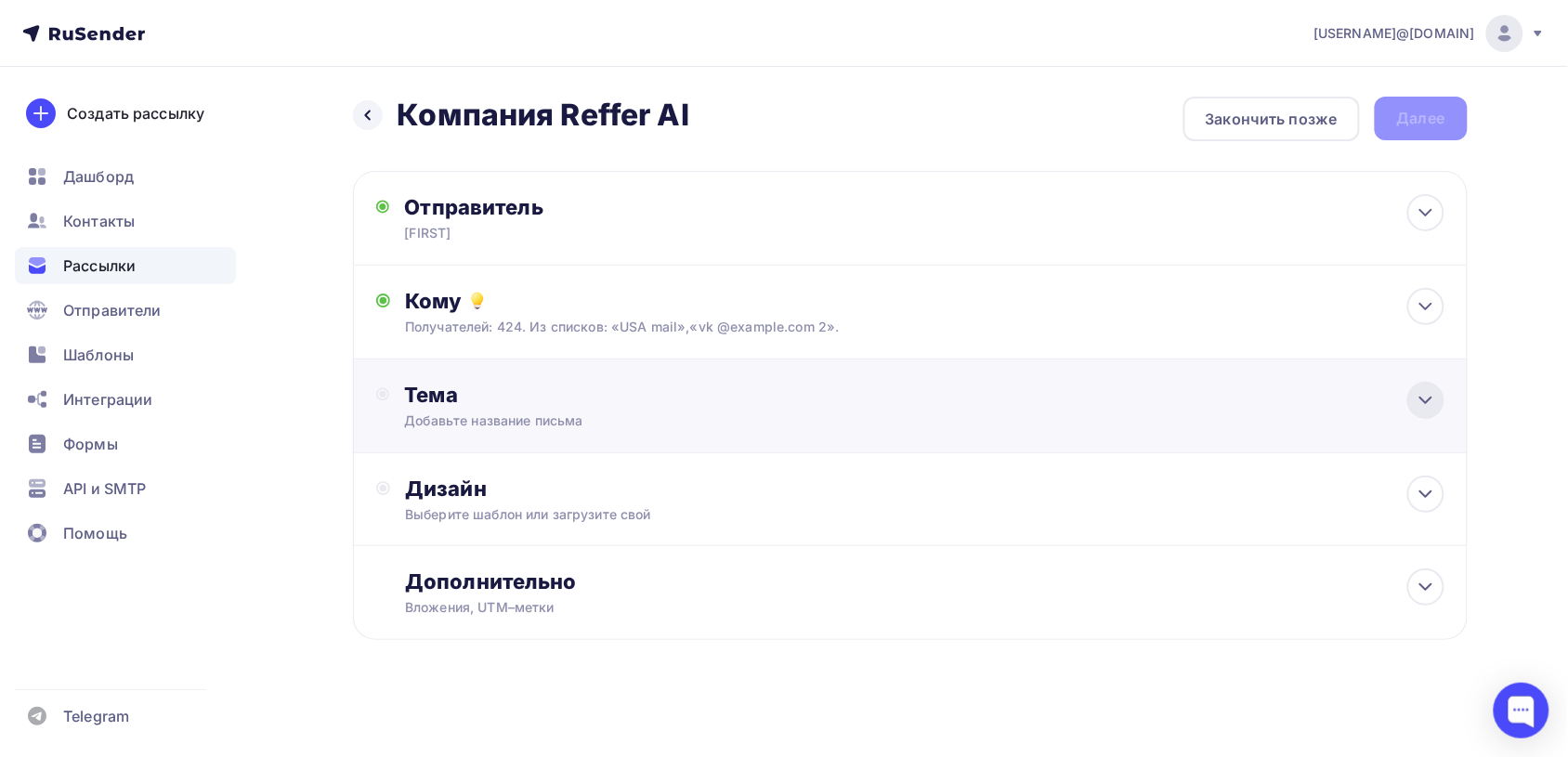 click 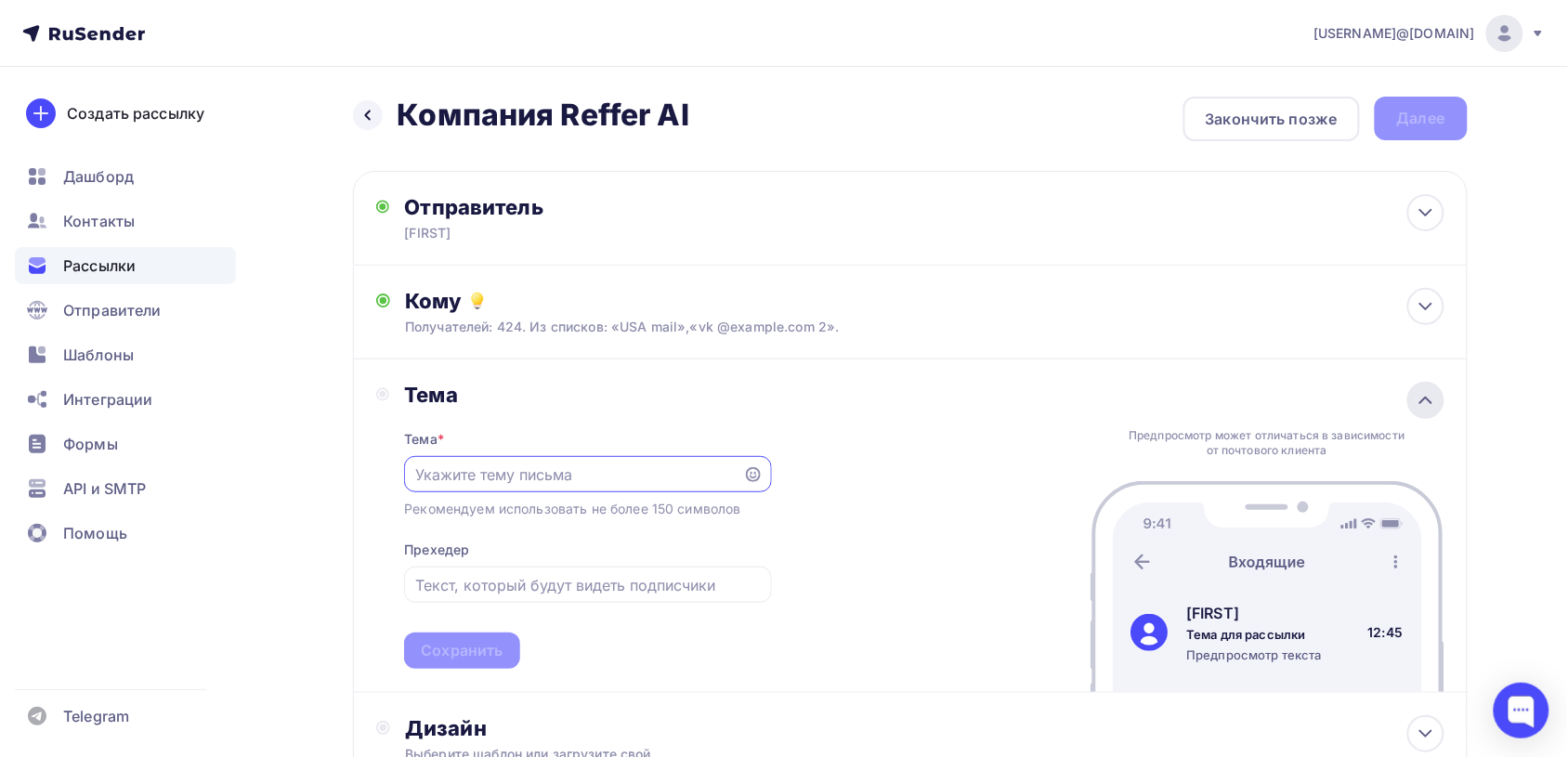 scroll, scrollTop: 0, scrollLeft: 0, axis: both 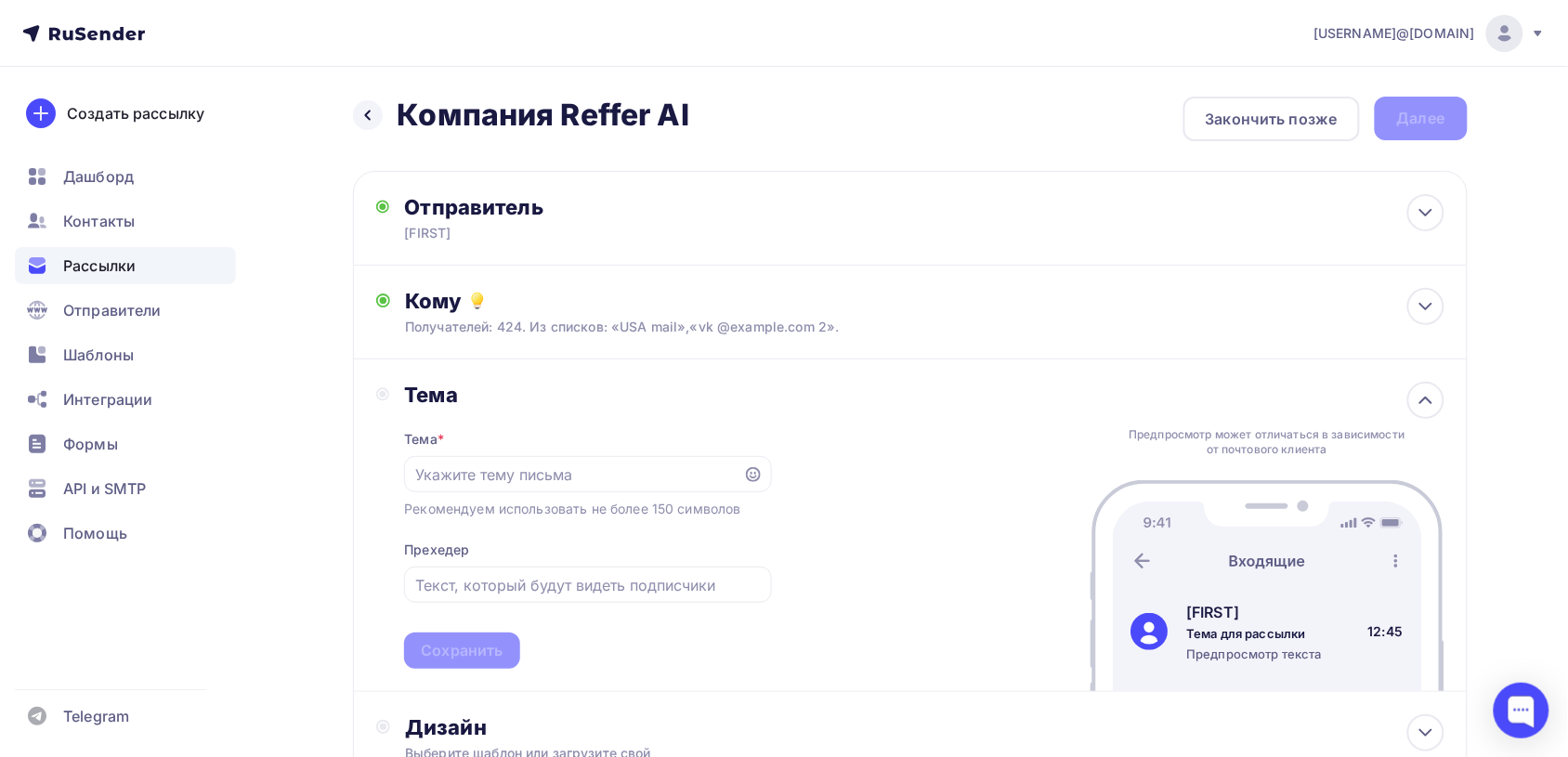 click on "Тема
Тема  *
Рекомендуем использовать не более 150 символов
Прехедер               Сохранить
Предпросмотр может отличаться  в зависимости от почтового клиента
[FIRST]
Тема для рассылки
Предпросмотр текста
12:45" at bounding box center [910, 526] 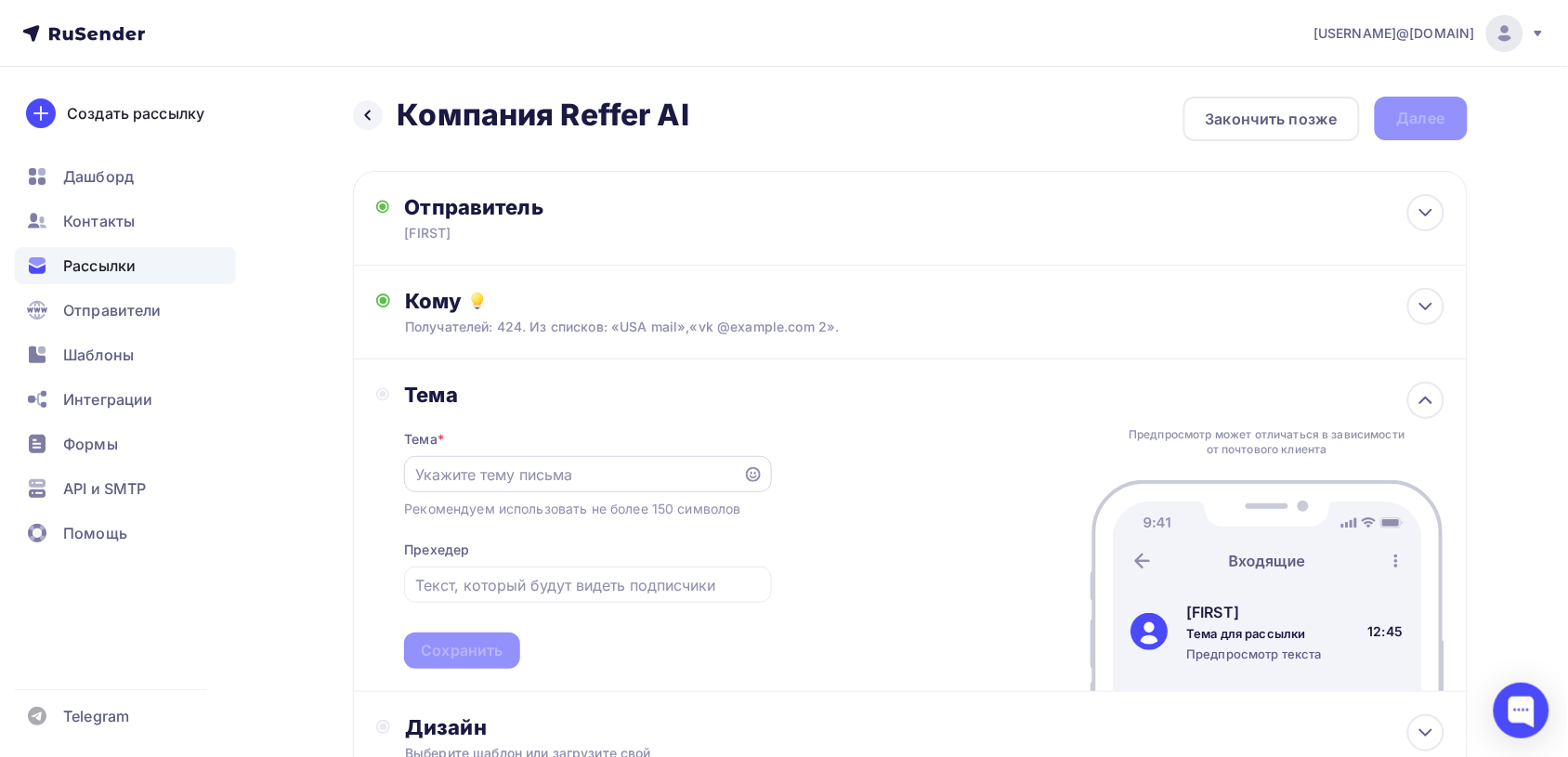 click at bounding box center [574, 475] 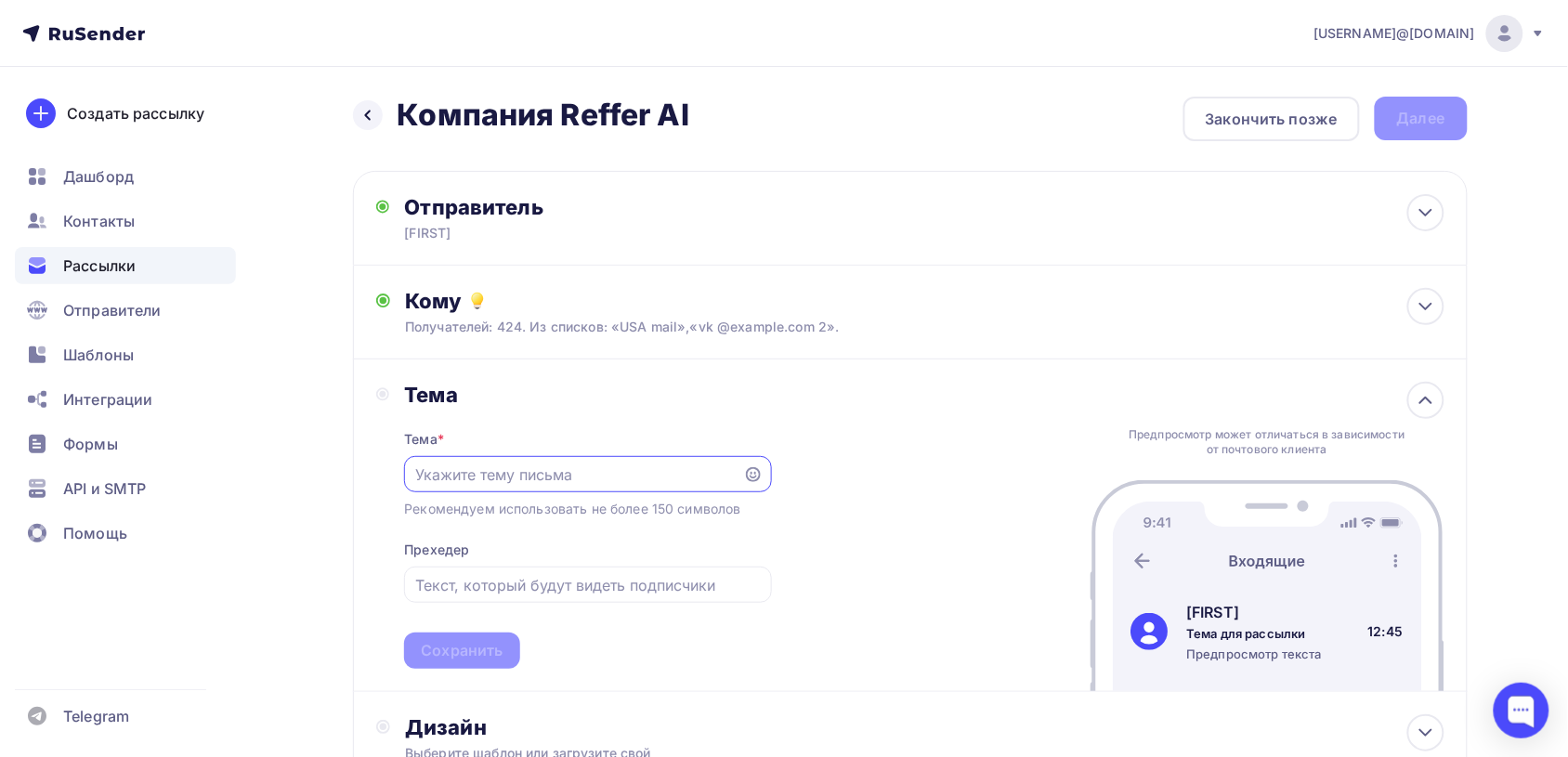 paste on "ЛАЙФХАК: КАК ДОЙТИ ДО ПАКЕТА $10 000 С НУЛЯ — БЕЗ ВЛОЖЕНИЙ" 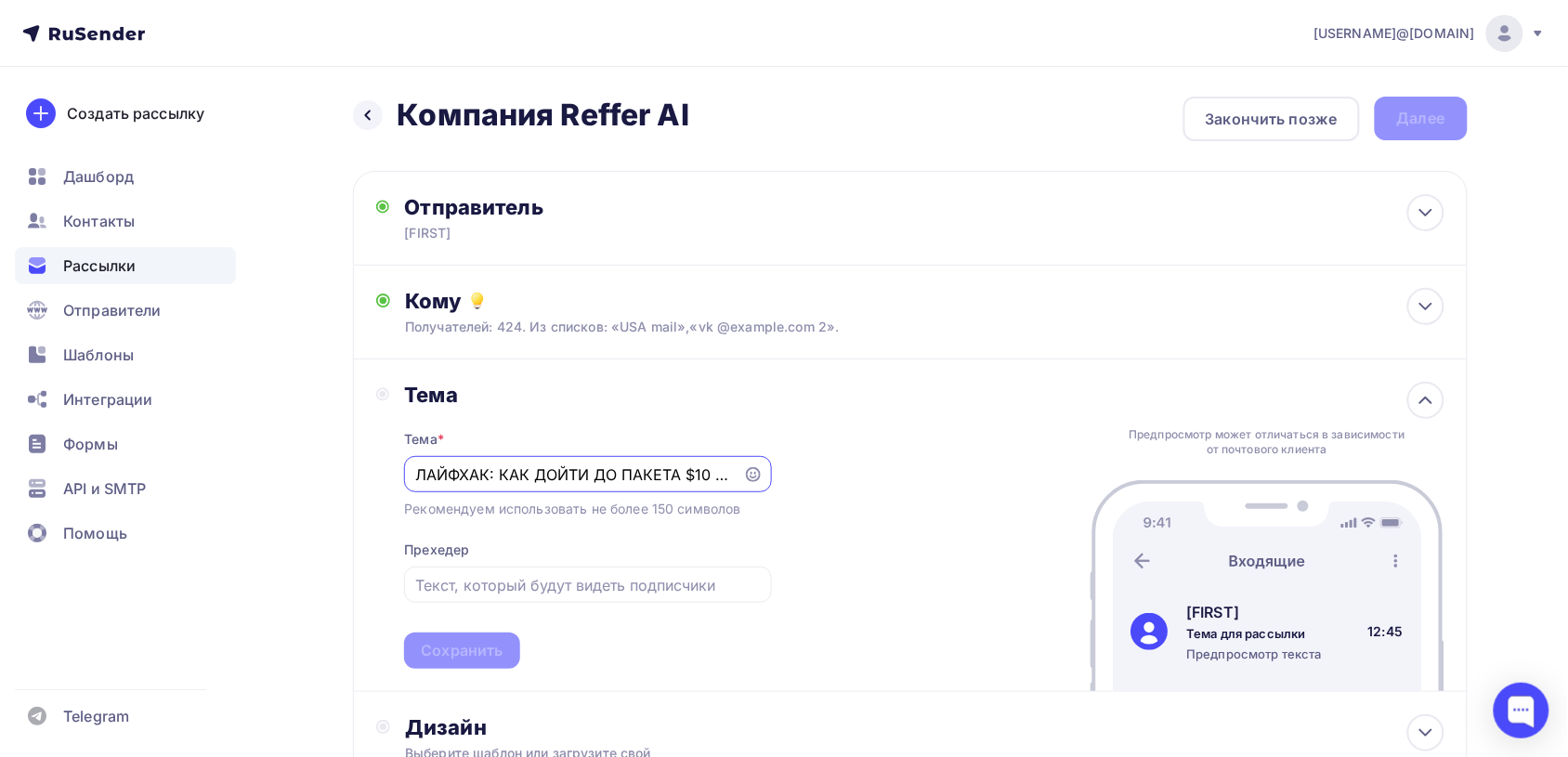 scroll, scrollTop: 0, scrollLeft: 216, axis: horizontal 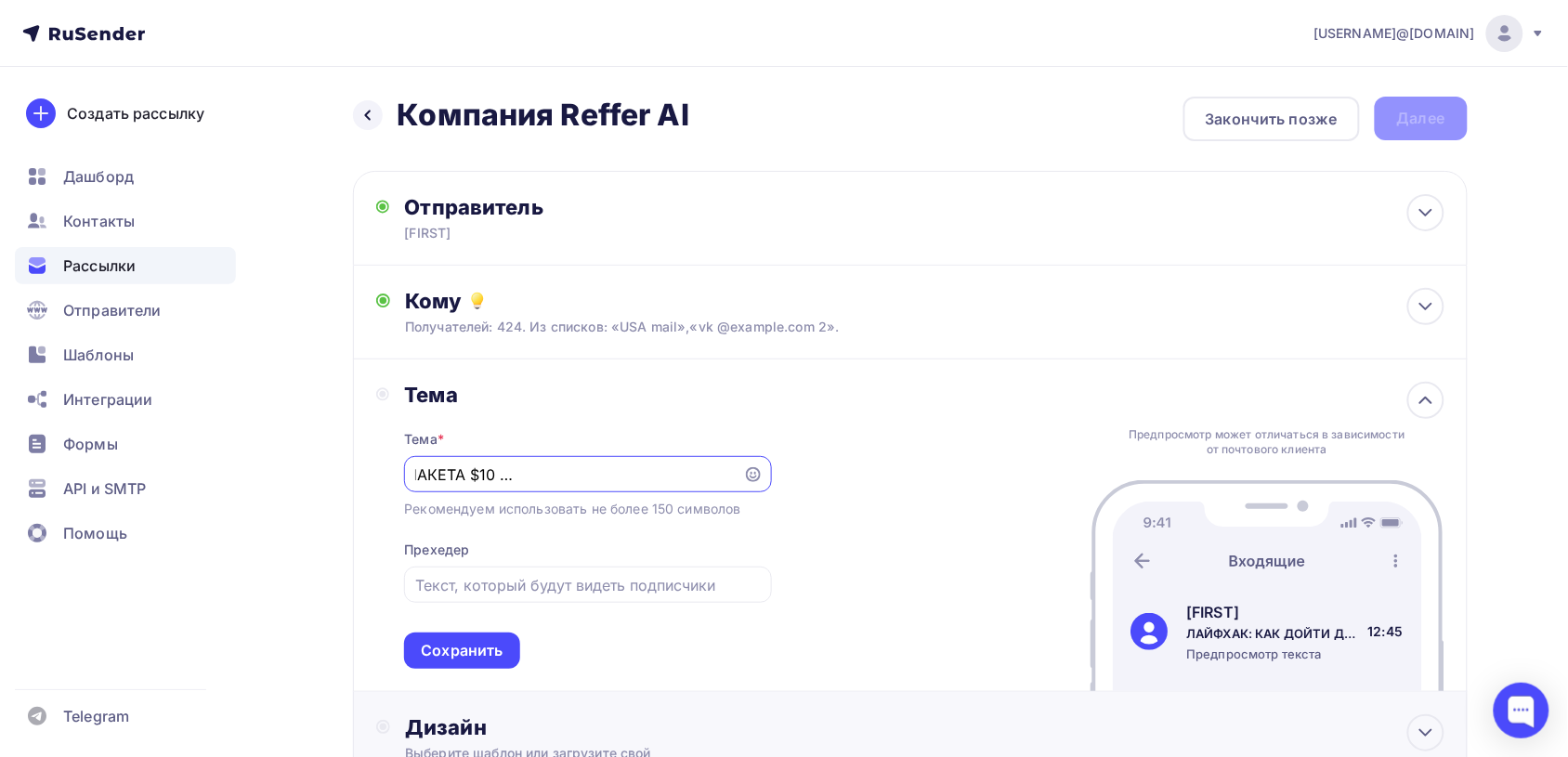 type on "ЛАЙФХАК: КАК ДОЙТИ ДО ПАКЕТА $10 000 С НУЛЯ — БЕЗ ВЛОЖЕНИЙ" 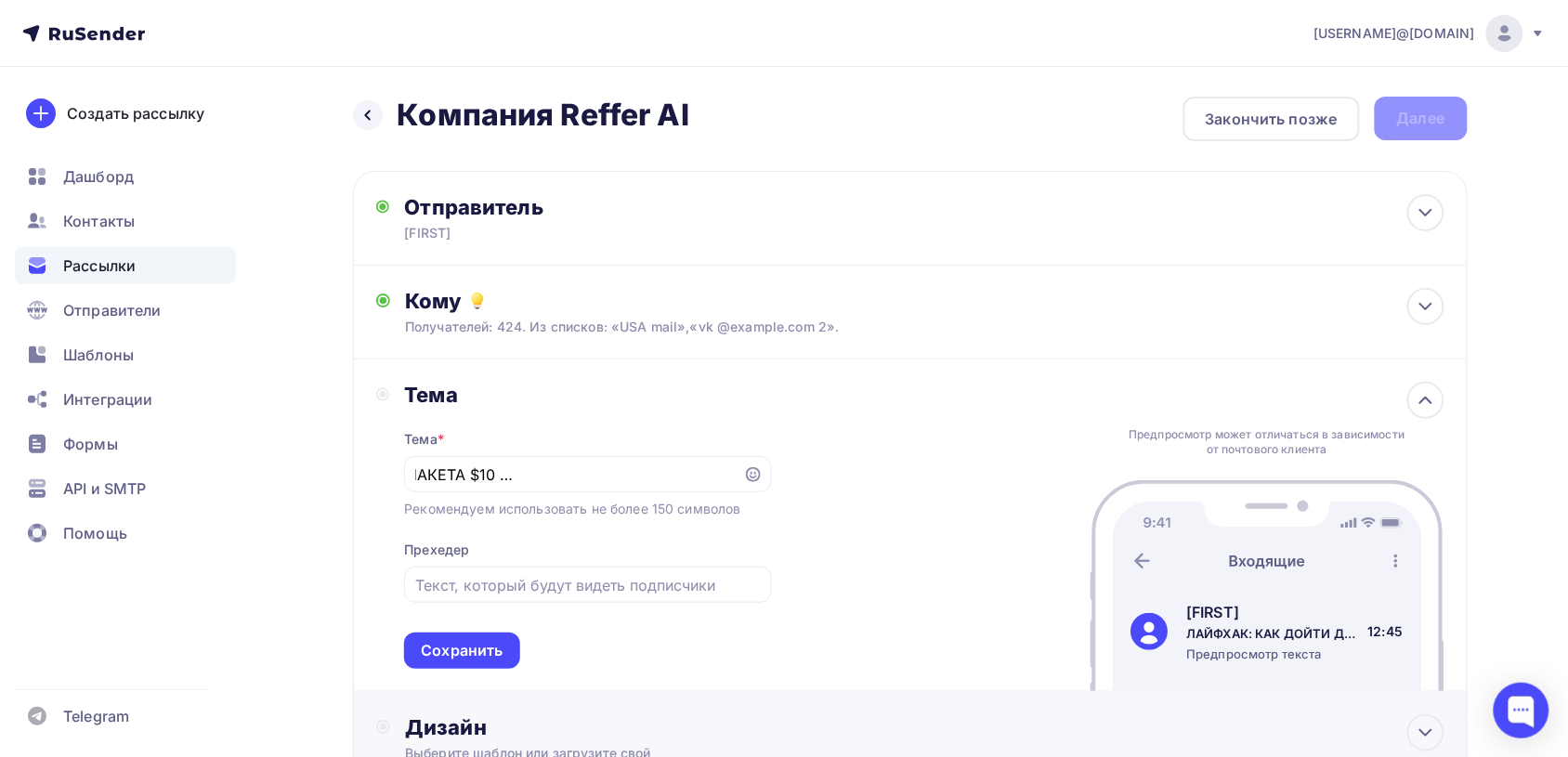scroll, scrollTop: 0, scrollLeft: 0, axis: both 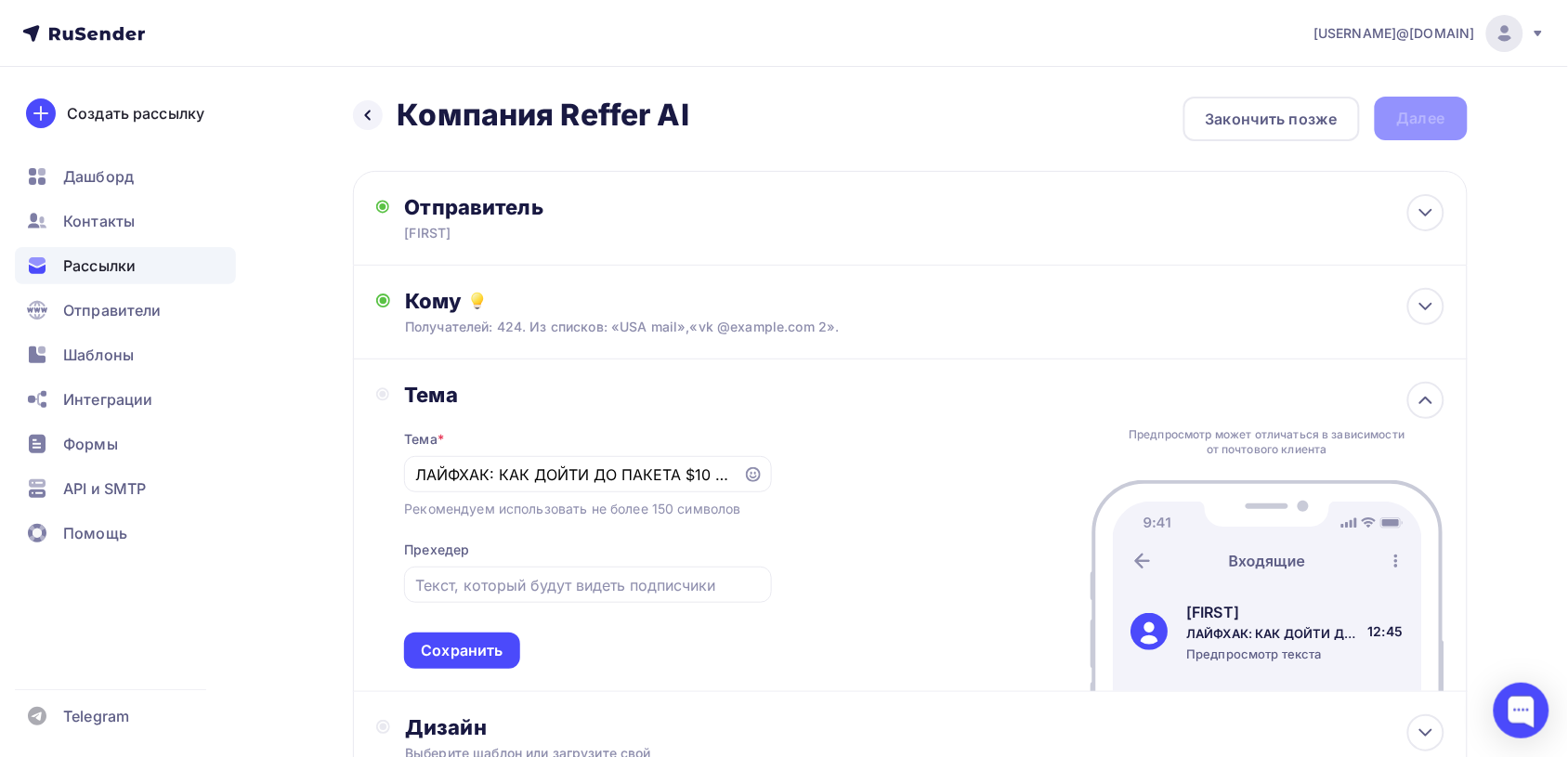 click on "Тема
Тема  *     ЛАЙФХАК: КАК ДОЙТИ ДО ПАКЕТА $10 000 С НУЛЯ — БЕЗ ВЛОЖЕНИЙ
Рекомендуем использовать не более 150 символов
Прехедер               Сохранить
Предпросмотр может отличаться  в зависимости от почтового клиента
[FIRST]
ЛАЙФХАК: КАК ДОЙТИ ДО ПАКЕТА $10 000 С НУЛЯ — БЕЗ ВЛОЖЕНИЙ
Предпросмотр текста
12:45" at bounding box center [910, 526] 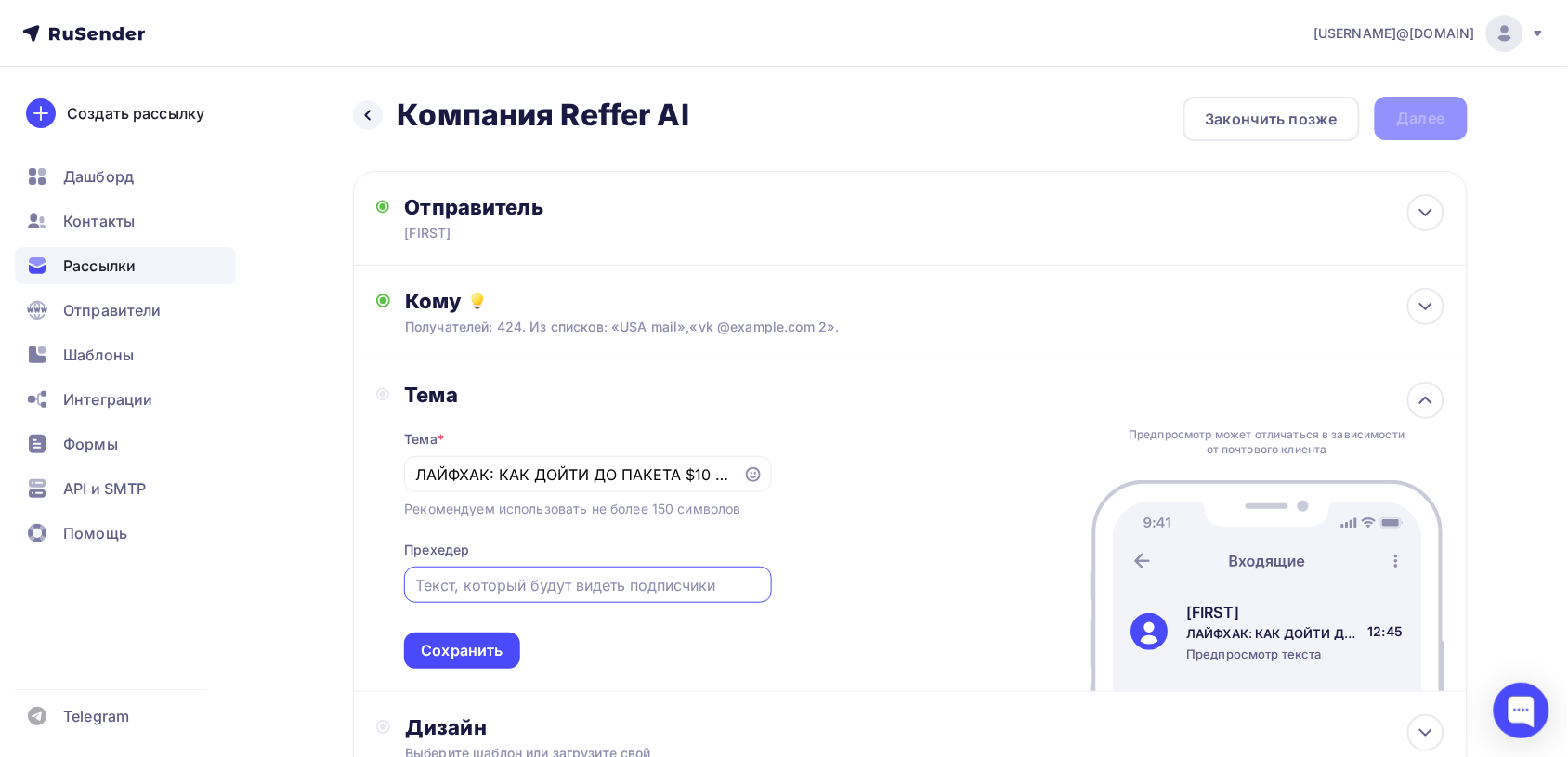 click at bounding box center [588, 585] 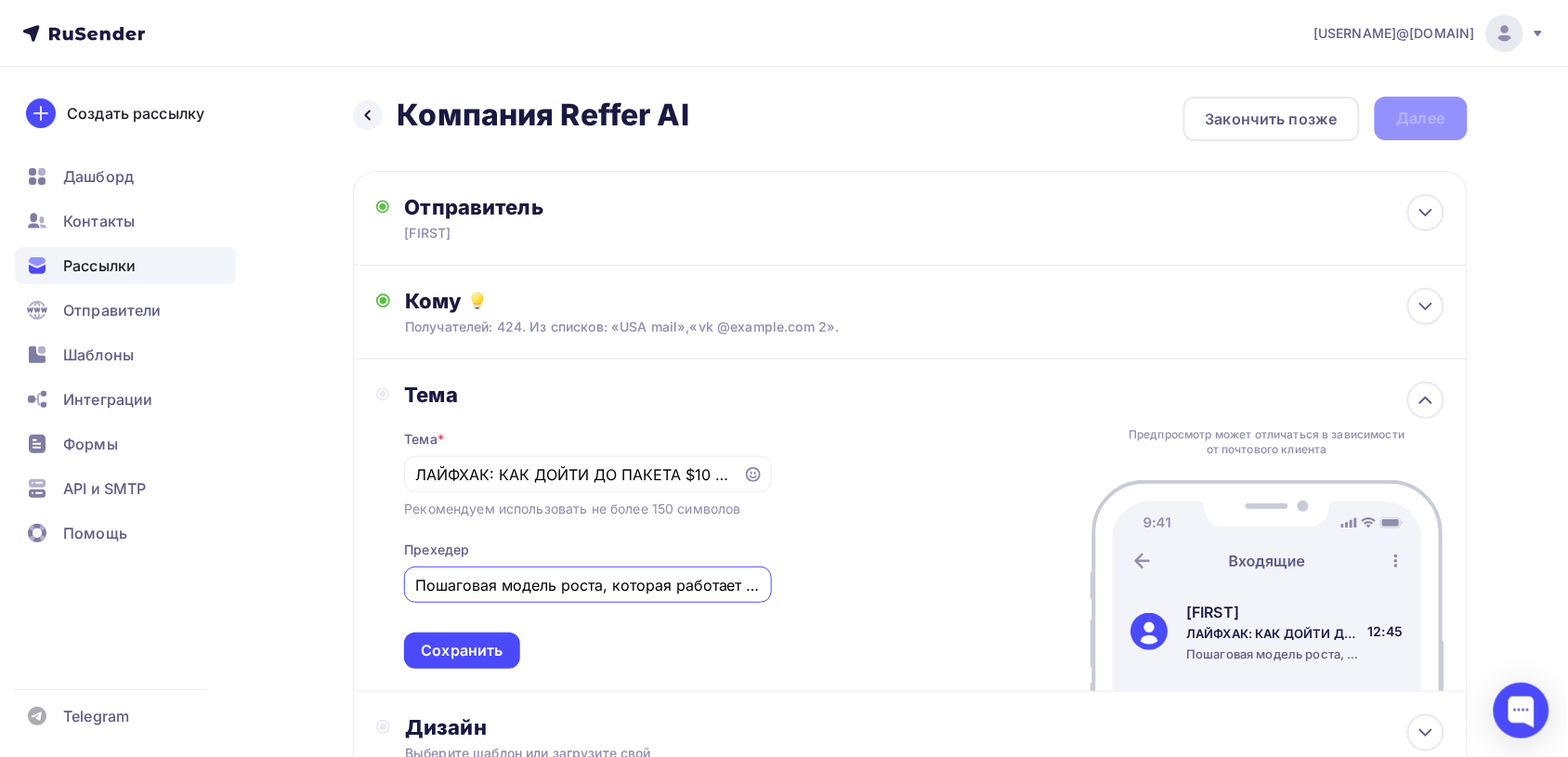 scroll, scrollTop: 0, scrollLeft: 1567, axis: horizontal 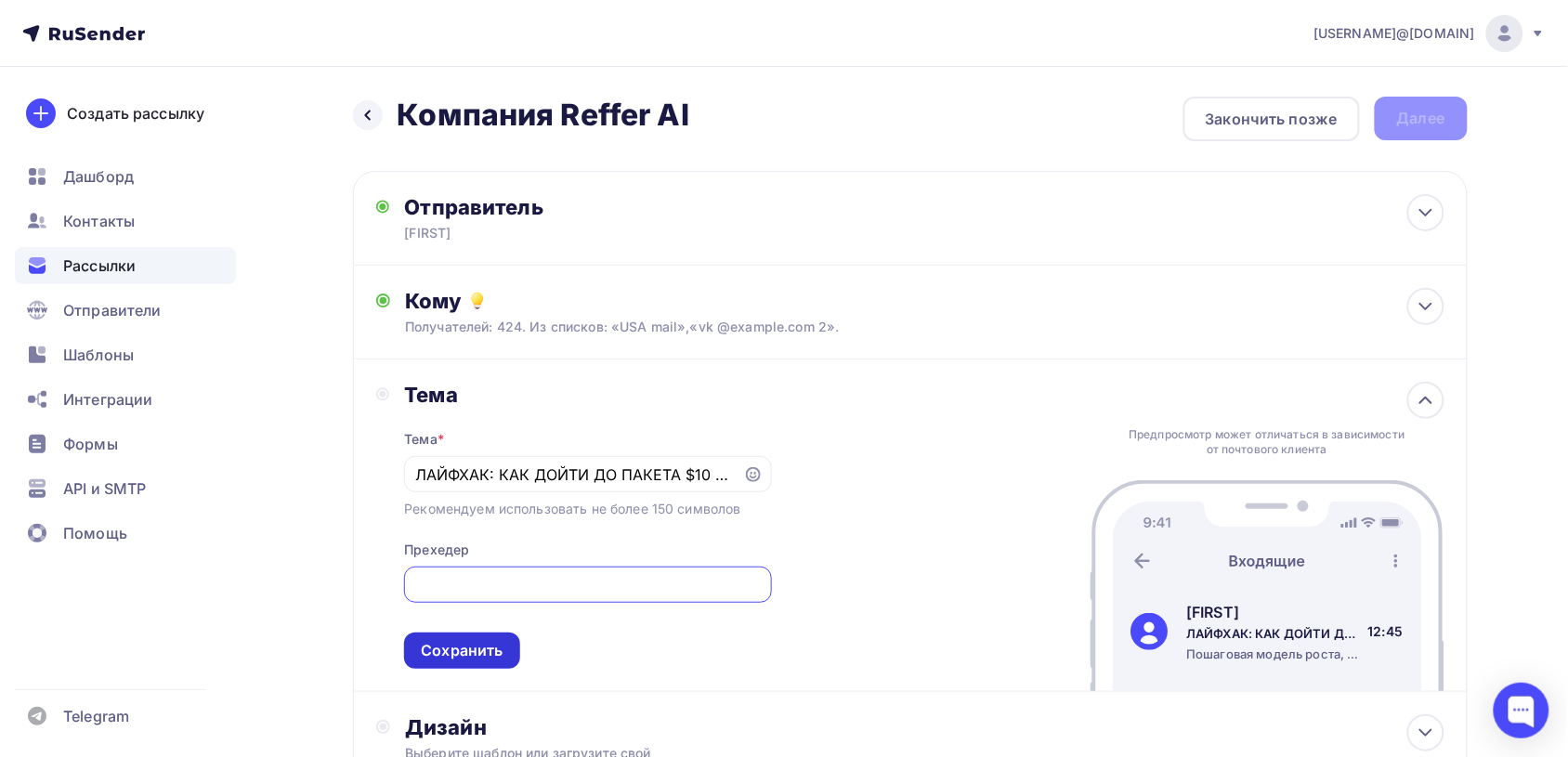 type on "Пошаговая модель роста, которая работает https://dashboard-lite.reffer.ai/register?code=cnla36 💬 "У меня нет денег, чтобы начать..."  — Знакомо? Забудь эту фразу. В RefferAI ты можешь войти с $0, построить доход и выйти на пакет в $10 000.  Это умная мод" 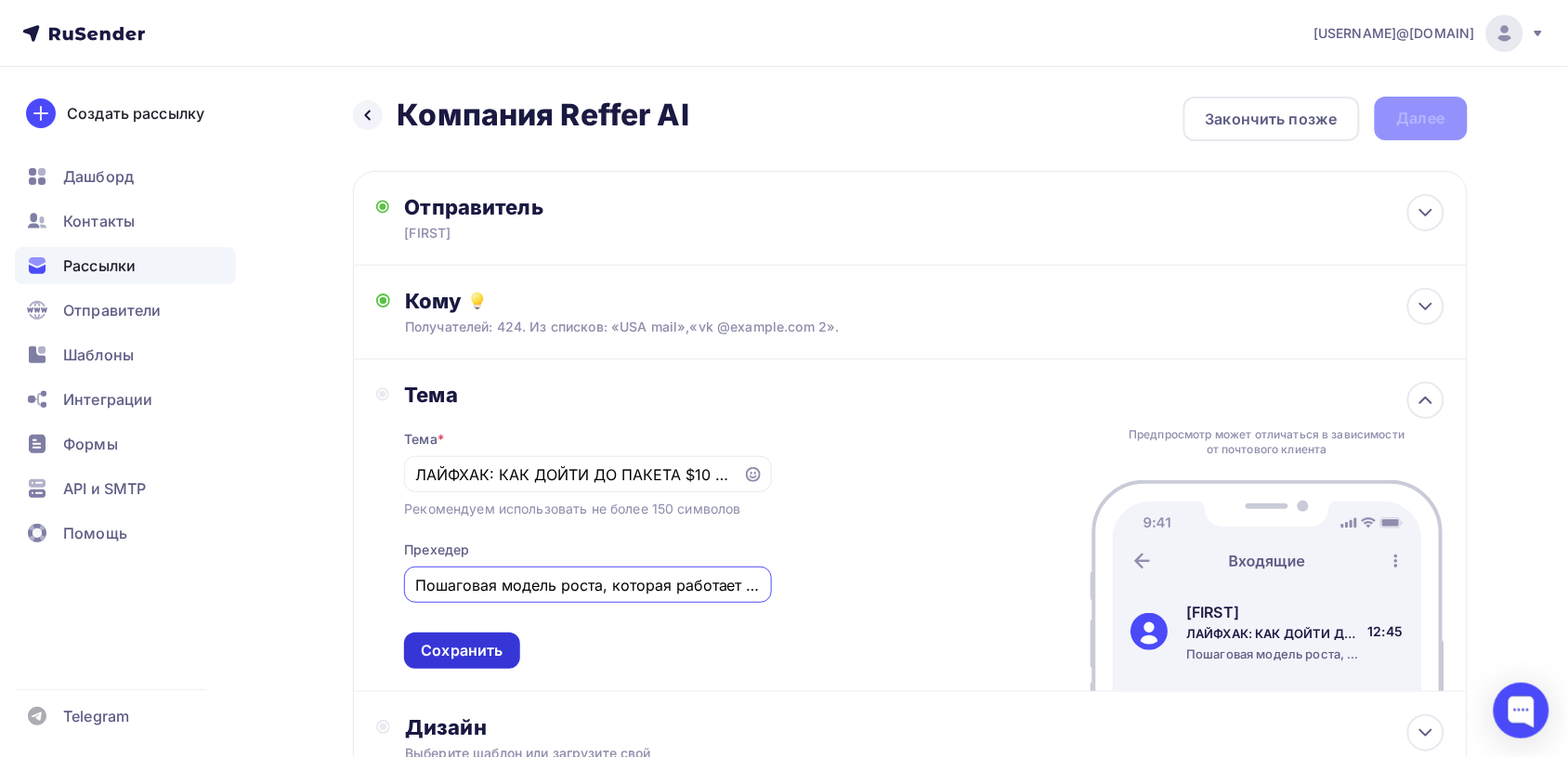 click on "Сохранить" at bounding box center [462, 650] 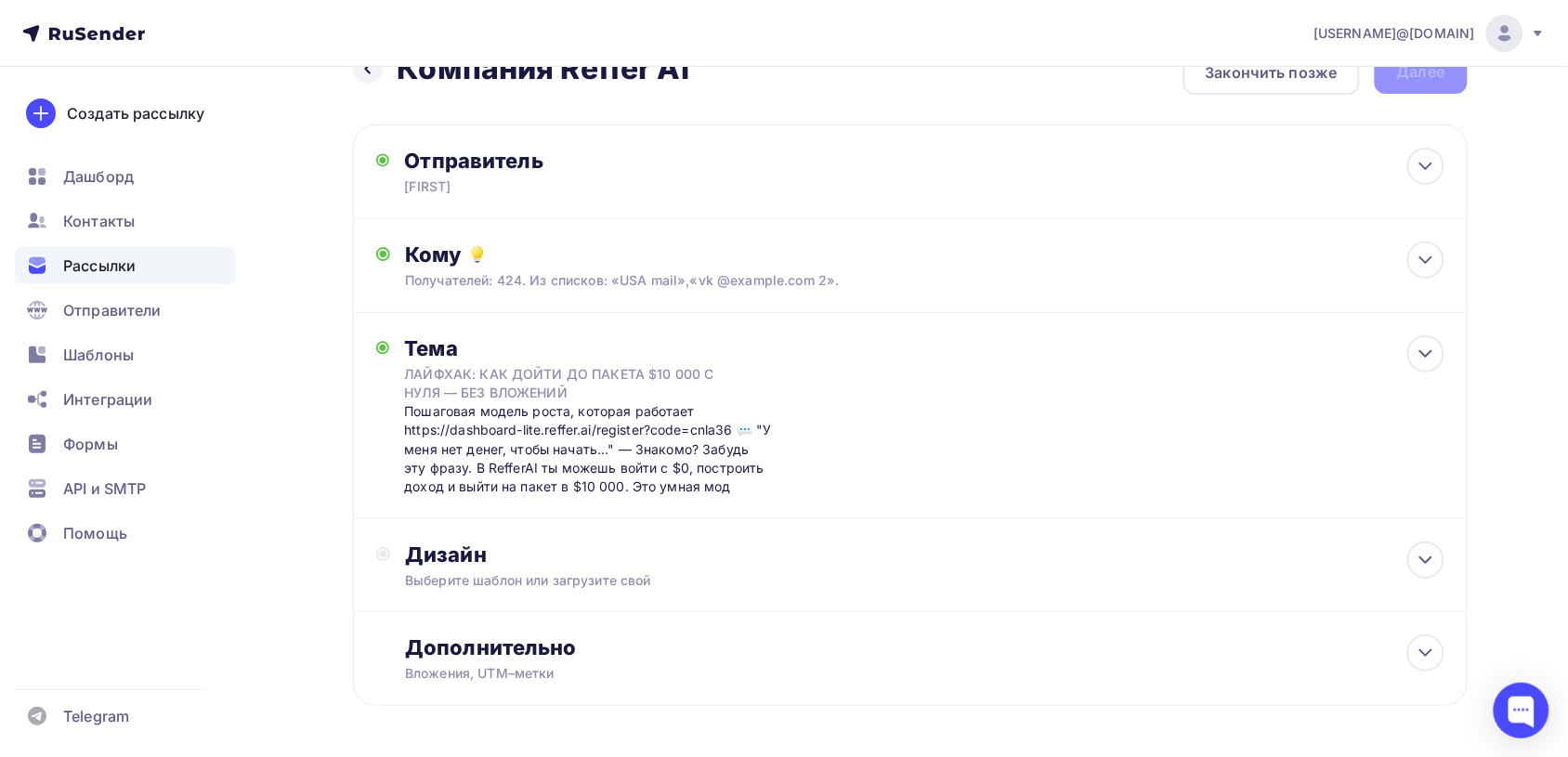scroll, scrollTop: 116, scrollLeft: 0, axis: vertical 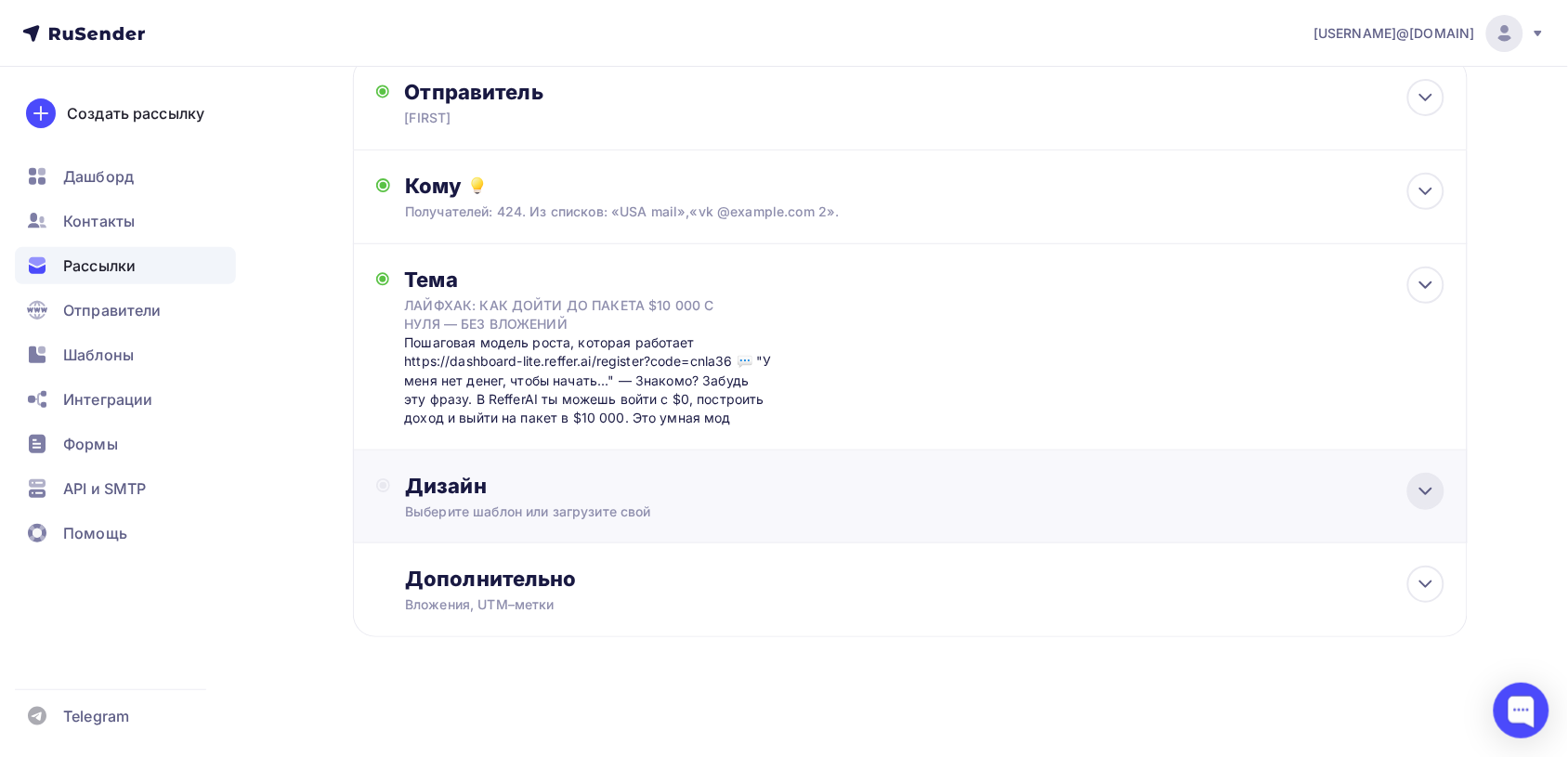 click 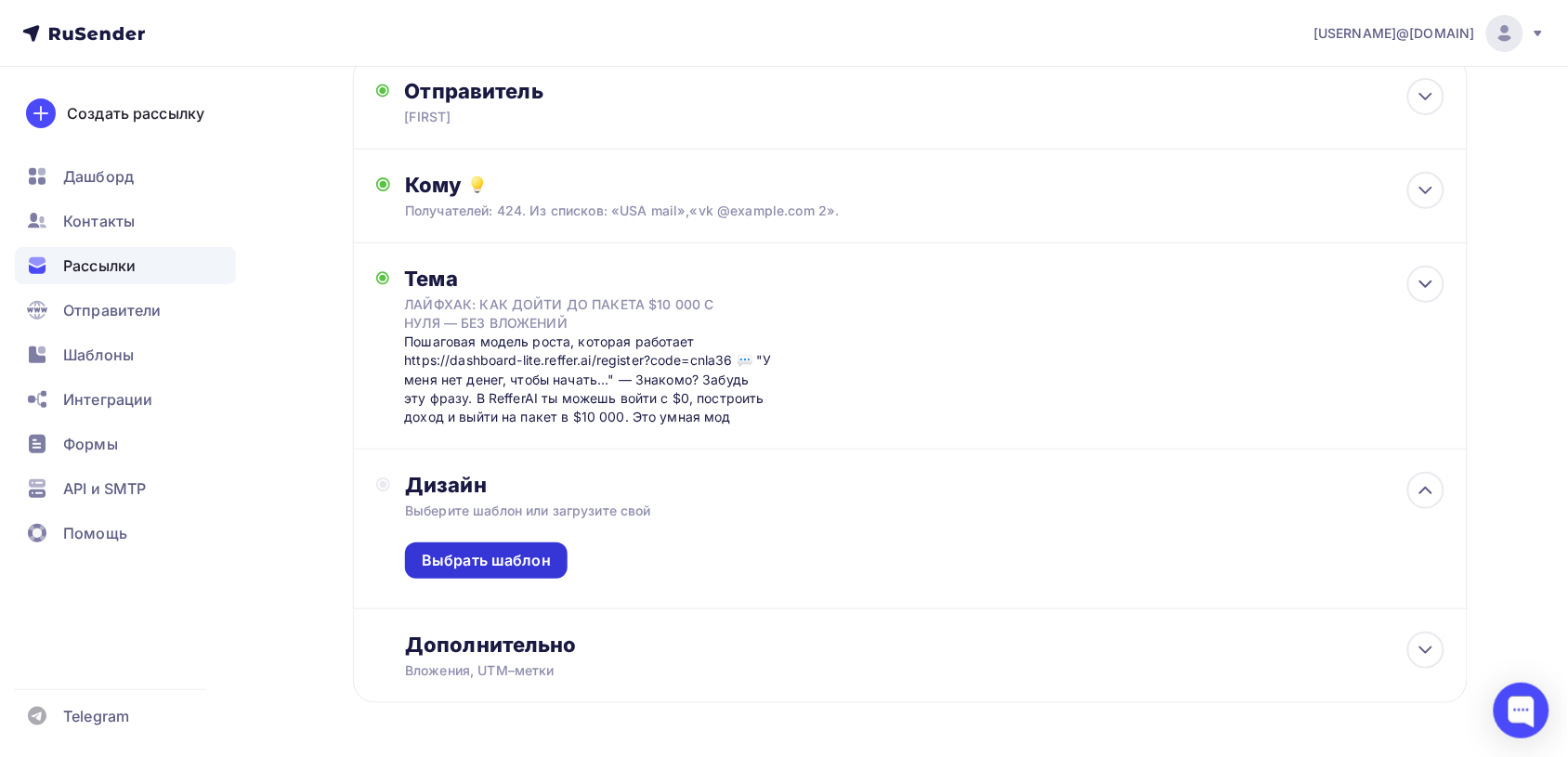 click on "Выбрать шаблон" at bounding box center [486, 560] 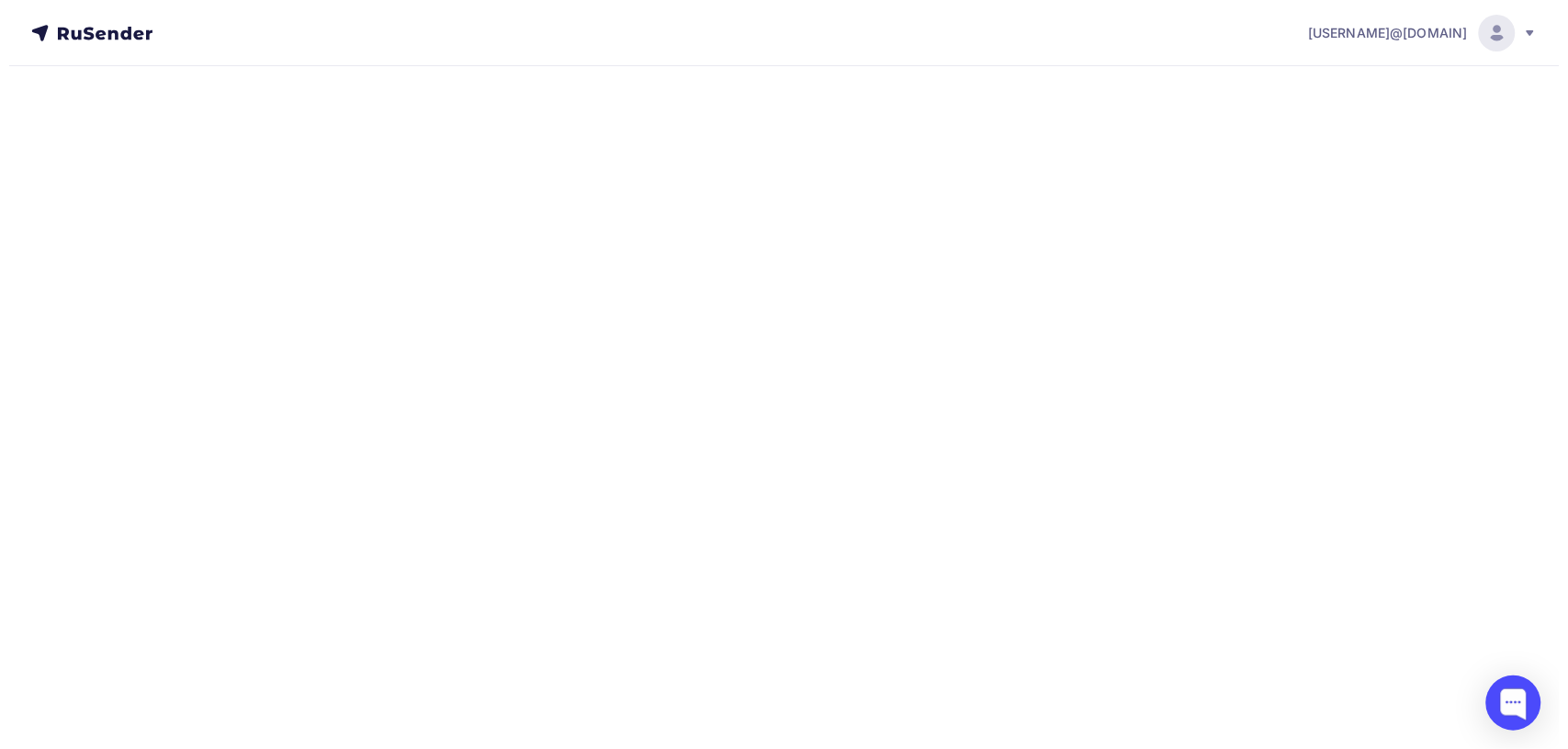 scroll, scrollTop: 0, scrollLeft: 0, axis: both 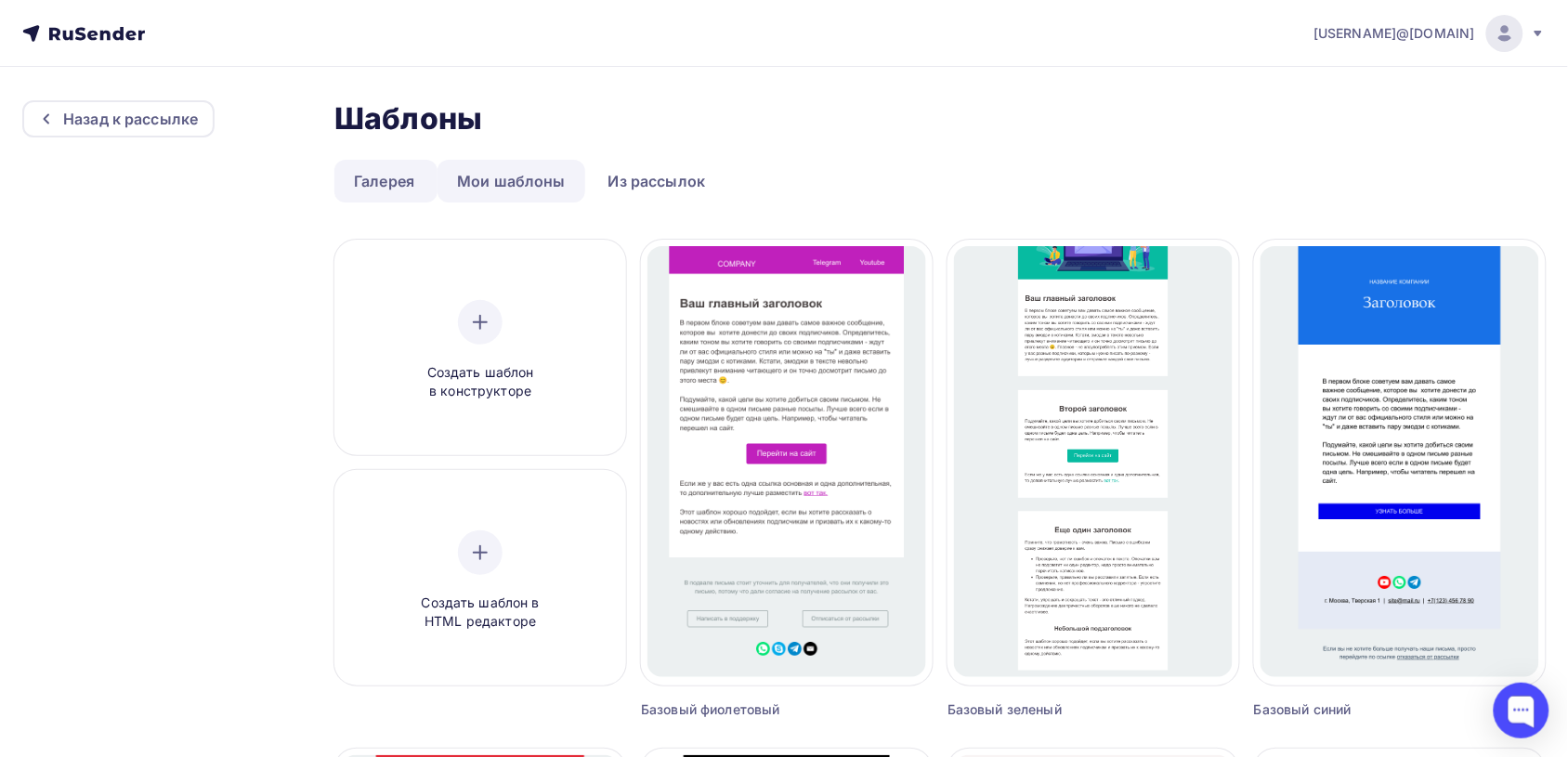click on "Мои шаблоны" at bounding box center [511, 181] 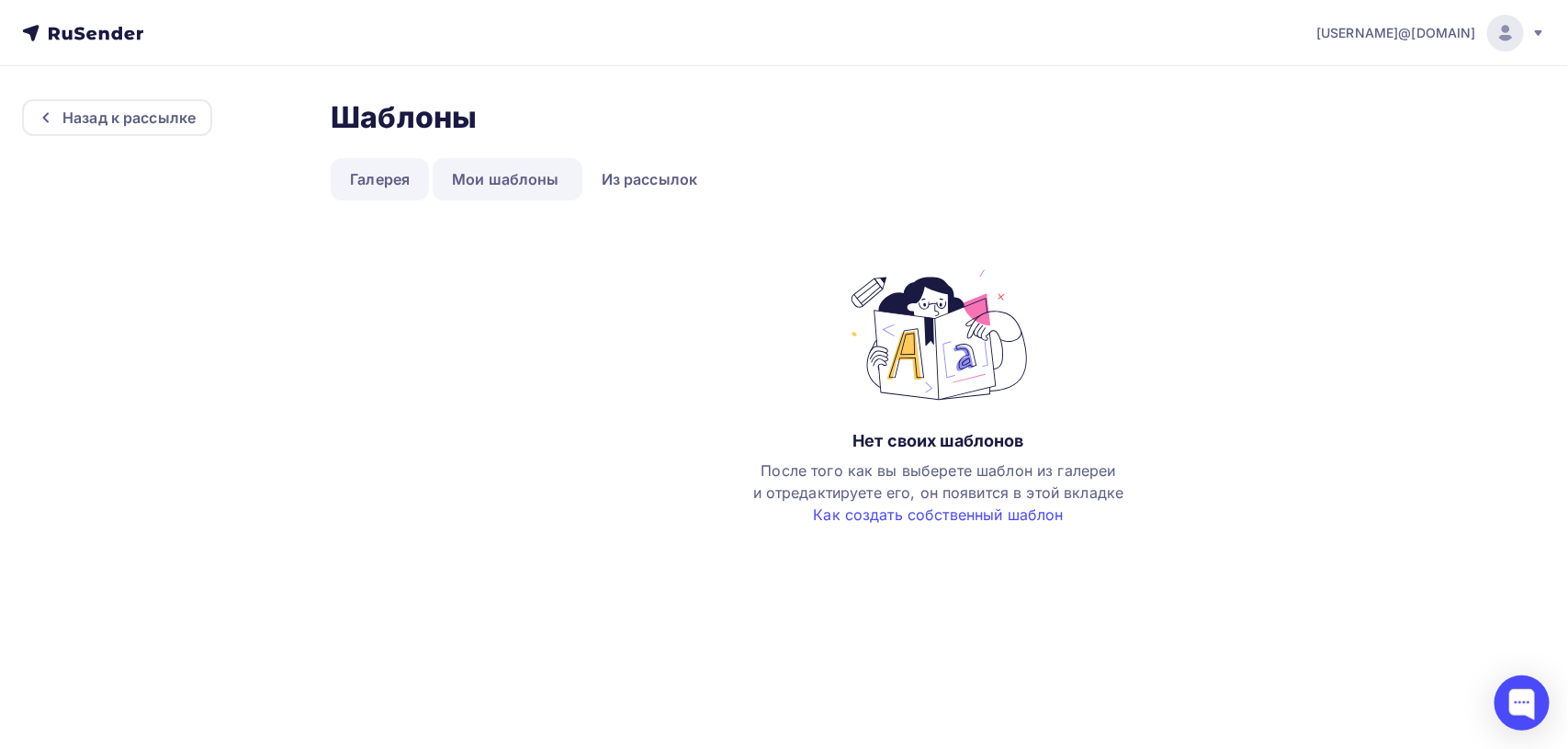 click on "Галерея" at bounding box center (379, 179) 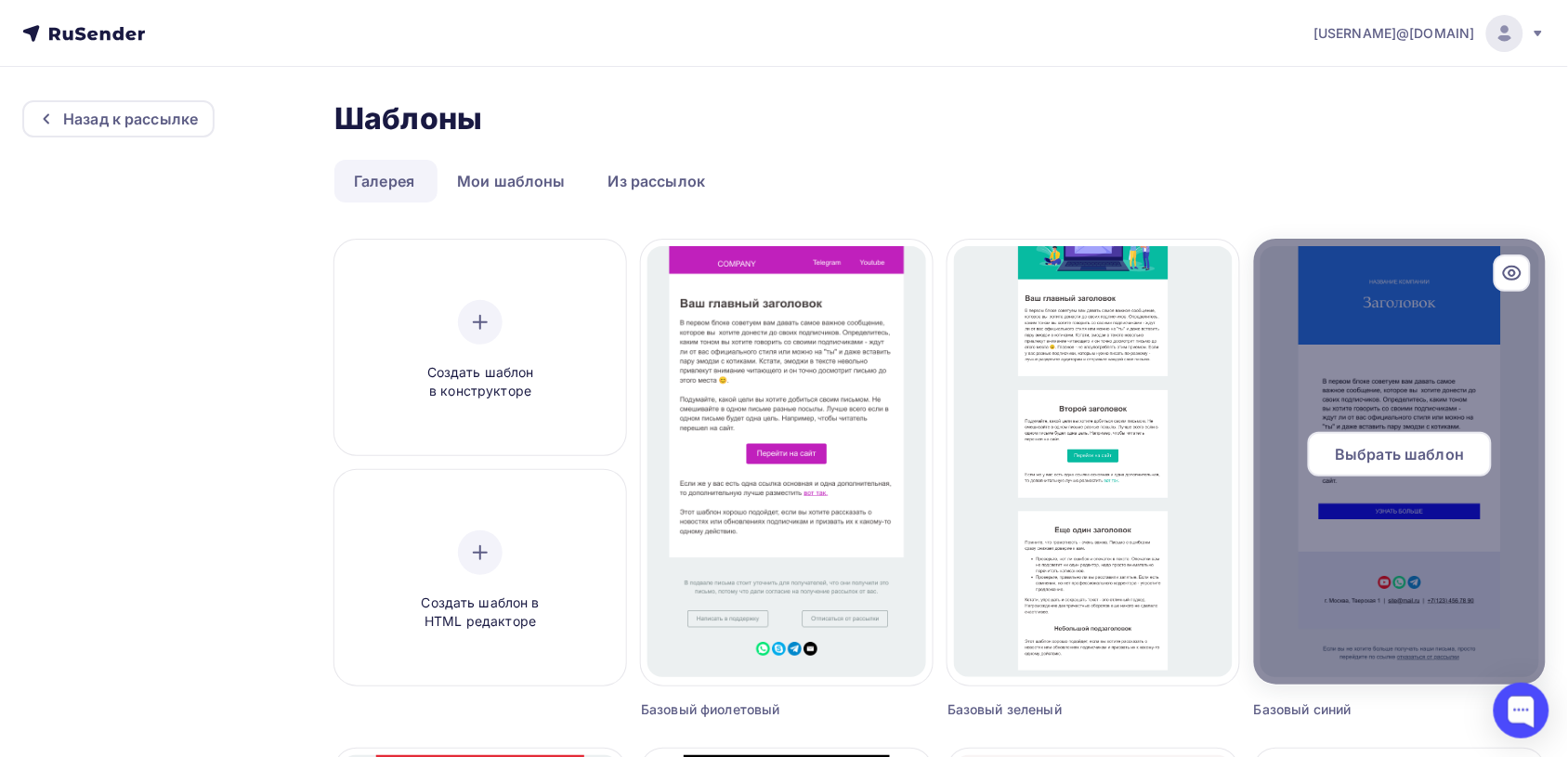 click on "Выбрать шаблон" at bounding box center [1400, 454] 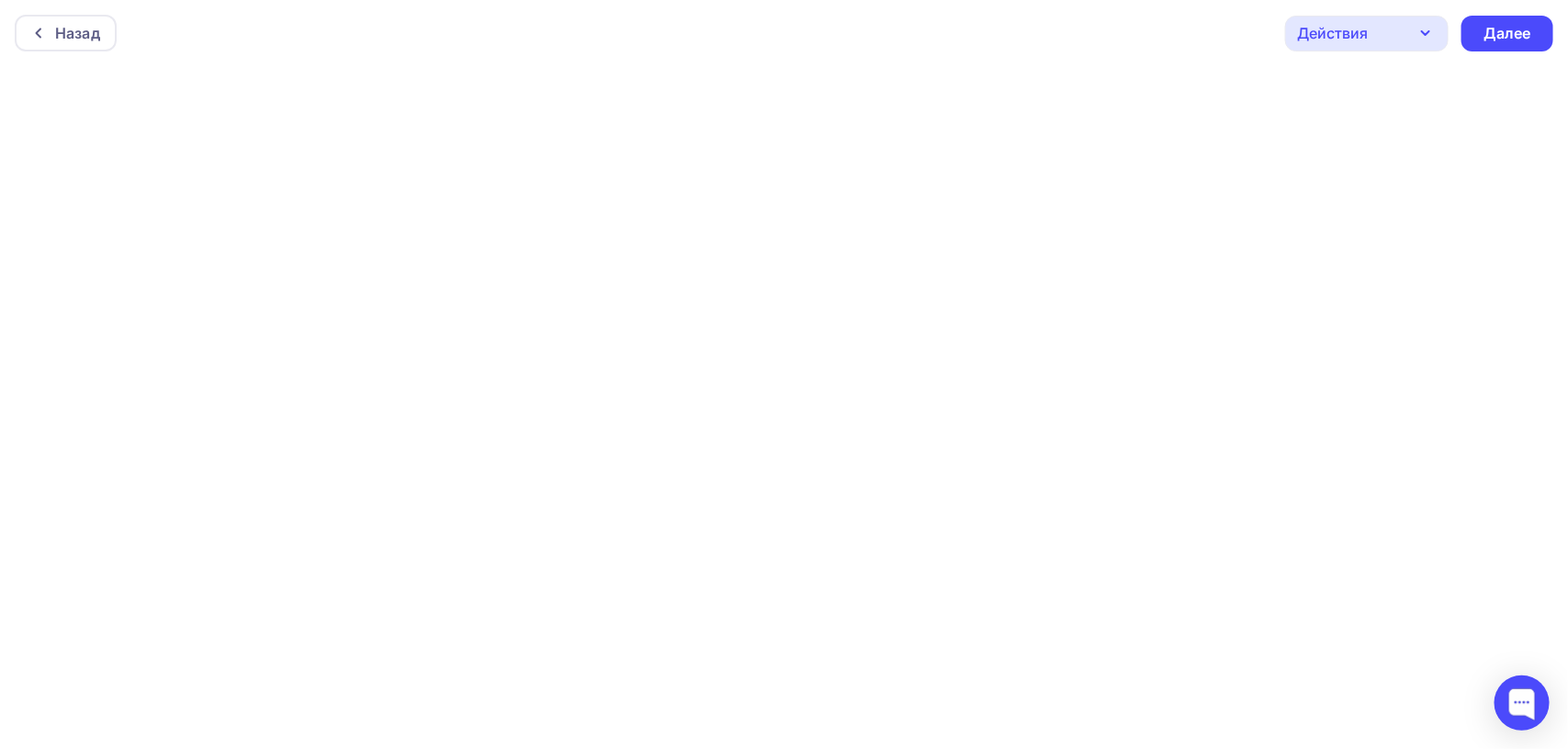 click 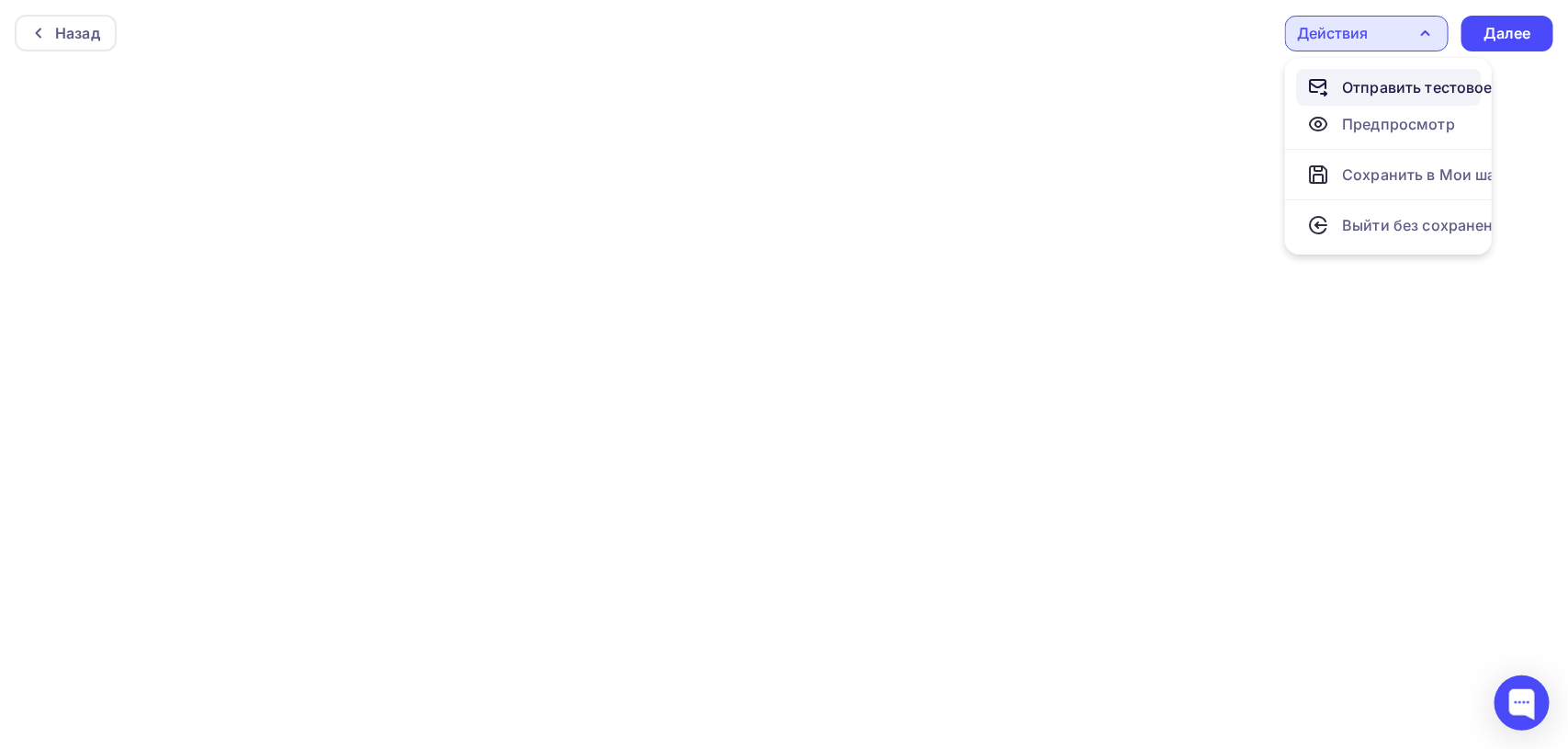 click on "Отправить тестовое письмо" at bounding box center [1448, 87] 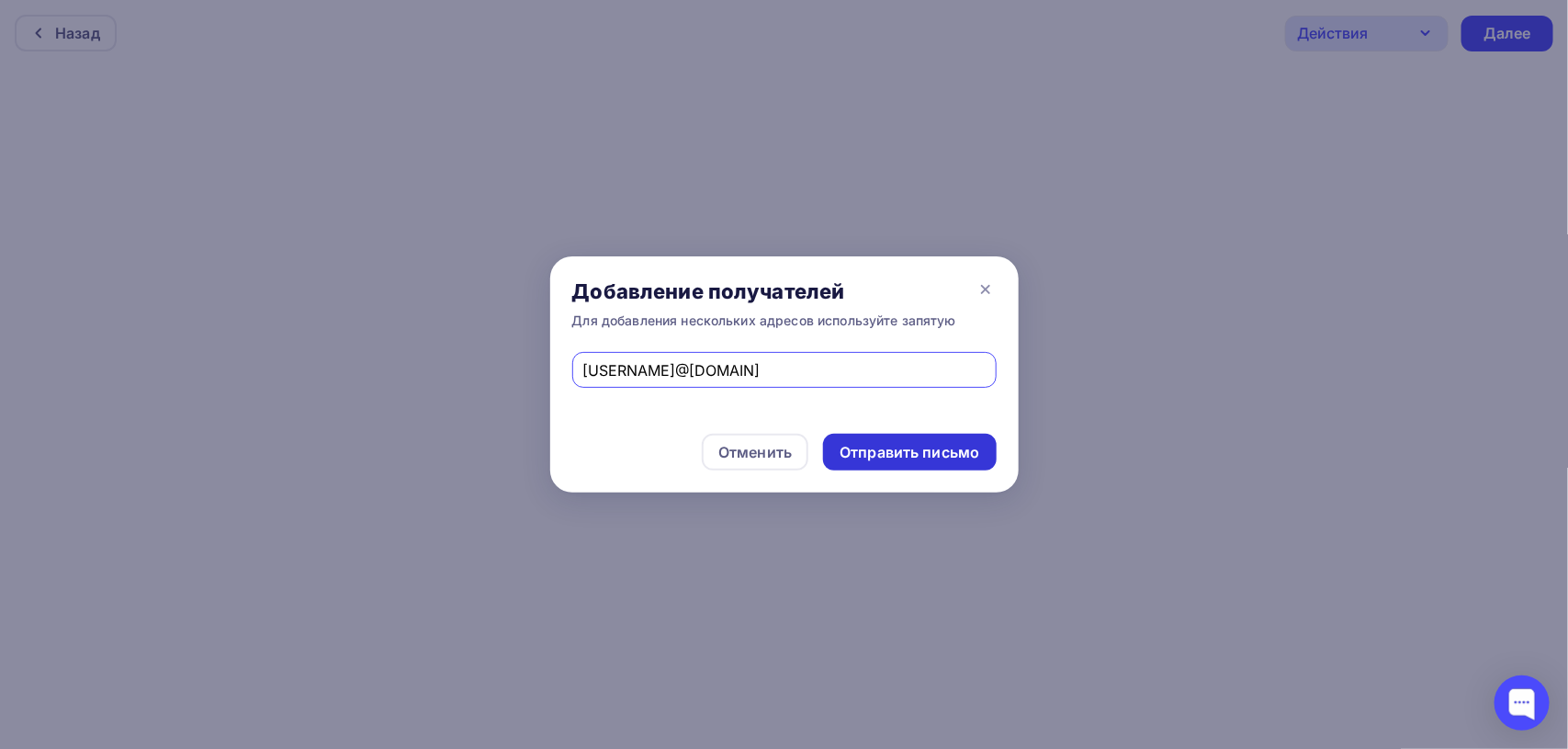 type on "[USERNAME]@[DOMAIN]" 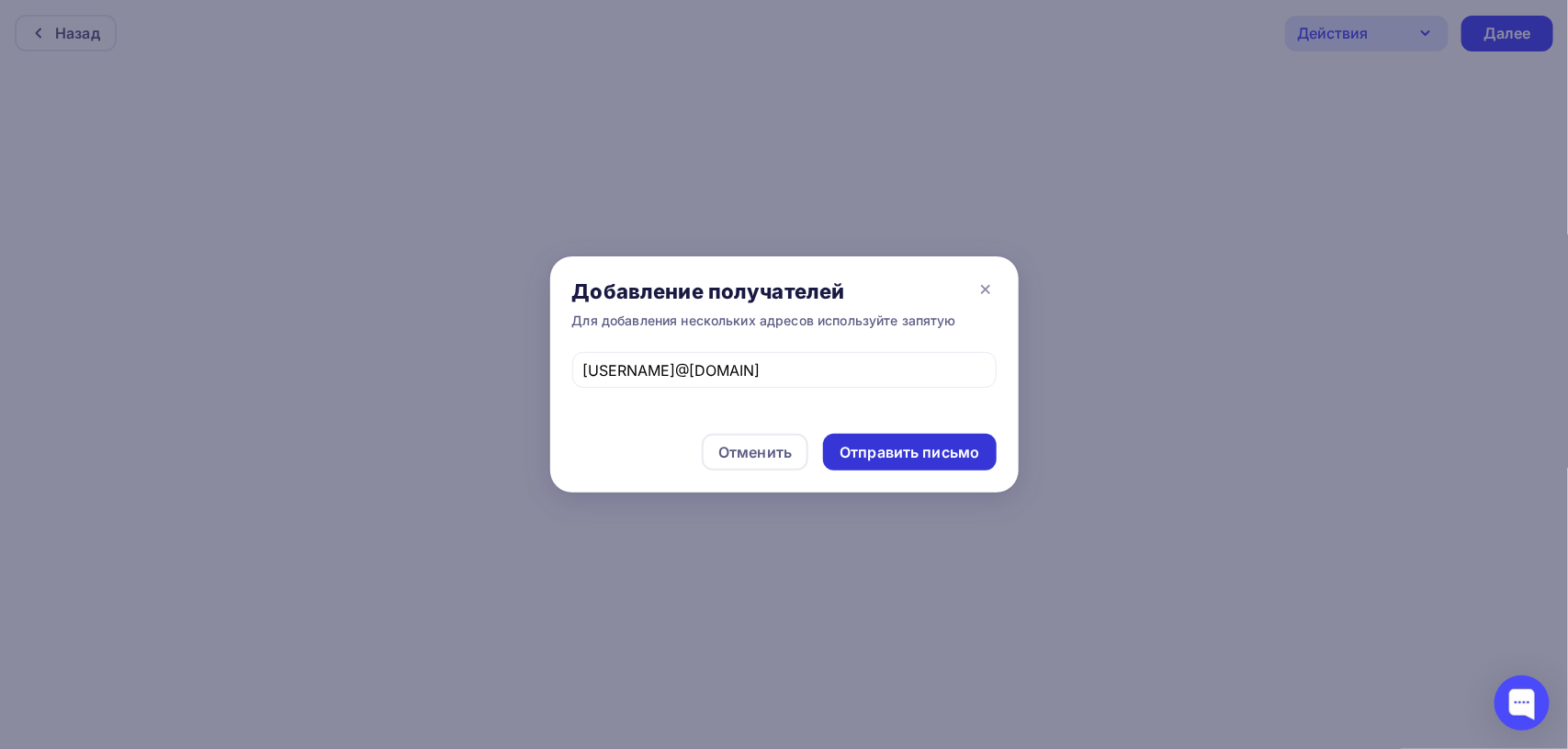 click on "Отправить письмо" at bounding box center (909, 452) 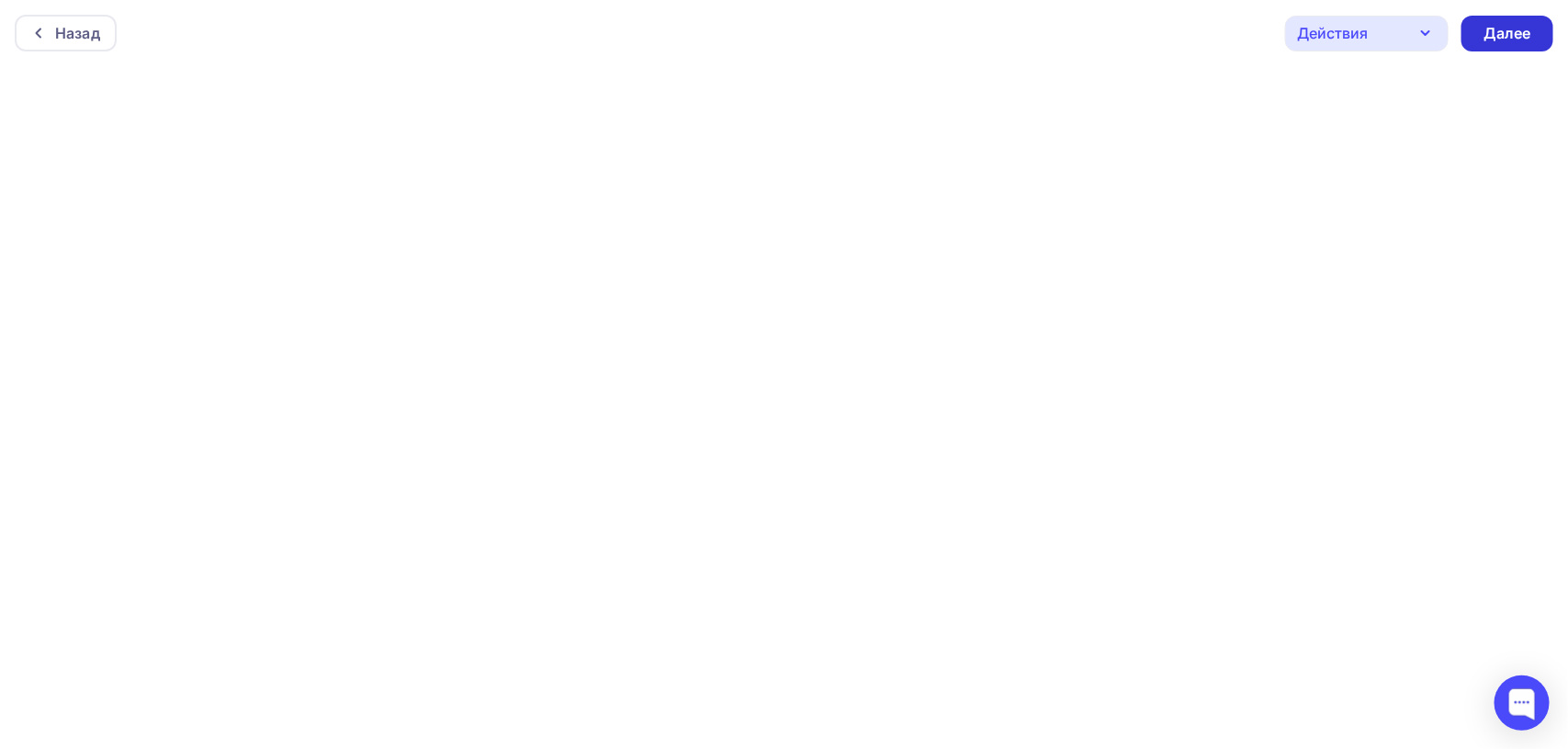 click on "Далее" at bounding box center (1507, 33) 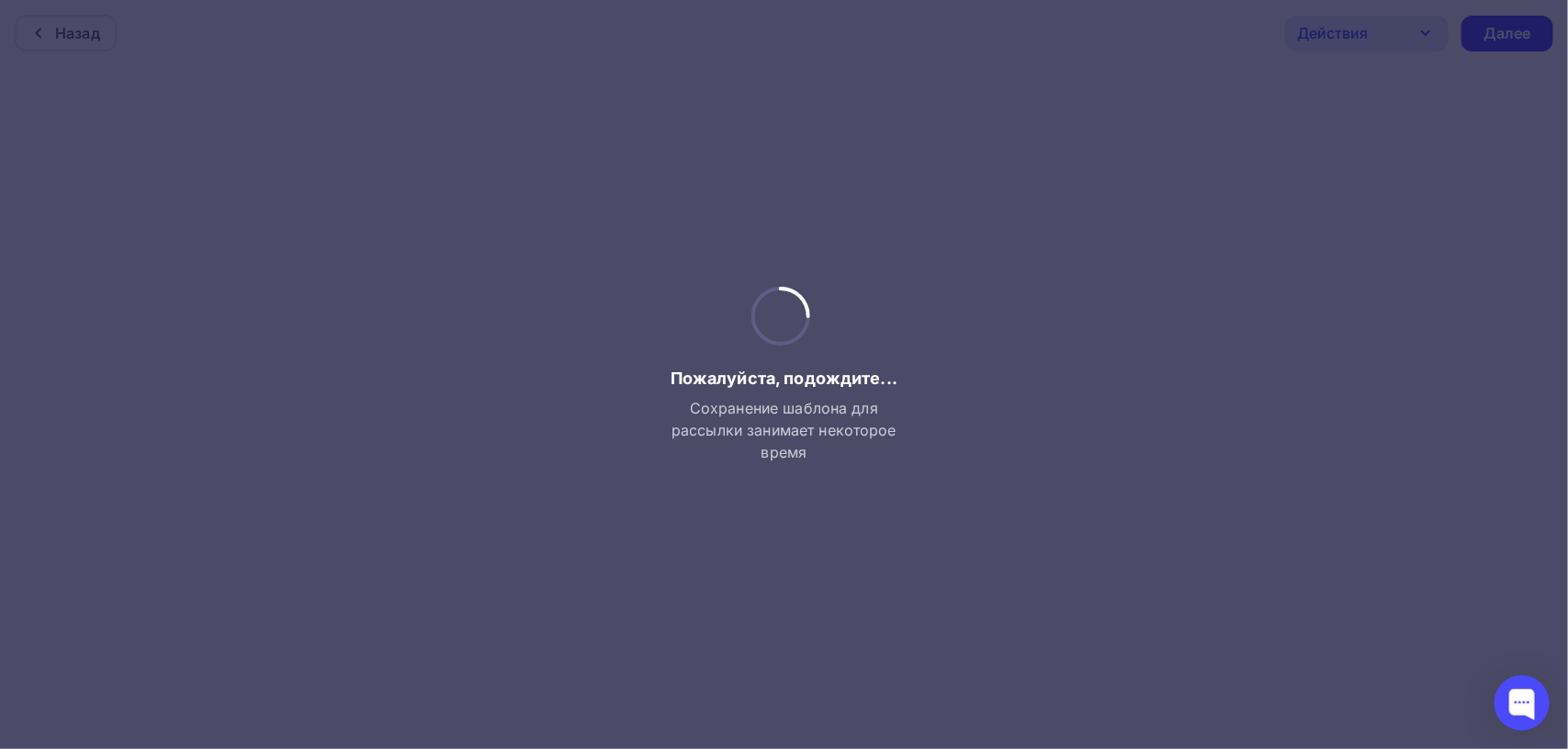 click at bounding box center (784, 374) 